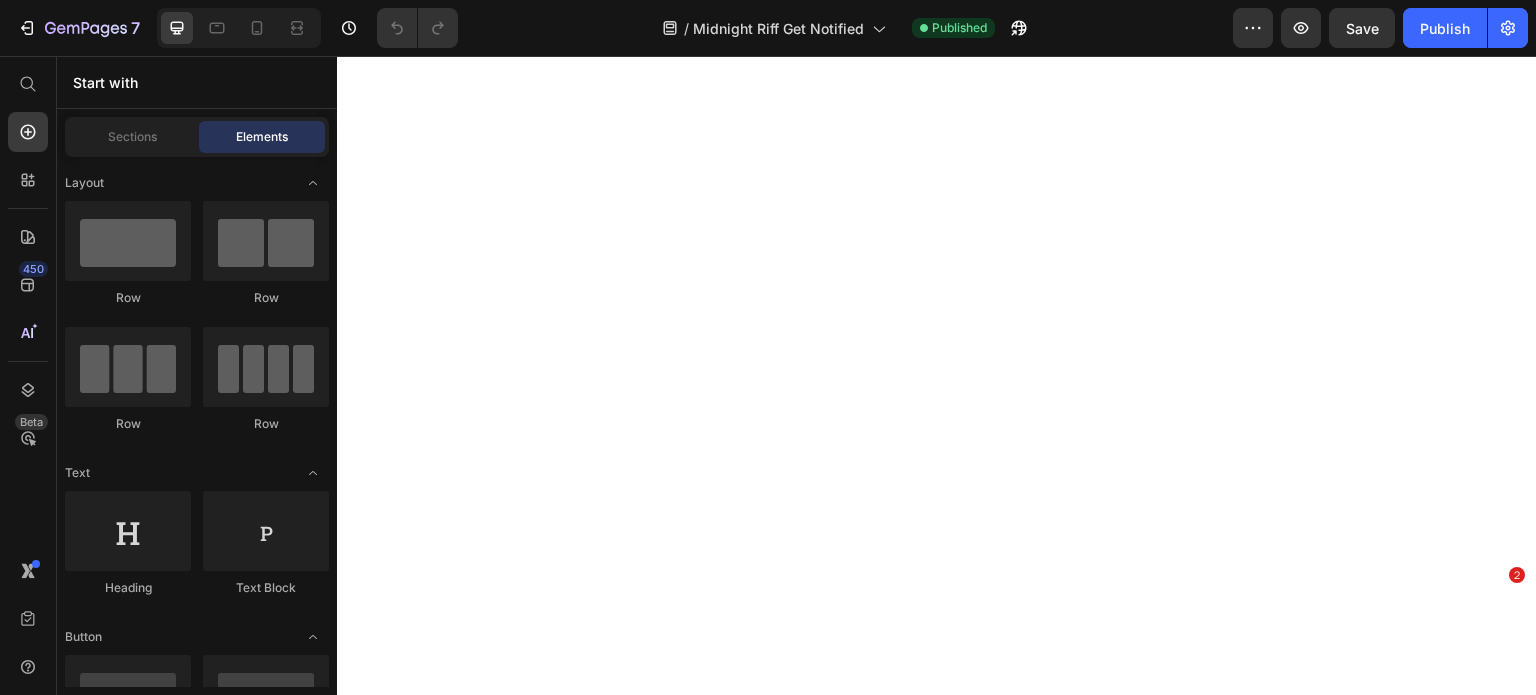 scroll, scrollTop: 0, scrollLeft: 0, axis: both 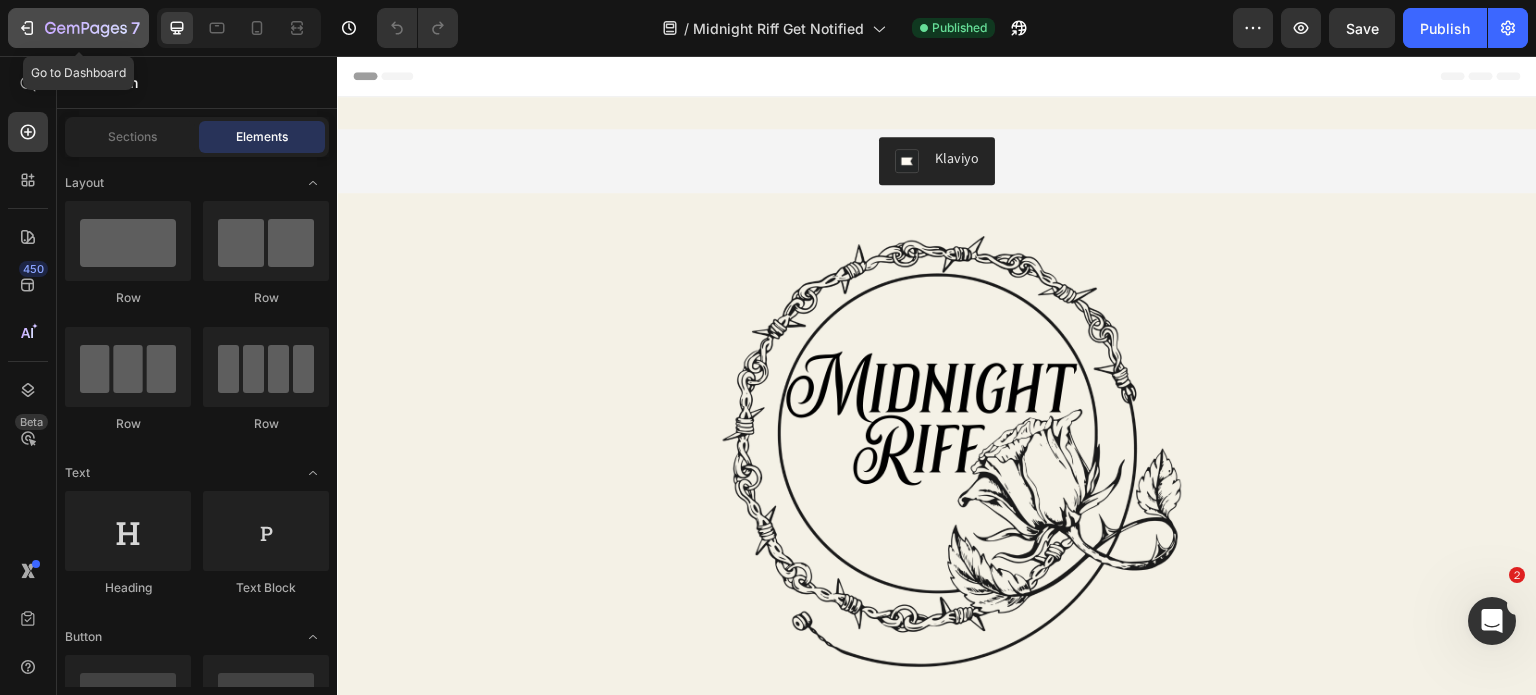 click 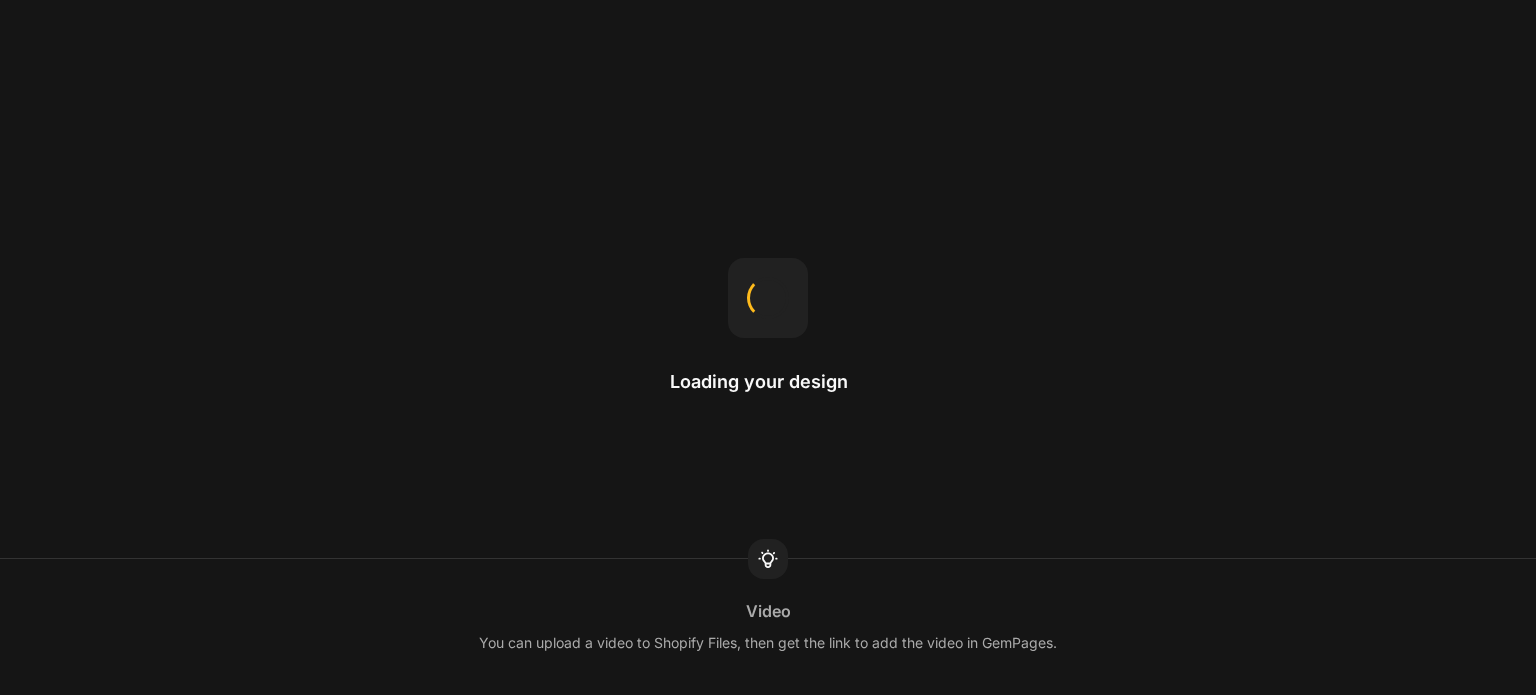 scroll, scrollTop: 0, scrollLeft: 0, axis: both 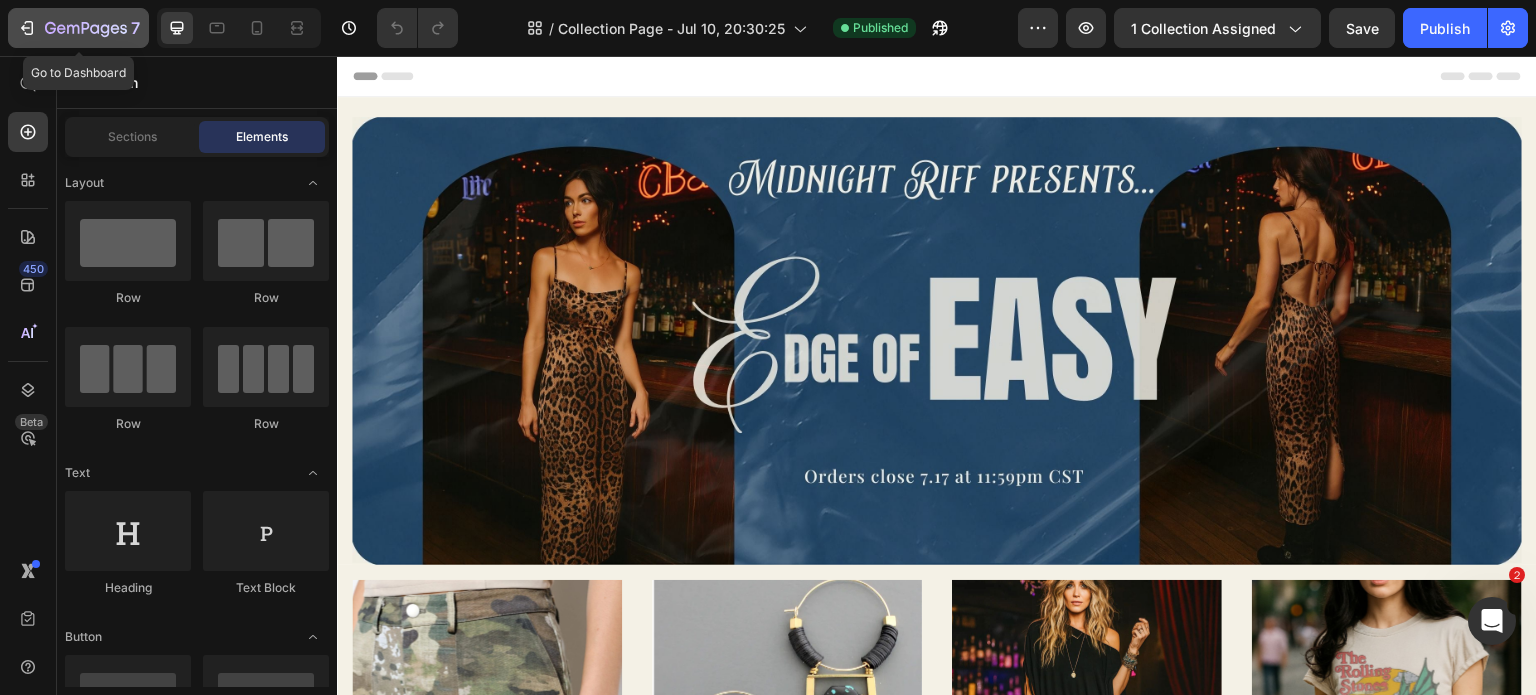 click 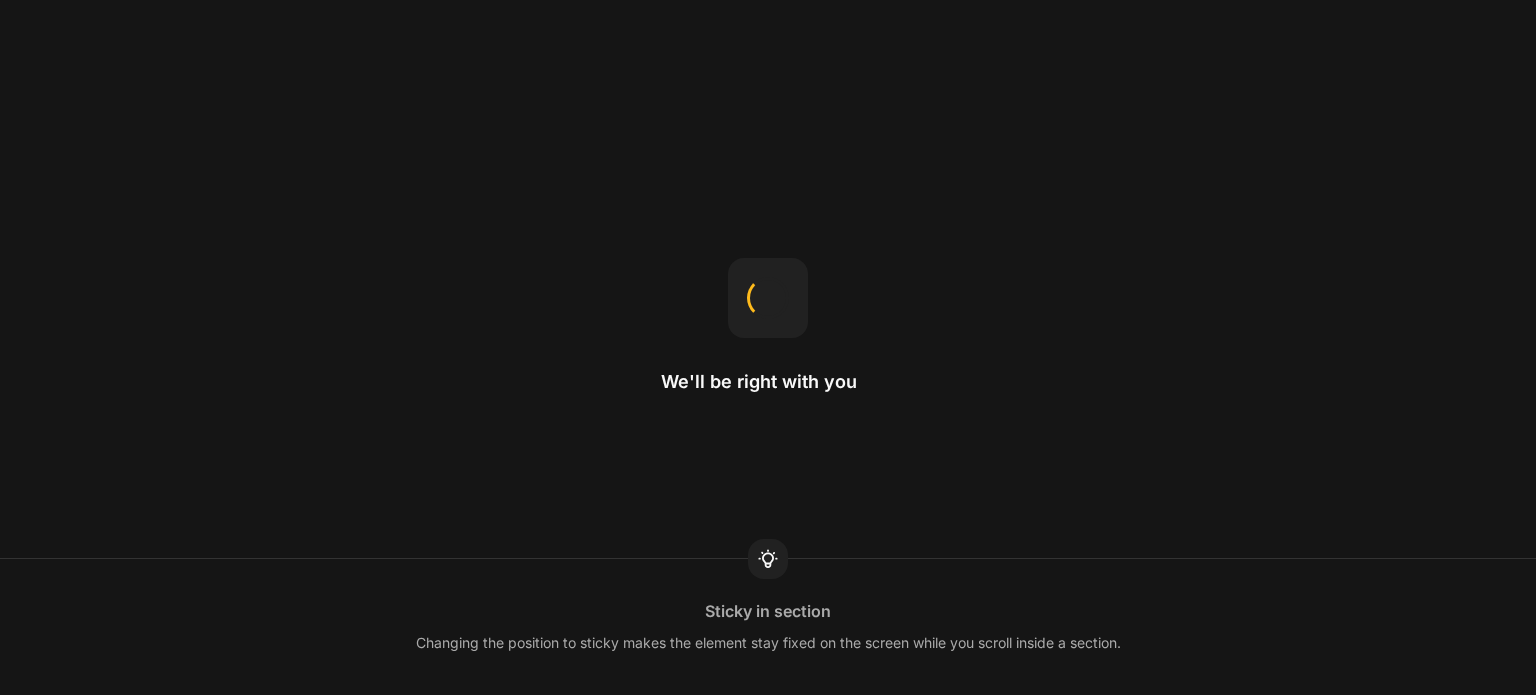 scroll, scrollTop: 0, scrollLeft: 0, axis: both 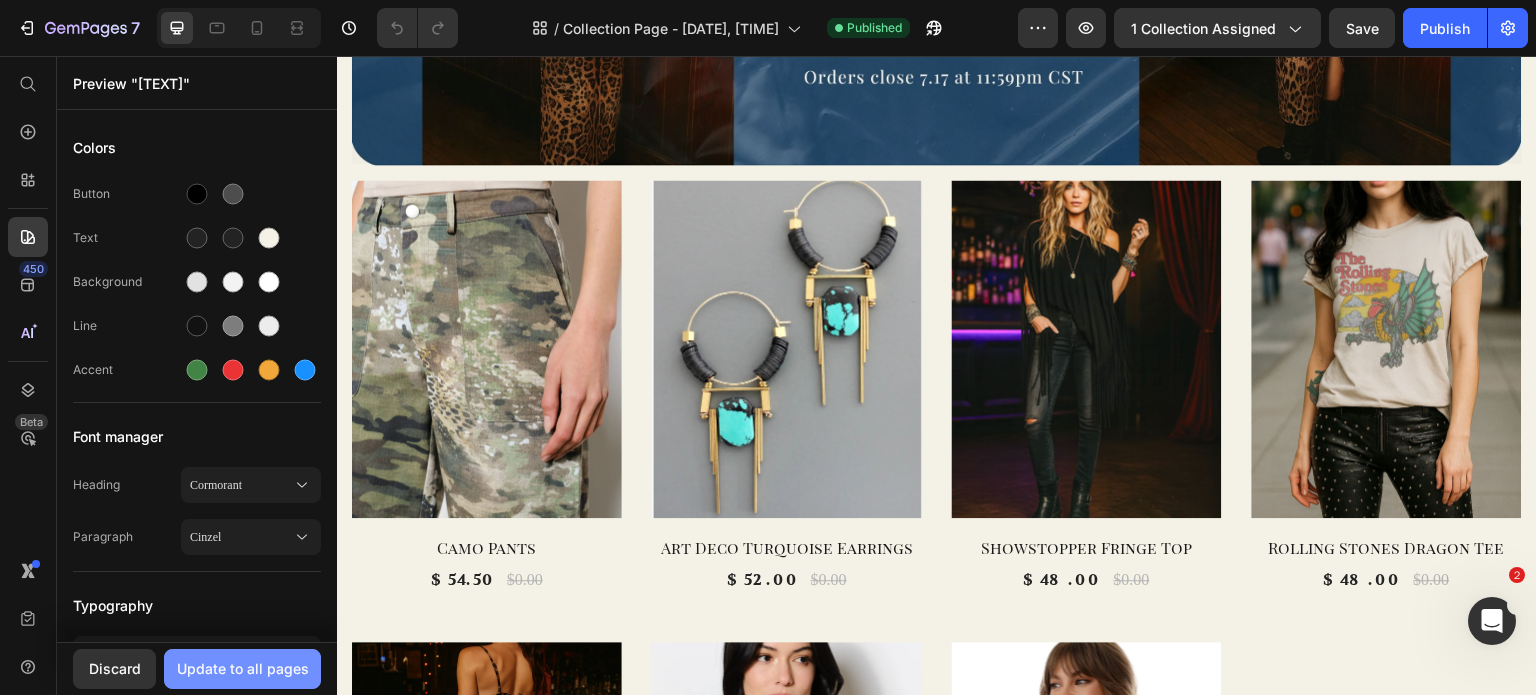 click on "Update to all pages" at bounding box center [243, 668] 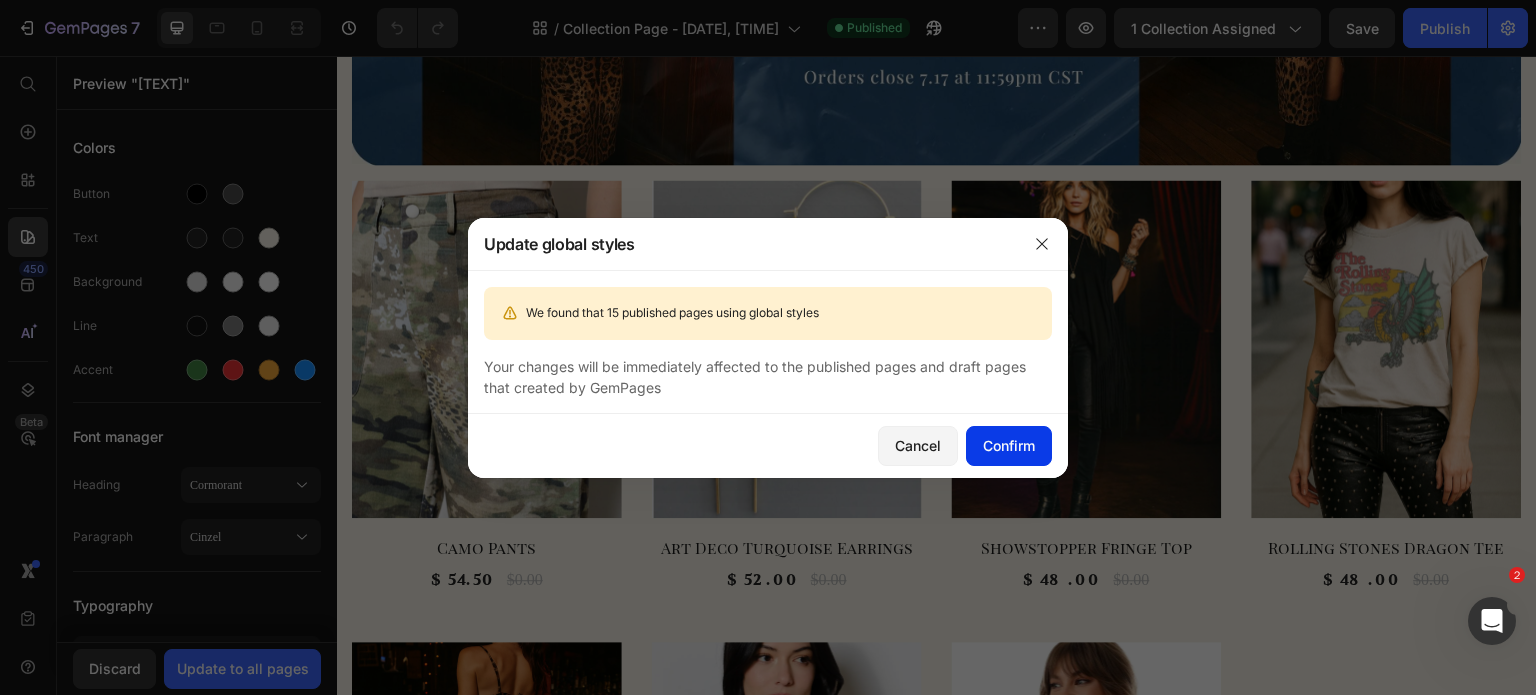 click on "Confirm" at bounding box center (1009, 445) 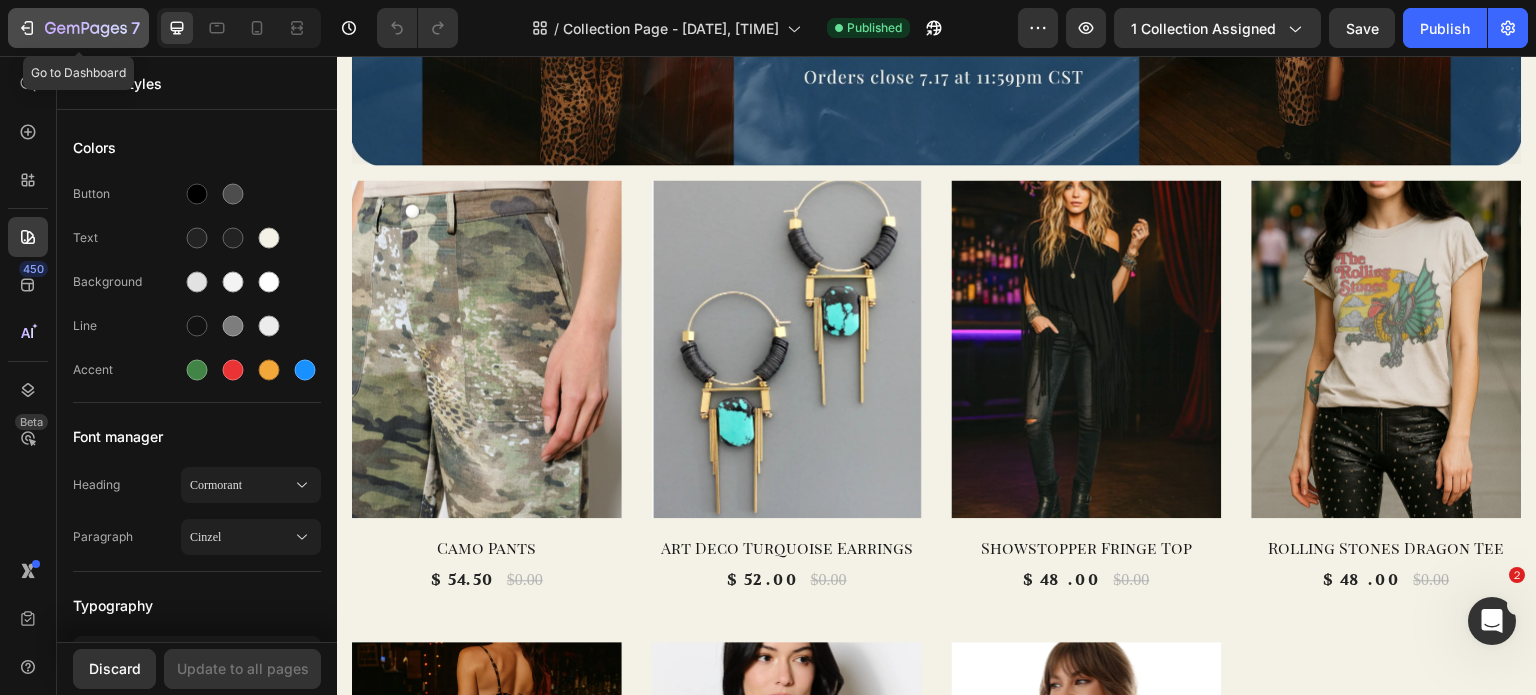click on "7" at bounding box center [78, 28] 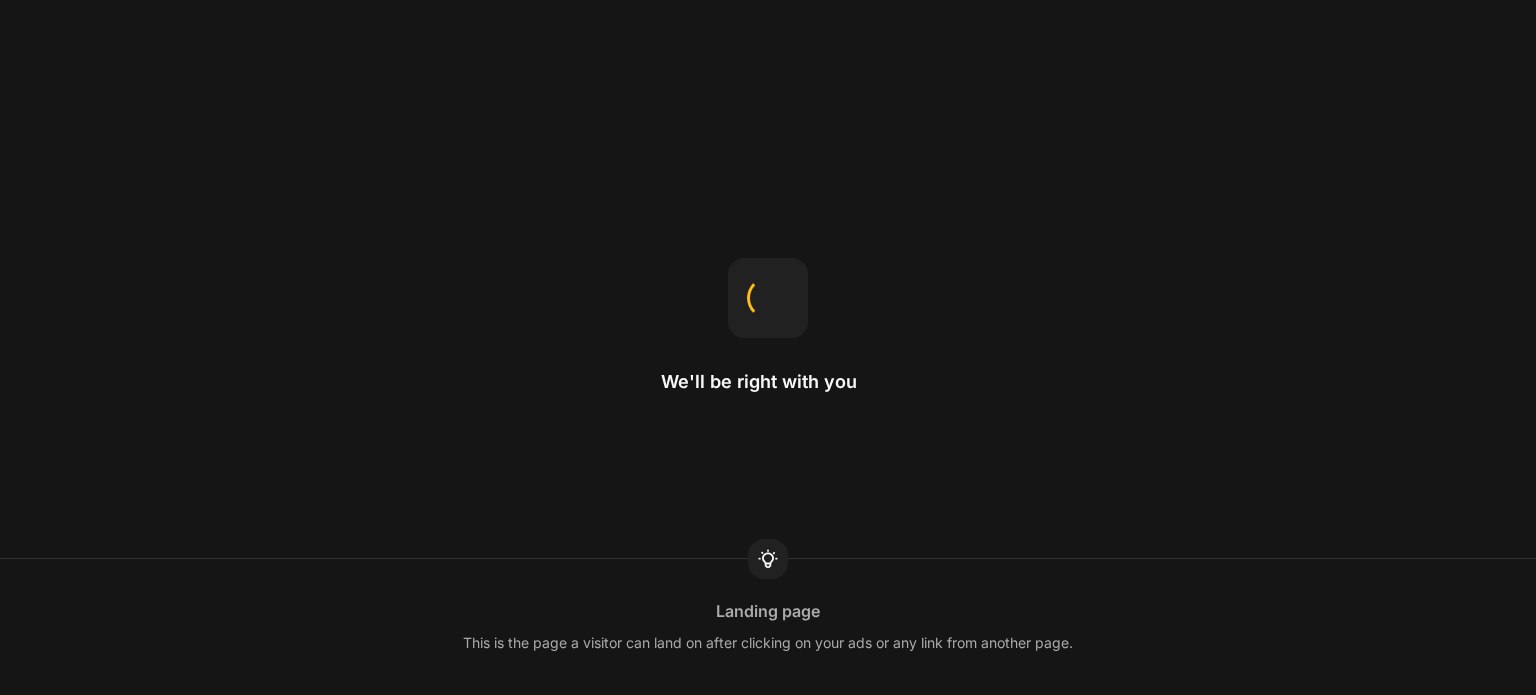 scroll, scrollTop: 0, scrollLeft: 0, axis: both 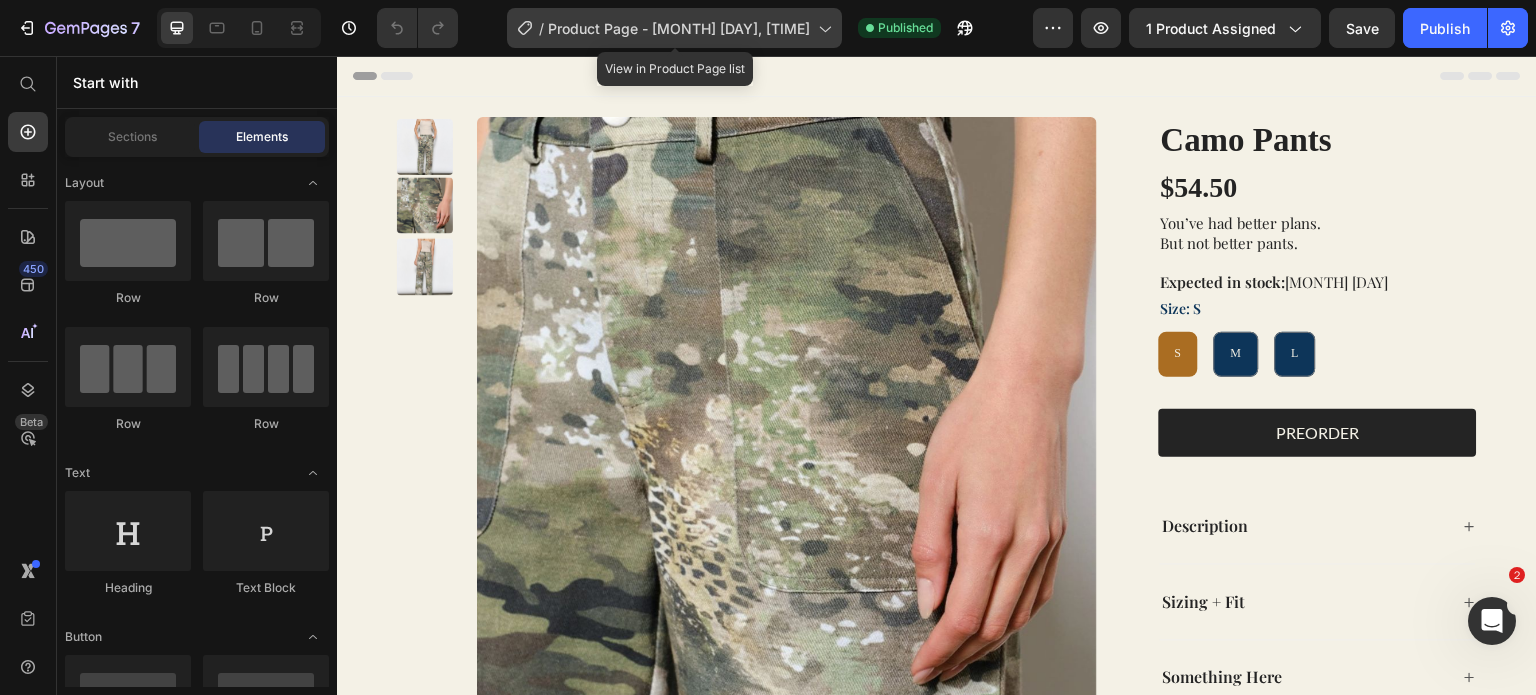 click on "Product Page - [MONTH] [DAY], [TIME]" at bounding box center (679, 28) 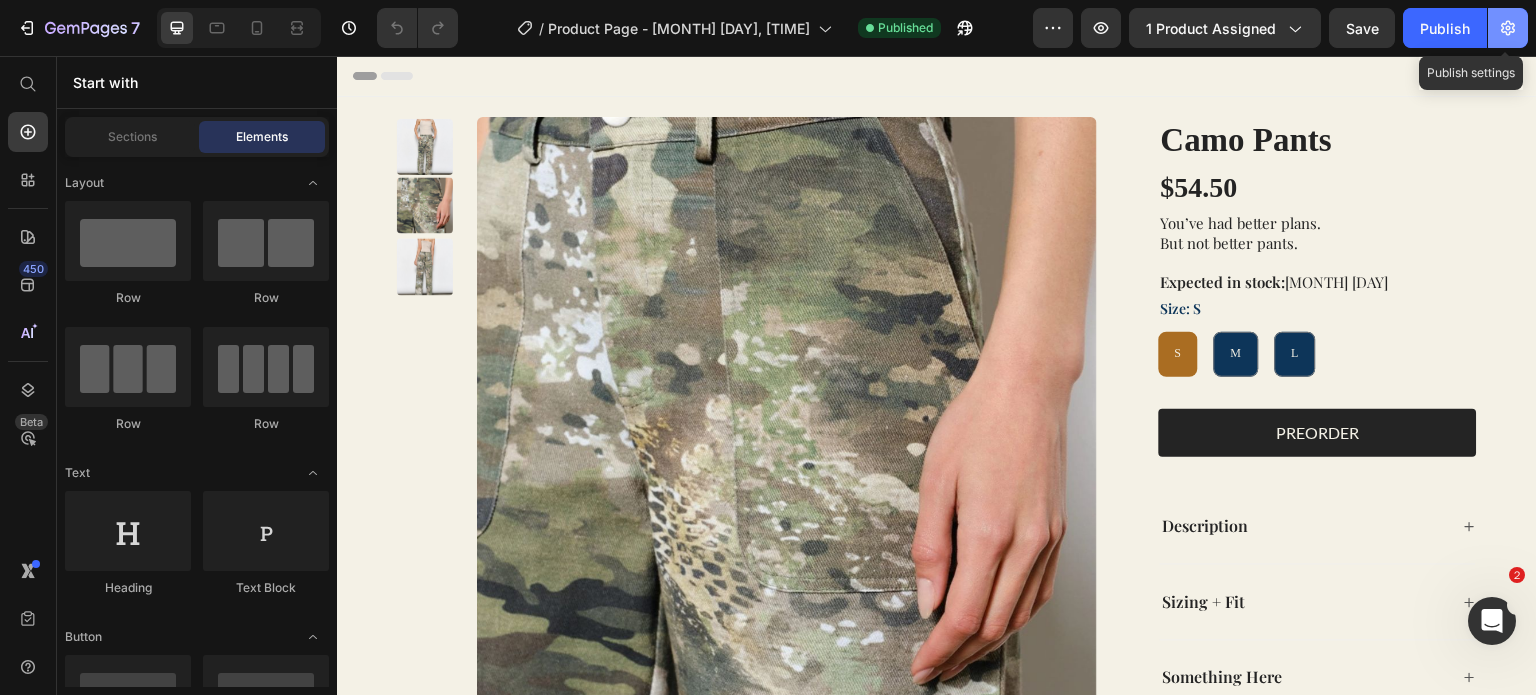 click 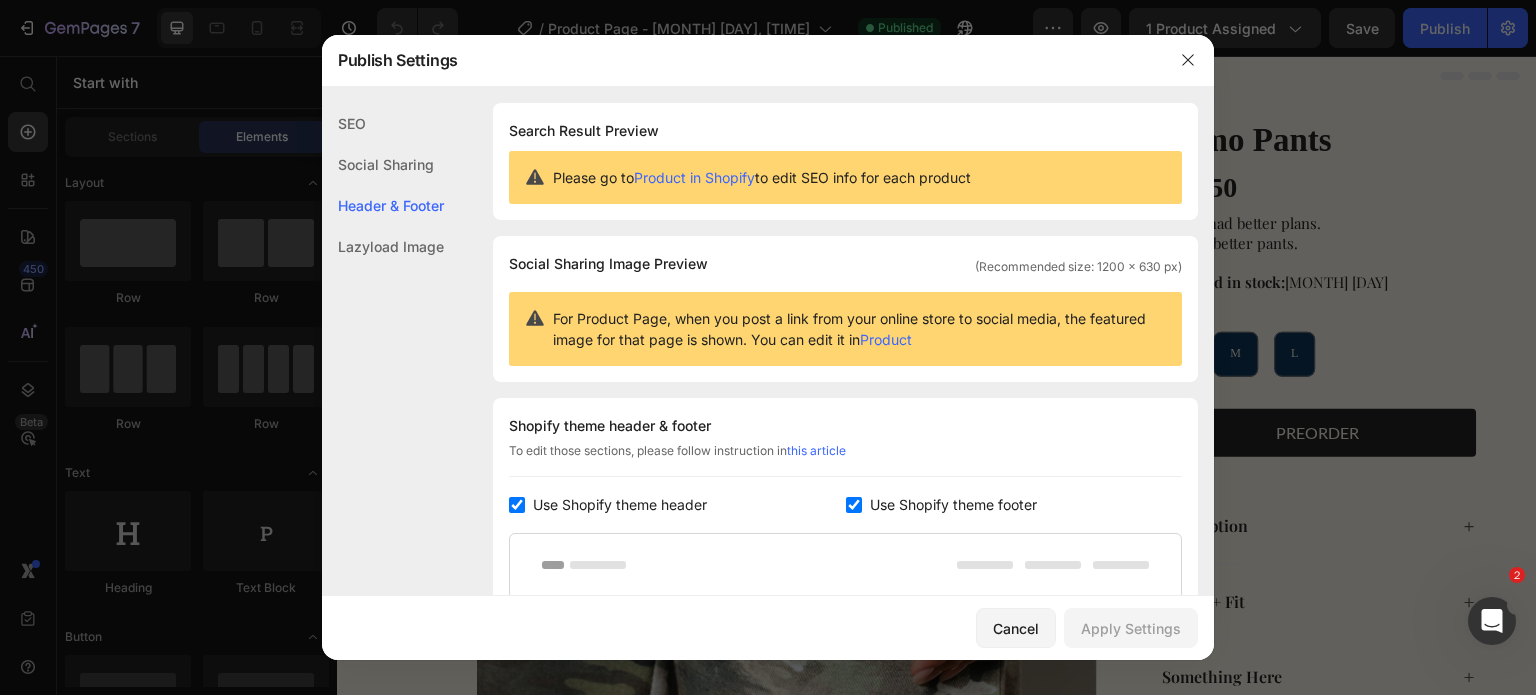 scroll, scrollTop: 0, scrollLeft: 0, axis: both 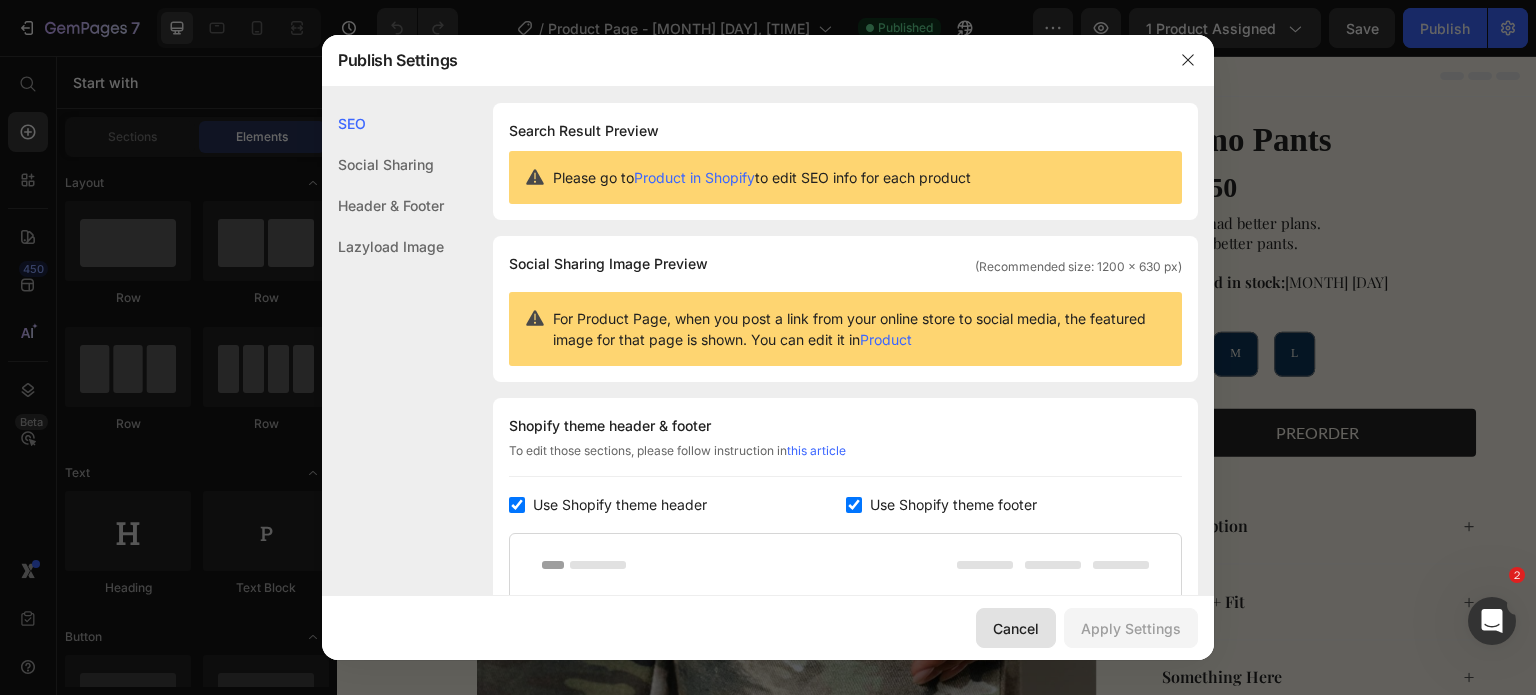 click on "Cancel" 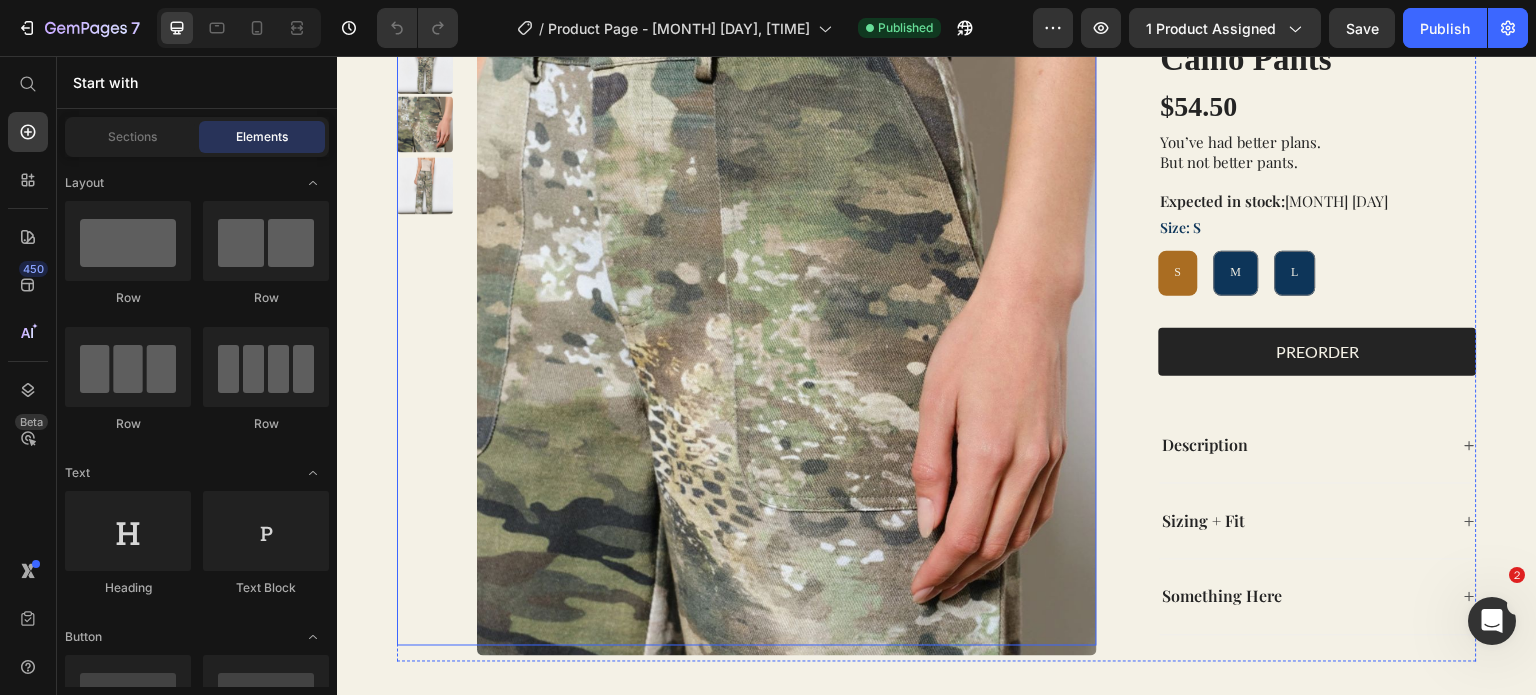 scroll, scrollTop: 0, scrollLeft: 0, axis: both 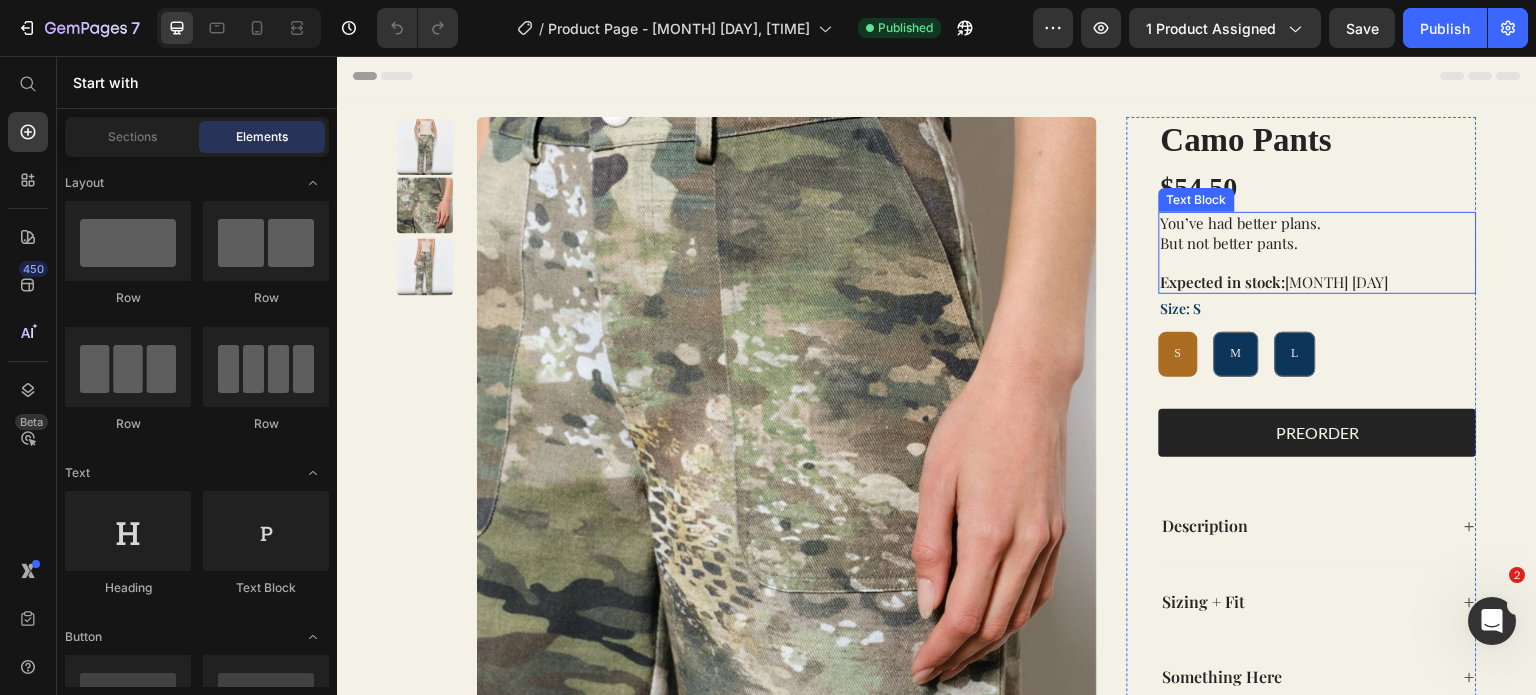 click on "Expected in stock:" at bounding box center (1223, 282) 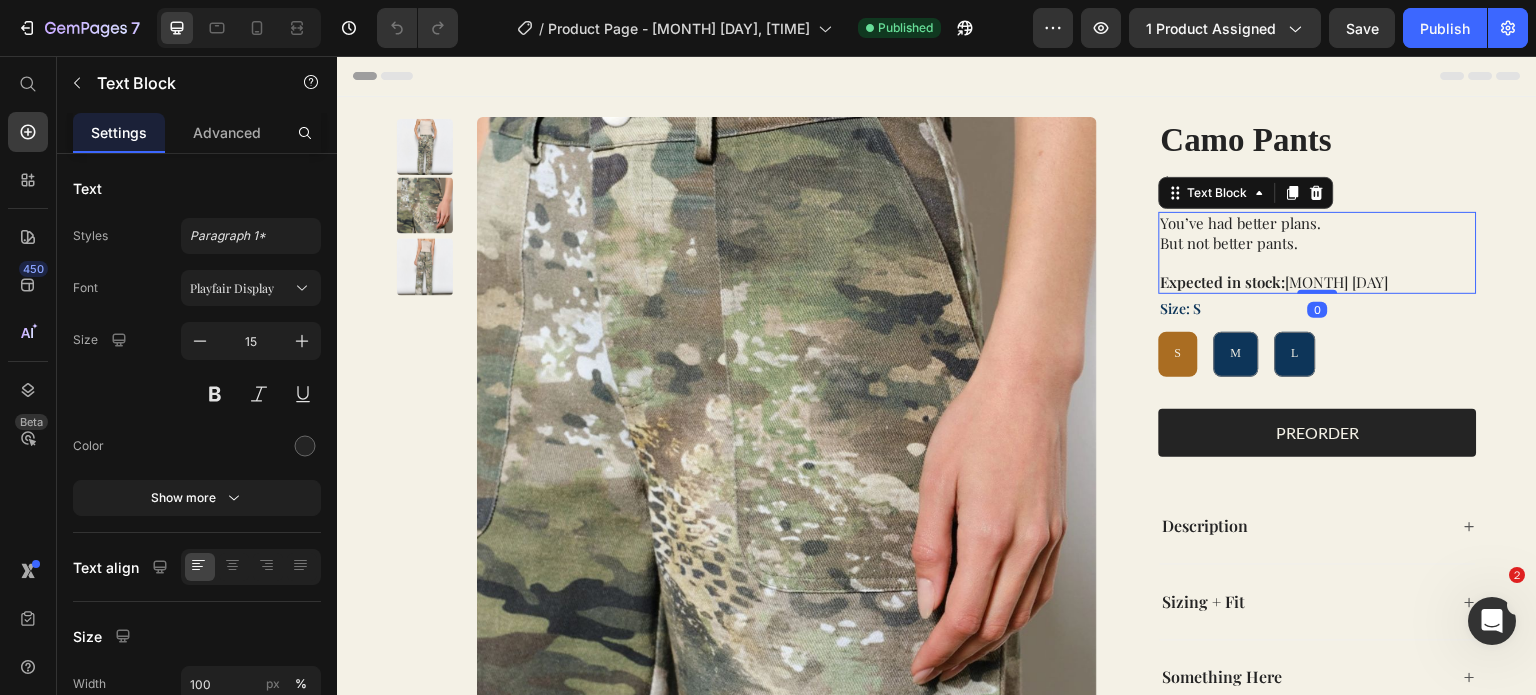 click on "Expected in stock:" at bounding box center [1223, 282] 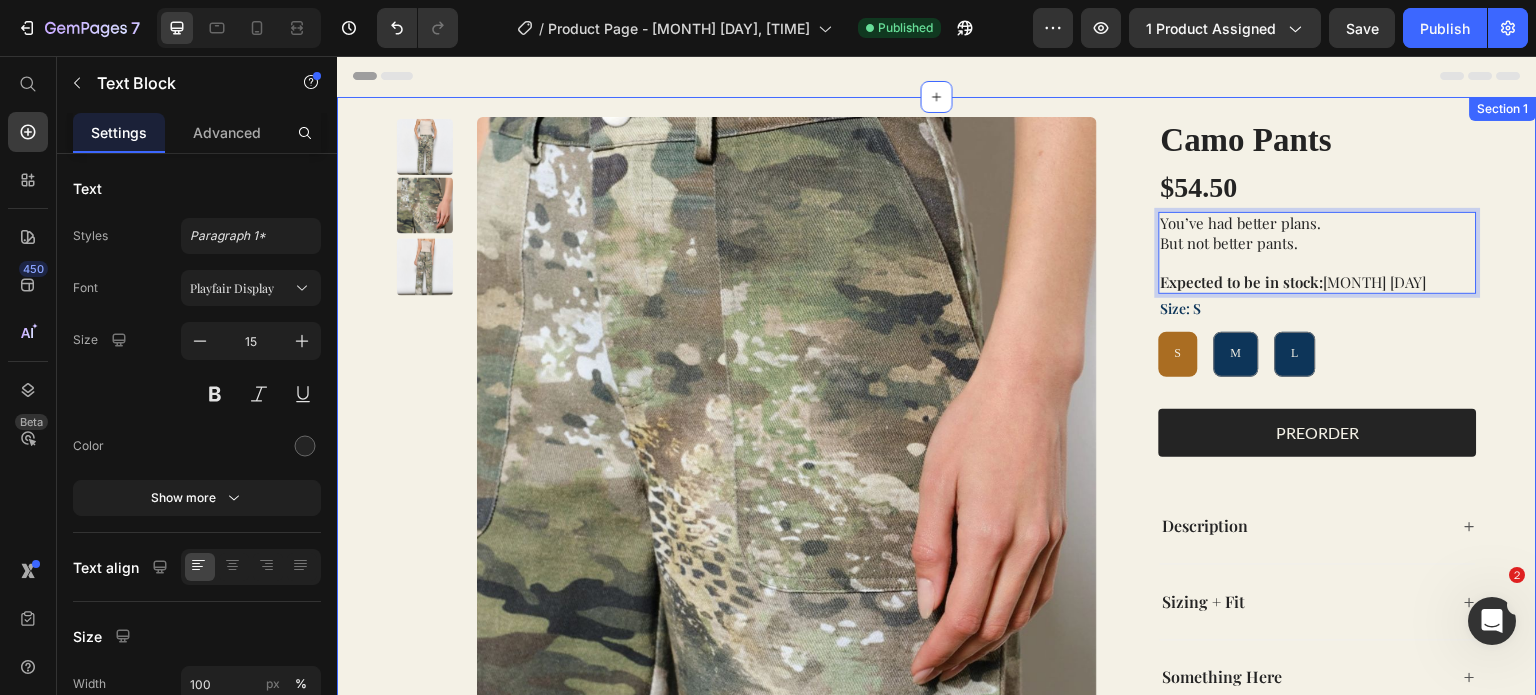 click on "Product Images Camo Pants Product Title $54.50 Product Price Row You’ve had better plans. But not better pants.   Expected to be in stock:  July 28 Text Block   0 Size: S S S S M M M L L L Product Variants & Swatches Product Variants & Swatches PREORDER Add to Cart Row
Description
Sizing + Fit
Something Here Accordion Row Product Section 1" at bounding box center (937, 452) 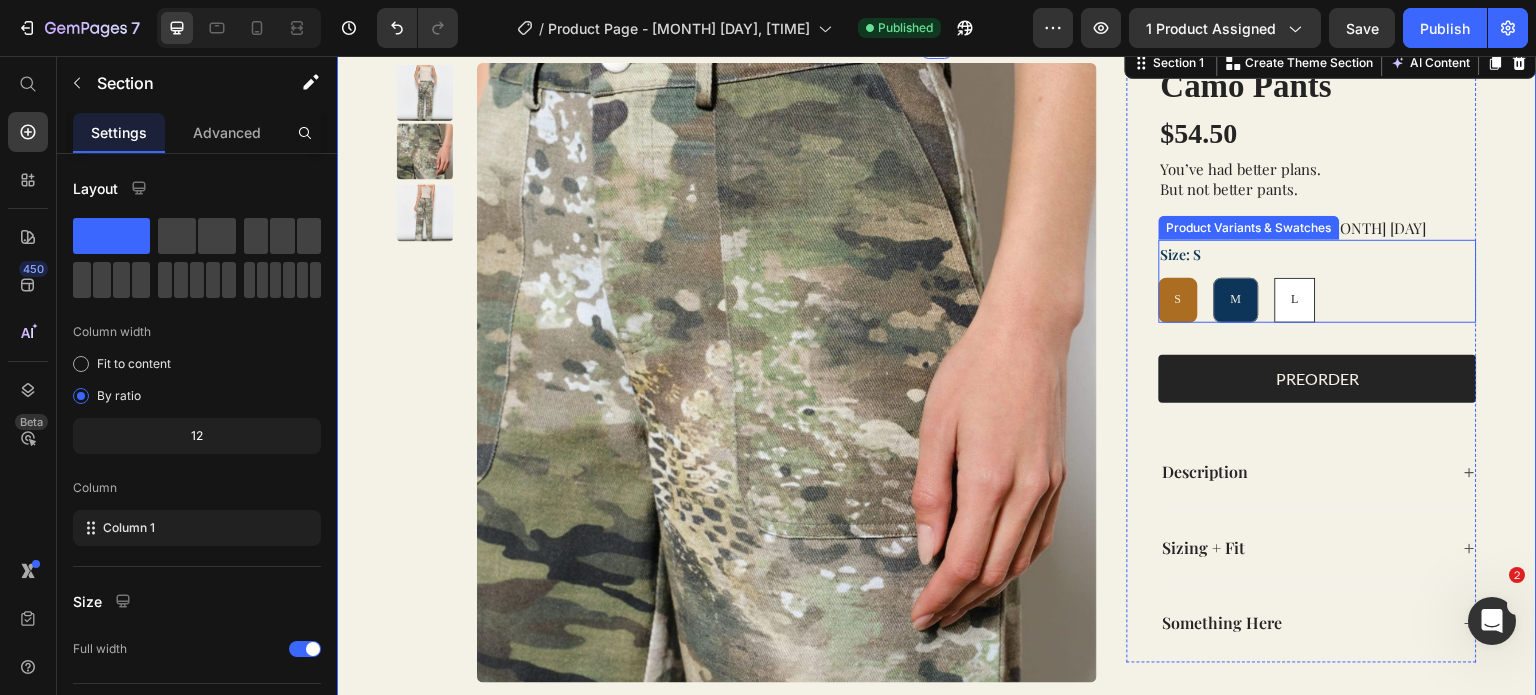 scroll, scrollTop: 60, scrollLeft: 0, axis: vertical 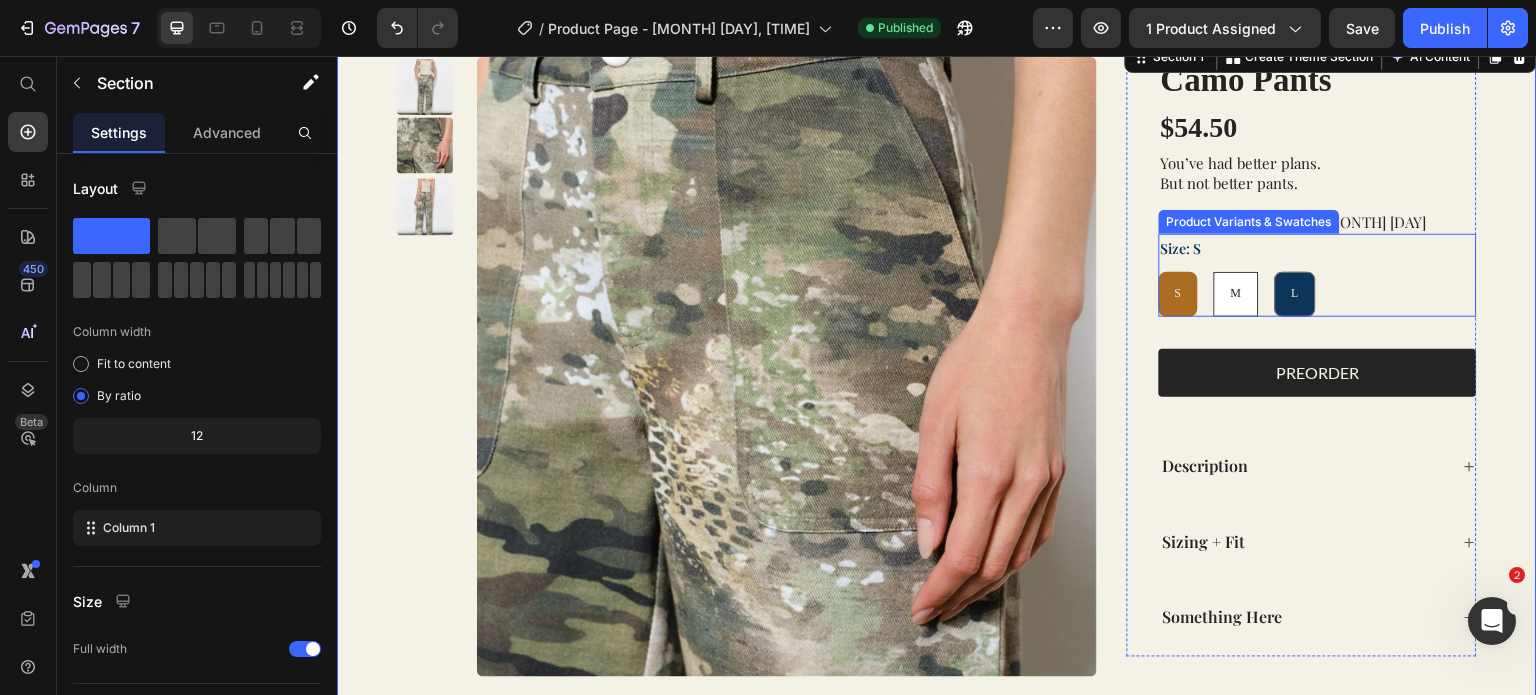 click on "M" at bounding box center [1236, 294] 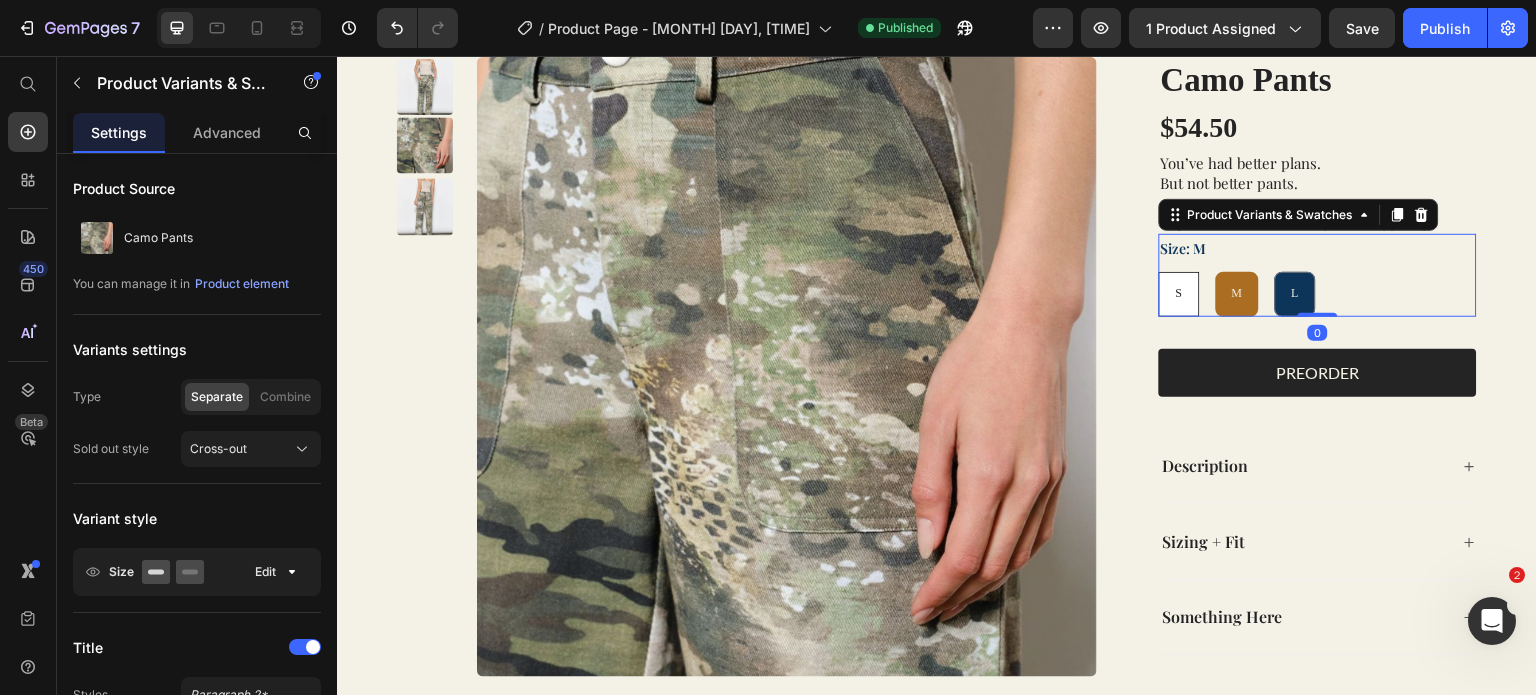 click on "S" at bounding box center (1179, 294) 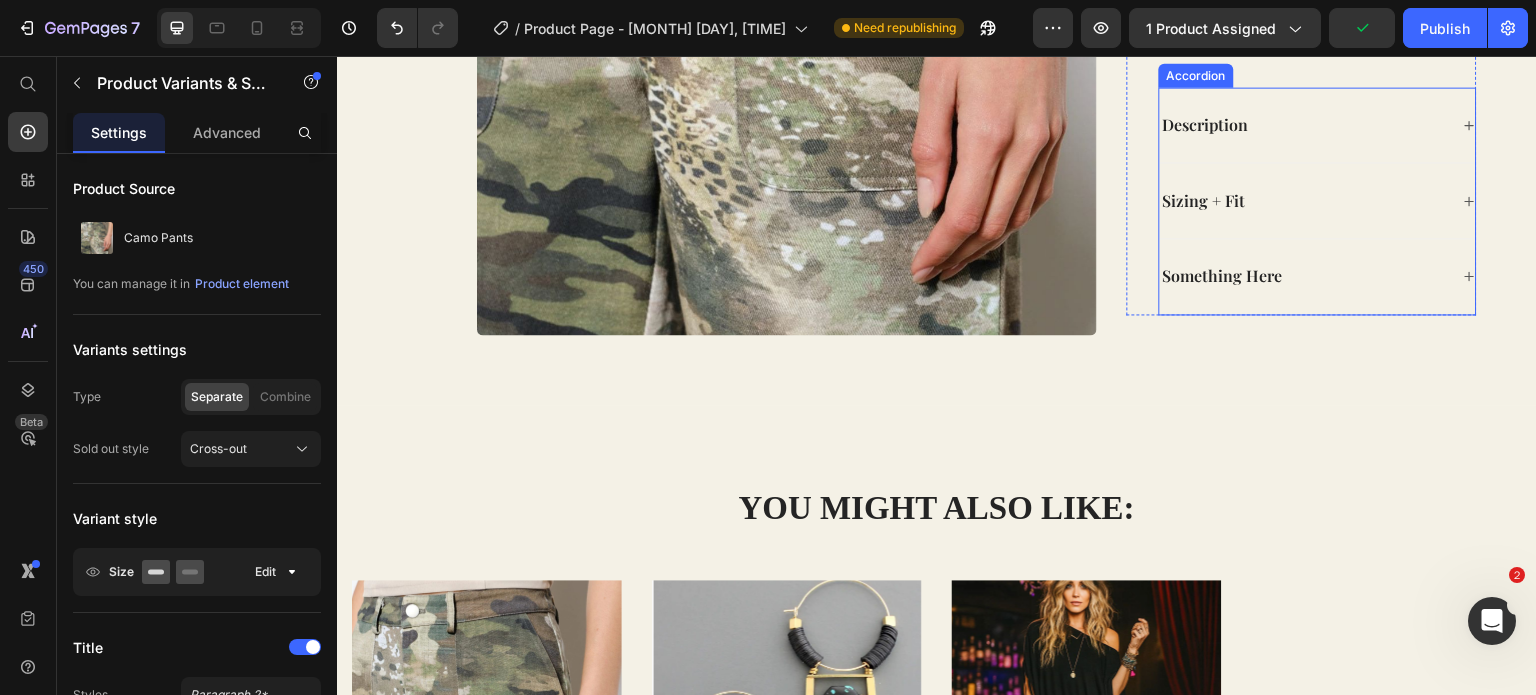 scroll, scrollTop: 424, scrollLeft: 0, axis: vertical 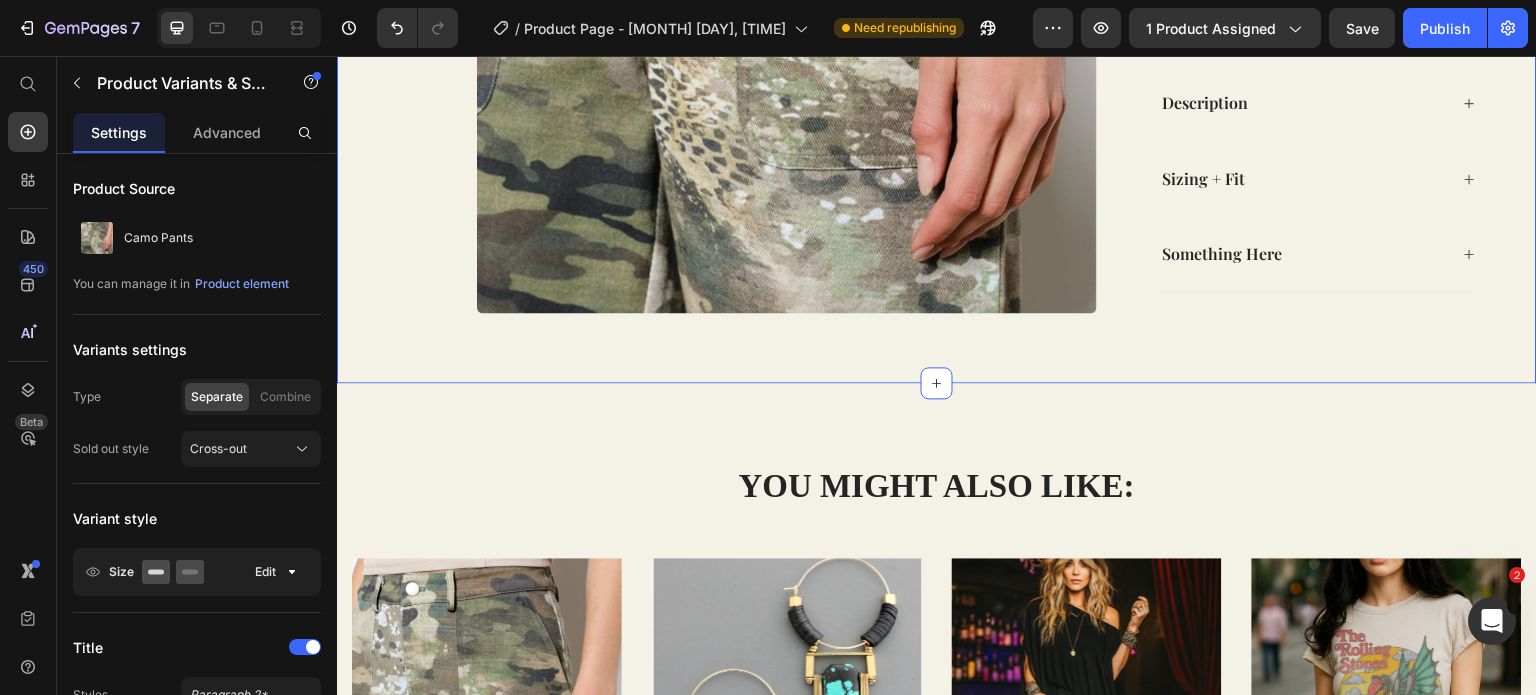 click on "Product Images Camo Pants Product Title $54.50 Product Price Row You’ve had better plans. But not better pants.   Expected to be in stock:  July 28 Text Block Size: S S S S M M M L L L Product Variants & Swatches   0 Product Variants & Swatches PREORDER Add to Cart Row
Description
Sizing + Fit
Something Here Accordion Row Product Section 1" at bounding box center (937, 28) 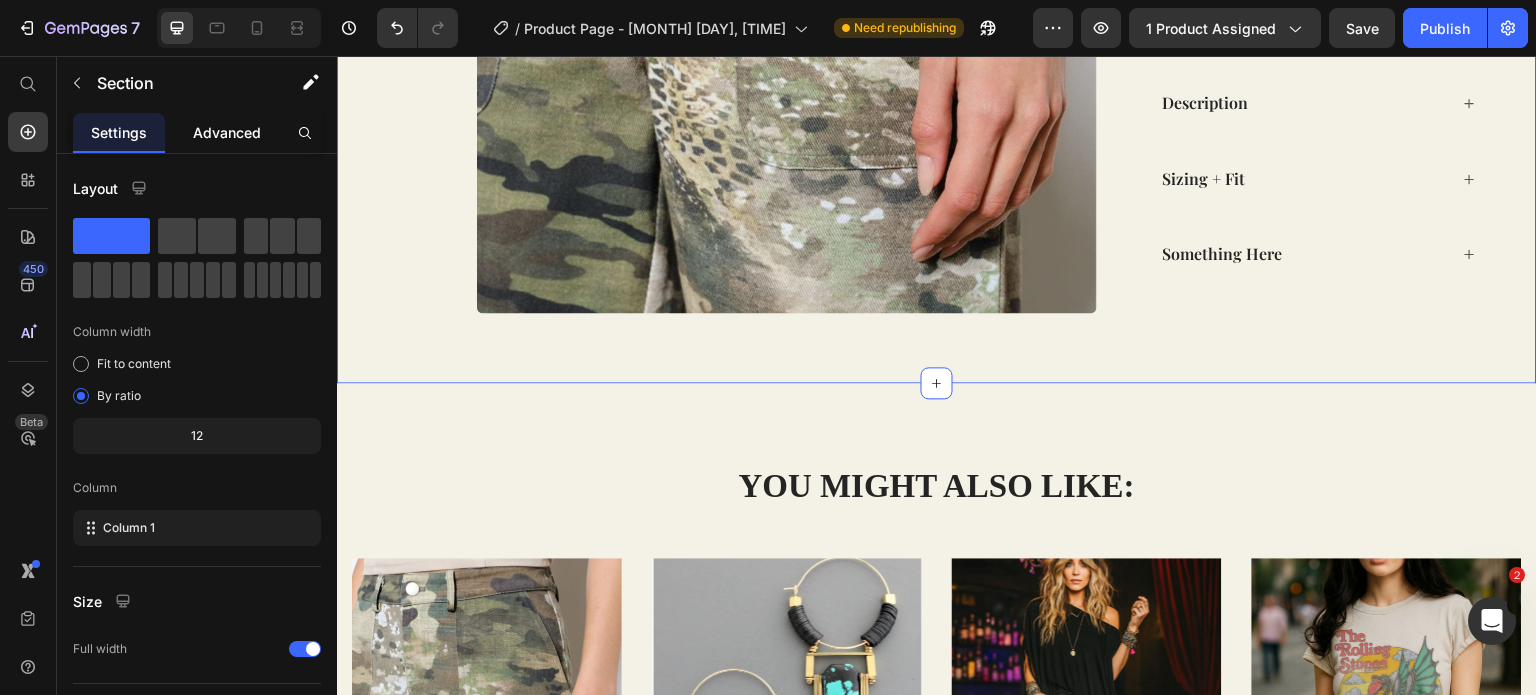 click on "Advanced" 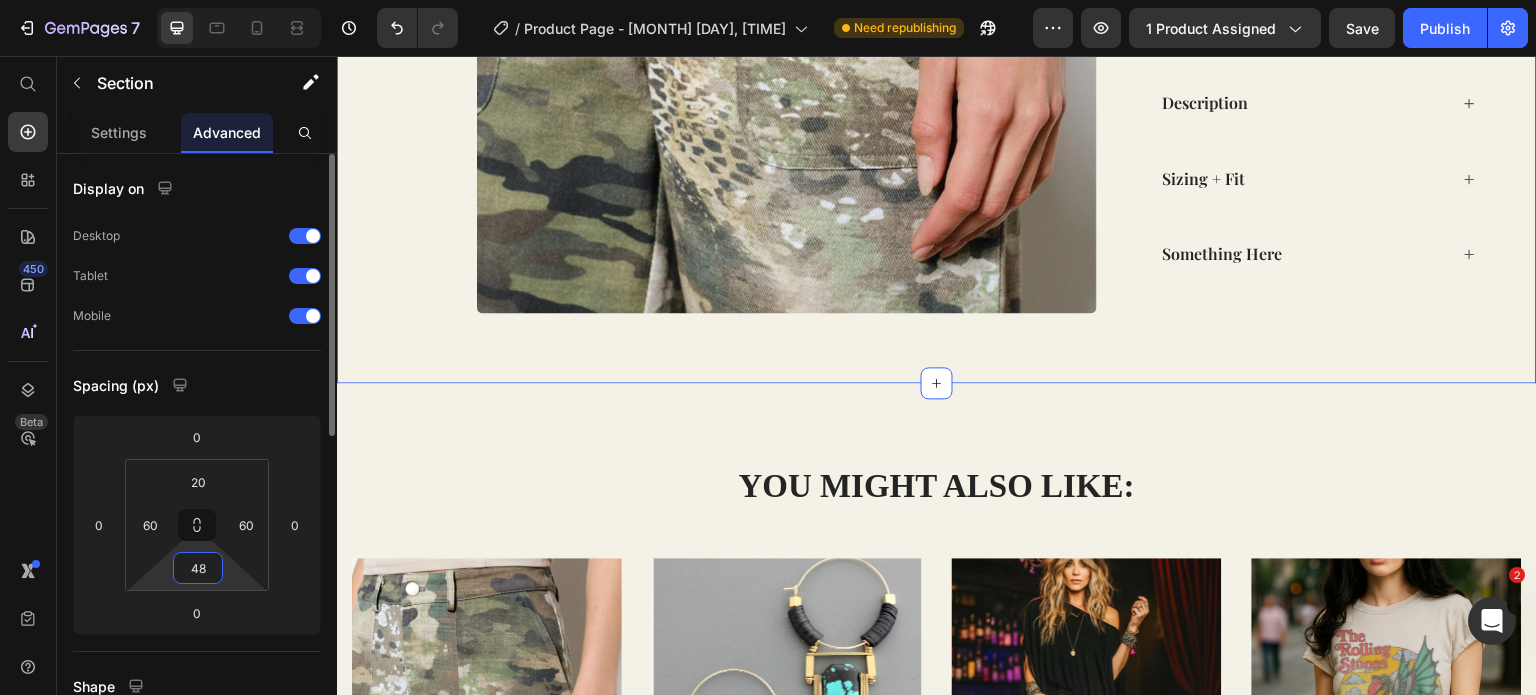 click on "48" at bounding box center [198, 568] 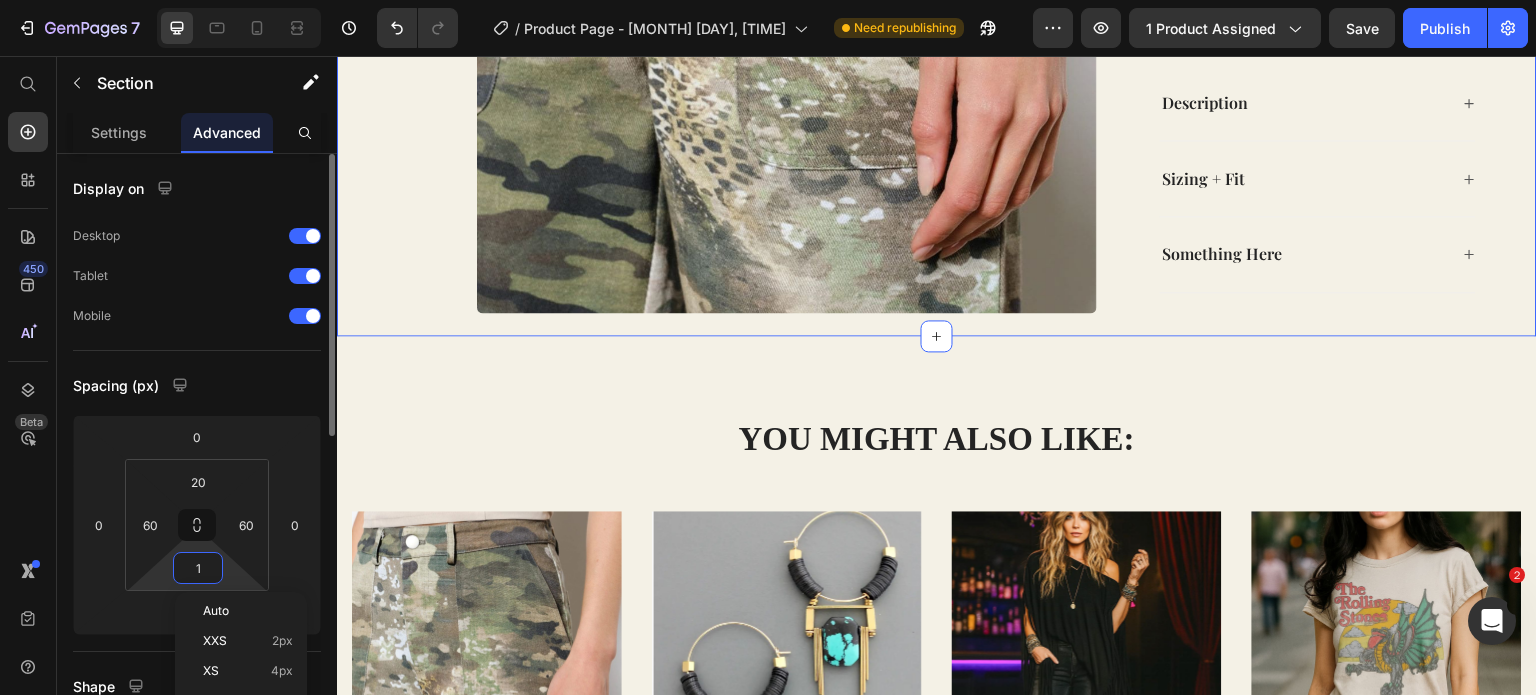 type on "12" 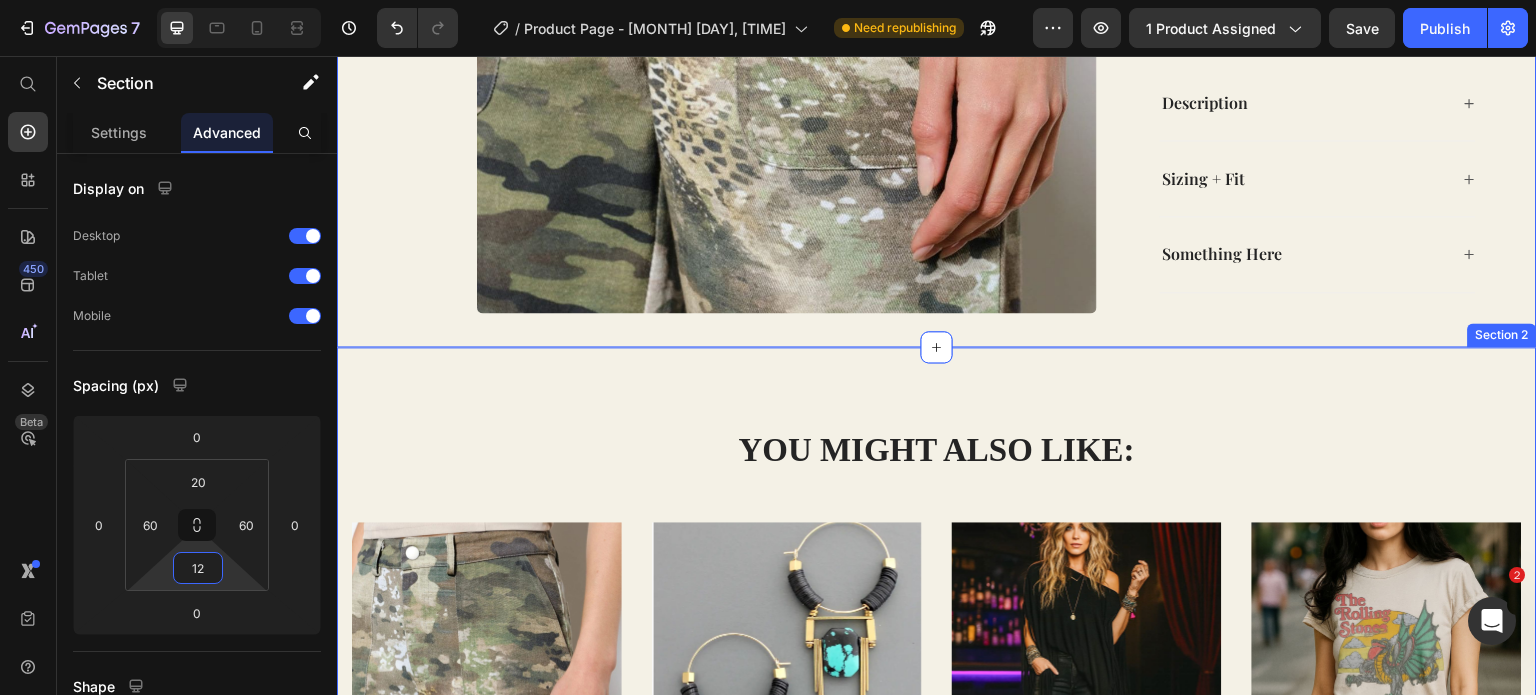click on "YOU MIGHT ALSO LIKE: Heading Row (P) Images Row Camo Pants (P) Title $54.50 (P) Price $0.00 (P) Price Row add to cart (P) Cart Button Row (P) Images Row Art Deco Turquoise Earrings (P) Title $52.00 (P) Price $0.00 (P) Price Row add to cart (P) Cart Button Row (P) Images Row Showstopper Fringe Top (P) Title $48.00 (P) Price $0.00 (P) Price Row add to cart (P) Cart Button Row (P) Images Row Rolling Stones Dragon Tee (P) Title $48.00 (P) Price $0.00 (P) Price Row add to cart (P) Cart Button Row Product List Row Section 2" at bounding box center (937, 711) 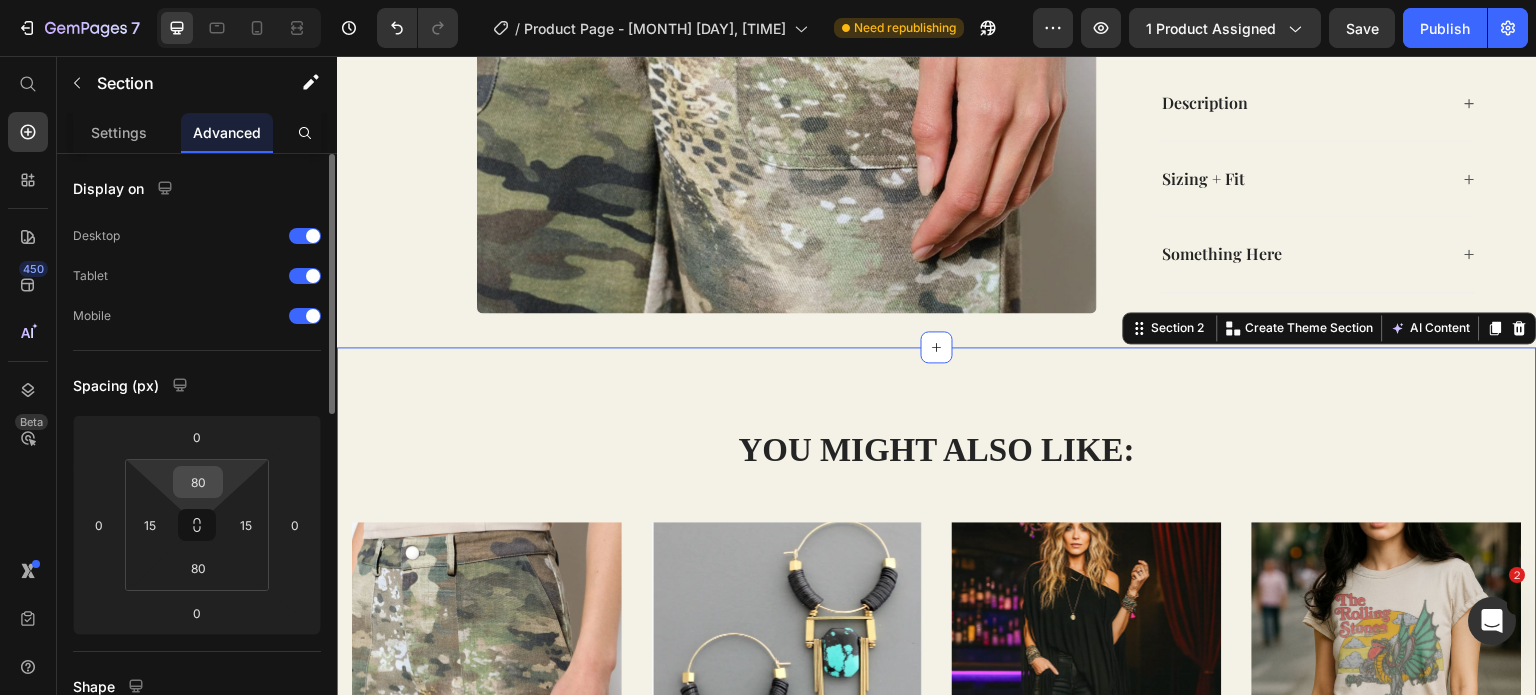 click on "80" at bounding box center [198, 482] 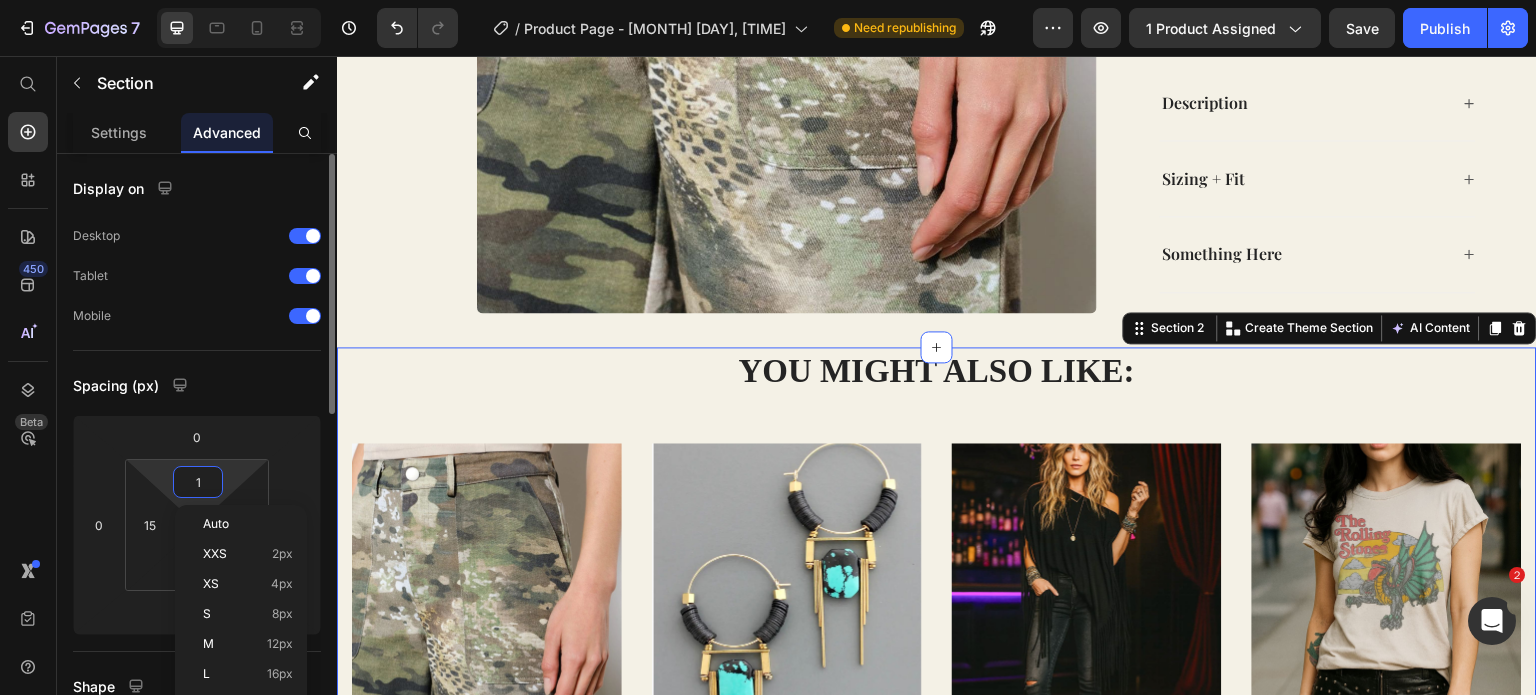 type on "12" 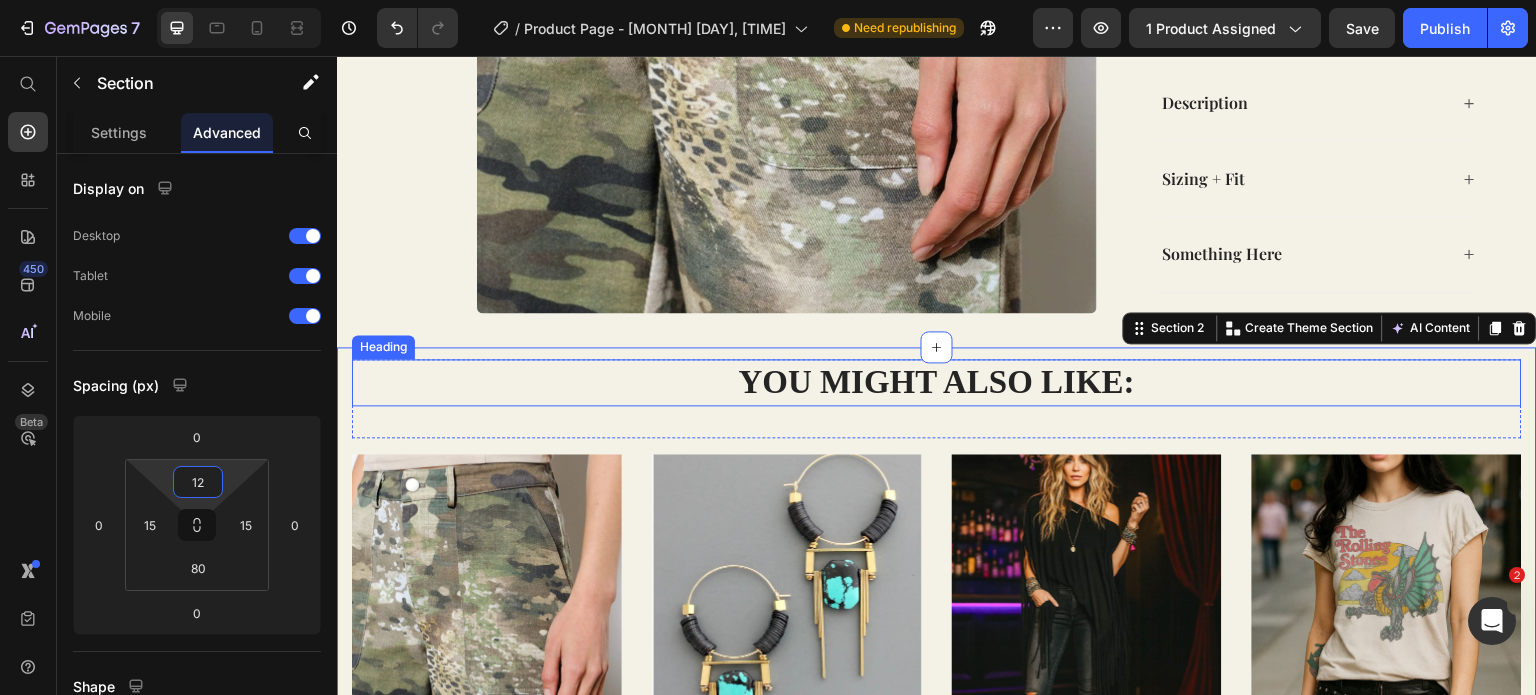 click on "YOU MIGHT ALSO LIKE:" at bounding box center (937, 382) 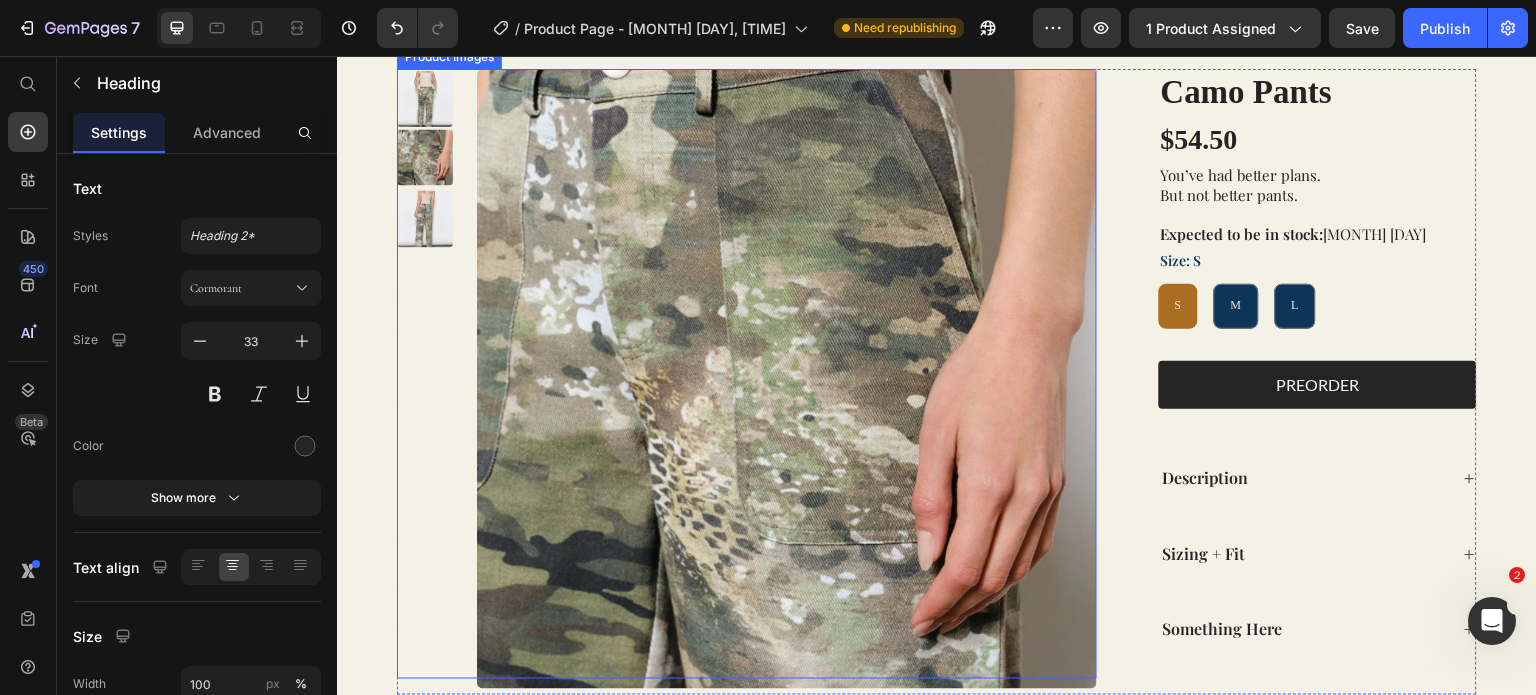 scroll, scrollTop: 69, scrollLeft: 0, axis: vertical 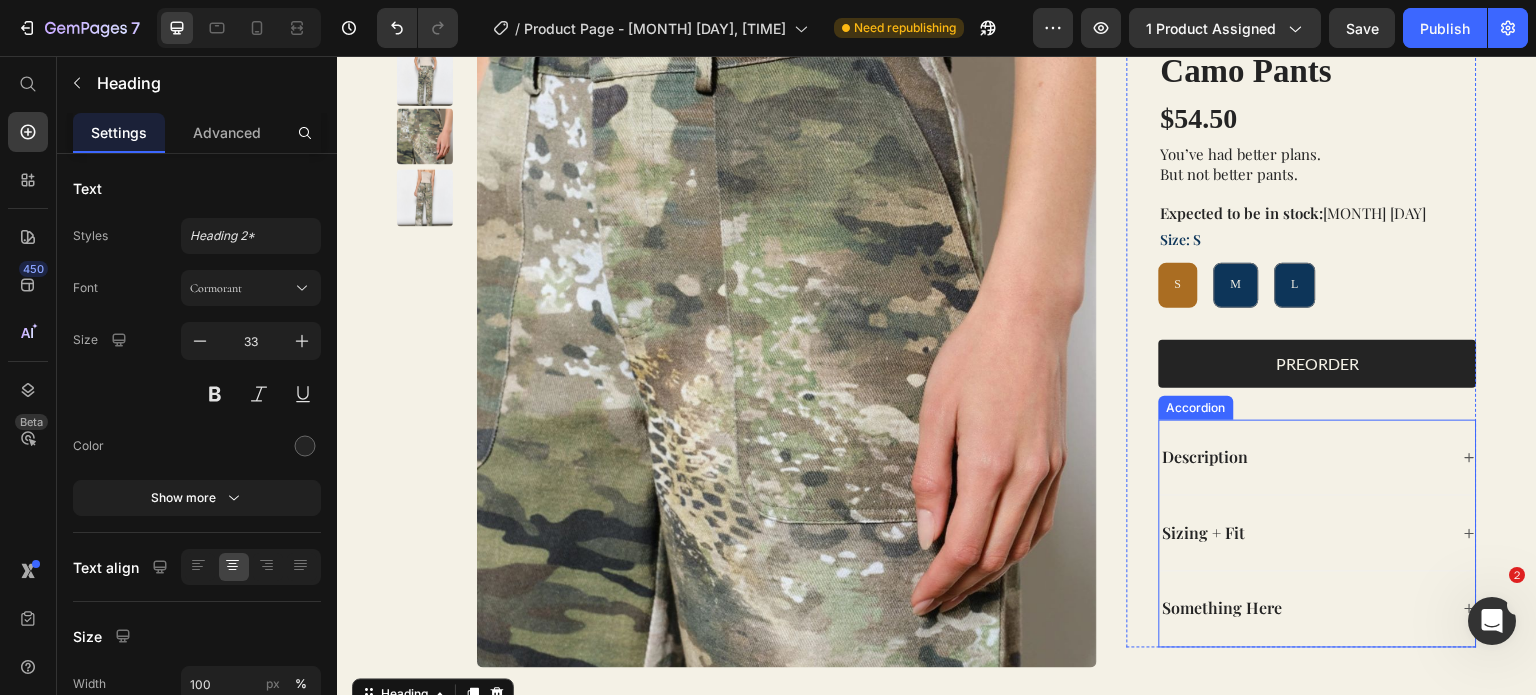 click 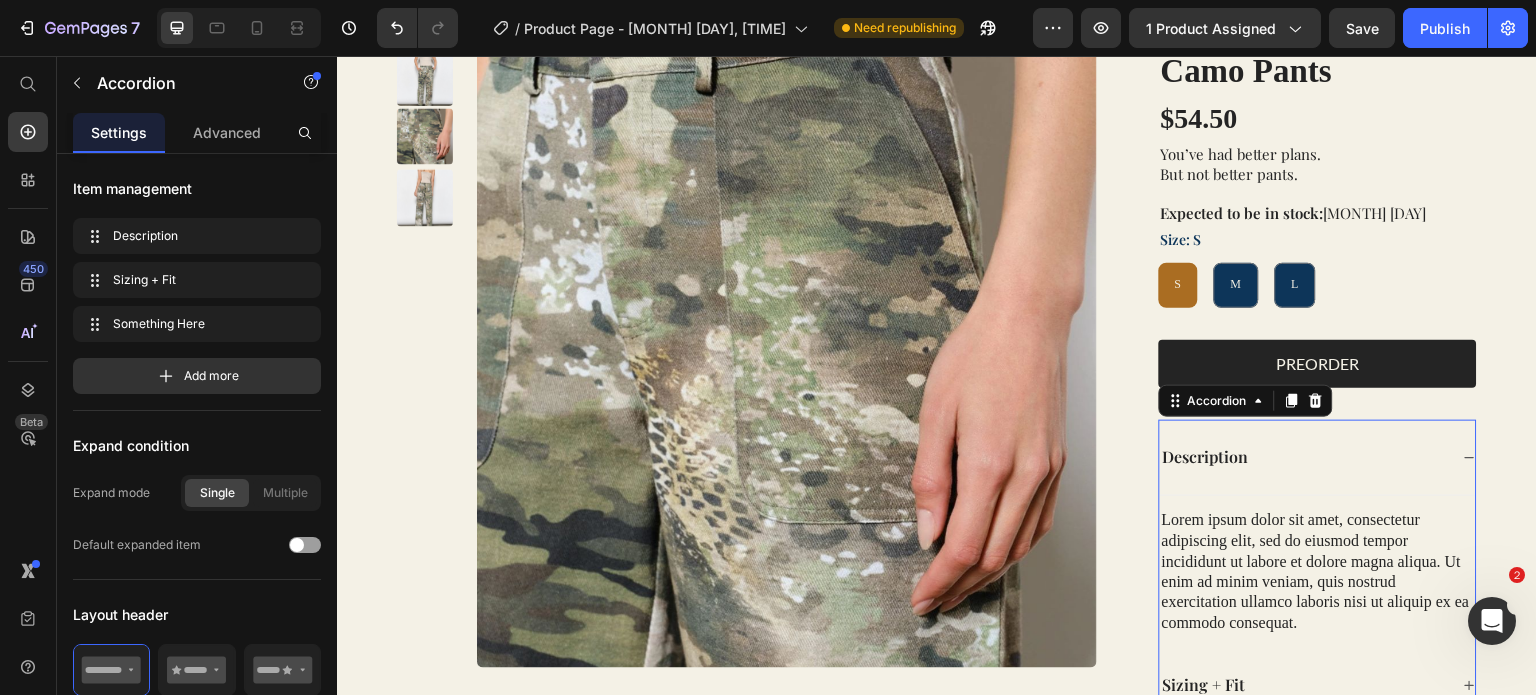 click 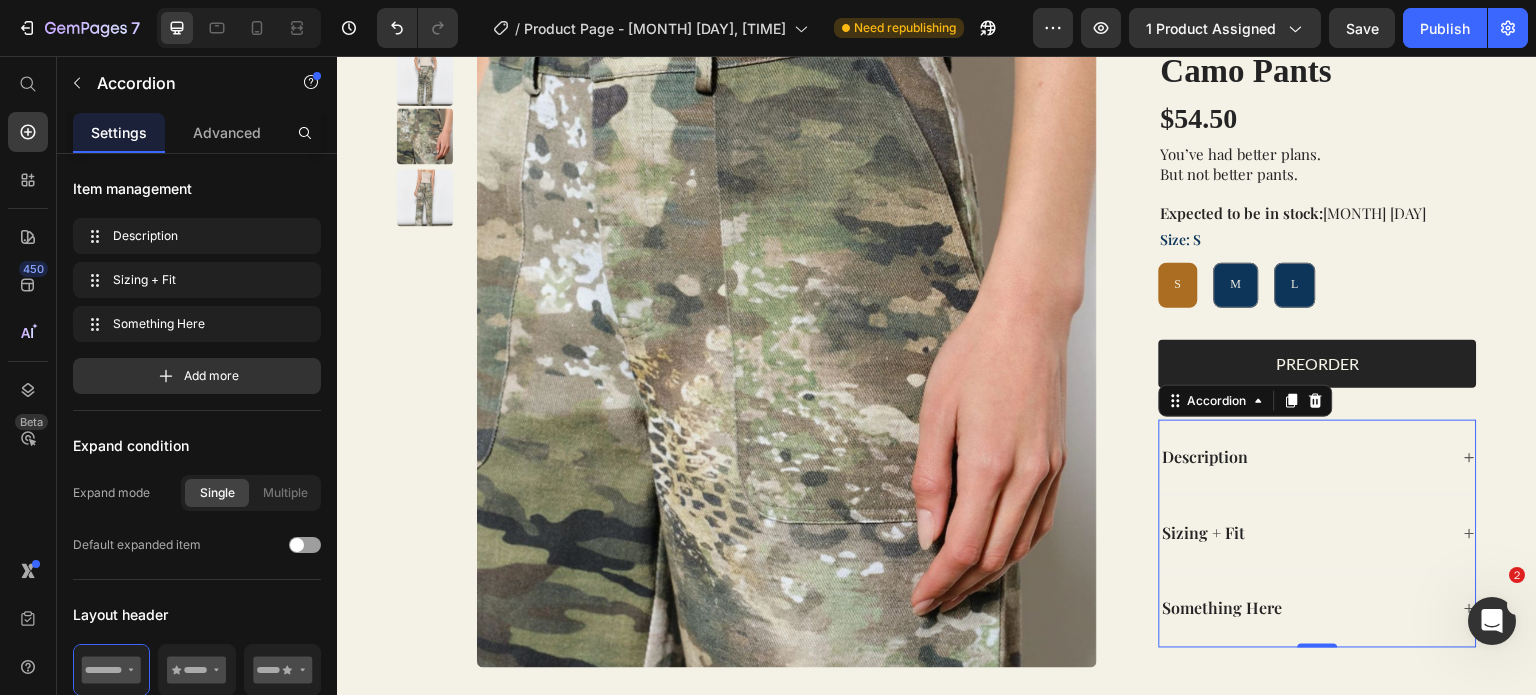 click 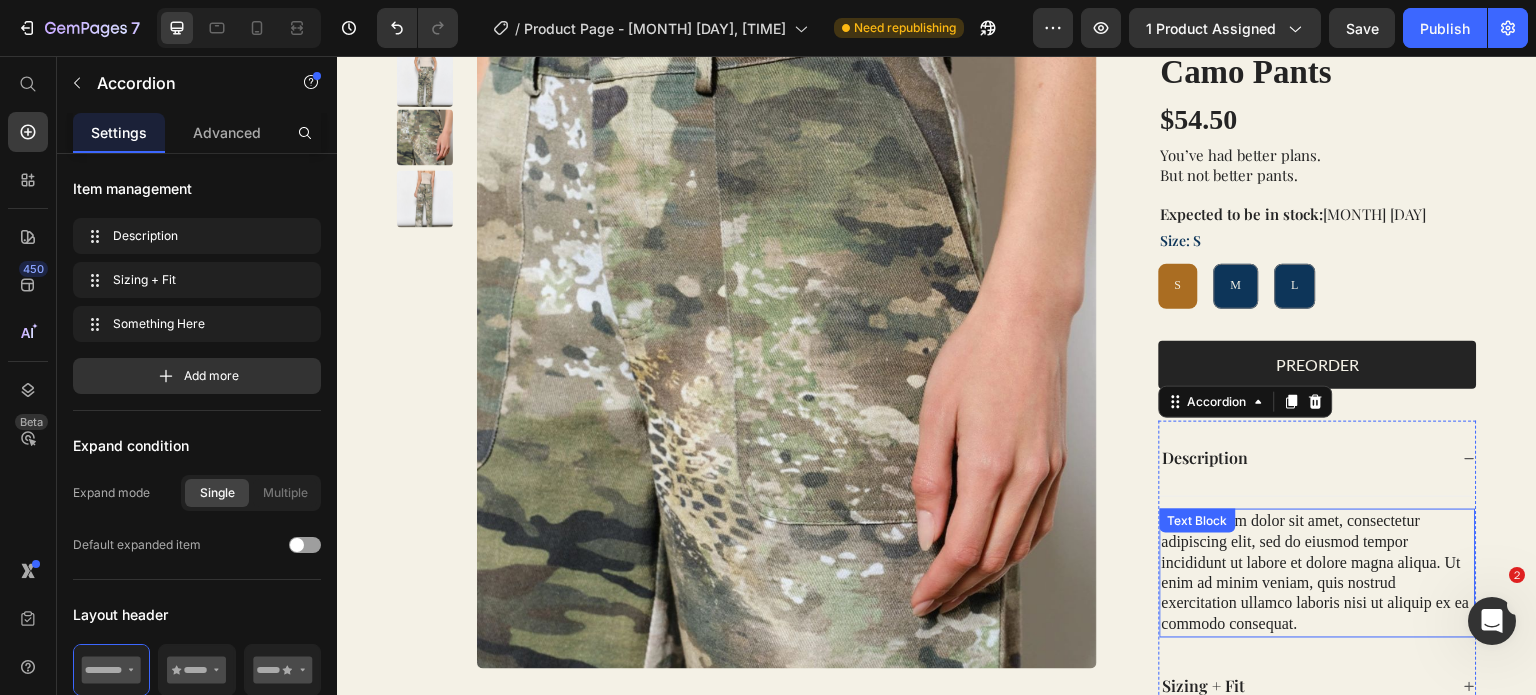 scroll, scrollTop: 82, scrollLeft: 0, axis: vertical 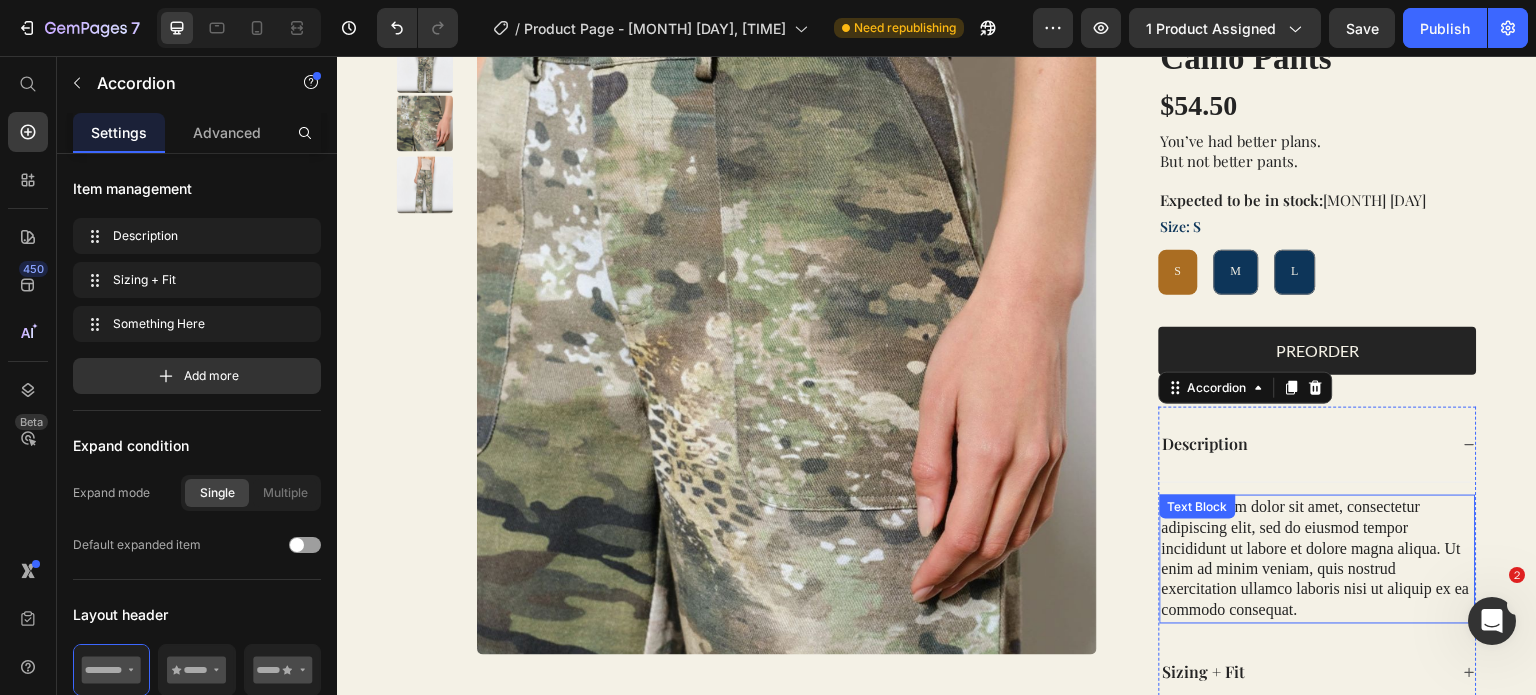 click on "Lorem ipsum dolor sit amet, consectetur adipiscing elit, sed do eiusmod tempor incididunt ut labore et dolore magna aliqua. Ut enim ad minim veniam, quis nostrud exercitation ullamco laboris nisi ut aliquip ex ea commodo consequat." at bounding box center (1318, 559) 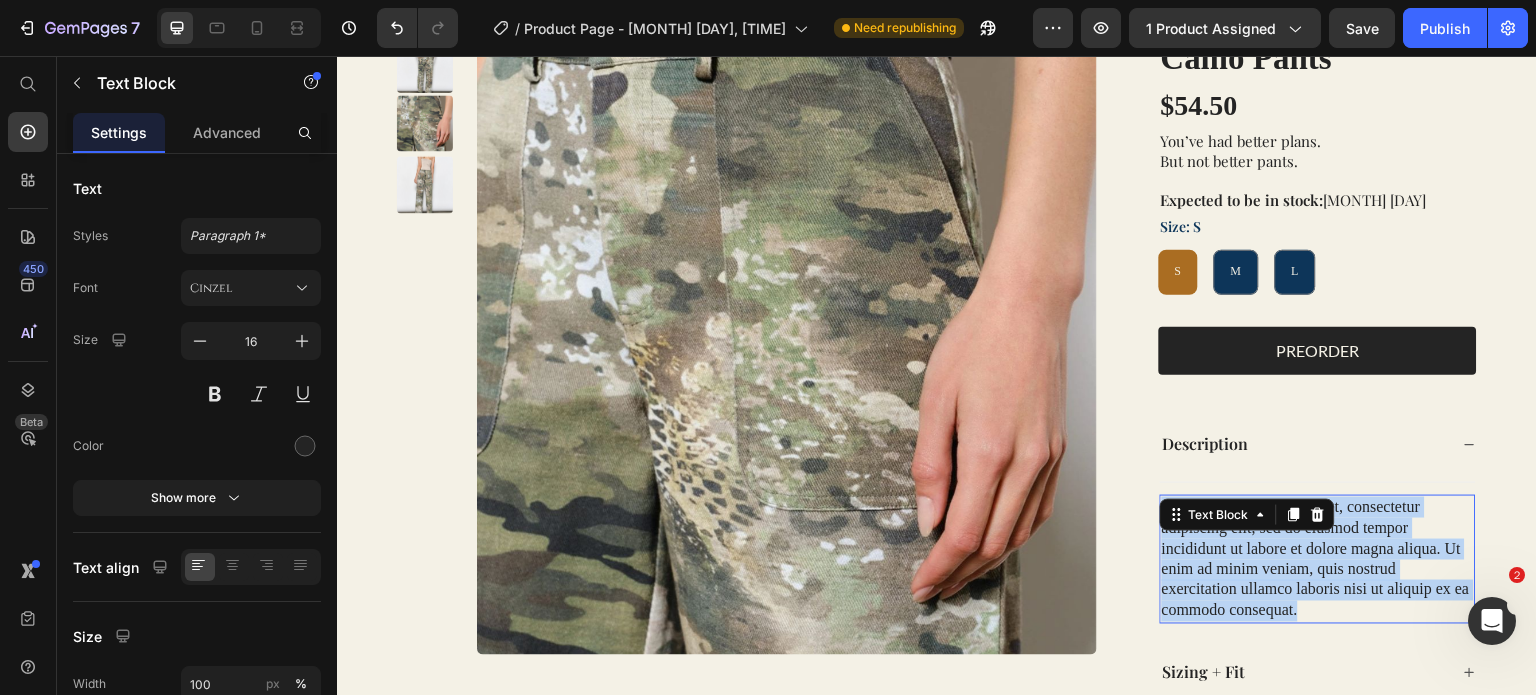 click on "Lorem ipsum dolor sit amet, consectetur adipiscing elit, sed do eiusmod tempor incididunt ut labore et dolore magna aliqua. Ut enim ad minim veniam, quis nostrud exercitation ullamco laboris nisi ut aliquip ex ea commodo consequat." at bounding box center (1318, 559) 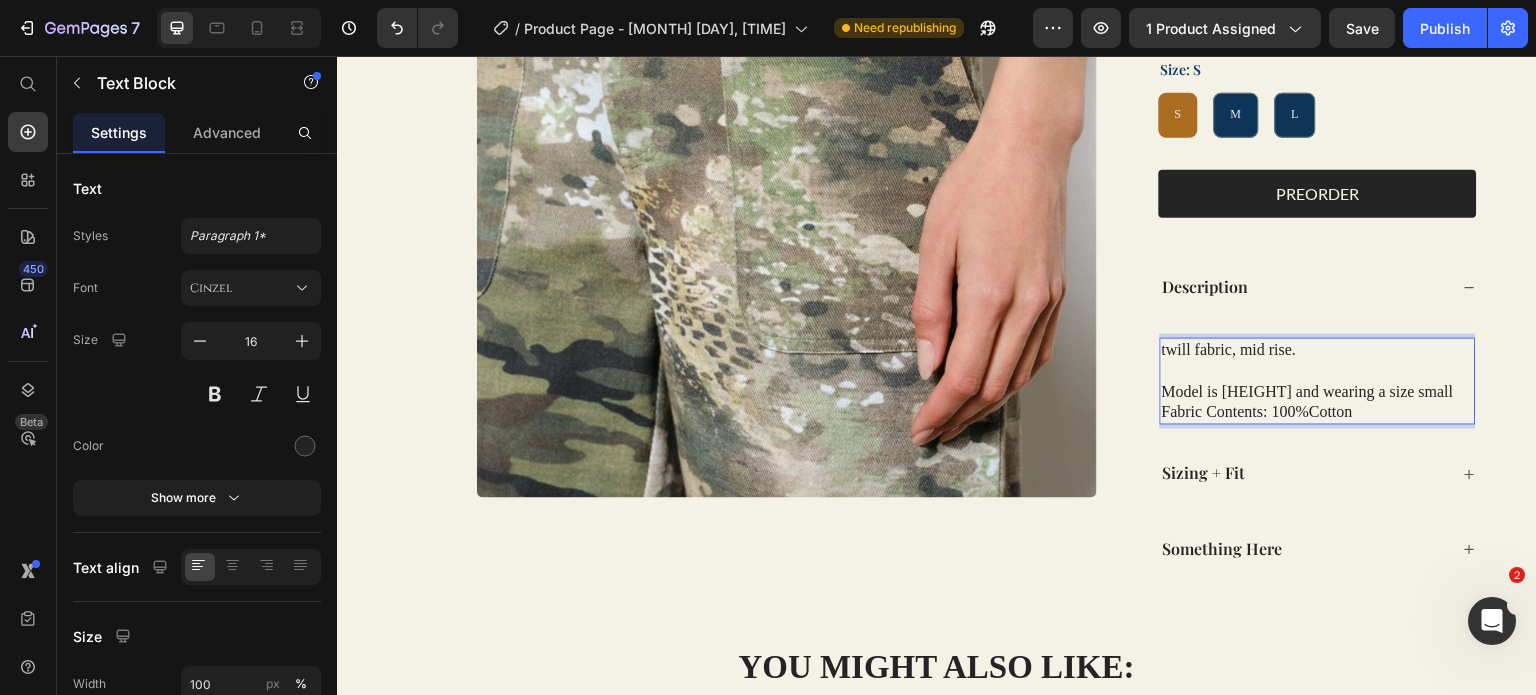 scroll, scrollTop: 240, scrollLeft: 0, axis: vertical 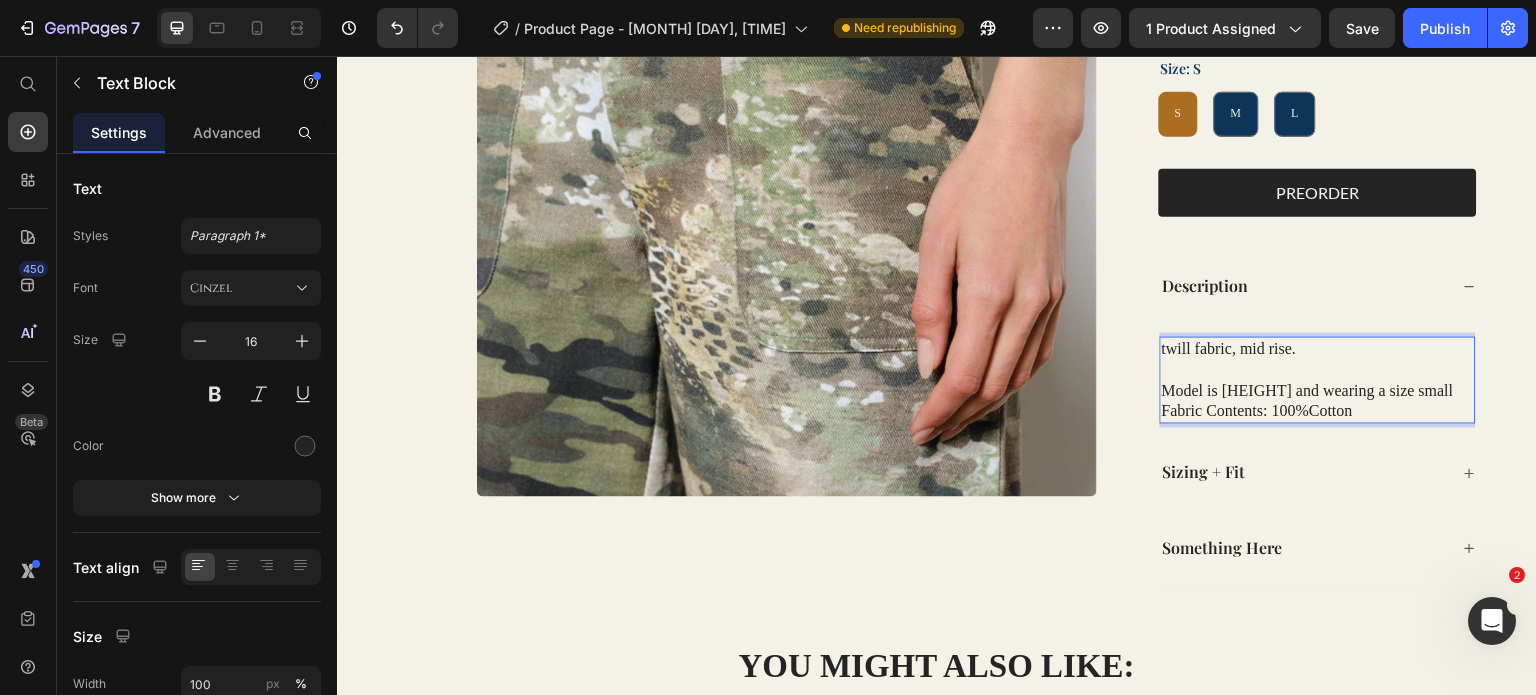 click on "twill fabric, mid rise." at bounding box center (1318, 349) 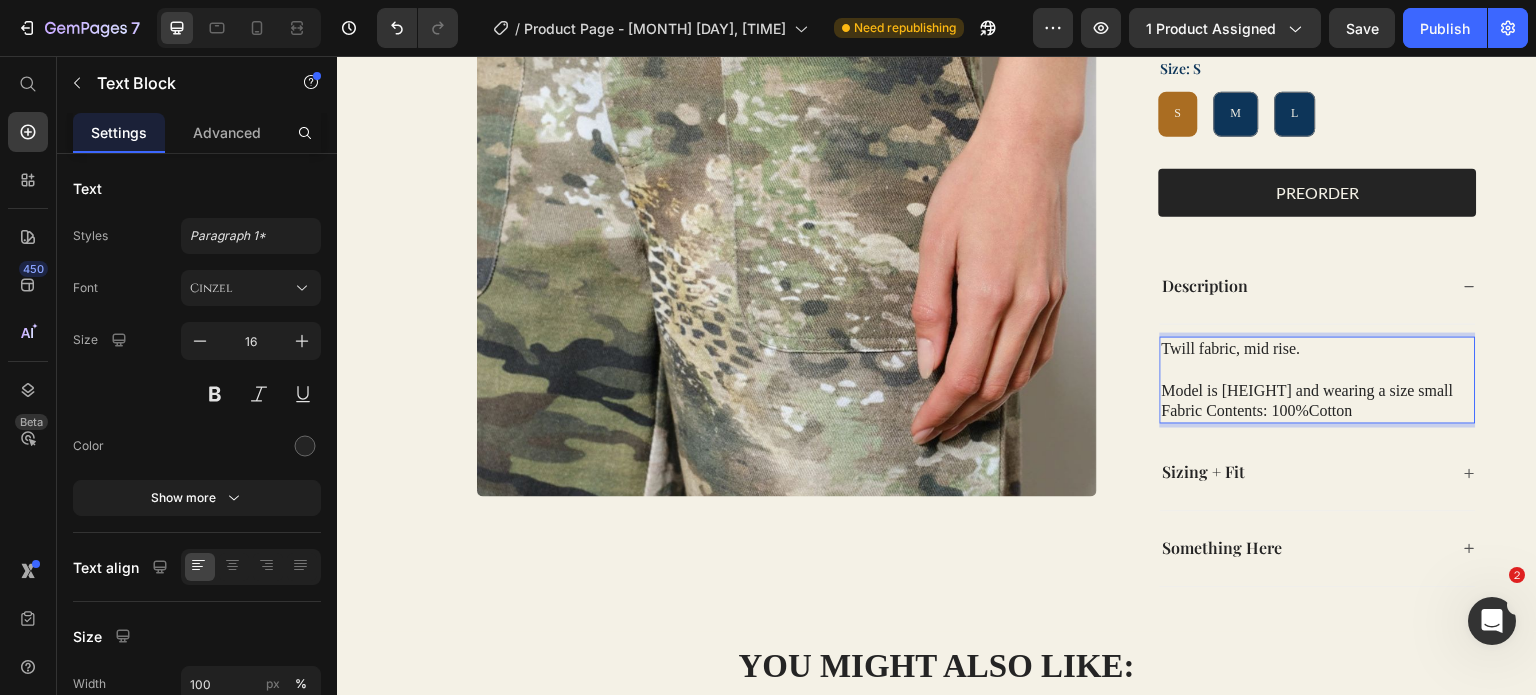 click on "Fabric Contents: 100%Cotton" at bounding box center (1318, 412) 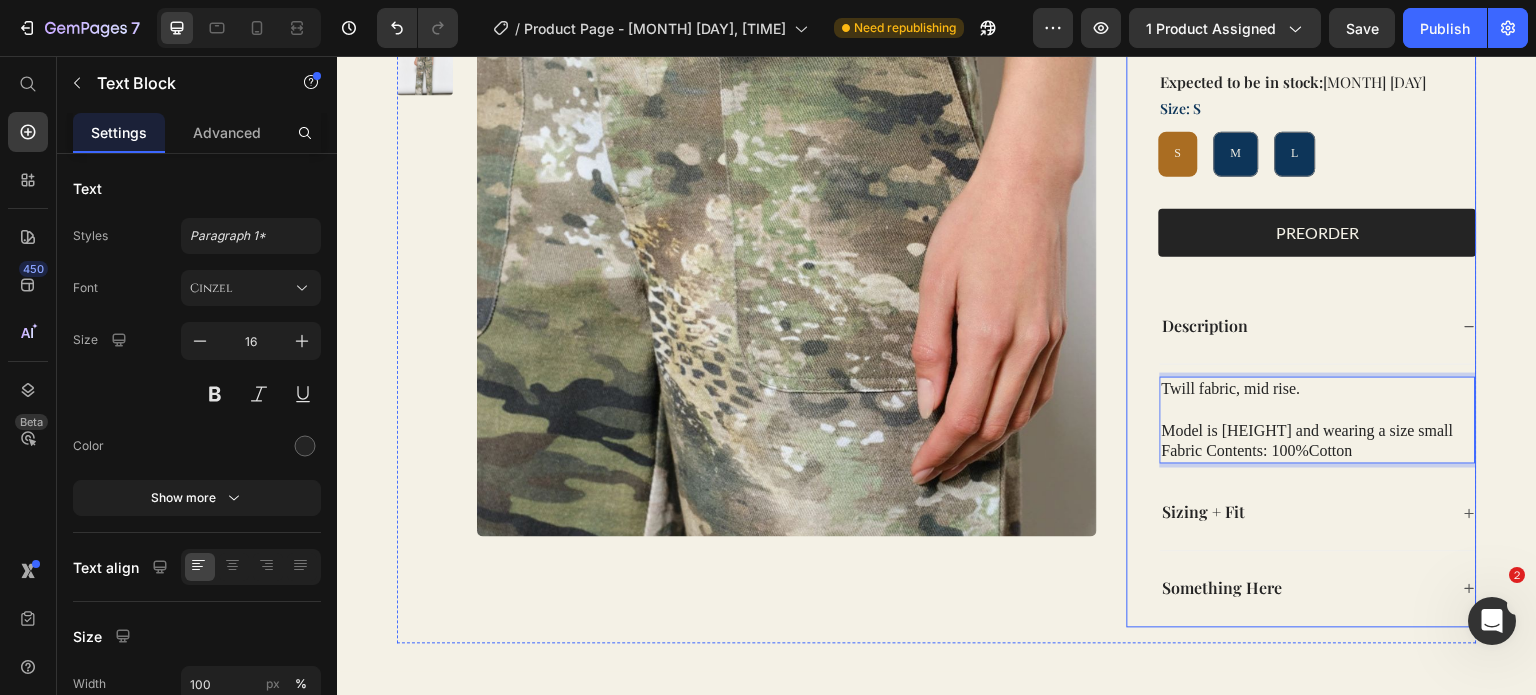 scroll, scrollTop: 201, scrollLeft: 0, axis: vertical 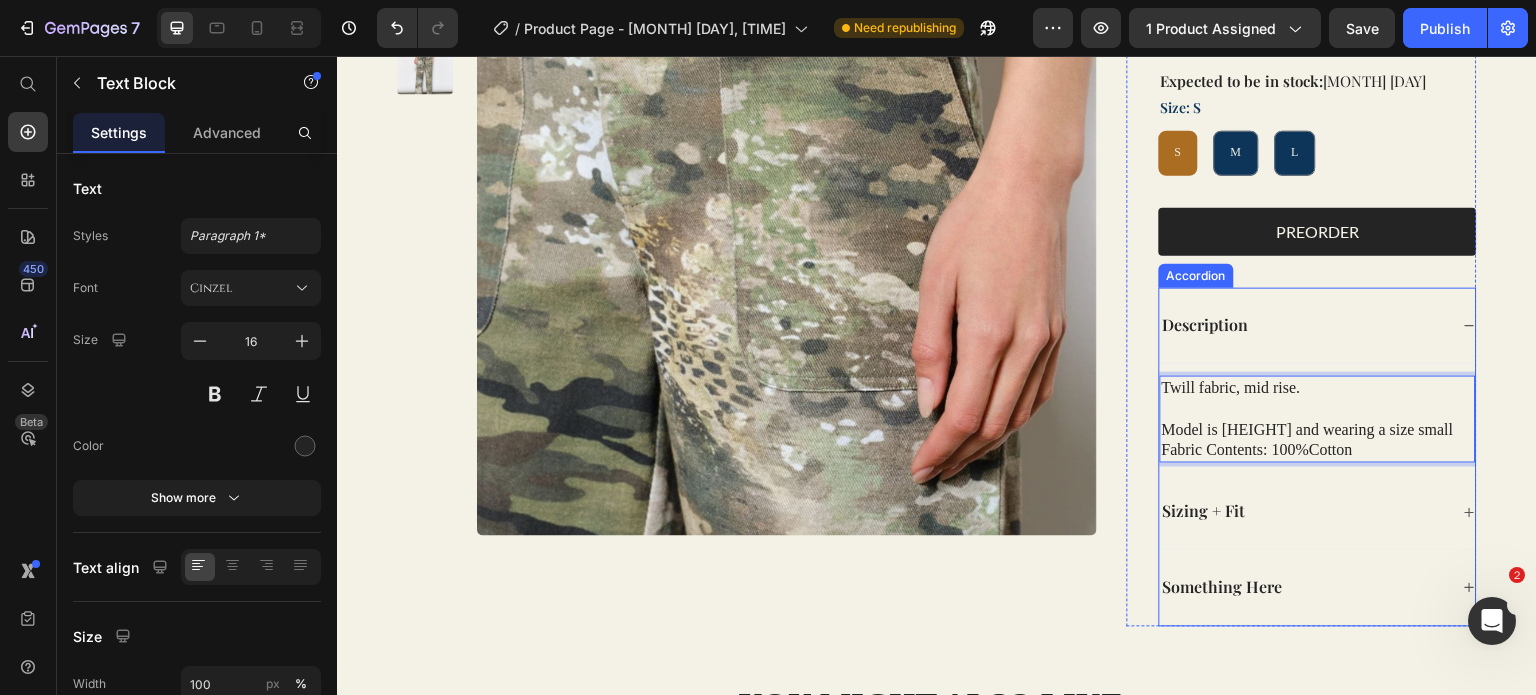 click 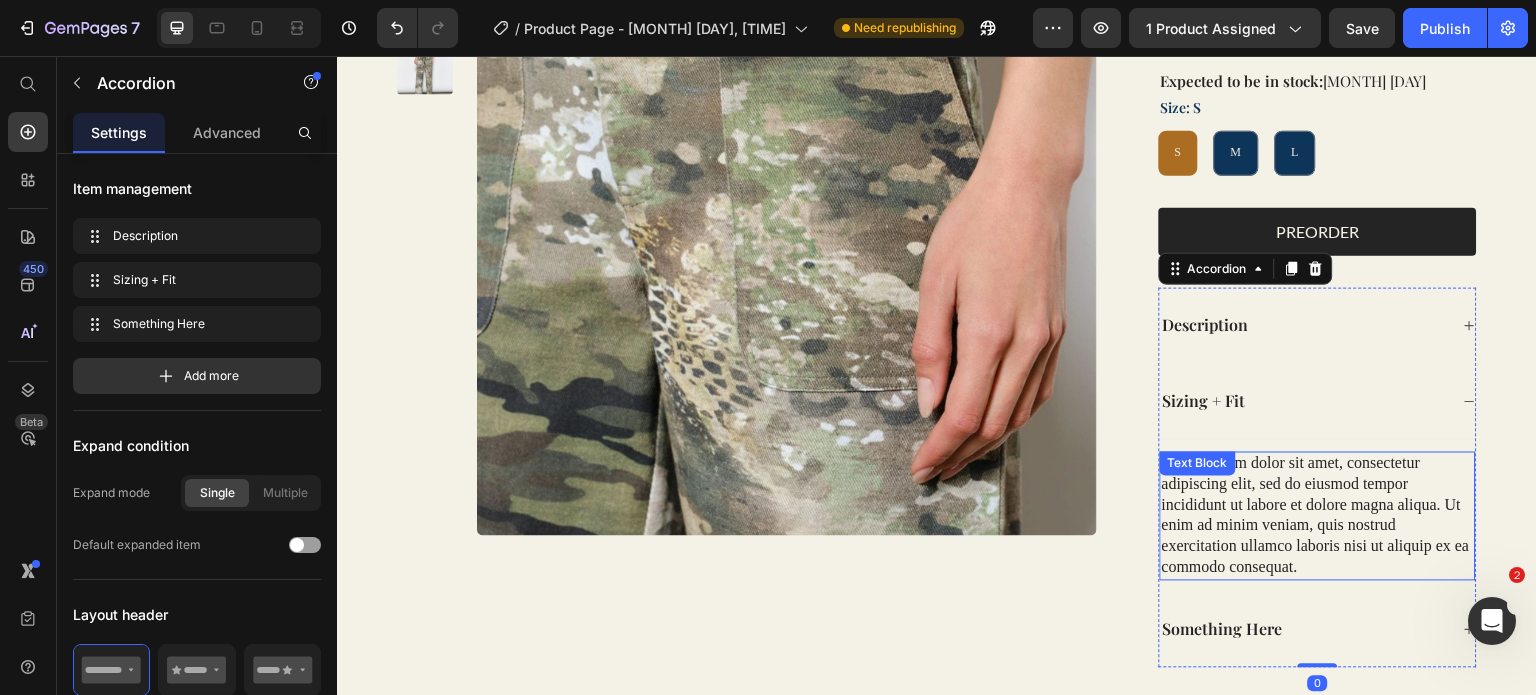 click on "Lorem ipsum dolor sit amet, consectetur adipiscing elit, sed do eiusmod tempor incididunt ut labore et dolore magna aliqua. Ut enim ad minim veniam, quis nostrud exercitation ullamco laboris nisi ut aliquip ex ea commodo consequat." at bounding box center [1318, 516] 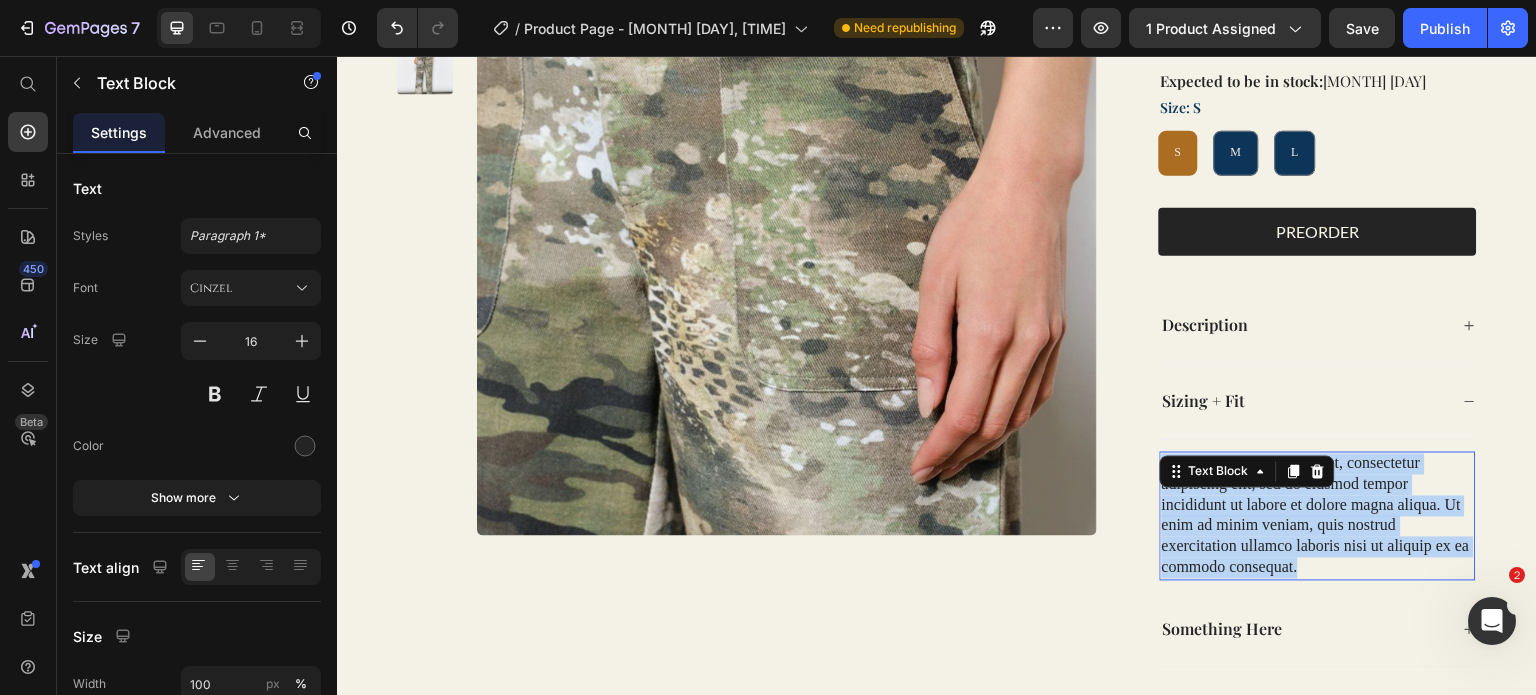click on "Lorem ipsum dolor sit amet, consectetur adipiscing elit, sed do eiusmod tempor incididunt ut labore et dolore magna aliqua. Ut enim ad minim veniam, quis nostrud exercitation ullamco laboris nisi ut aliquip ex ea commodo consequat." at bounding box center (1318, 516) 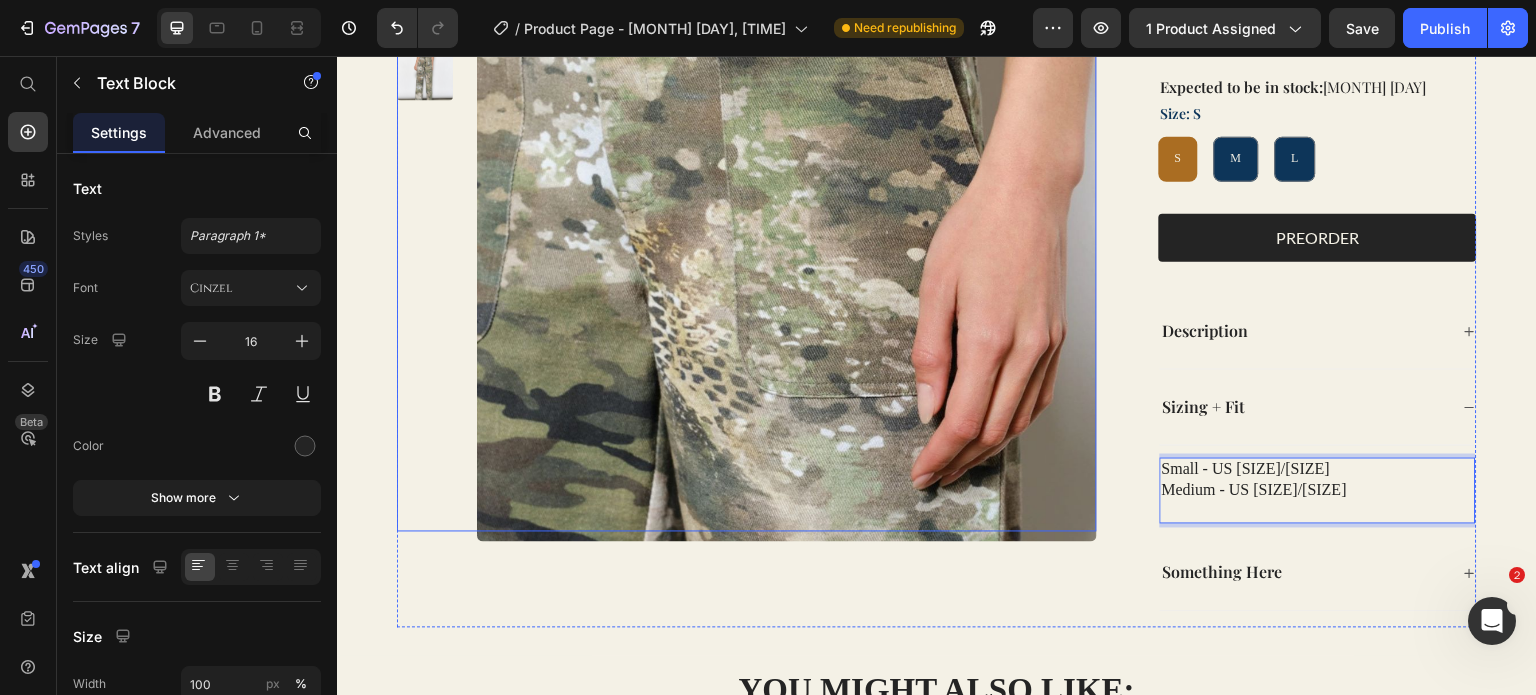 scroll, scrollTop: 230, scrollLeft: 0, axis: vertical 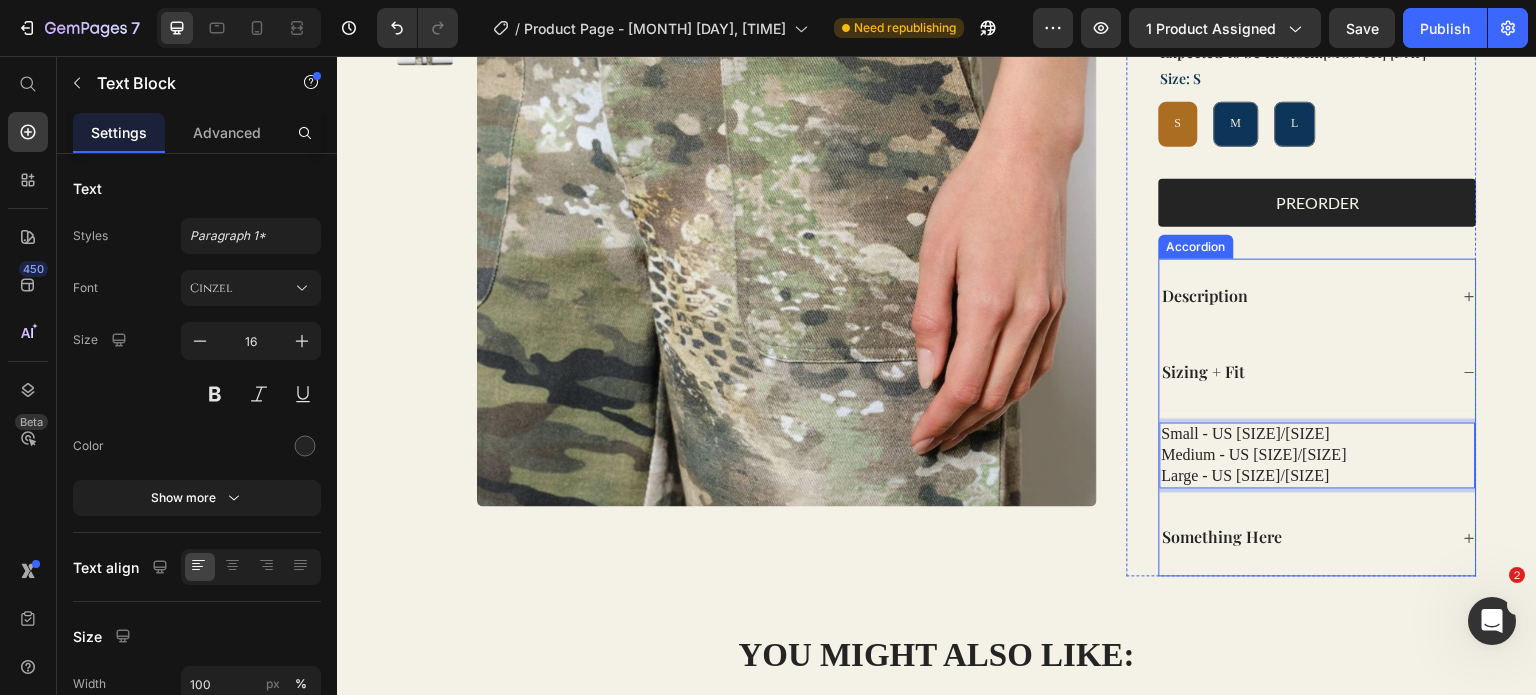 click on "Something Here" at bounding box center (1304, 538) 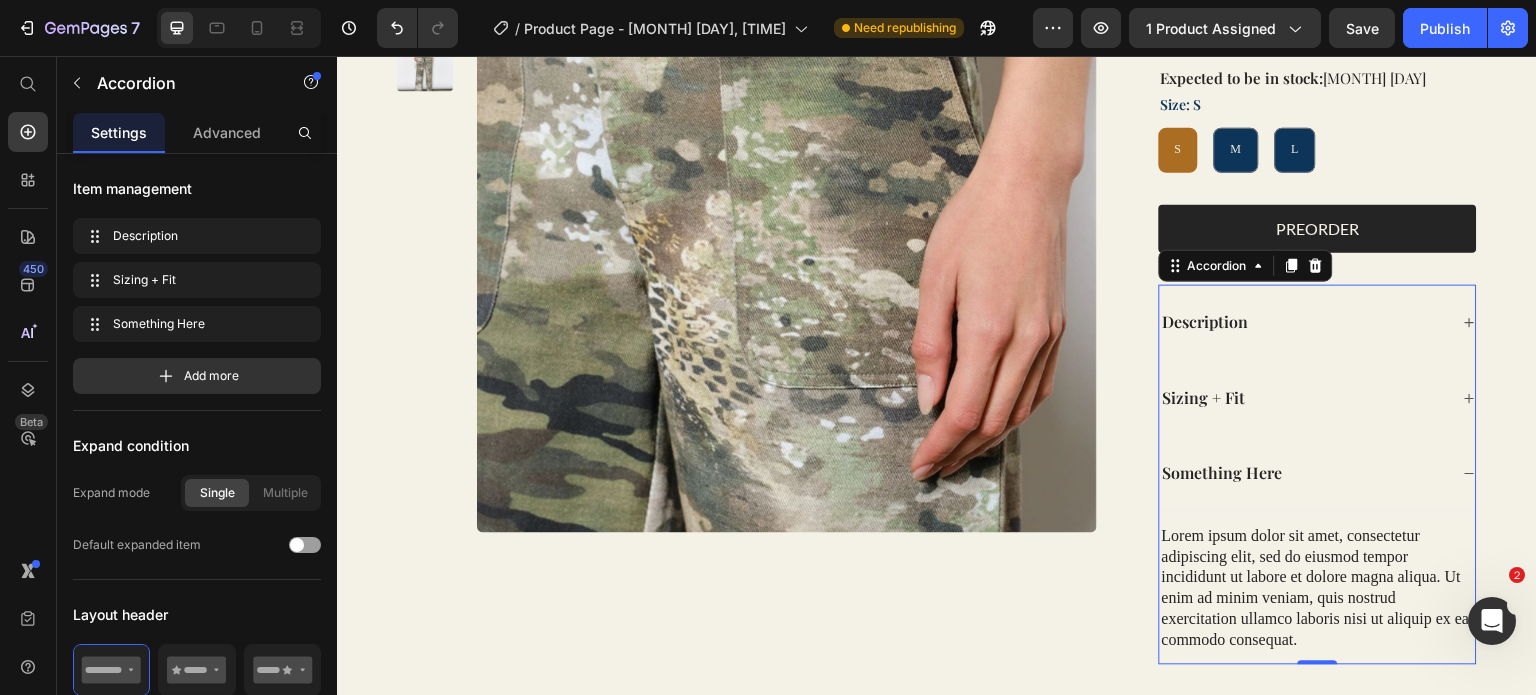 scroll, scrollTop: 204, scrollLeft: 0, axis: vertical 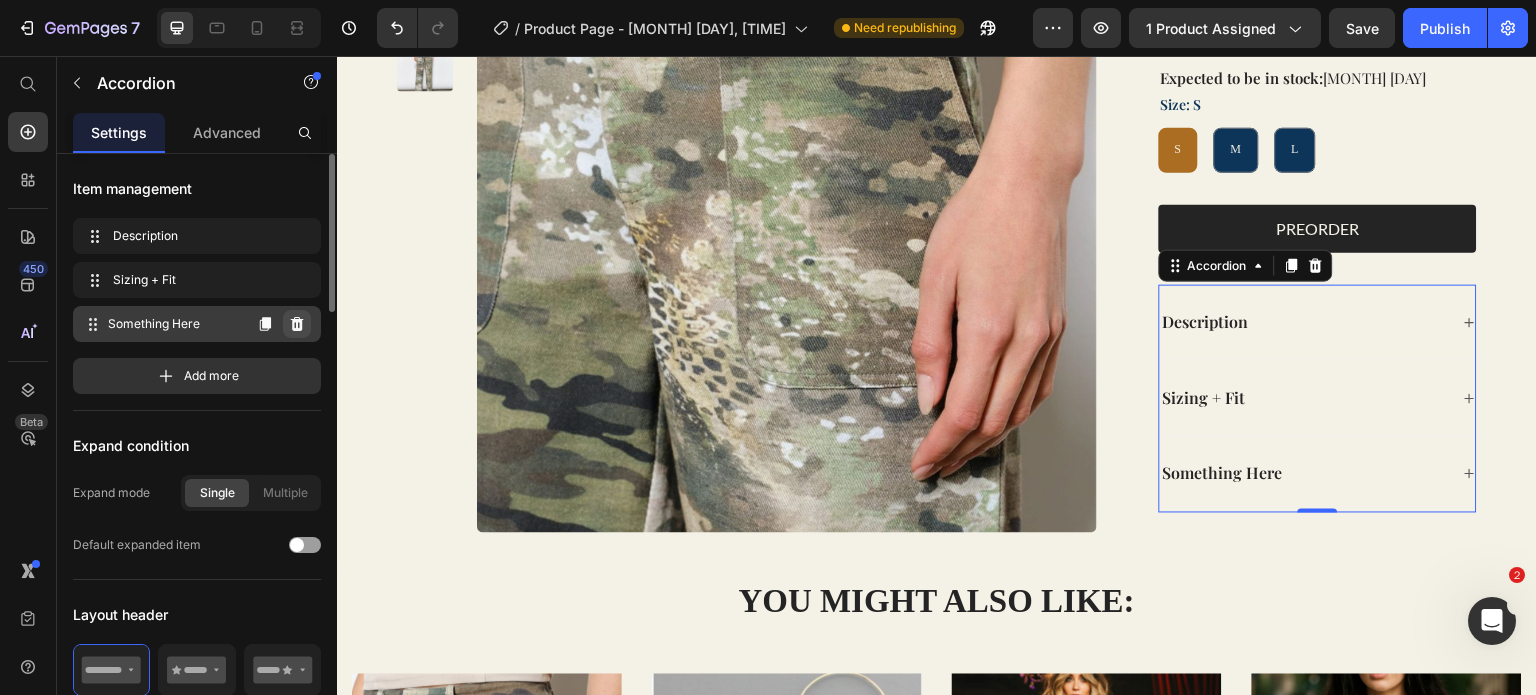 click 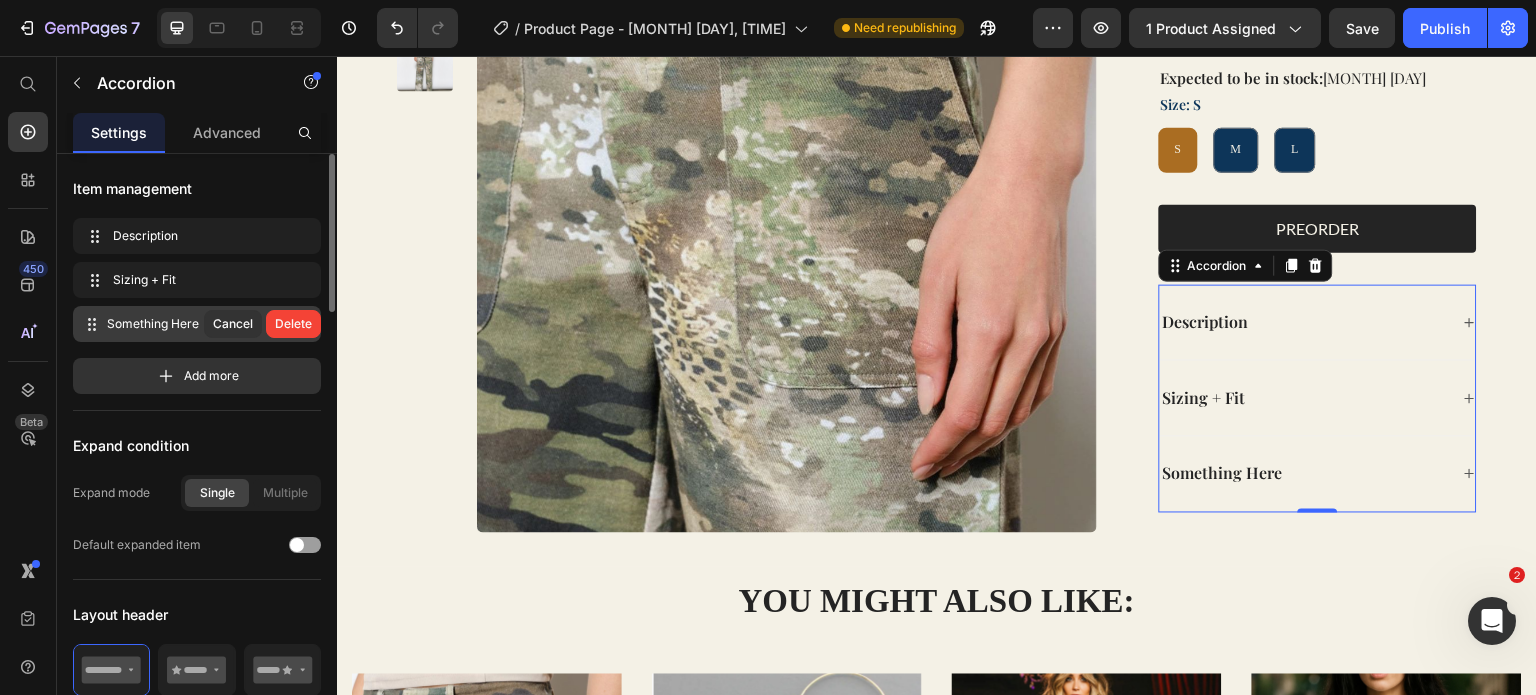click on "Delete" at bounding box center (293, 324) 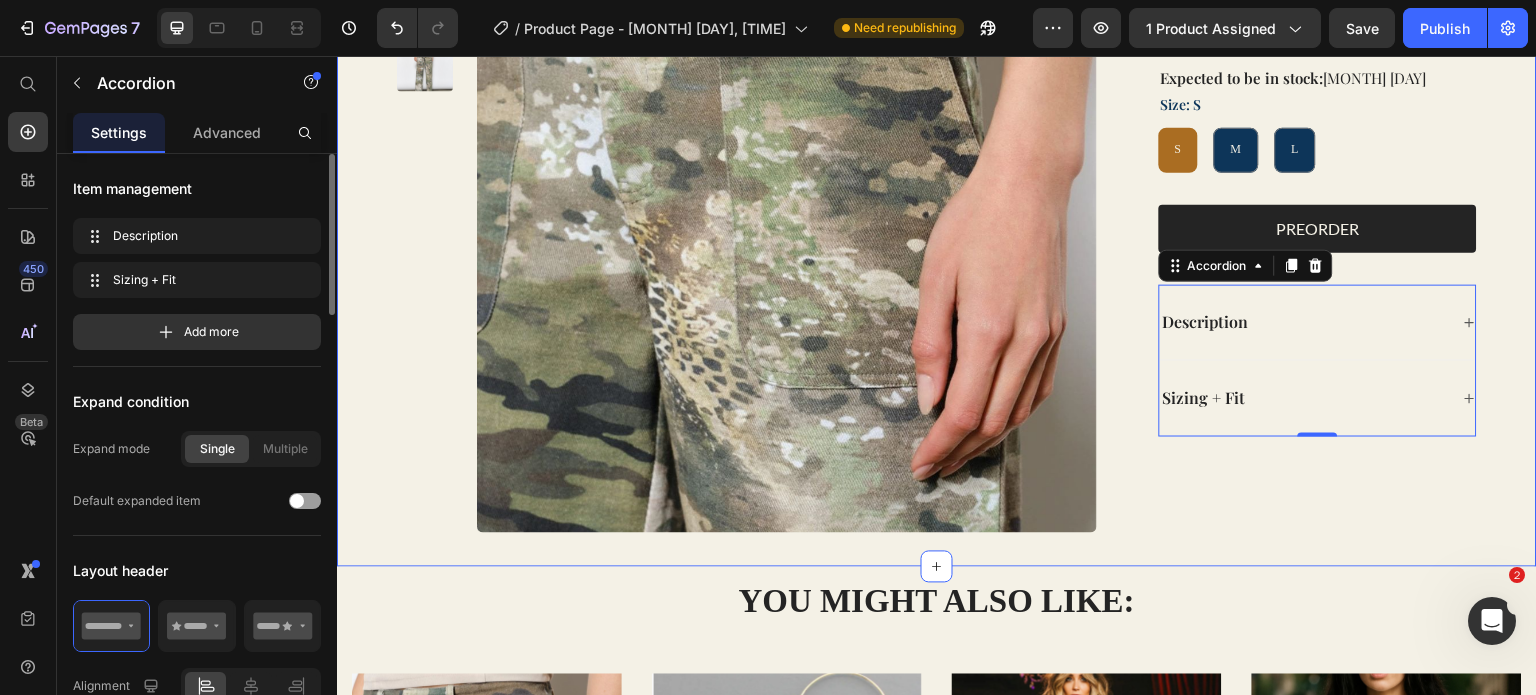 click on "Product Images Camo Pants Product Title $54.50 Product Price Row You’ve had better plans. But not better pants.   Expected to be in stock:  July 28 Text Block Size: S S S S M M M L L L Product Variants & Swatches Product Variants & Swatches PREORDER Add to Cart Row
Description
Sizing + Fit Accordion   0 Row Product Section 1" at bounding box center [937, 230] 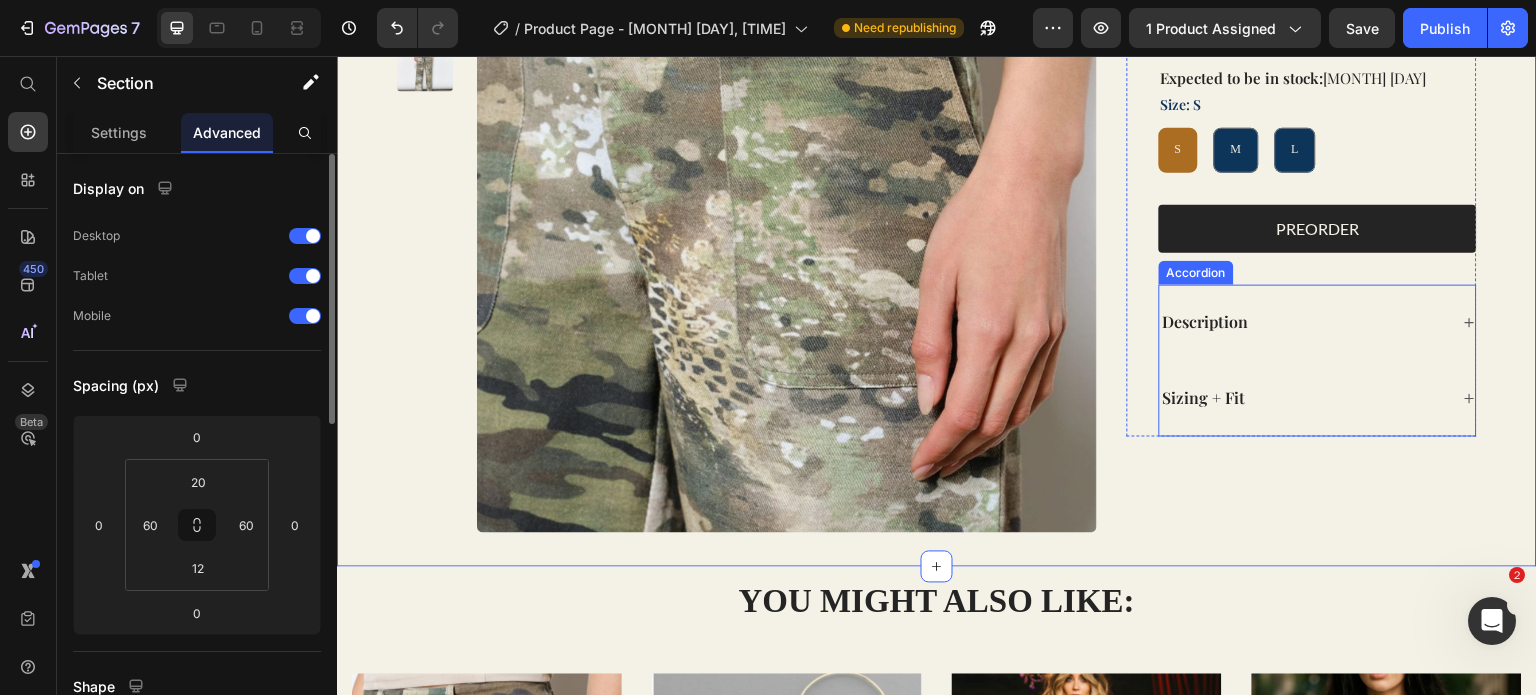 click 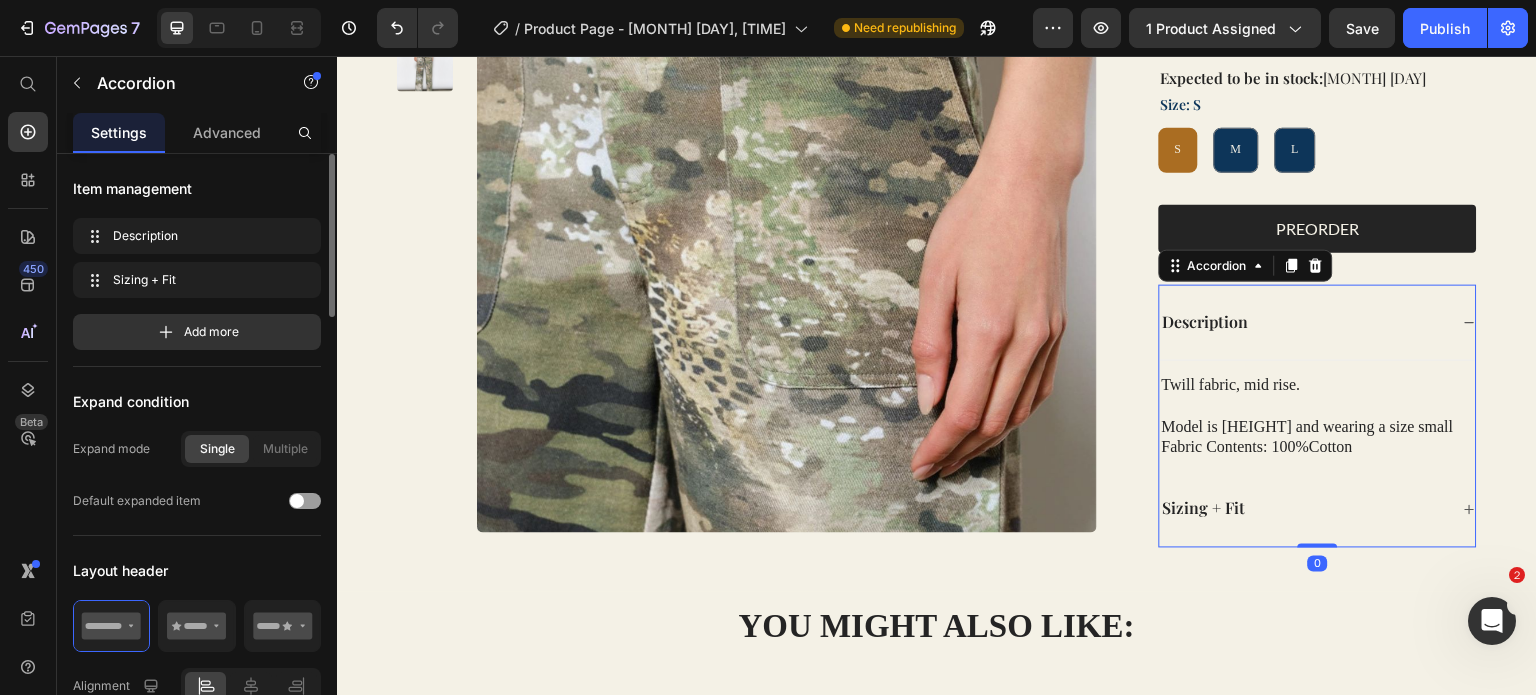 click 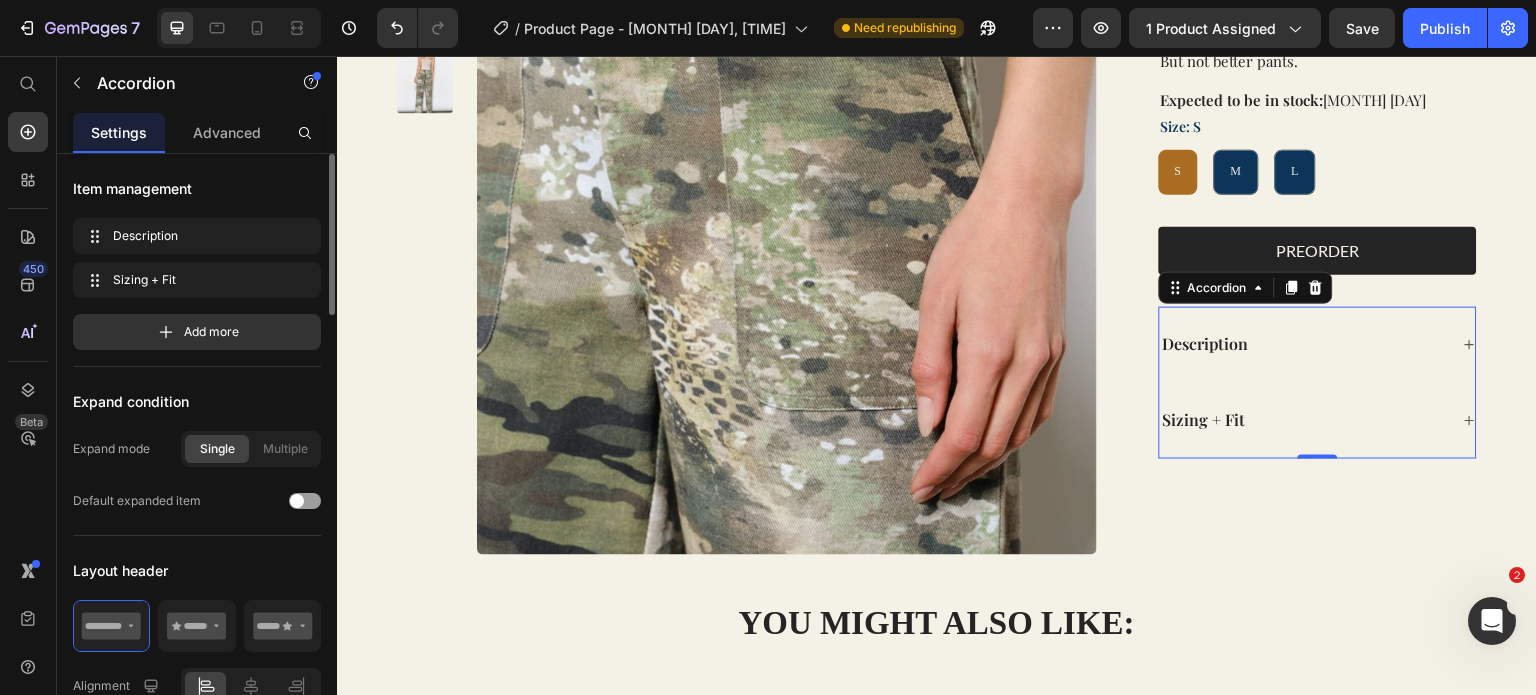 scroll, scrollTop: 187, scrollLeft: 0, axis: vertical 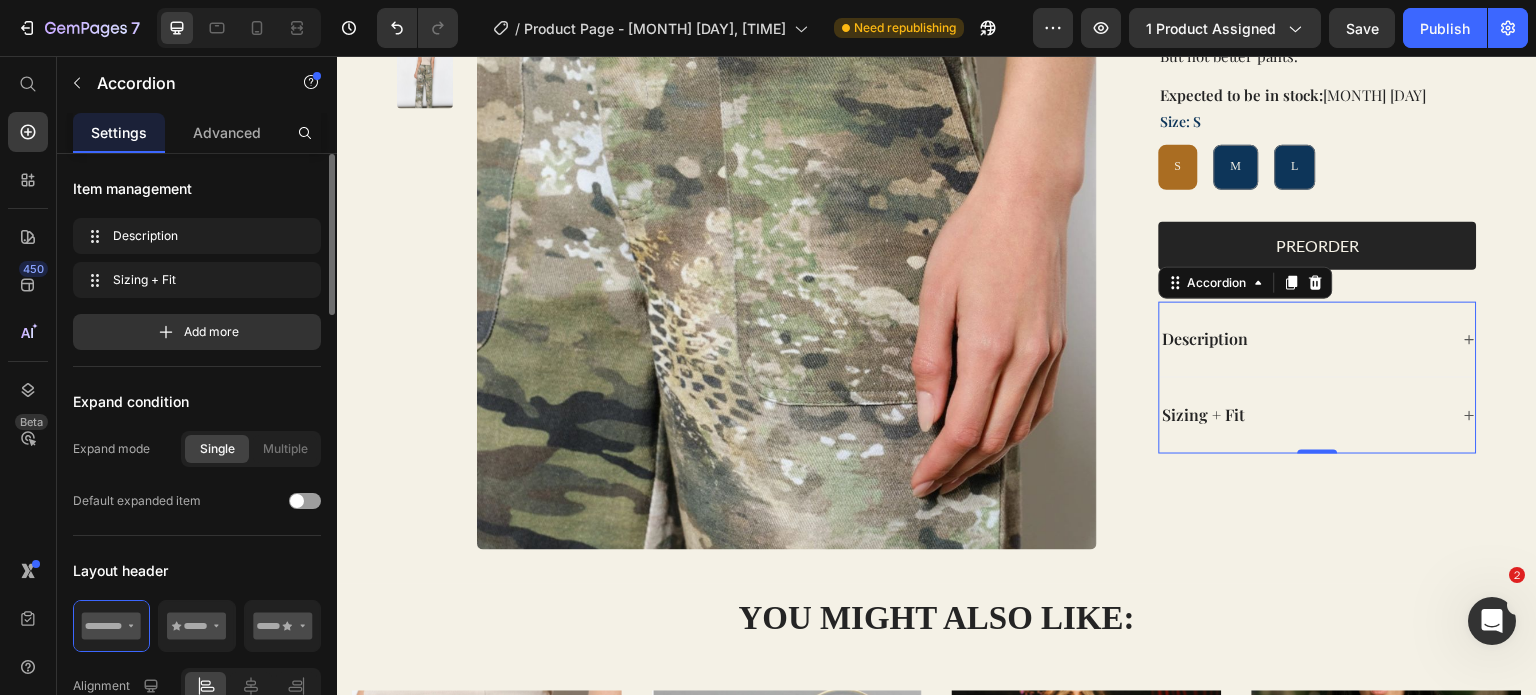 click 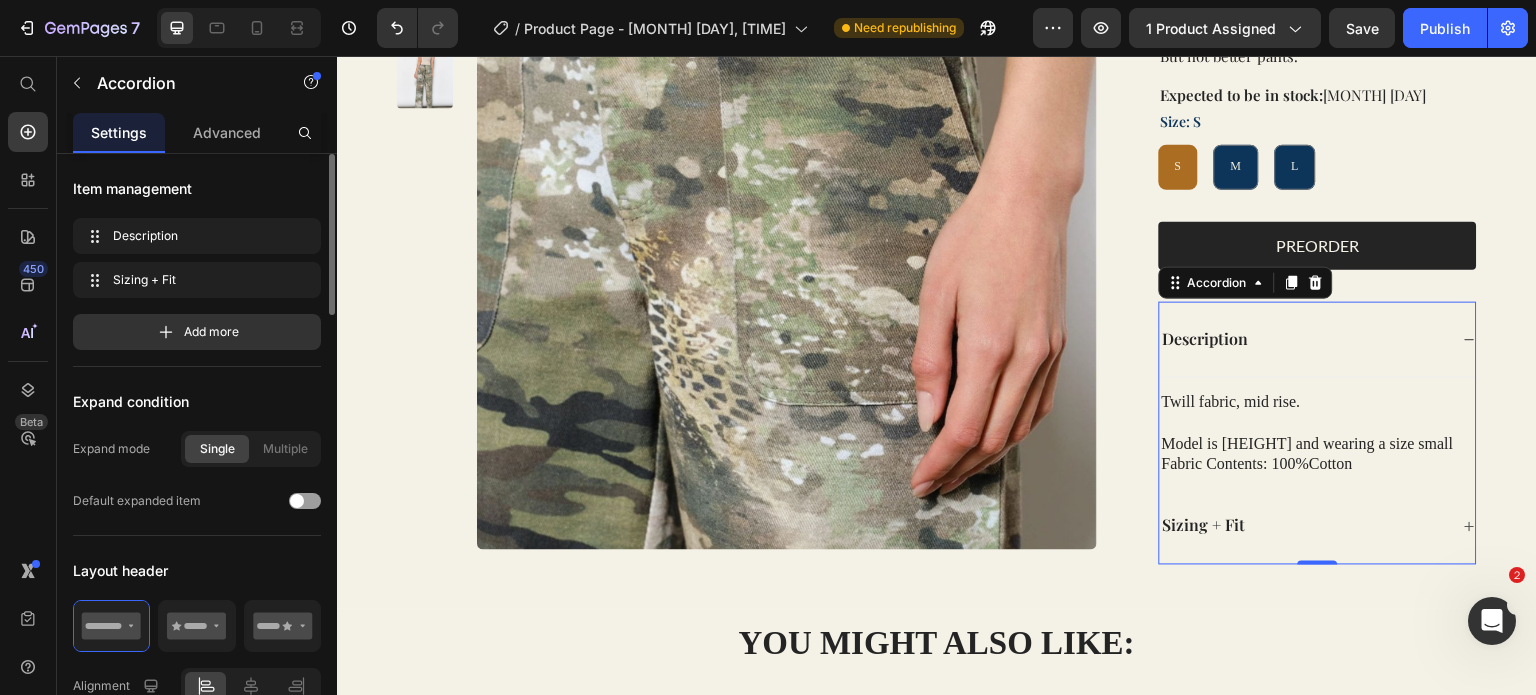 click on "Product Images Camo Pants Product Title $54.50 Product Price Row You’ve had better plans. But not better pants.   Expected to be in stock:  July 28 Text Block Size: S S S S M M M L L L Product Variants & Swatches Product Variants & Swatches PREORDER Add to Cart Row
Description Twill fabric, mid rise. Model is 5'8" and wearing a size small Fabric Contents: 100%Cotton Text Block
Sizing + Fit Accordion   0 Row Product Section 1" at bounding box center [937, 259] 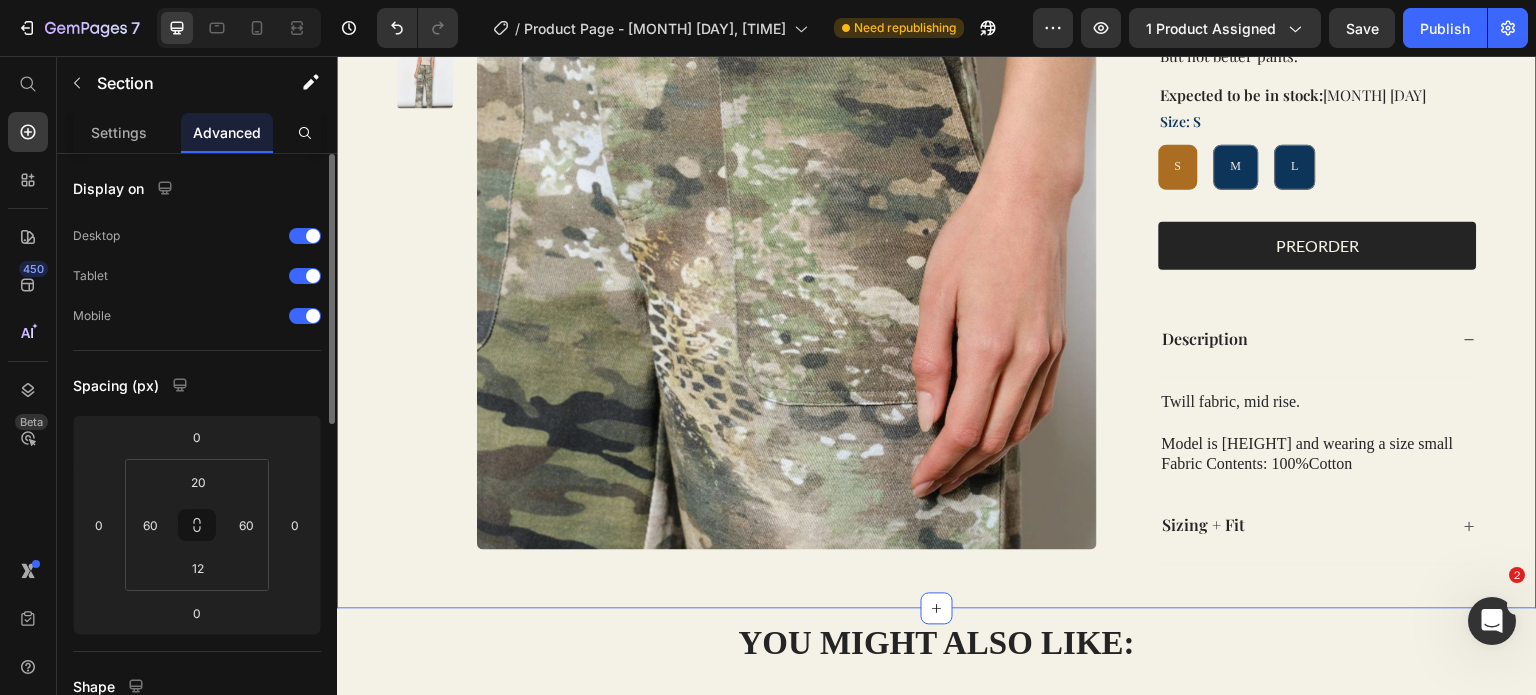 click 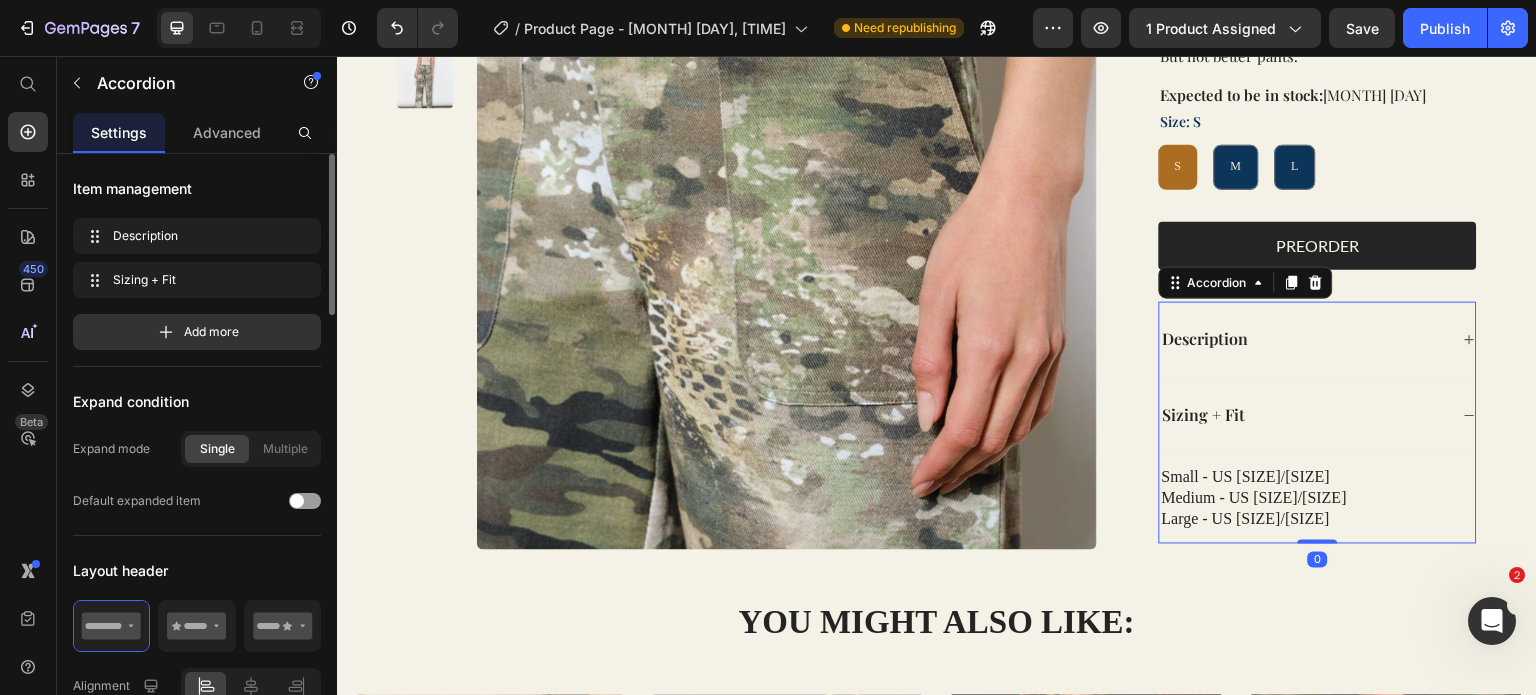 click on "Sizing + Fit" at bounding box center [1318, 416] 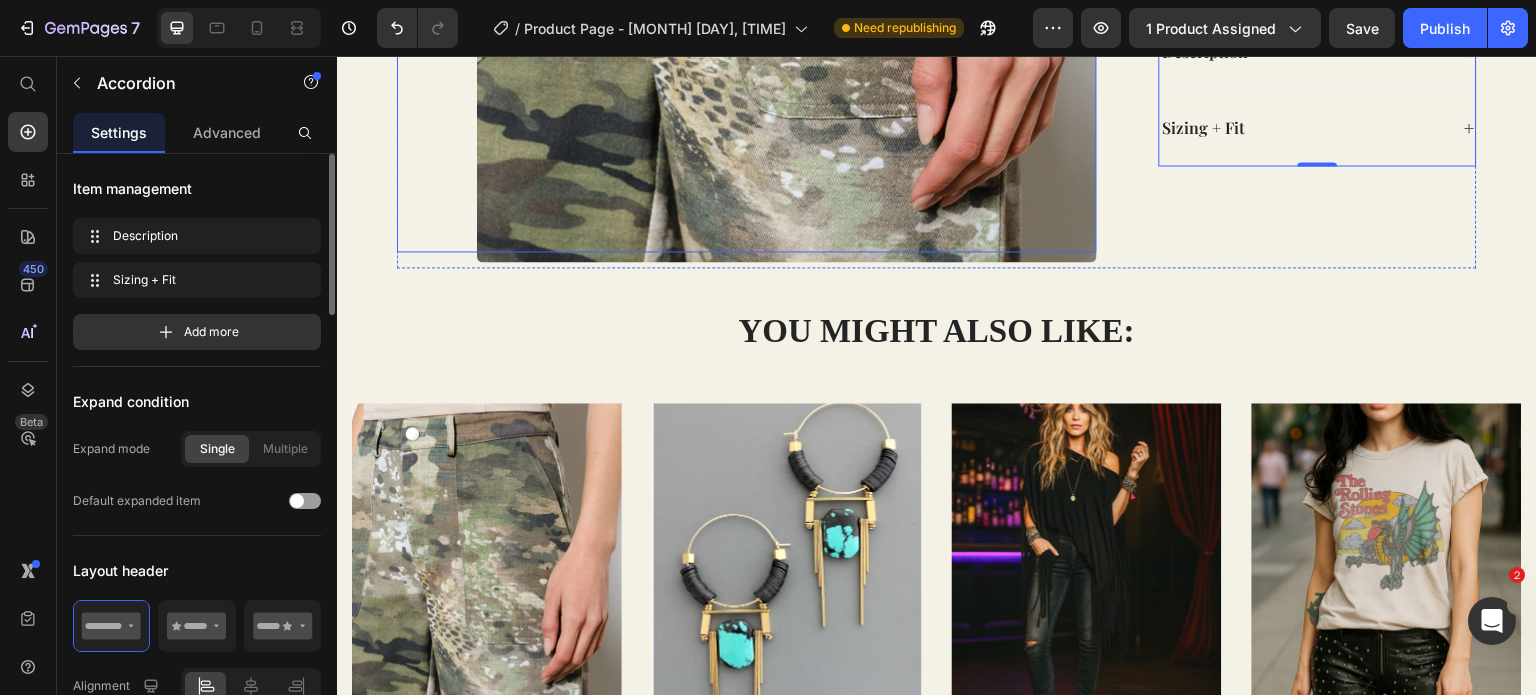 scroll, scrollTop: 475, scrollLeft: 0, axis: vertical 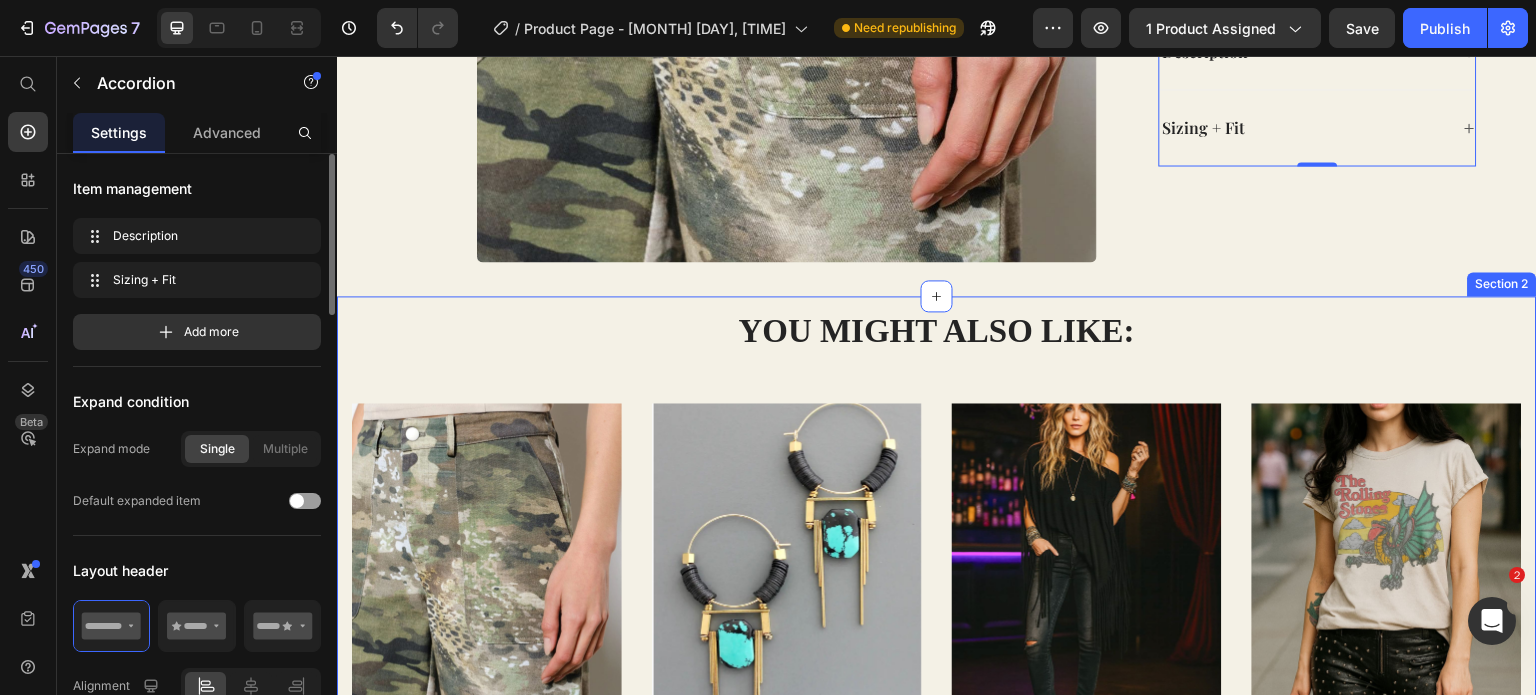 click on "YOU MIGHT ALSO LIKE: Heading Row (P) Images Row Camo Pants (P) Title $54.50 (P) Price $0.00 (P) Price Row add to cart (P) Cart Button Row (P) Images Row Art Deco Turquoise Earrings (P) Title $52.00 (P) Price $0.00 (P) Price Row add to cart (P) Cart Button Row (P) Images Row Showstopper Fringe Top (P) Title $48.00 (P) Price $0.00 (P) Price Row add to cart (P) Cart Button Row (P) Images Row Rolling Stones Dragon Tee (P) Title $48.00 (P) Price $0.00 (P) Price Row add to cart (P) Cart Button Row Product List Row Section 2" at bounding box center (937, 626) 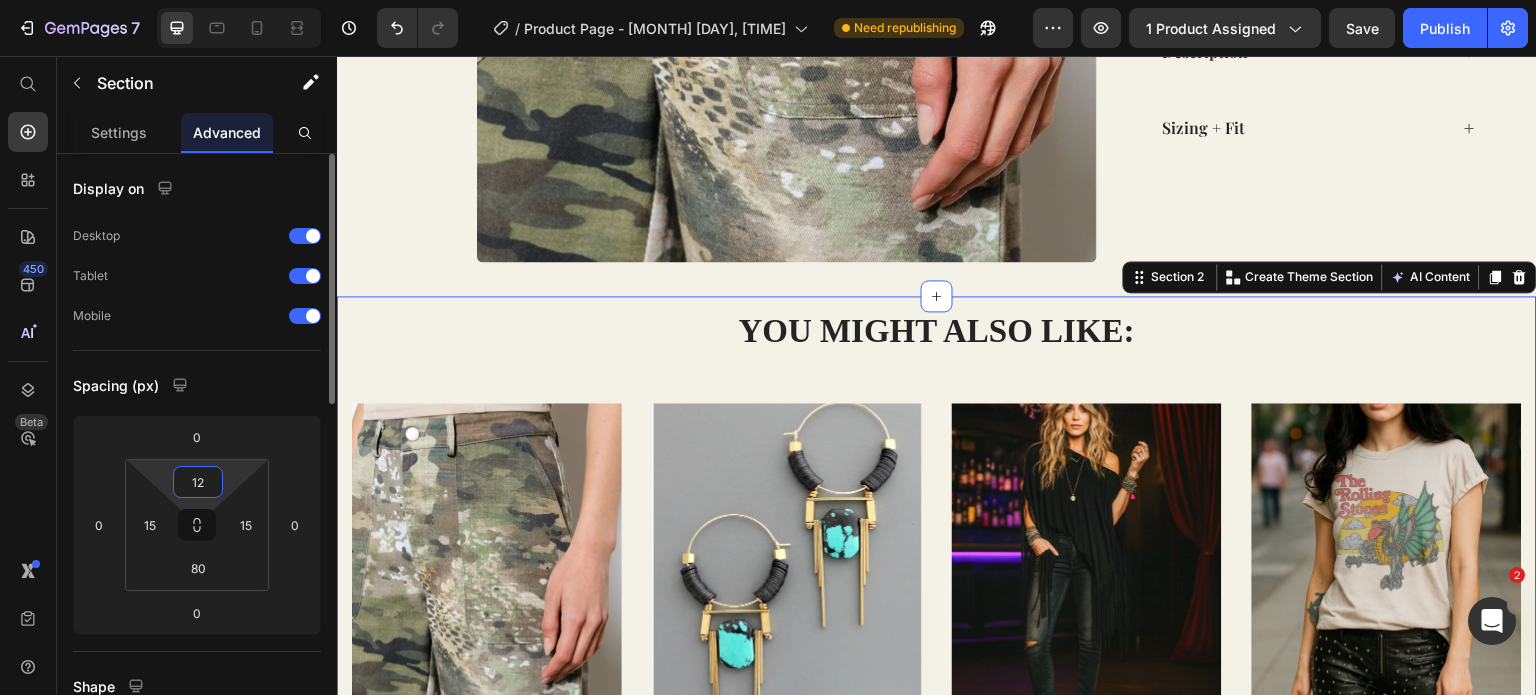 click on "12" at bounding box center (198, 482) 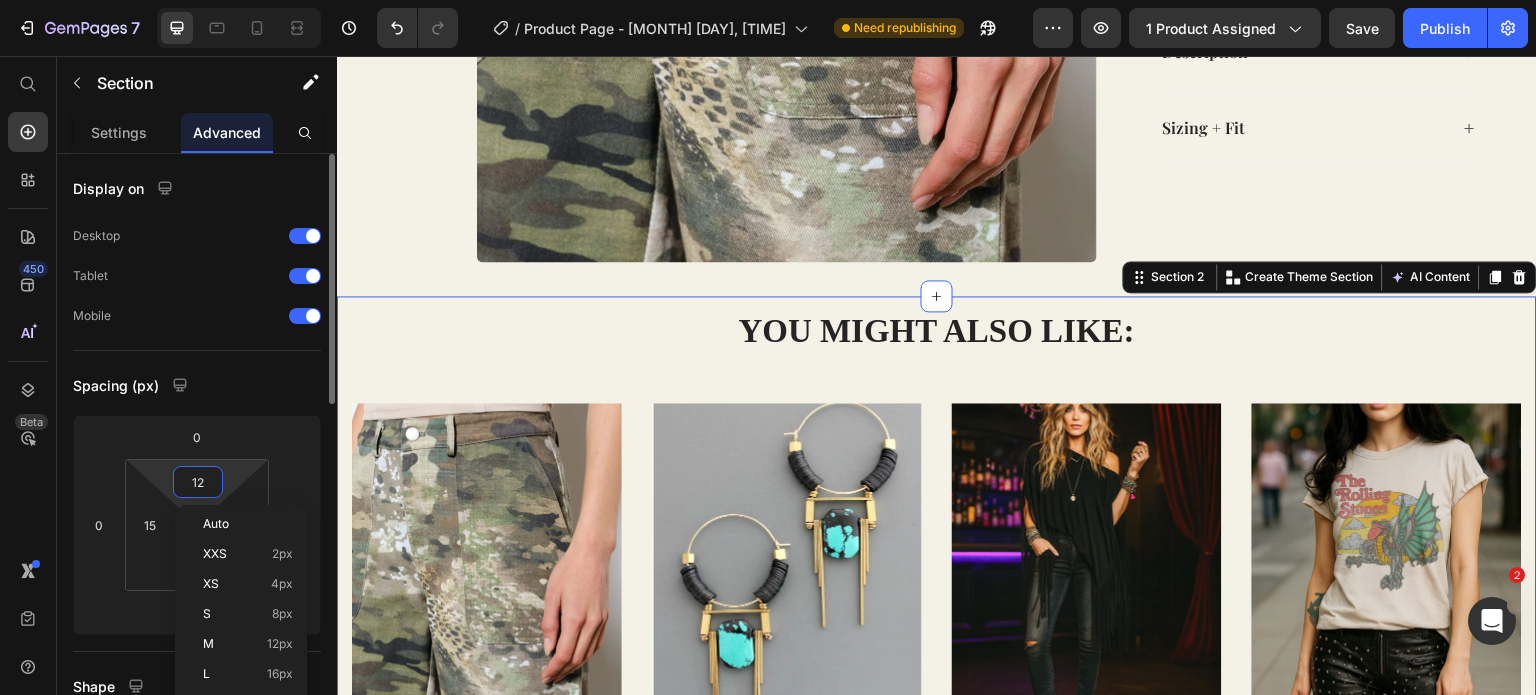 type on "0" 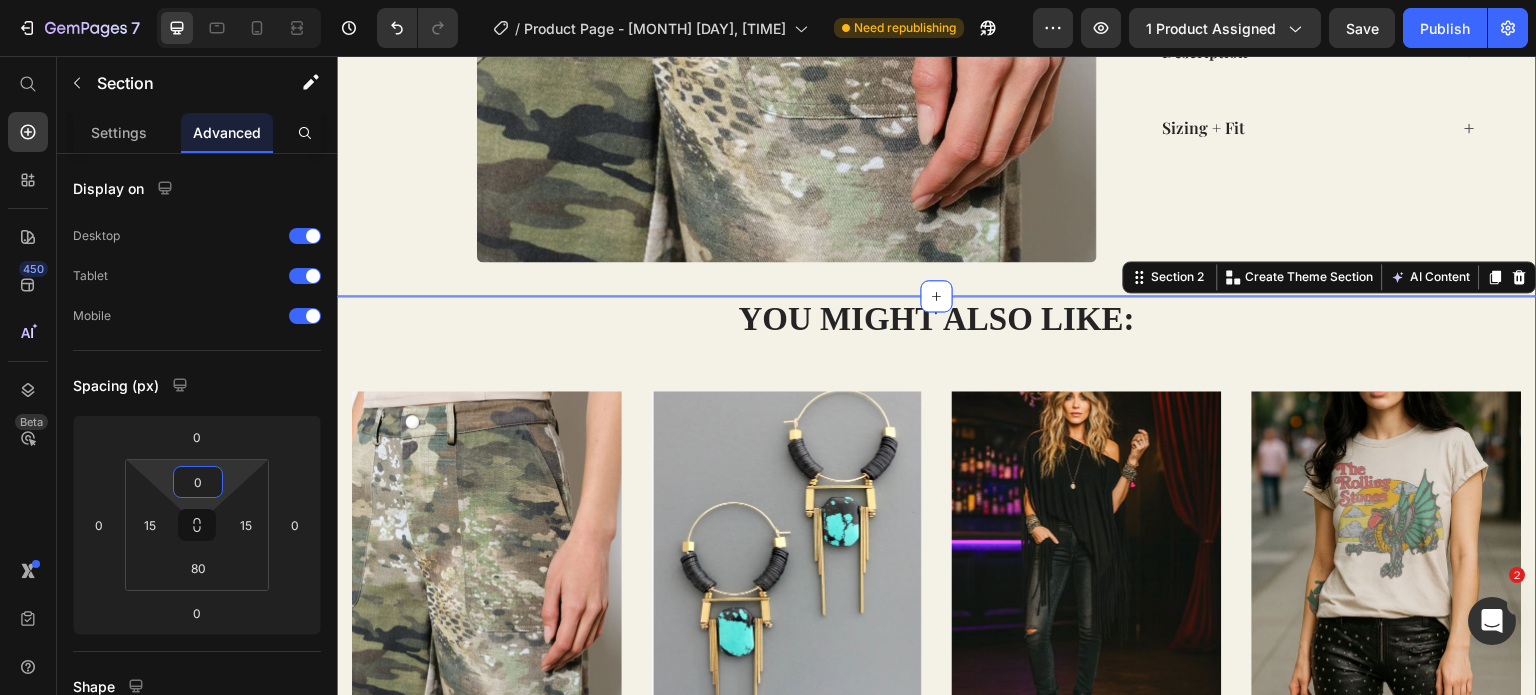 click on "Product Images Camo Pants Product Title $54.50 Product Price Row You’ve had better plans. But not better pants.   Expected to be in stock:  July 28 Text Block Size: S S S S M M M L L L Product Variants & Swatches Product Variants & Swatches PREORDER Add to Cart Row
Description
Sizing + Fit Accordion Row Product Section 1" at bounding box center [937, -41] 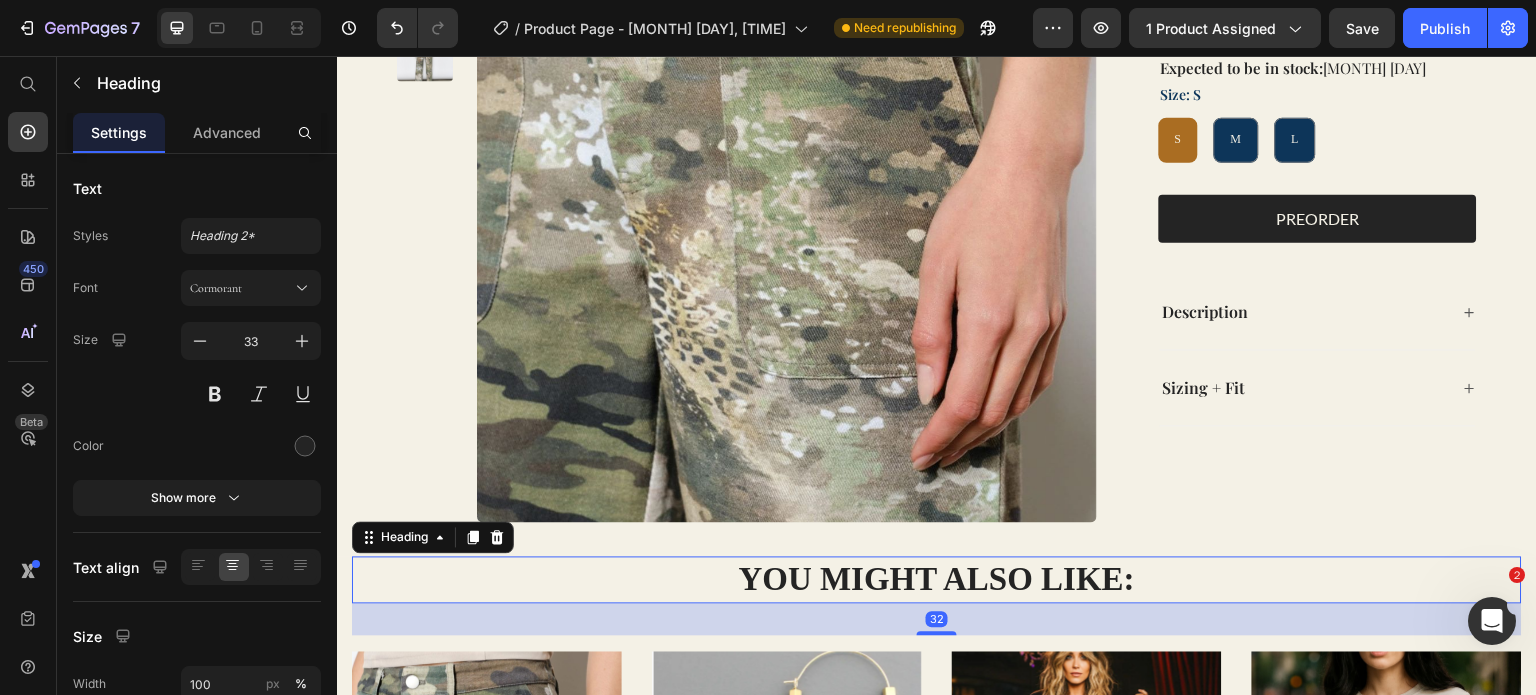 scroll, scrollTop: 205, scrollLeft: 0, axis: vertical 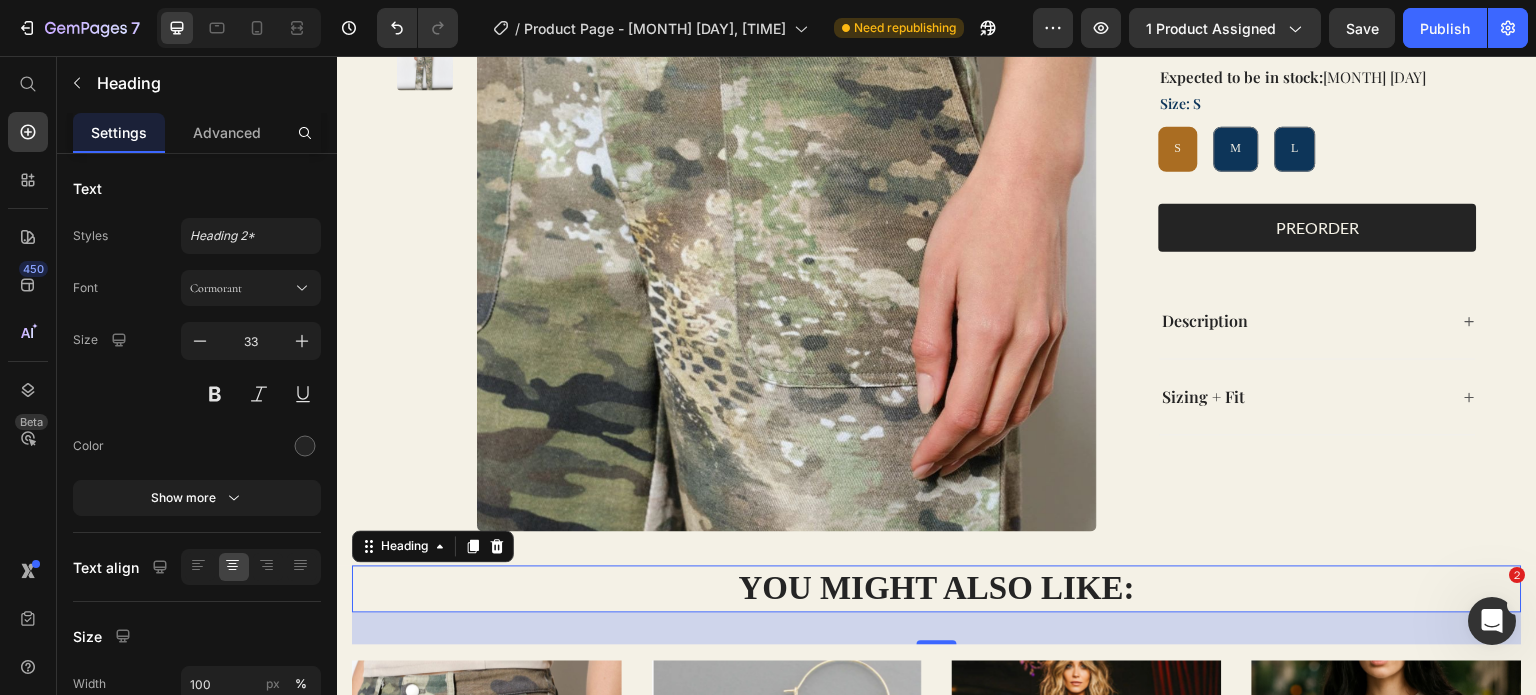 click 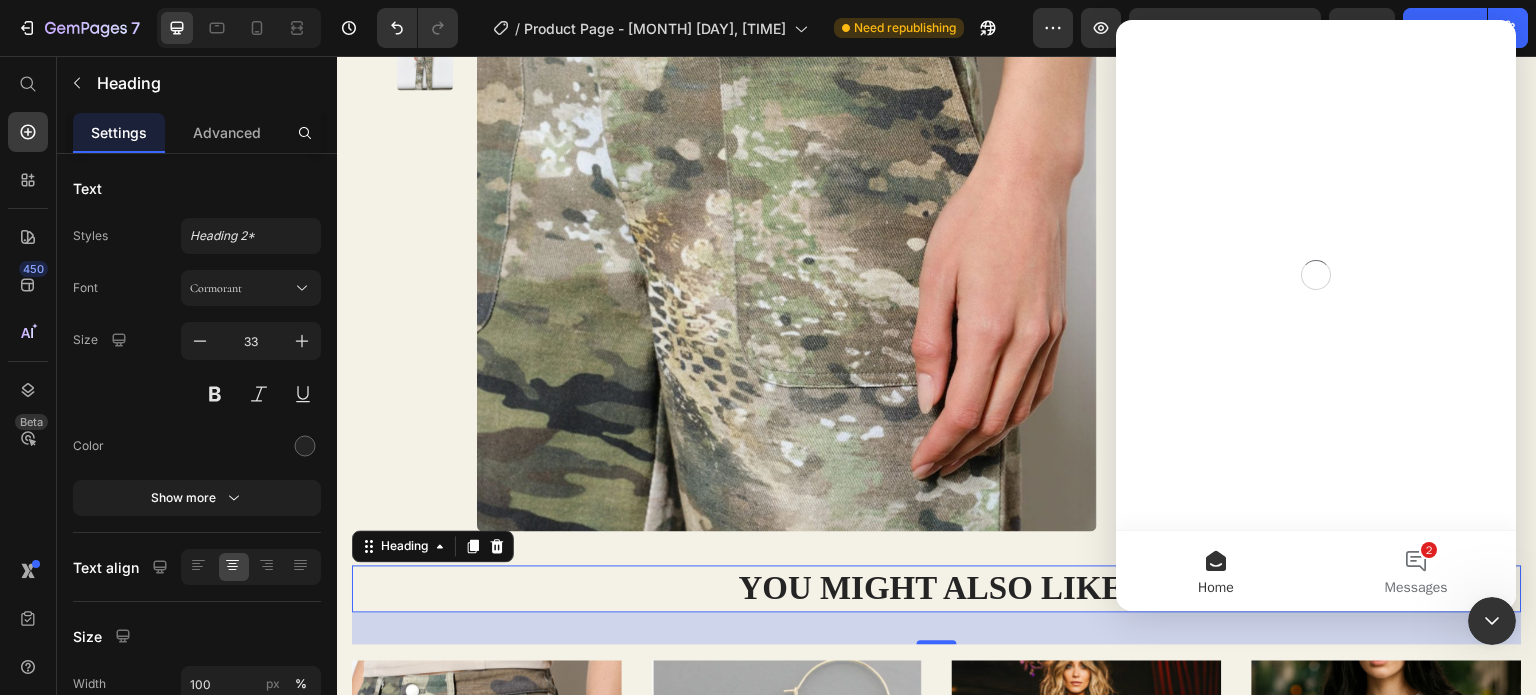 scroll, scrollTop: 0, scrollLeft: 0, axis: both 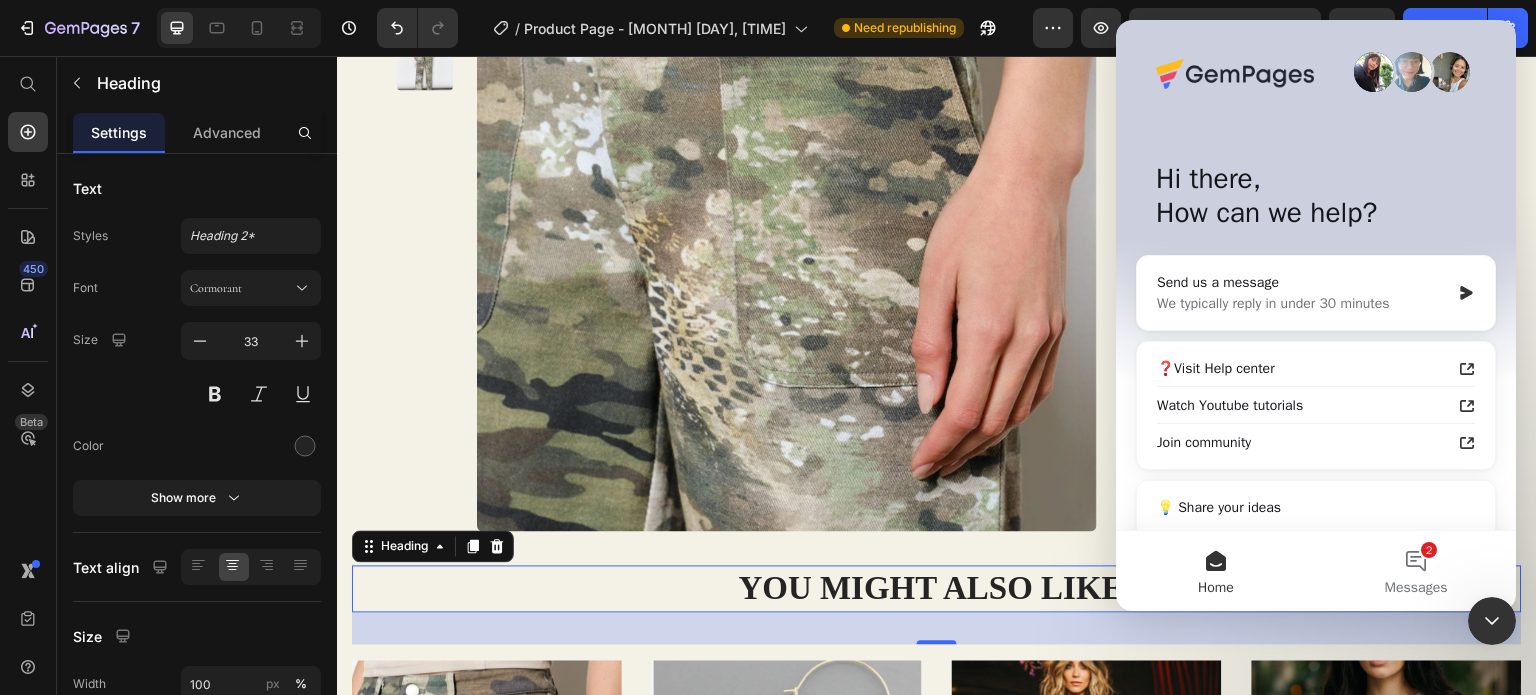 click 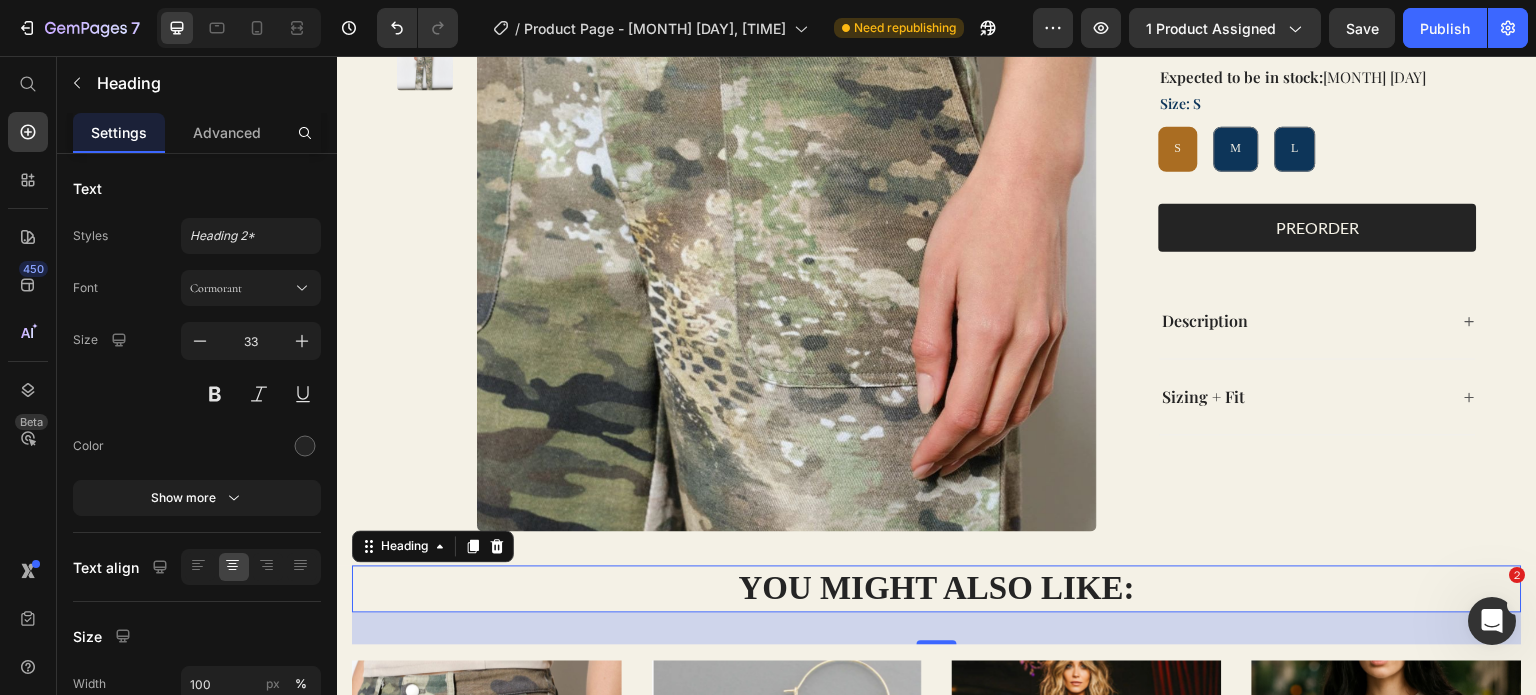 scroll, scrollTop: 0, scrollLeft: 0, axis: both 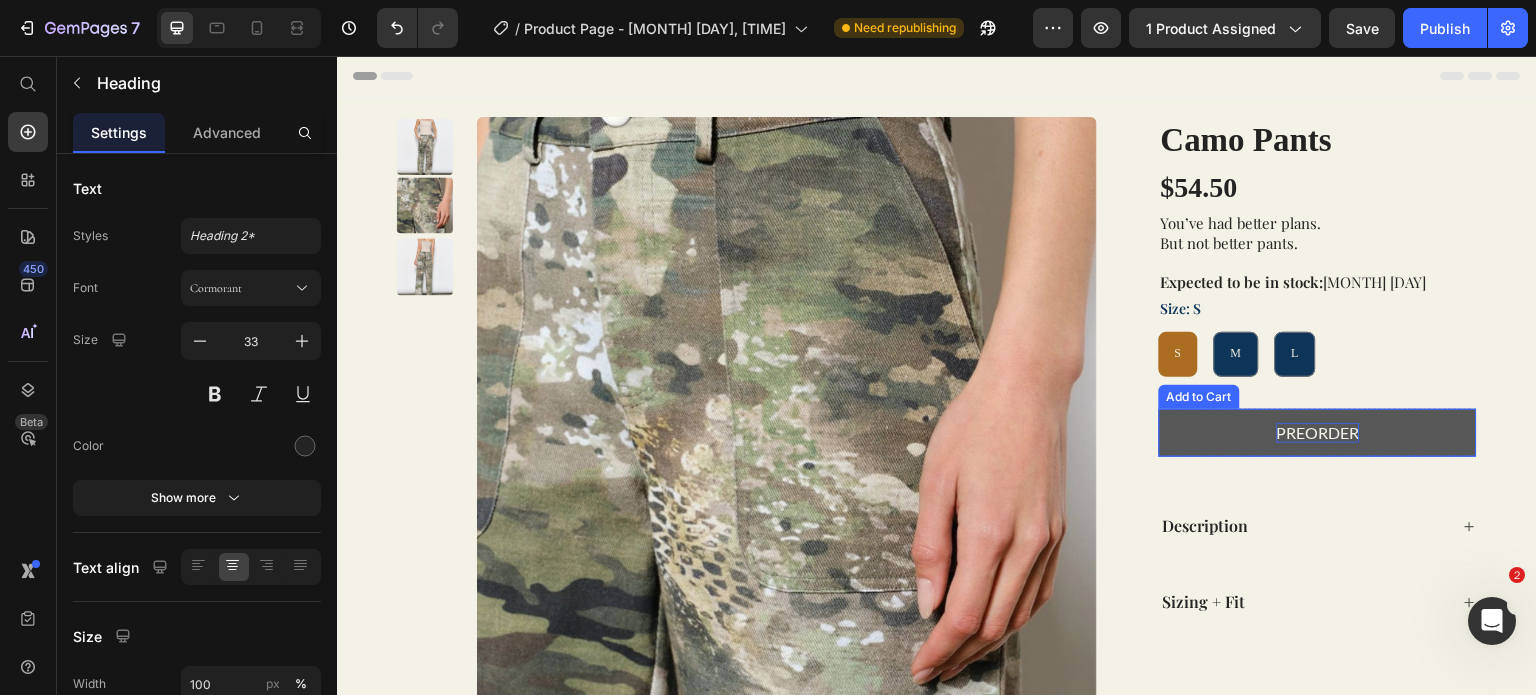 click on "PREORDER" at bounding box center [1318, 433] 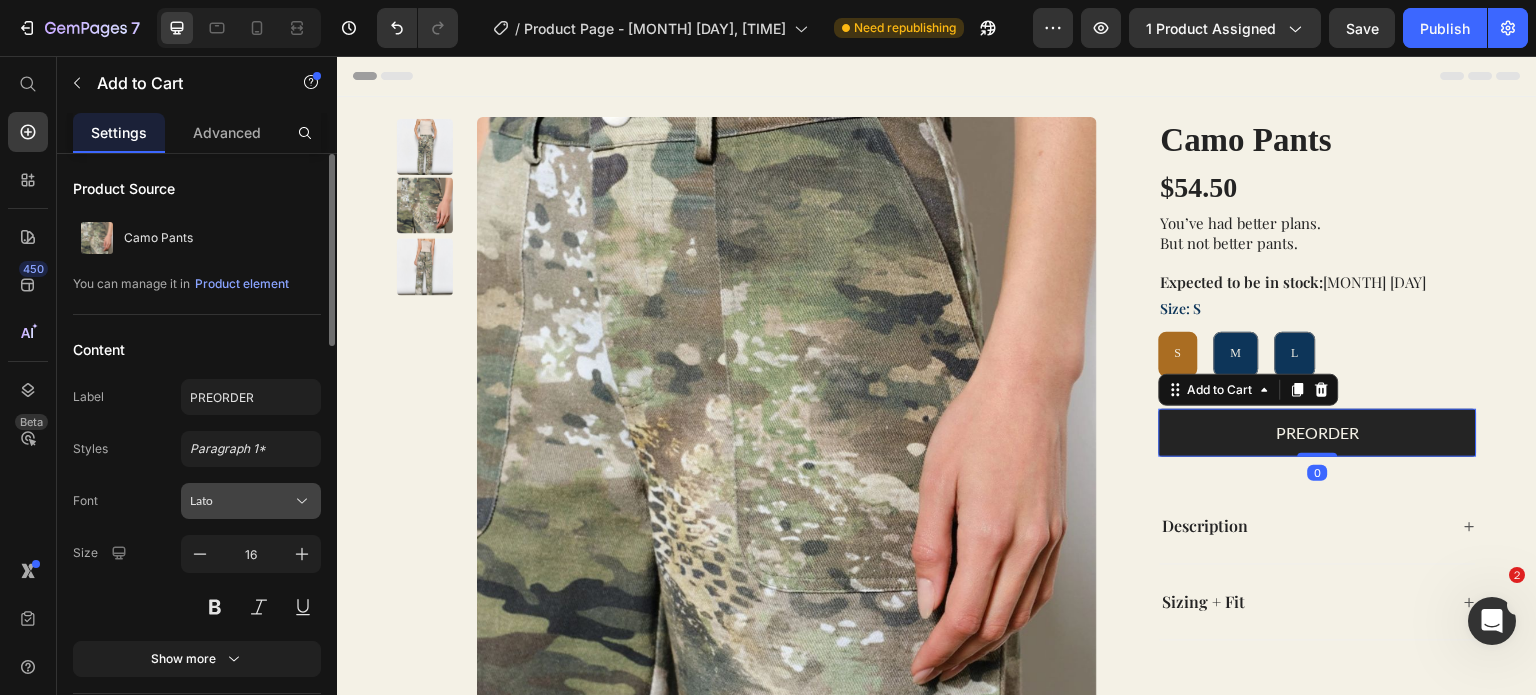 click on "Lato" at bounding box center [241, 501] 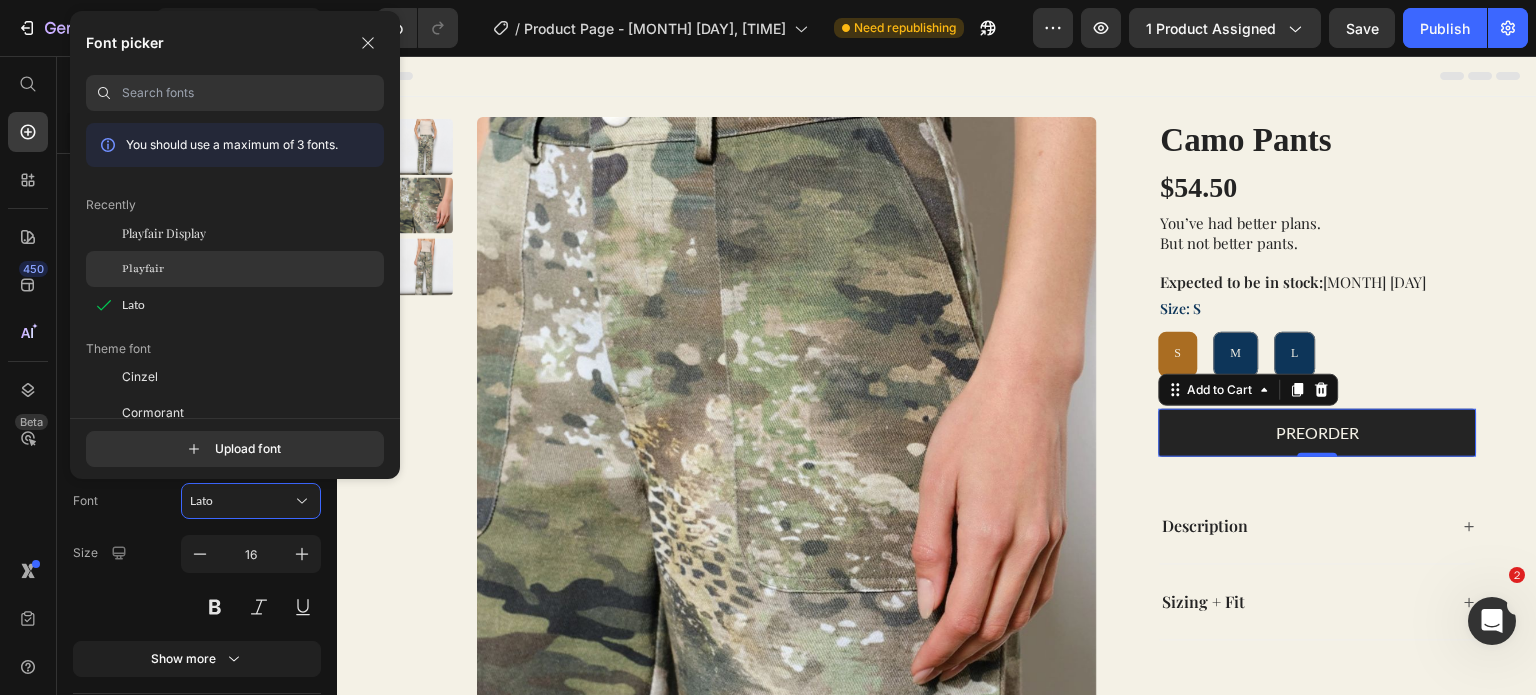 click on "Playfair" 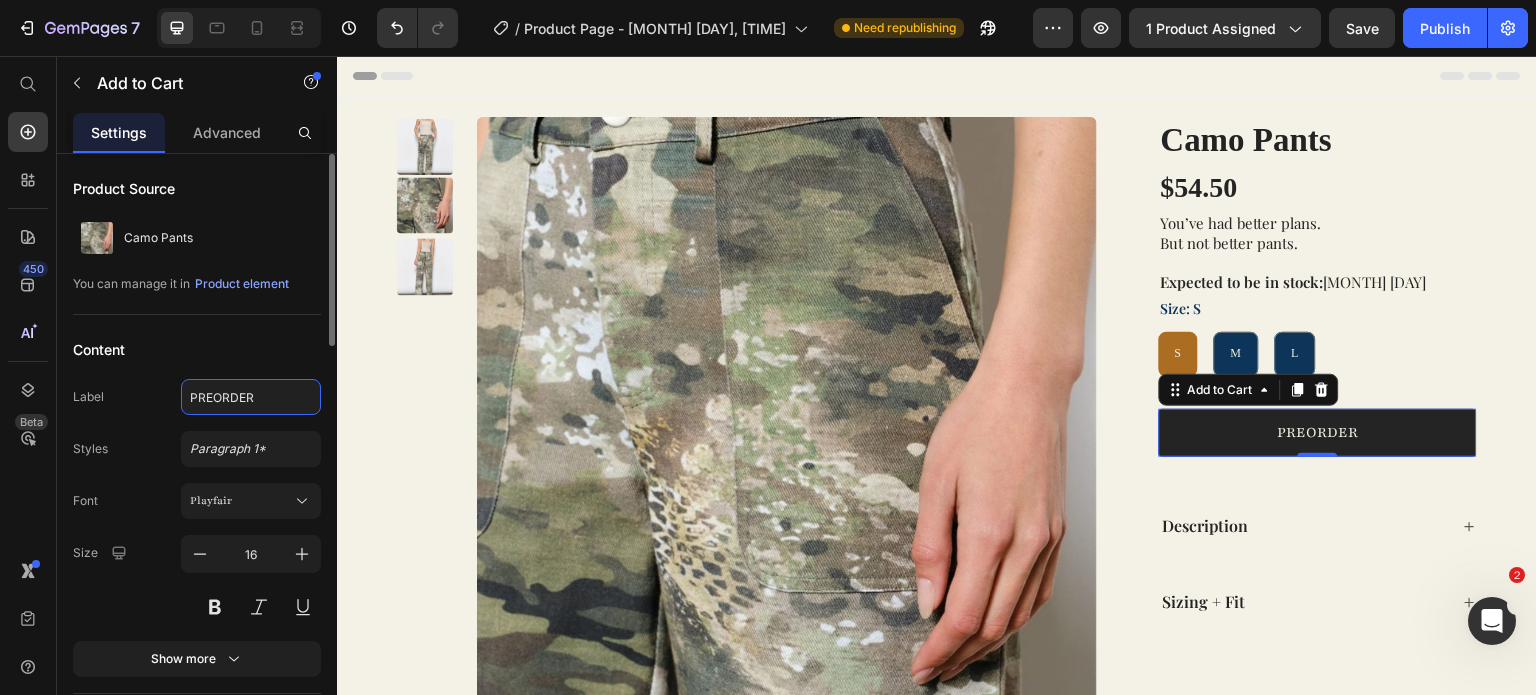 click on "PREORDER" 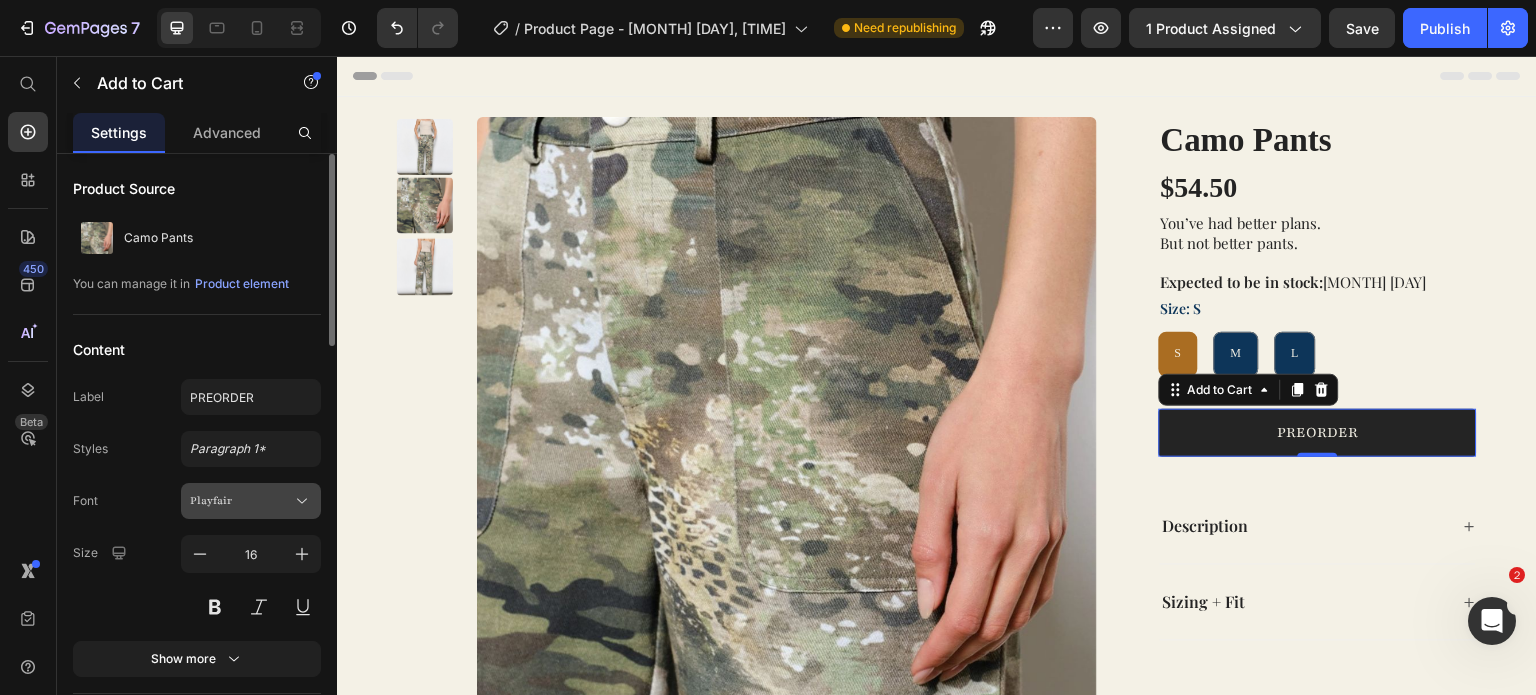 click on "Playfair" at bounding box center (241, 501) 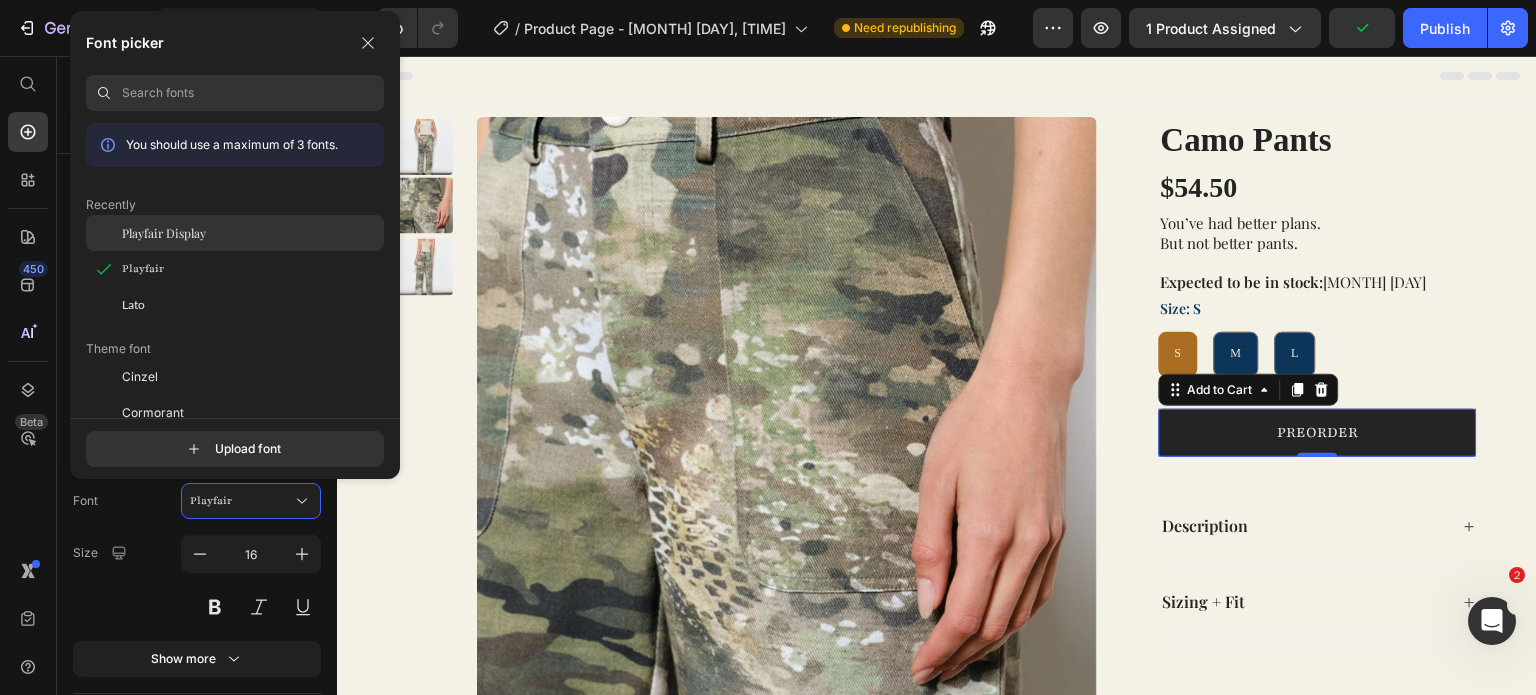 click on "Playfair Display" 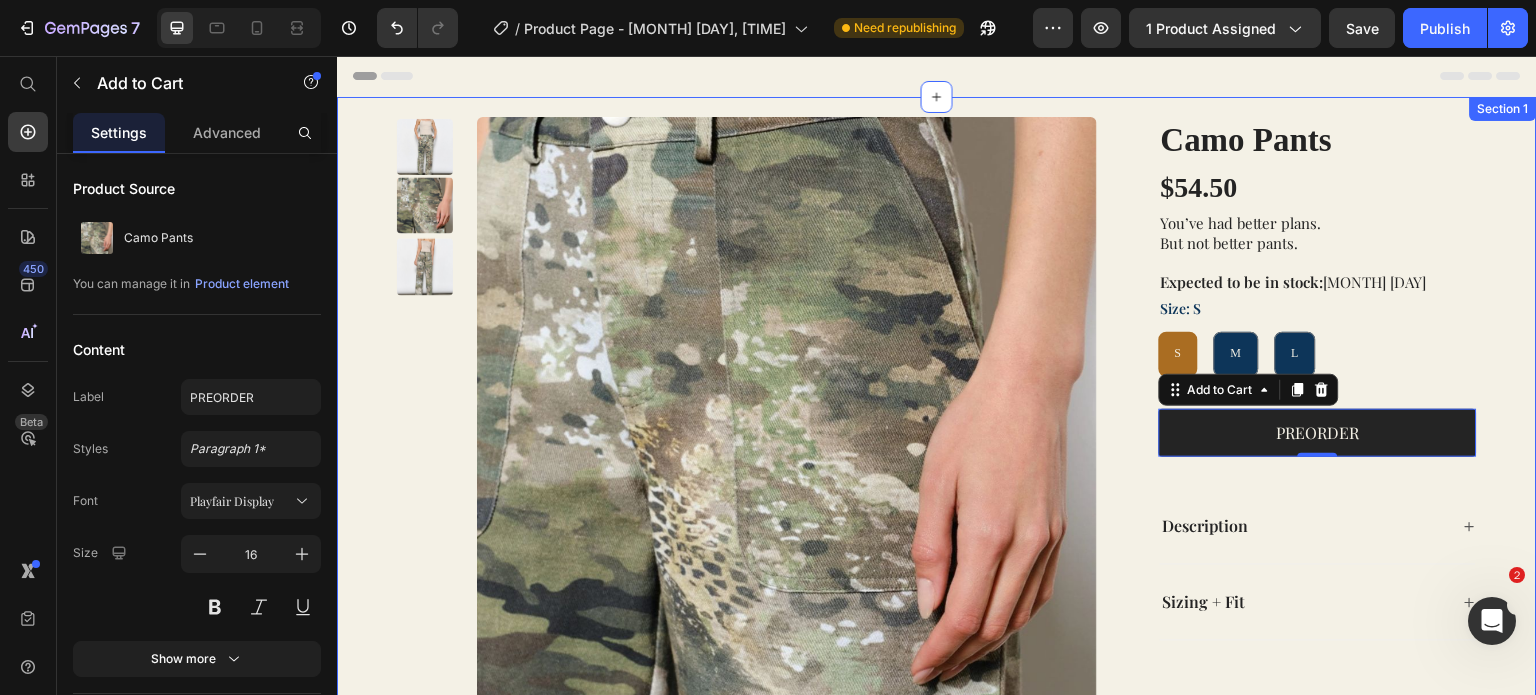 click on "Product Images Camo Pants Product Title $54.50 Product Price Row You’ve had better plans. But not better pants.   Expected to be in stock:  July 28 Text Block Size: S S S S M M M L L L Product Variants & Swatches Product Variants & Swatches PREORDER Add to Cart   0 Row
Description
Sizing + Fit Accordion Row Product Section 1" at bounding box center (937, 434) 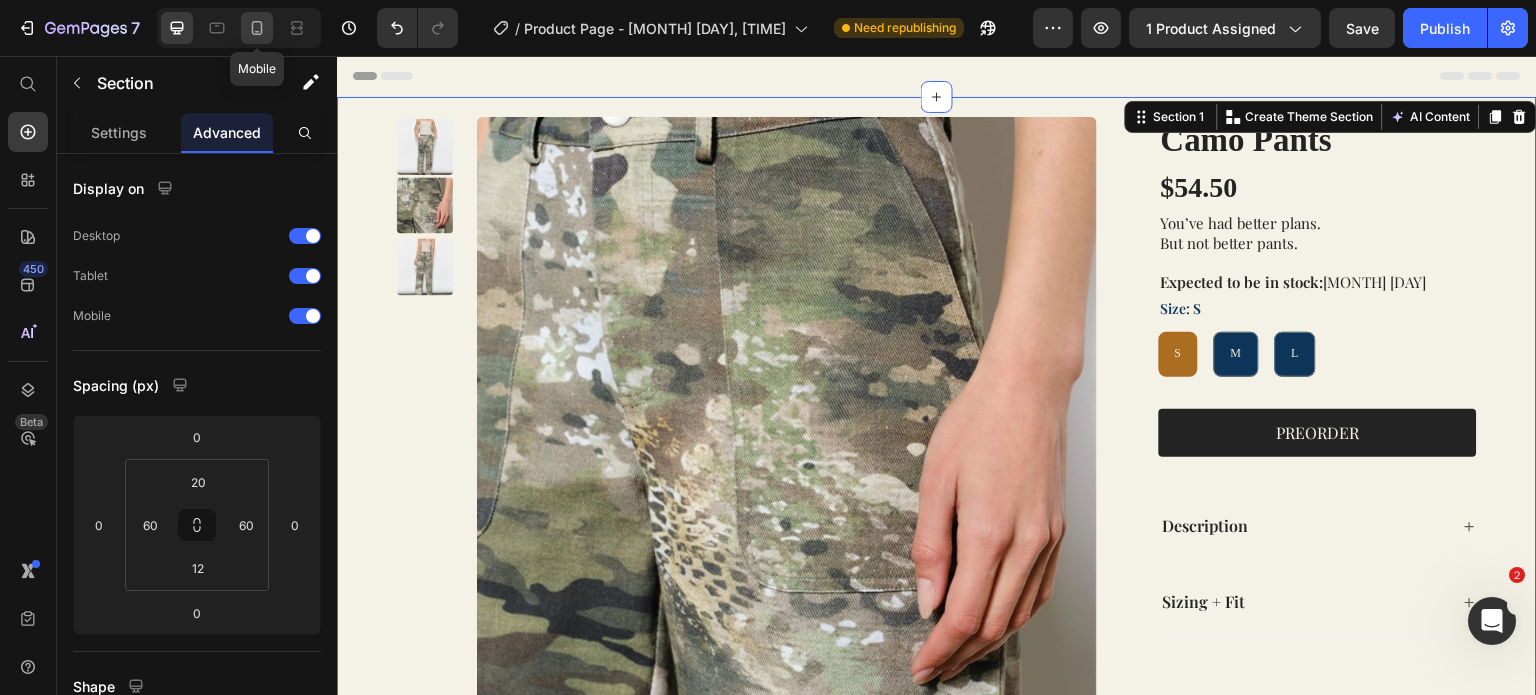 click 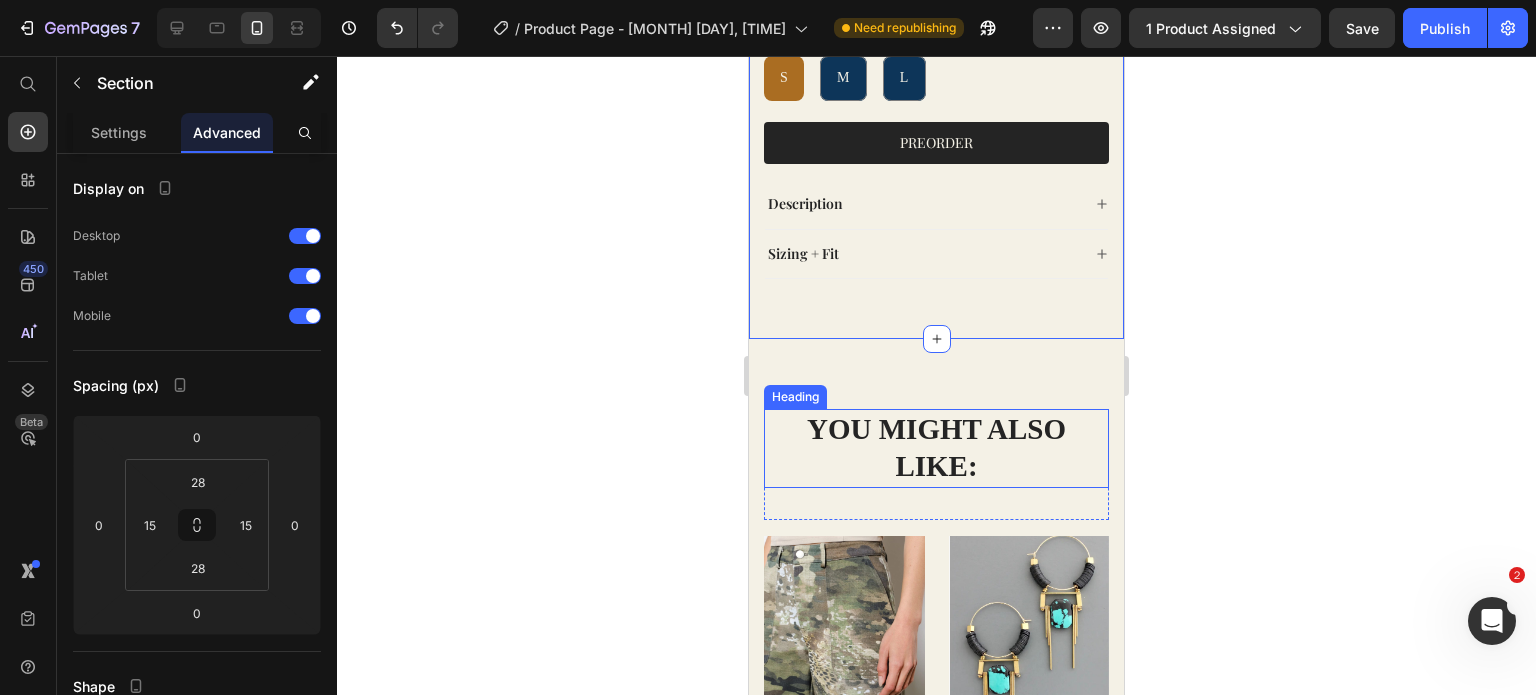 scroll, scrollTop: 550, scrollLeft: 0, axis: vertical 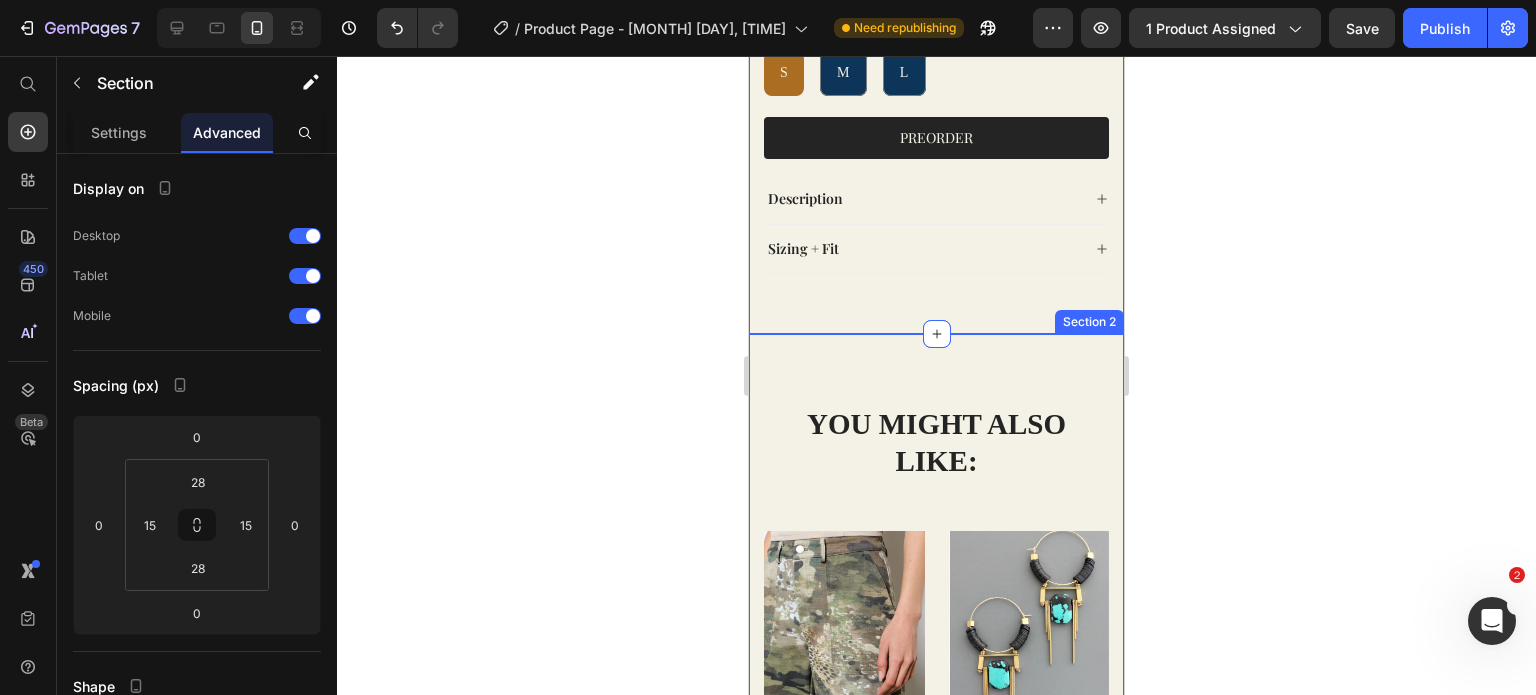 click on "YOU MIGHT ALSO LIKE: Heading Row (P) Images Row Camo Pants (P) Title $54.50 (P) Price $0.00 (P) Price Row add to cart (P) Cart Button Row (P) Images Row Art Deco Turquoise Earrings (P) Title $52.00 (P) Price $0.00 (P) Price Row add to cart (P) Cart Button Row (P) Images Row Showstopper Fringe Top (P) Title $48.00 (P) Price $0.00 (P) Price Row add to cart (P) Cart Button Row (P) Images Row Rolling Stones Dragon Tee (P) Title $48.00 (P) Price $0.00 (P) Price Row add to cart (P) Cart Button Row Product List Row Section 2" at bounding box center (936, 835) 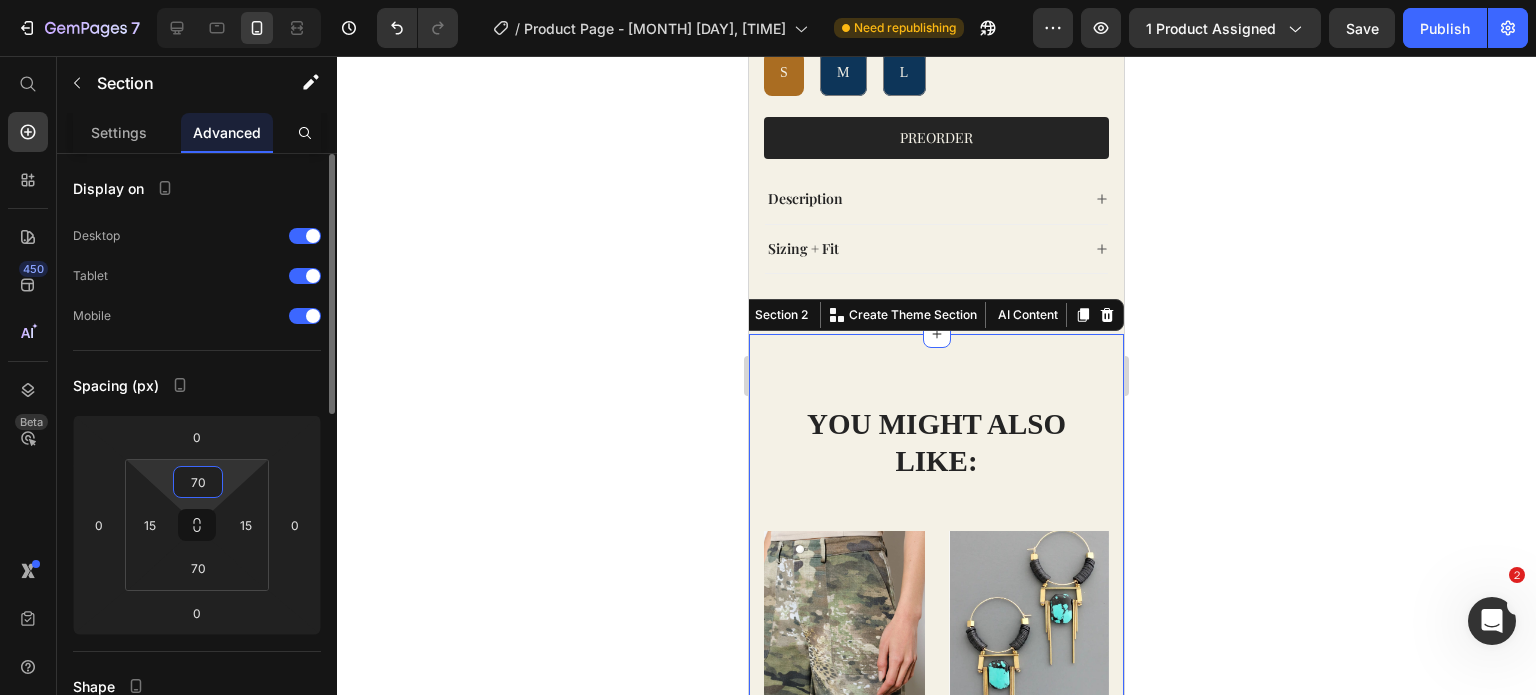 click on "70" at bounding box center (198, 482) 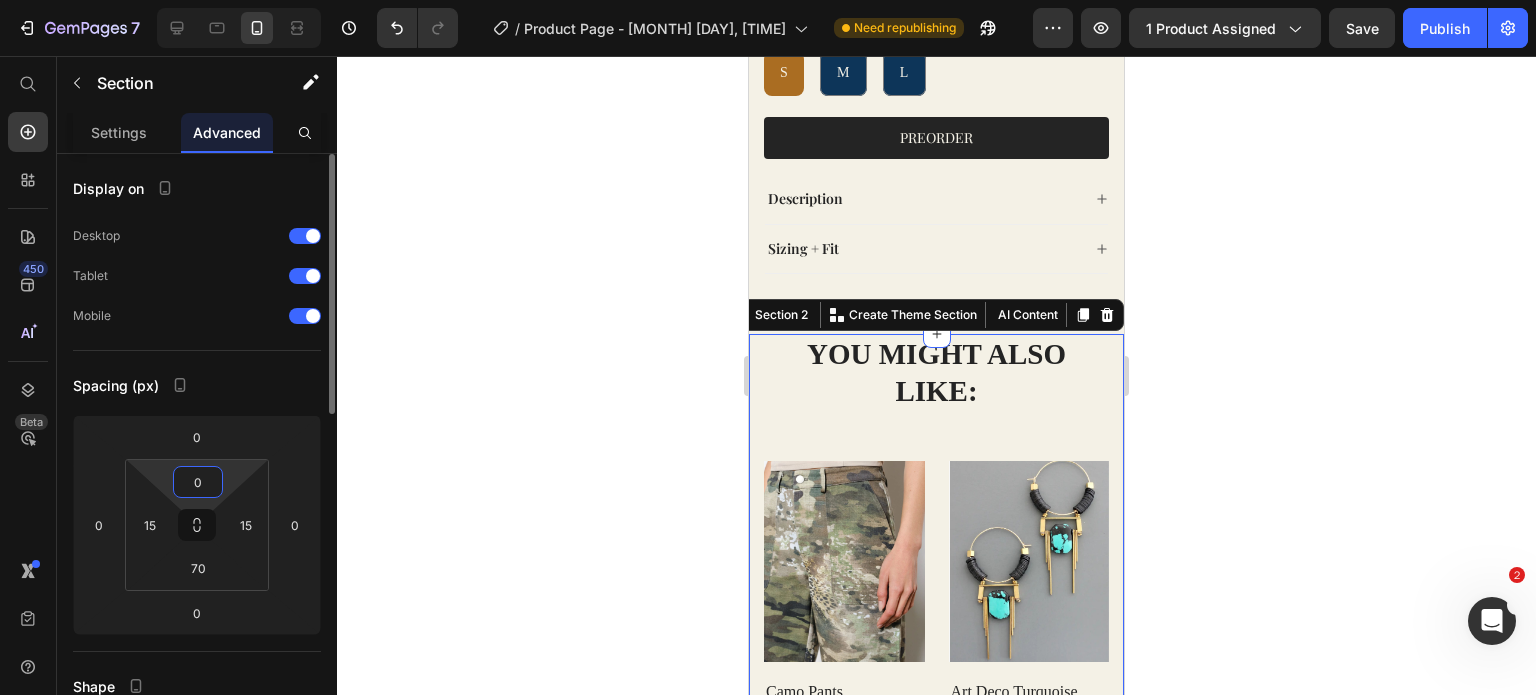 type on "0" 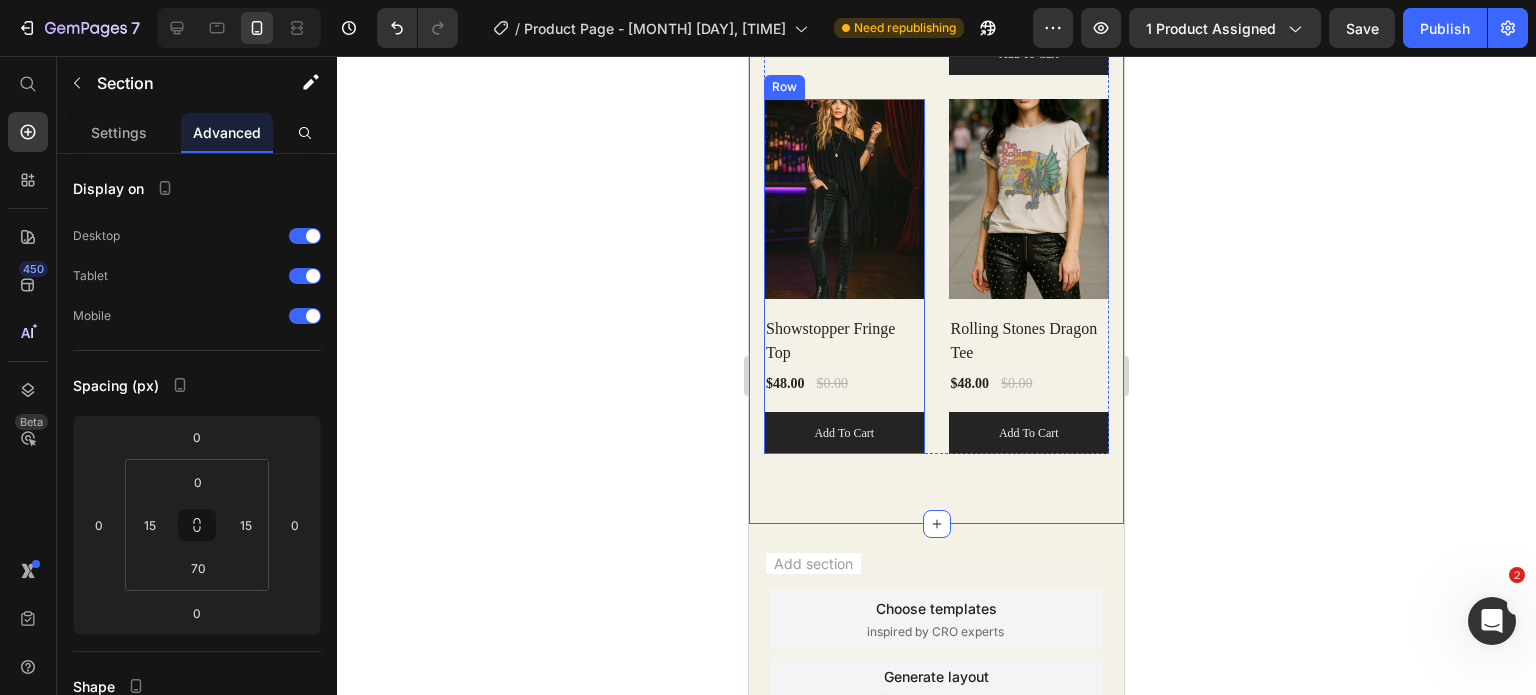 scroll, scrollTop: 0, scrollLeft: 0, axis: both 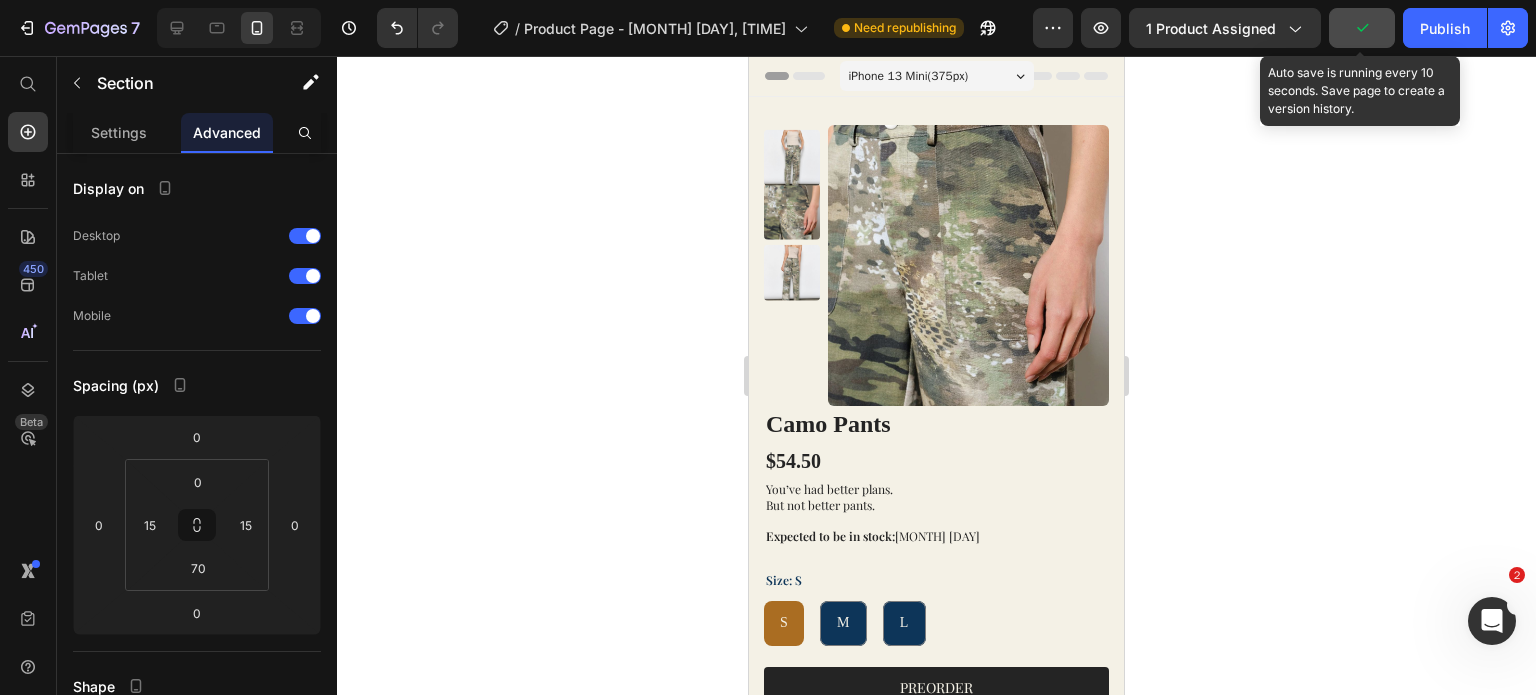 click 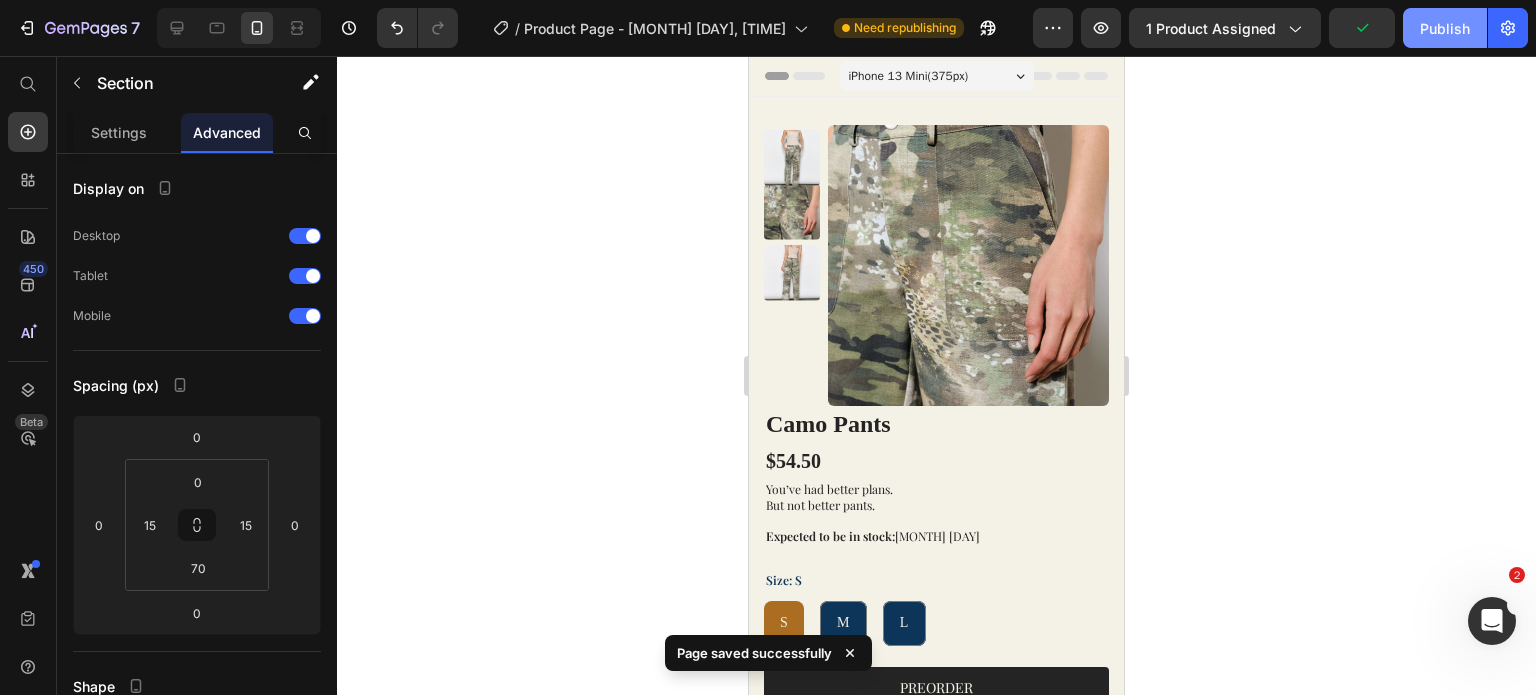click on "Publish" at bounding box center (1445, 28) 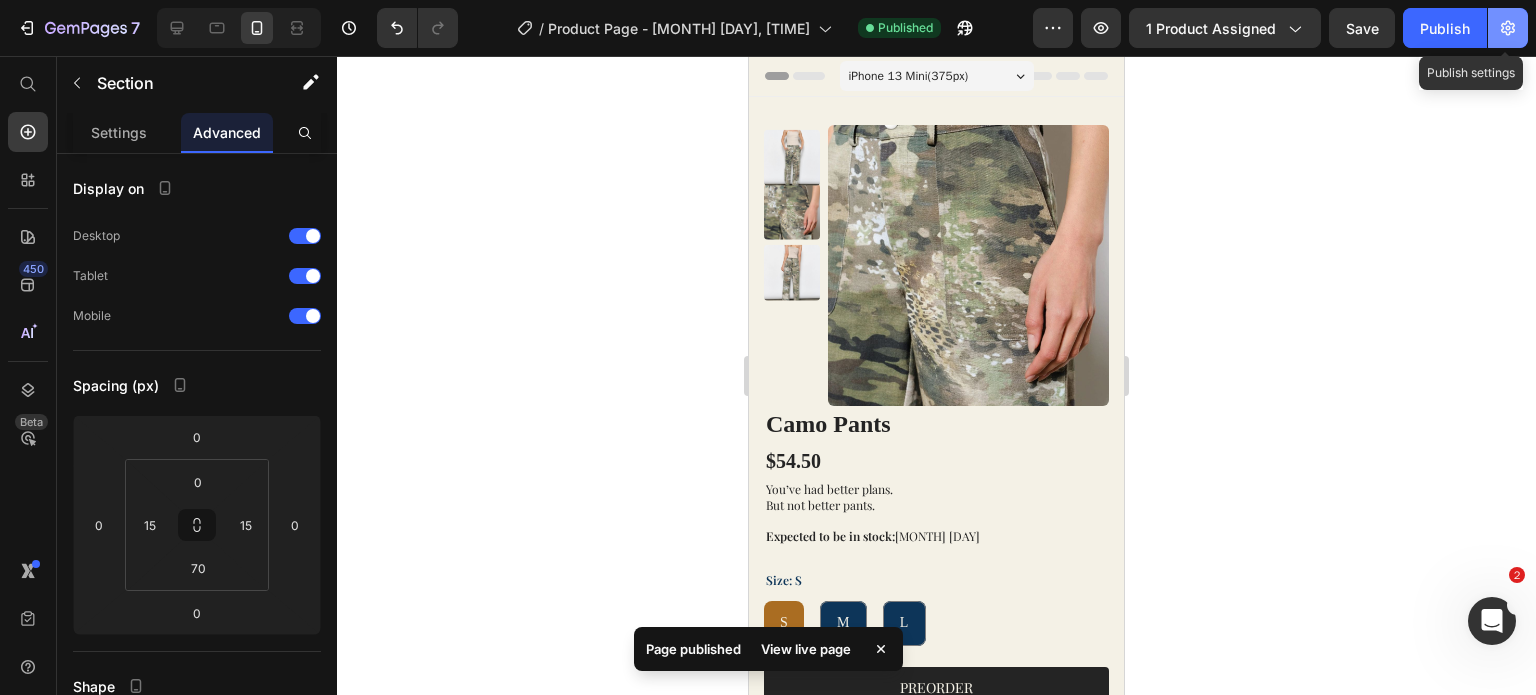 click 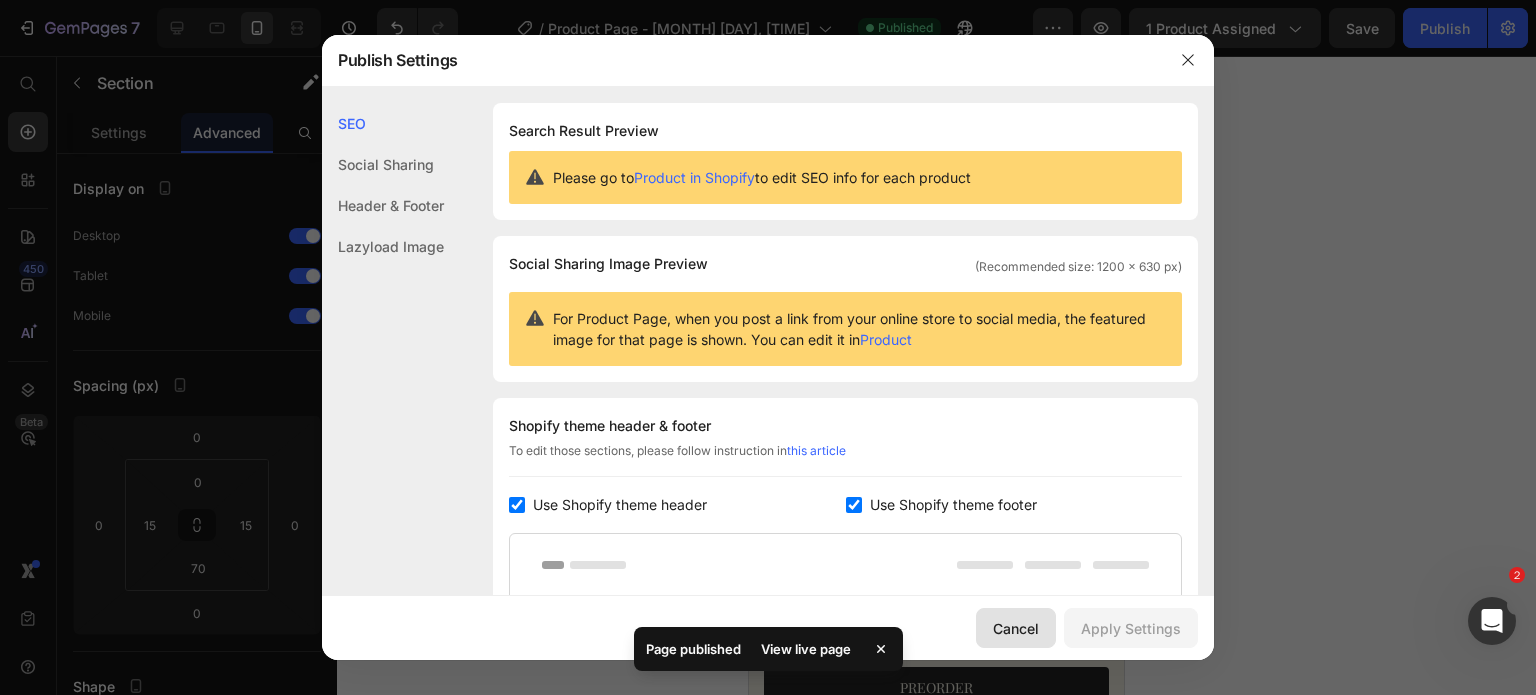 click on "Cancel" at bounding box center (1016, 628) 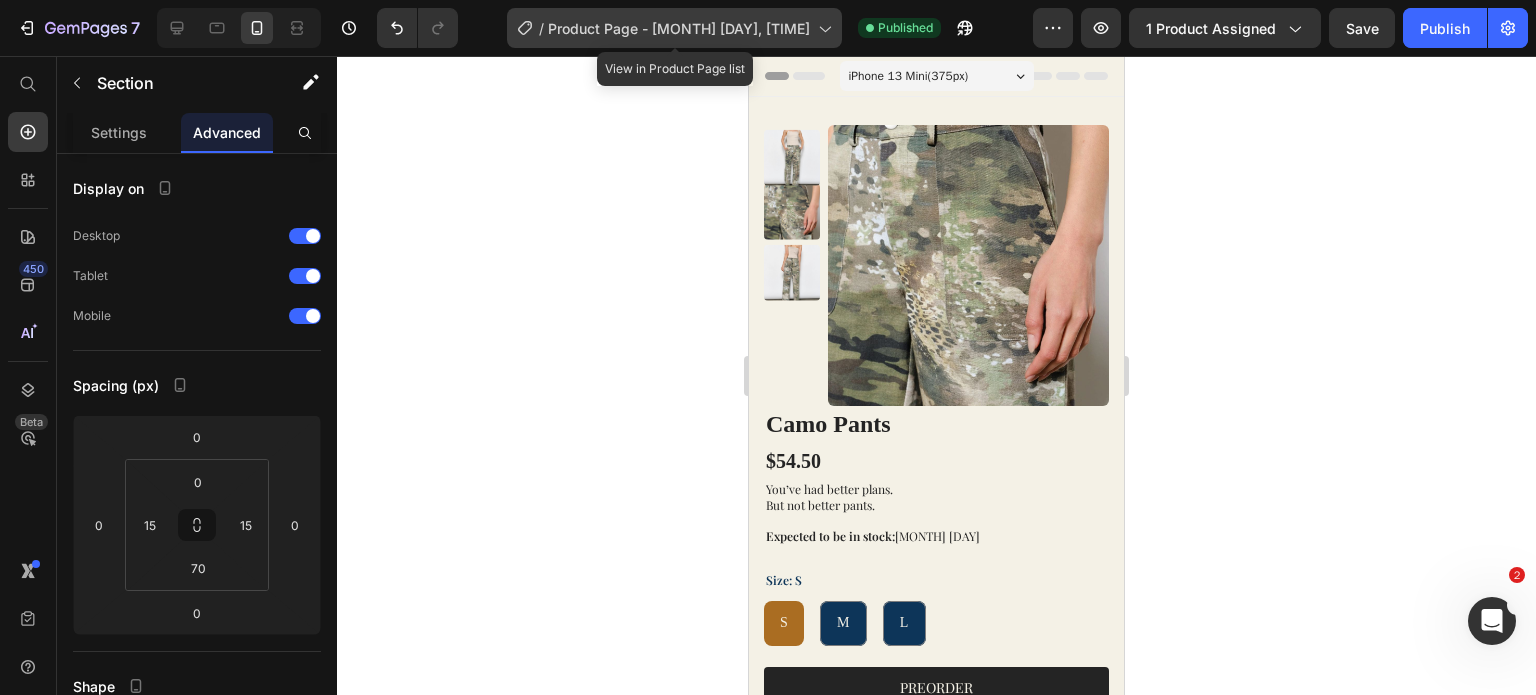 click on "Product Page - Jul 10, 22:45:17" at bounding box center [679, 28] 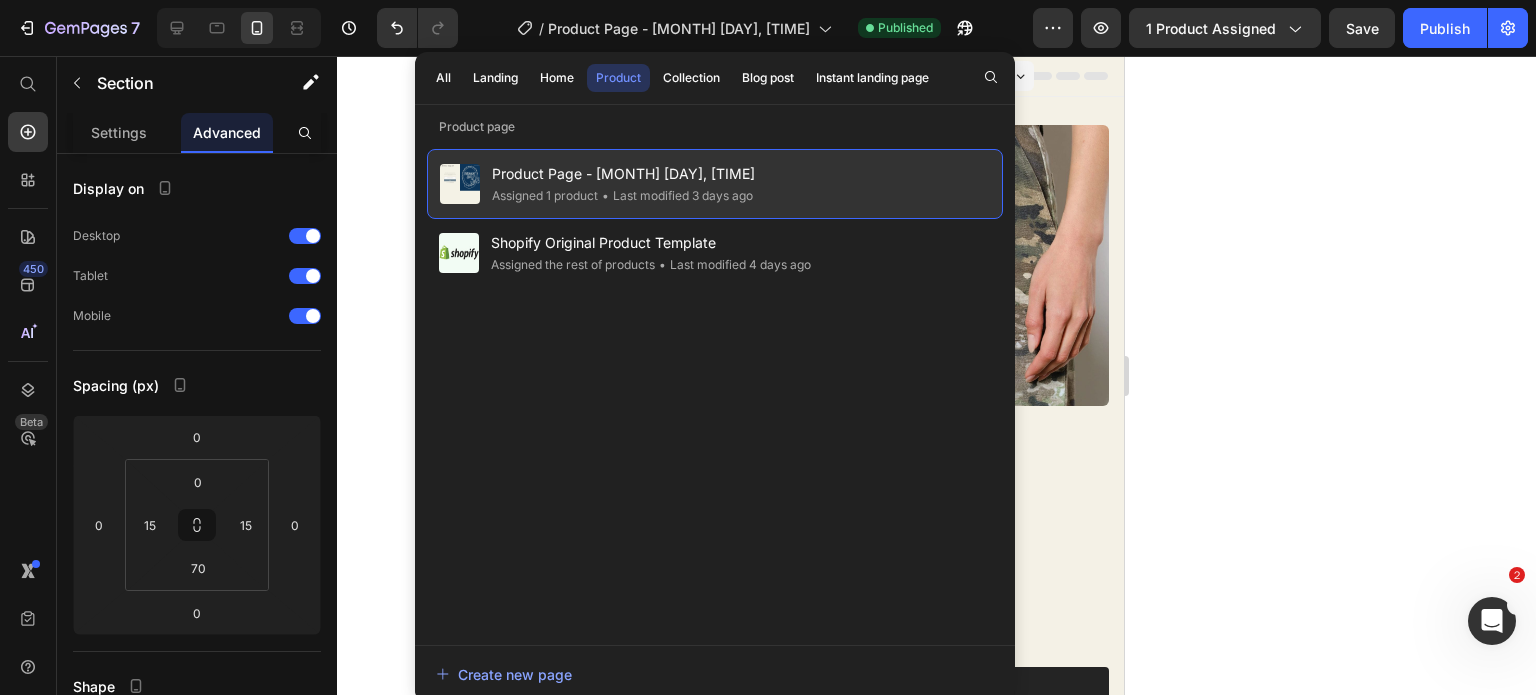click on "Product Page - Jul 10, 22:45:17" at bounding box center (623, 174) 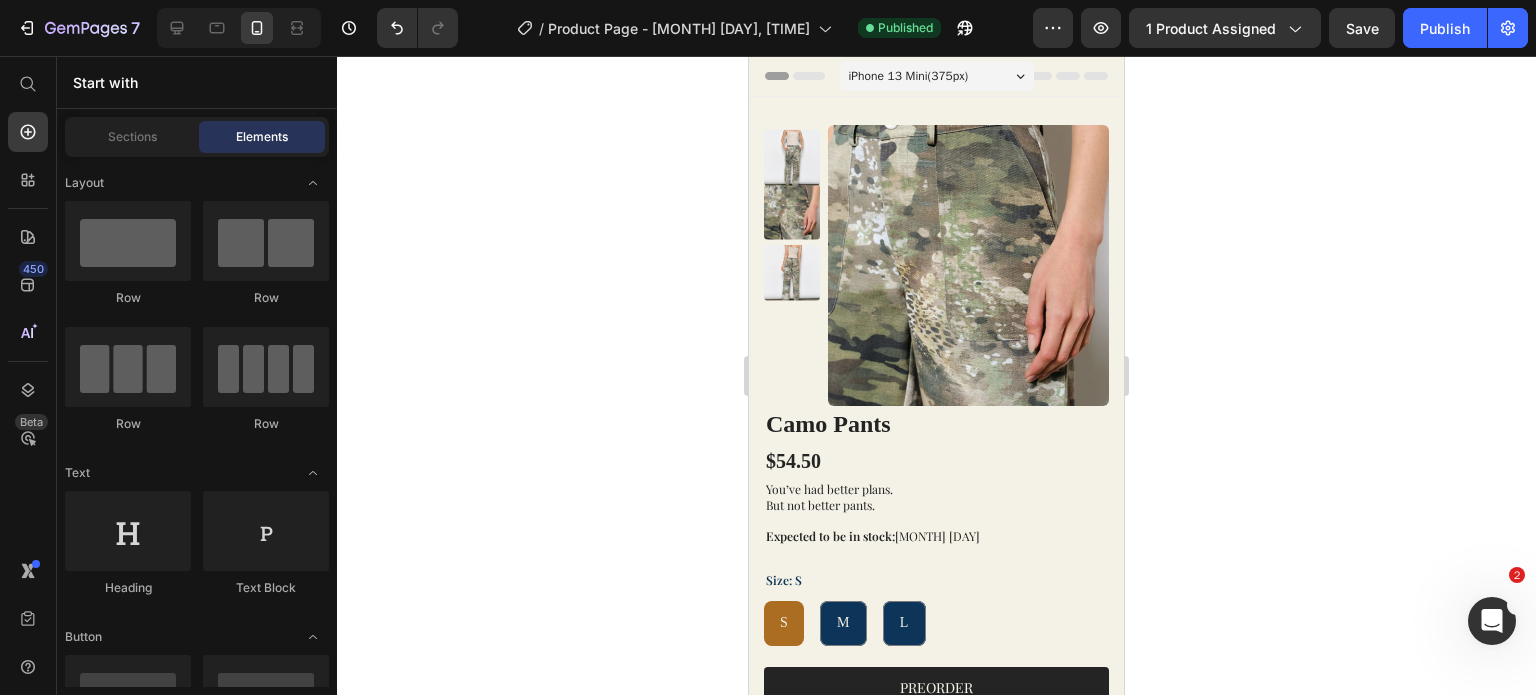 click on "Product Page - Jul 10, 22:45:17" at bounding box center [623, 174] 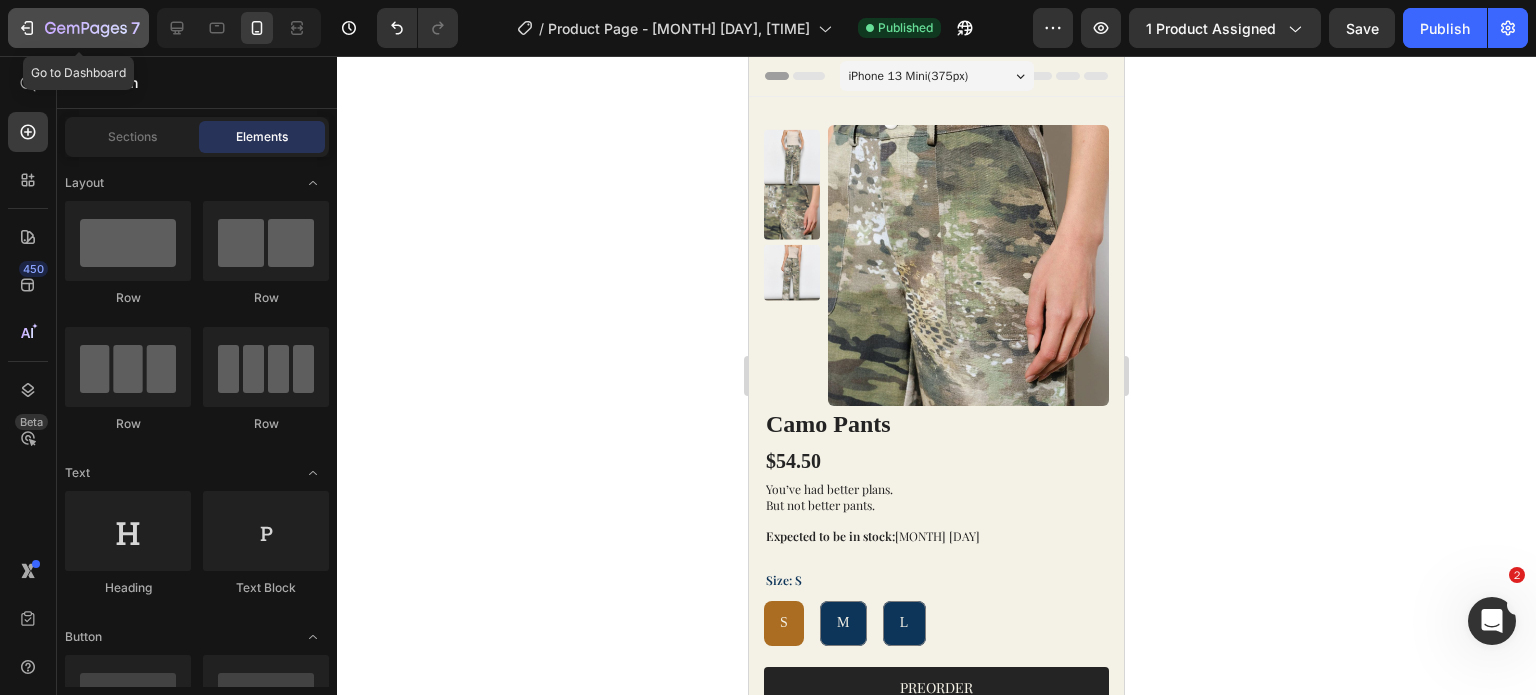click on "7" 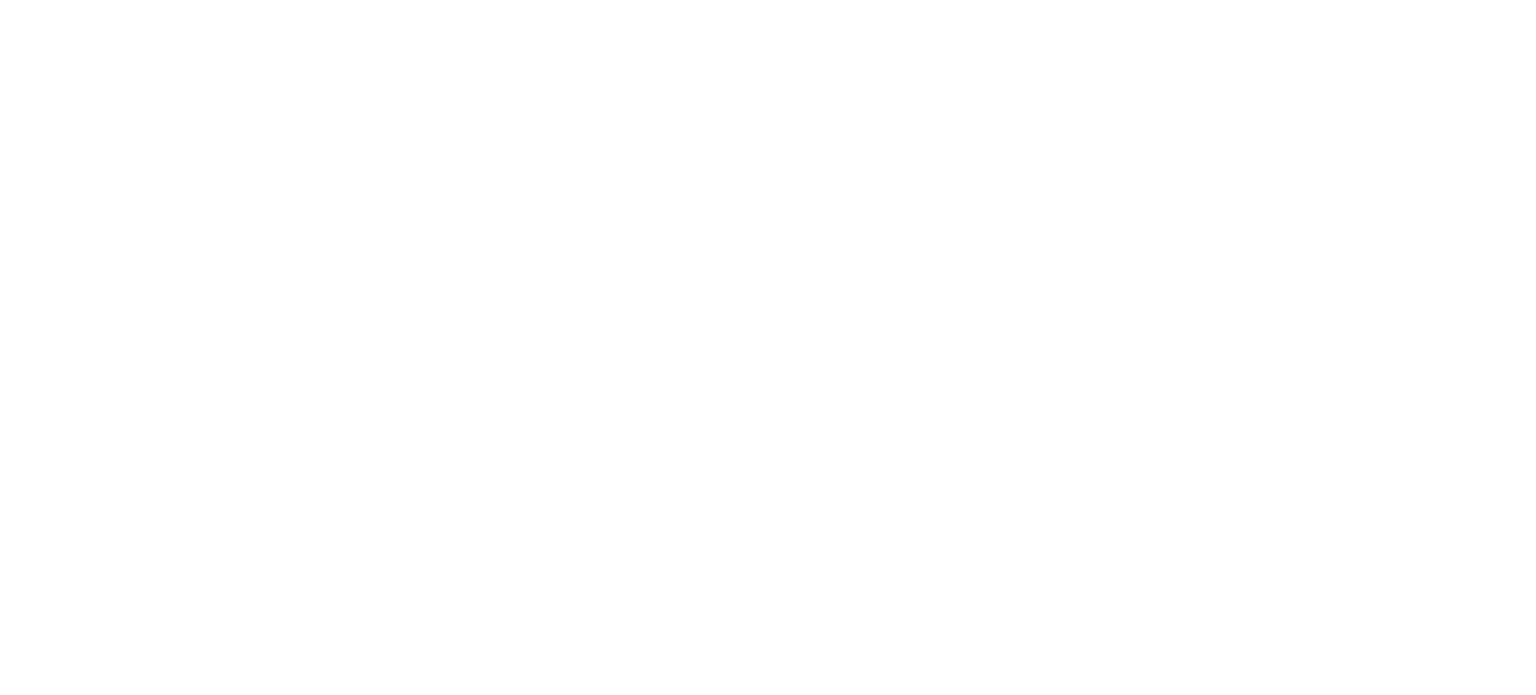 scroll, scrollTop: 0, scrollLeft: 0, axis: both 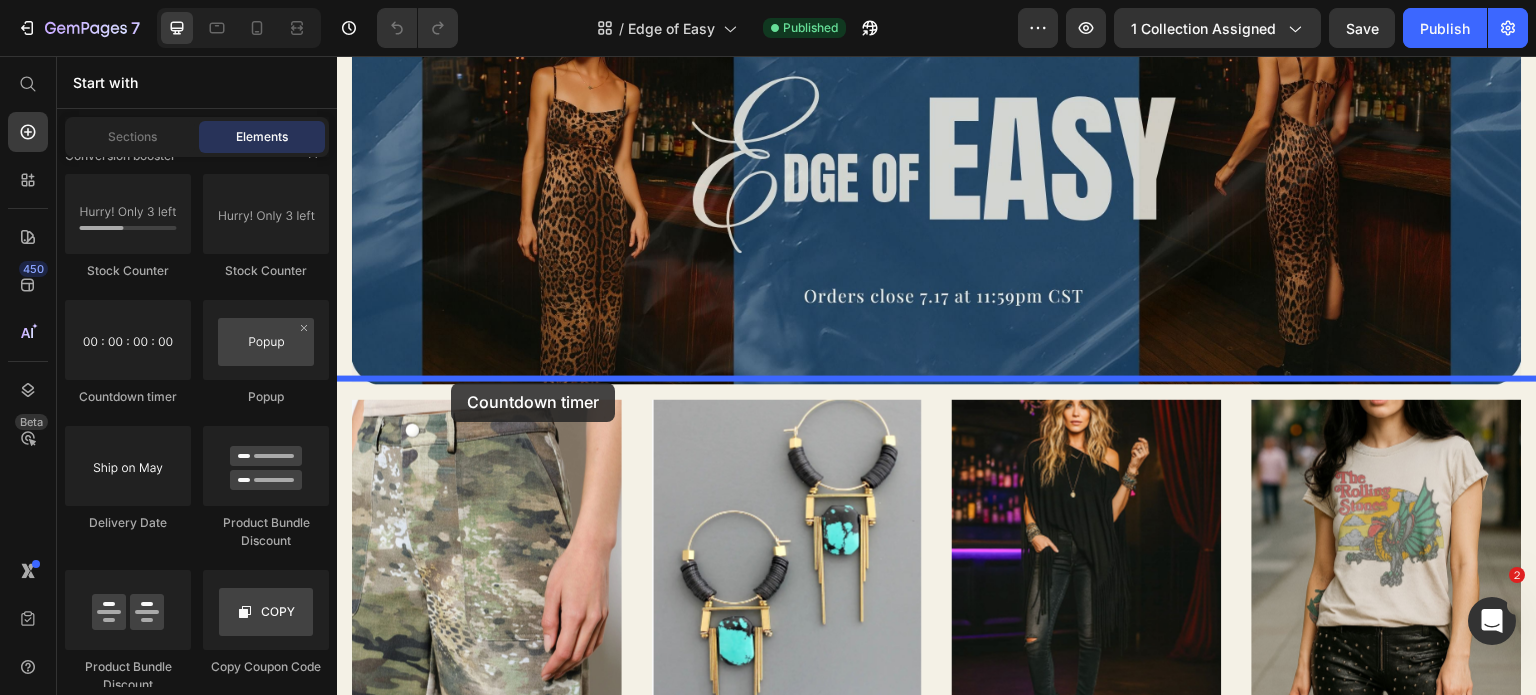 drag, startPoint x: 473, startPoint y: 422, endPoint x: 451, endPoint y: 383, distance: 44.777225 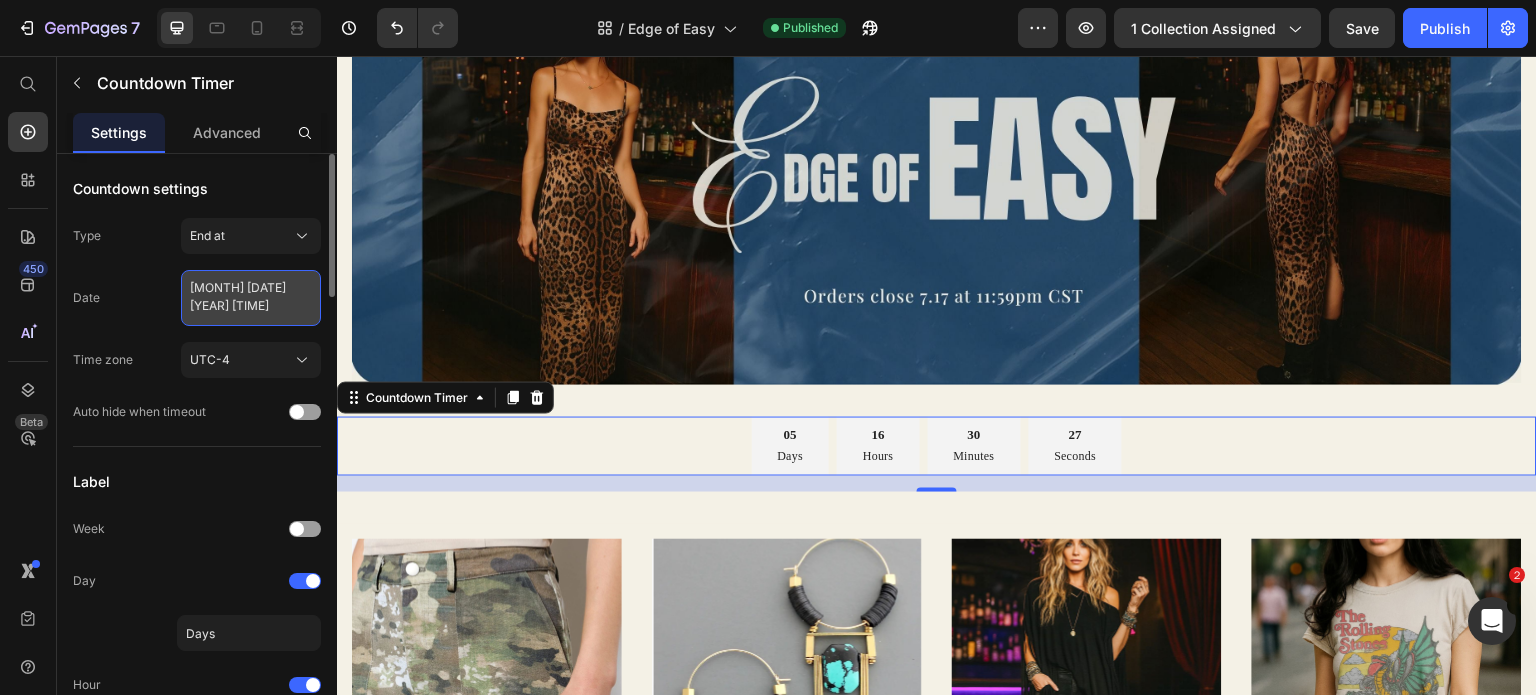 click on "[MONTH] [DATE] [YEAR] [TIME]" at bounding box center [251, 298] 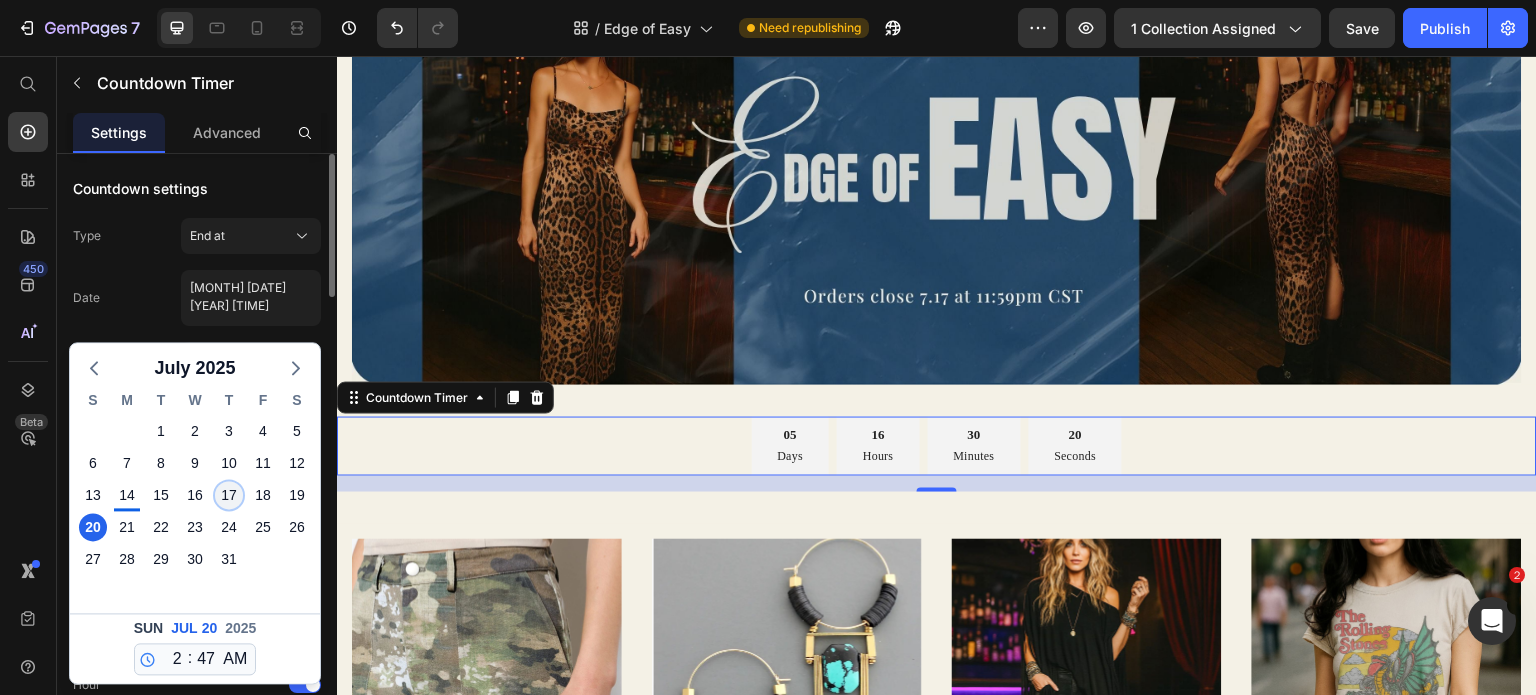 click on "17" 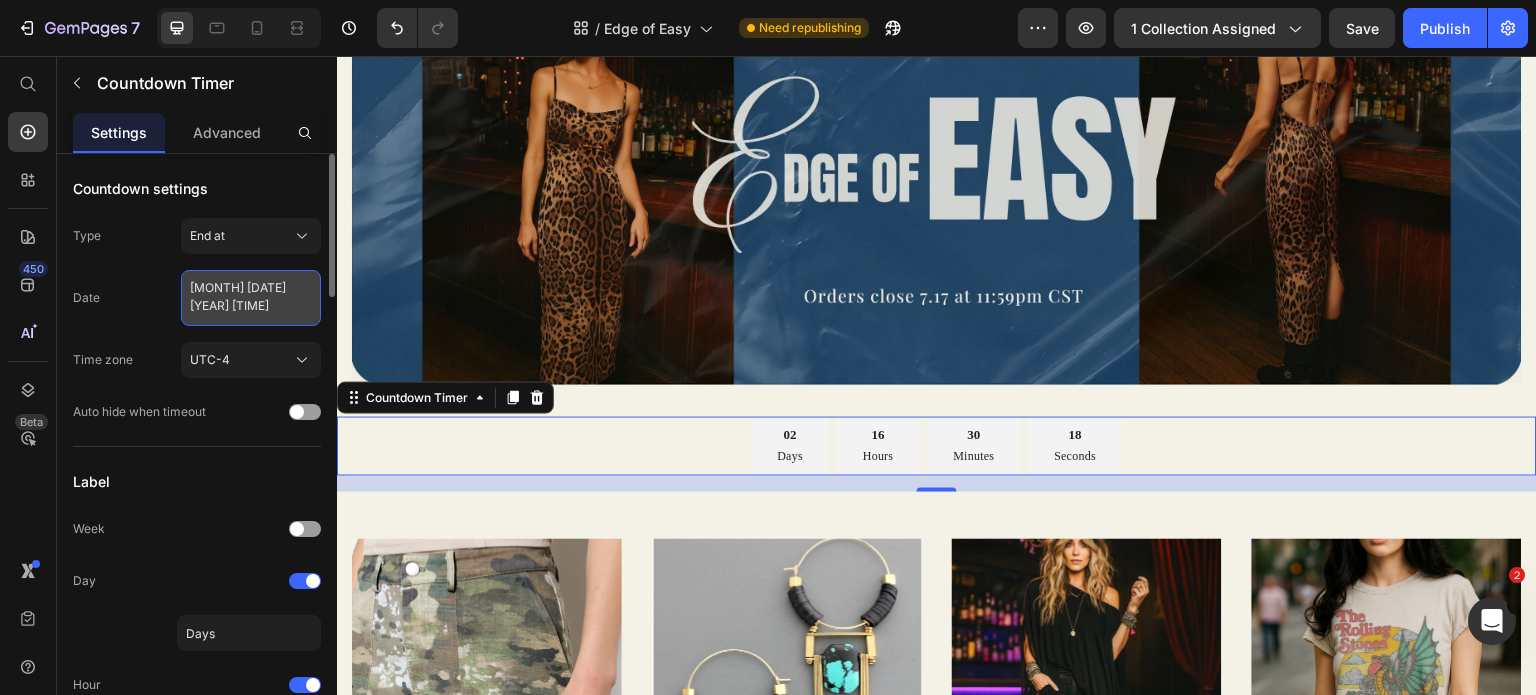 select on "2" 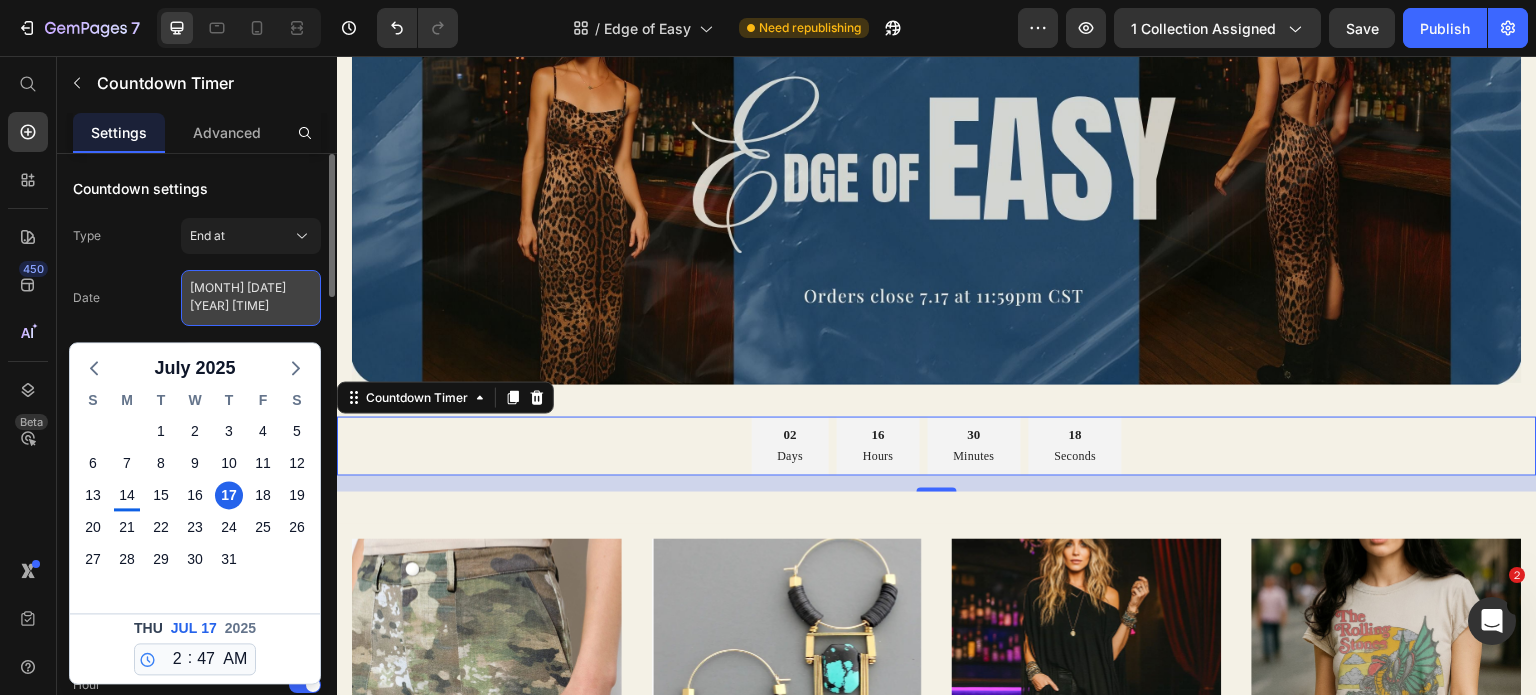 click on "[MONTH] [DATE] [YEAR] [TIME]" at bounding box center [251, 298] 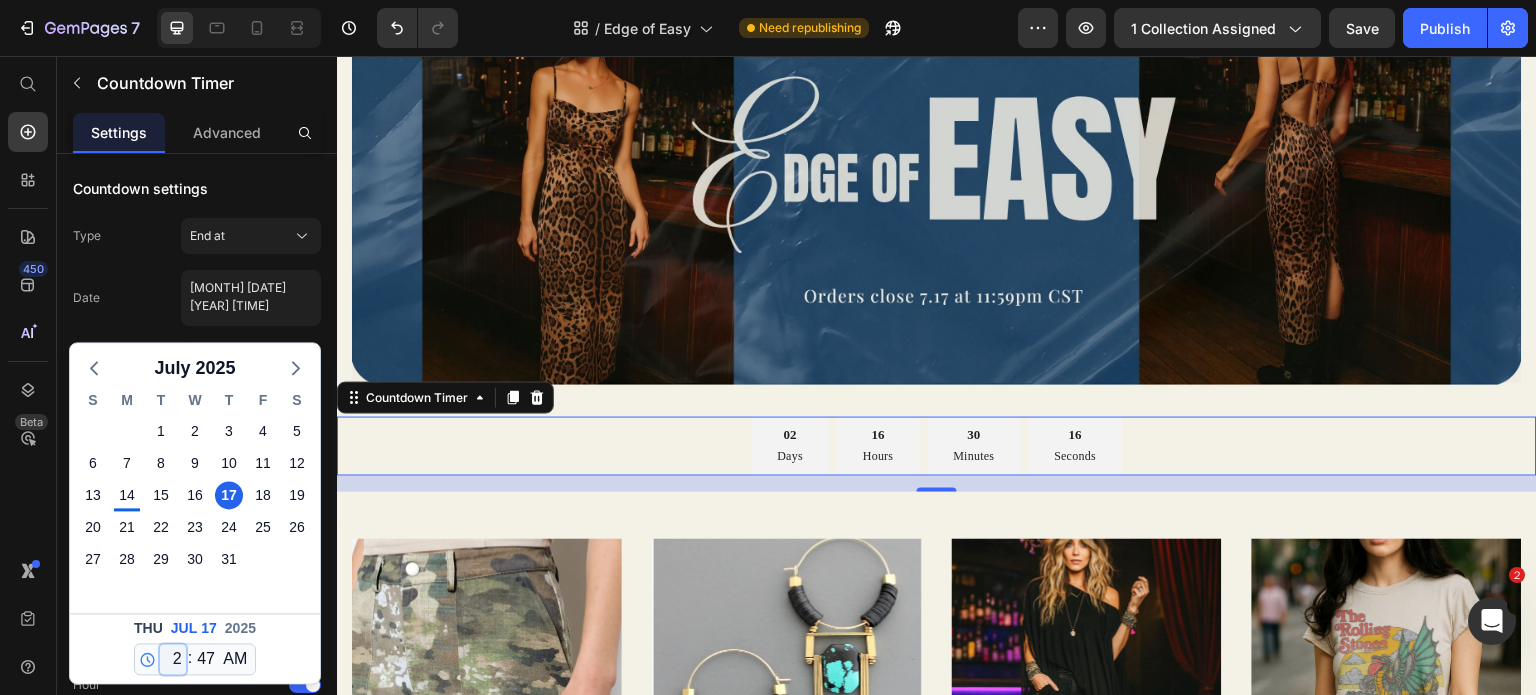 click on "12 1 2 3 4 5 6 7 8 9 10 11" at bounding box center [173, 659] 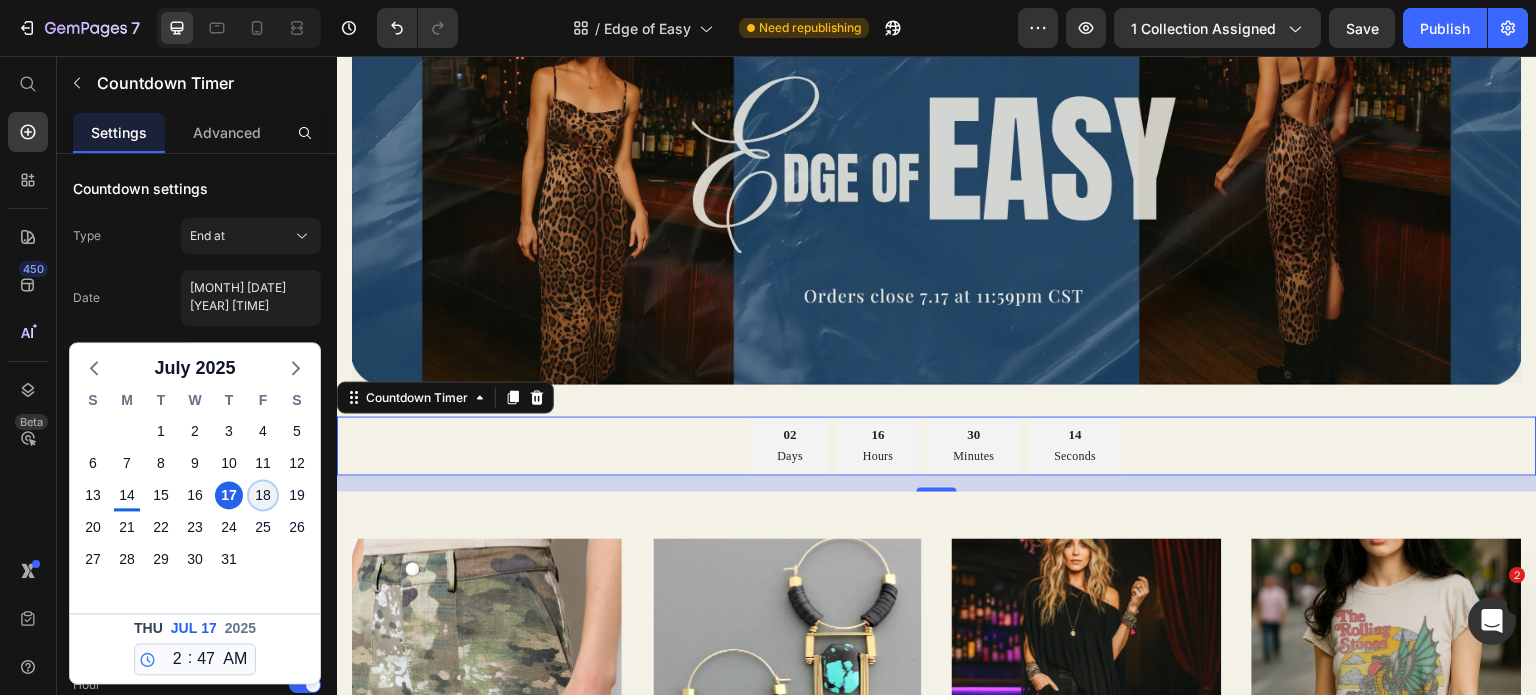 click on "18" 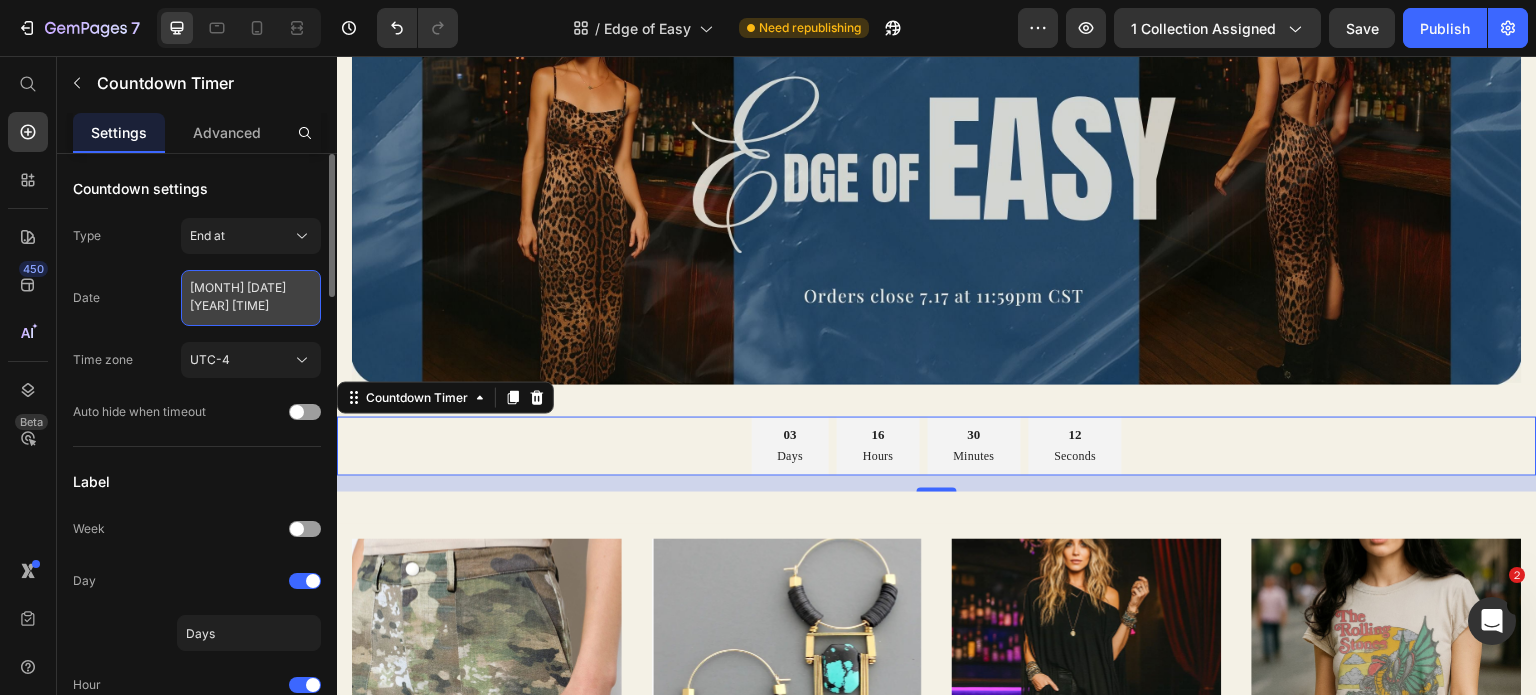 click on "[MONTH] [DATE] [YEAR] [TIME]" at bounding box center (251, 298) 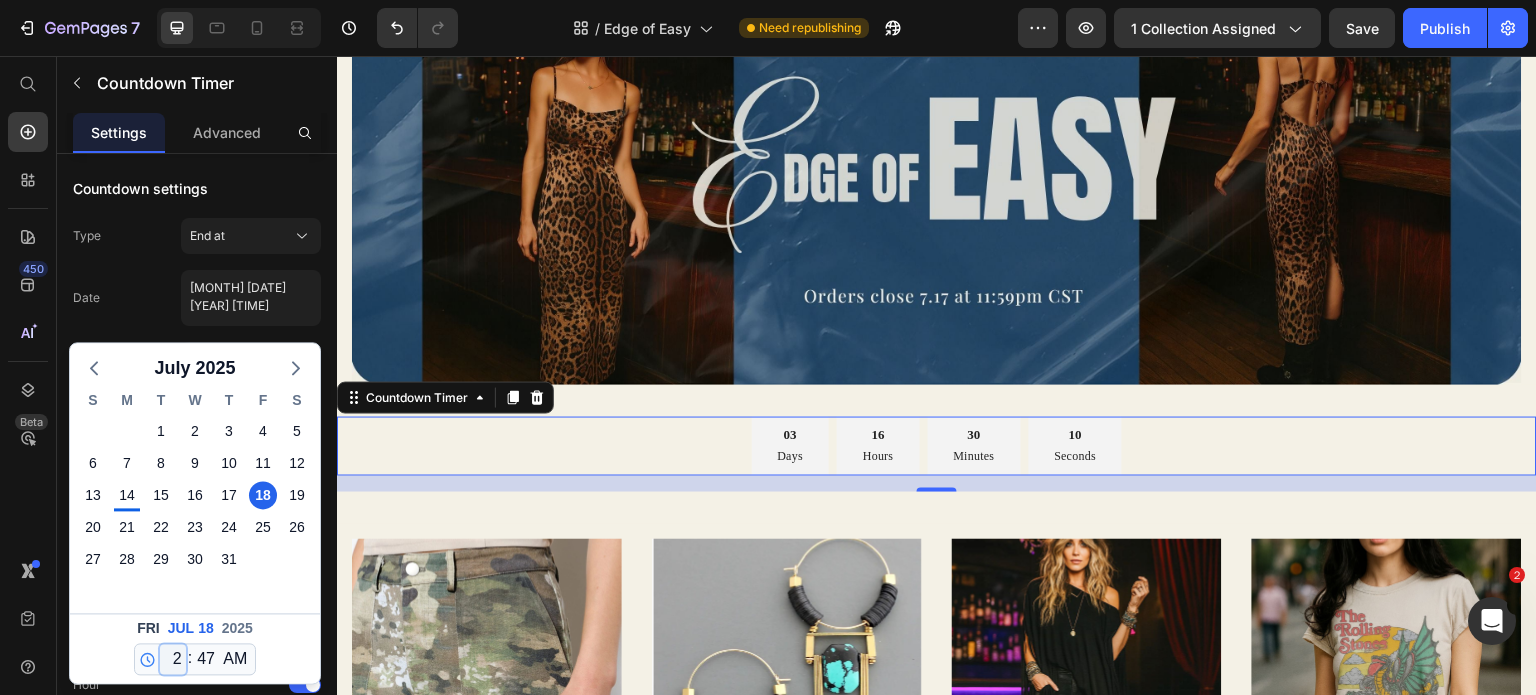 click on "12 1 2 3 4 5 6 7 8 9 10 11" at bounding box center (173, 659) 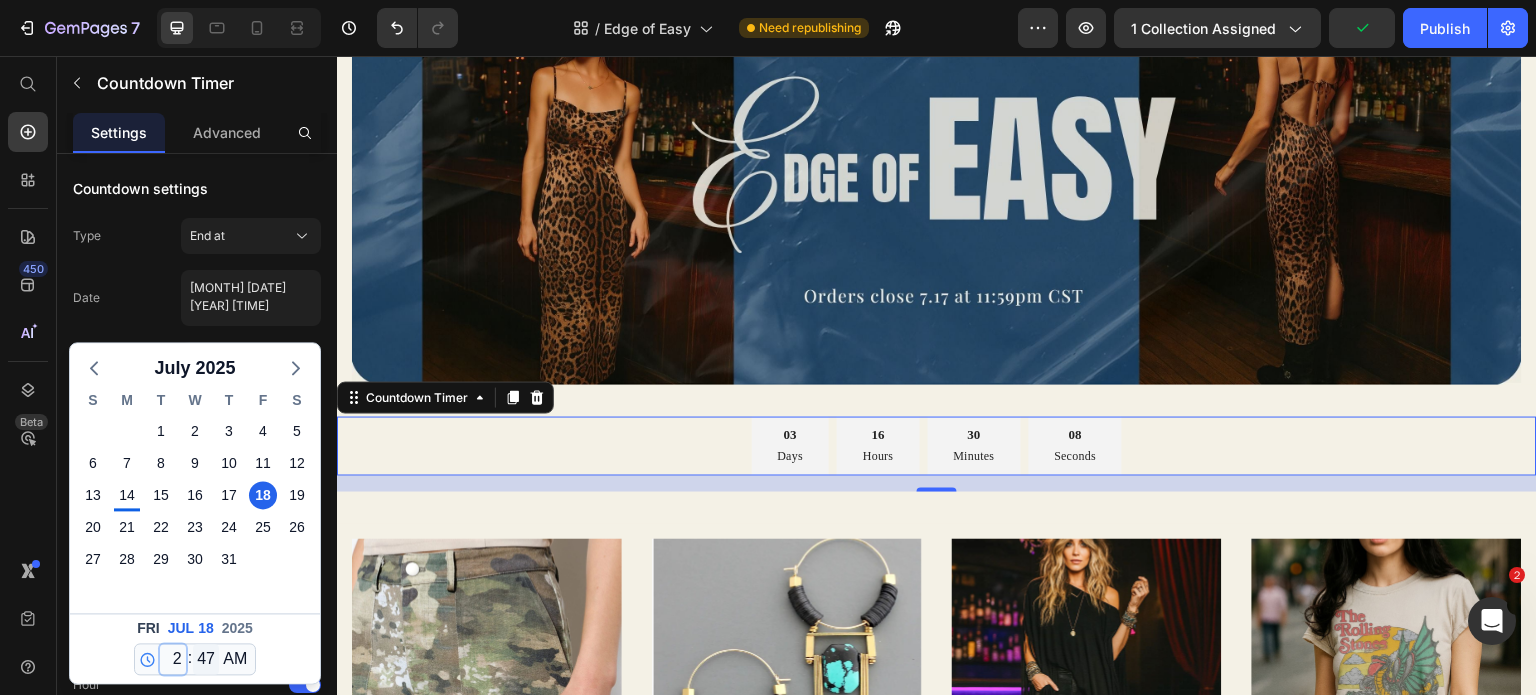 select on "0" 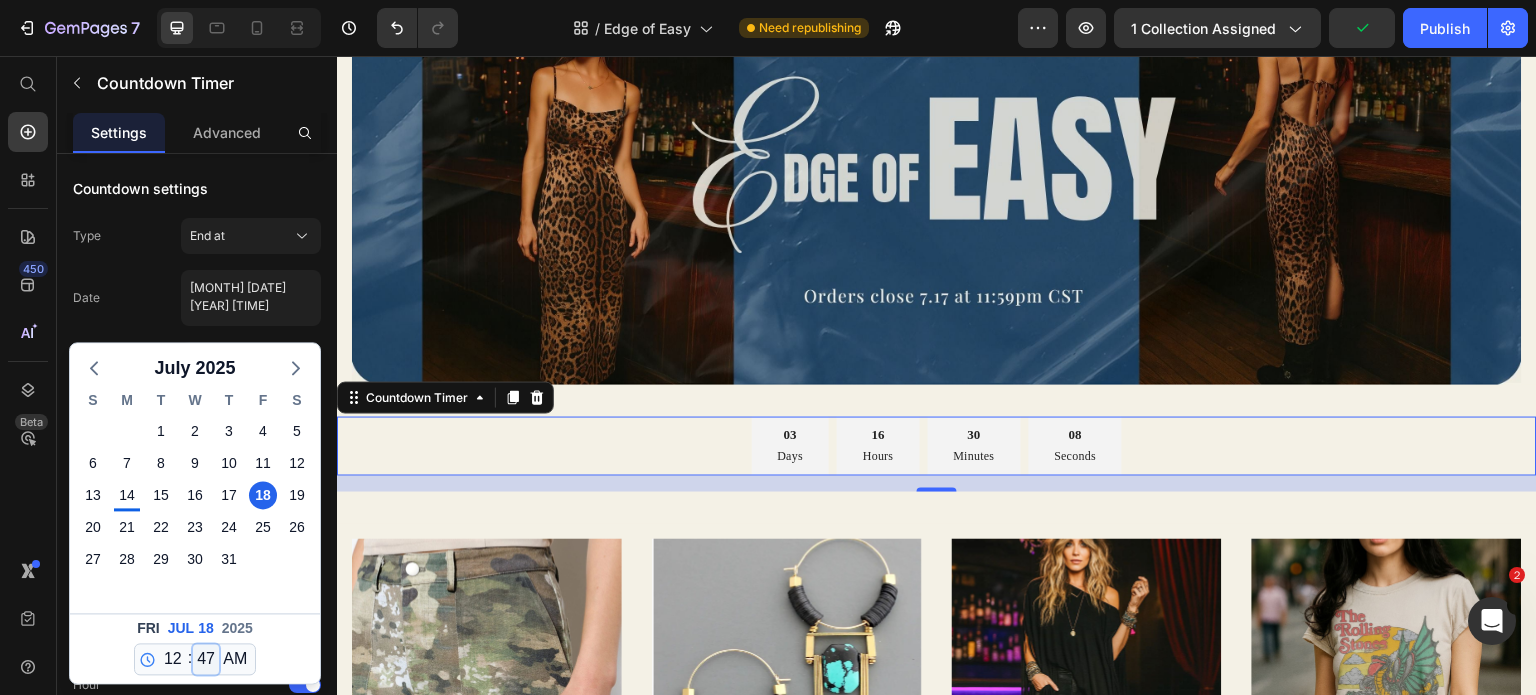 type on "[MONTH] [DATE] [YEAR] [TIME]" 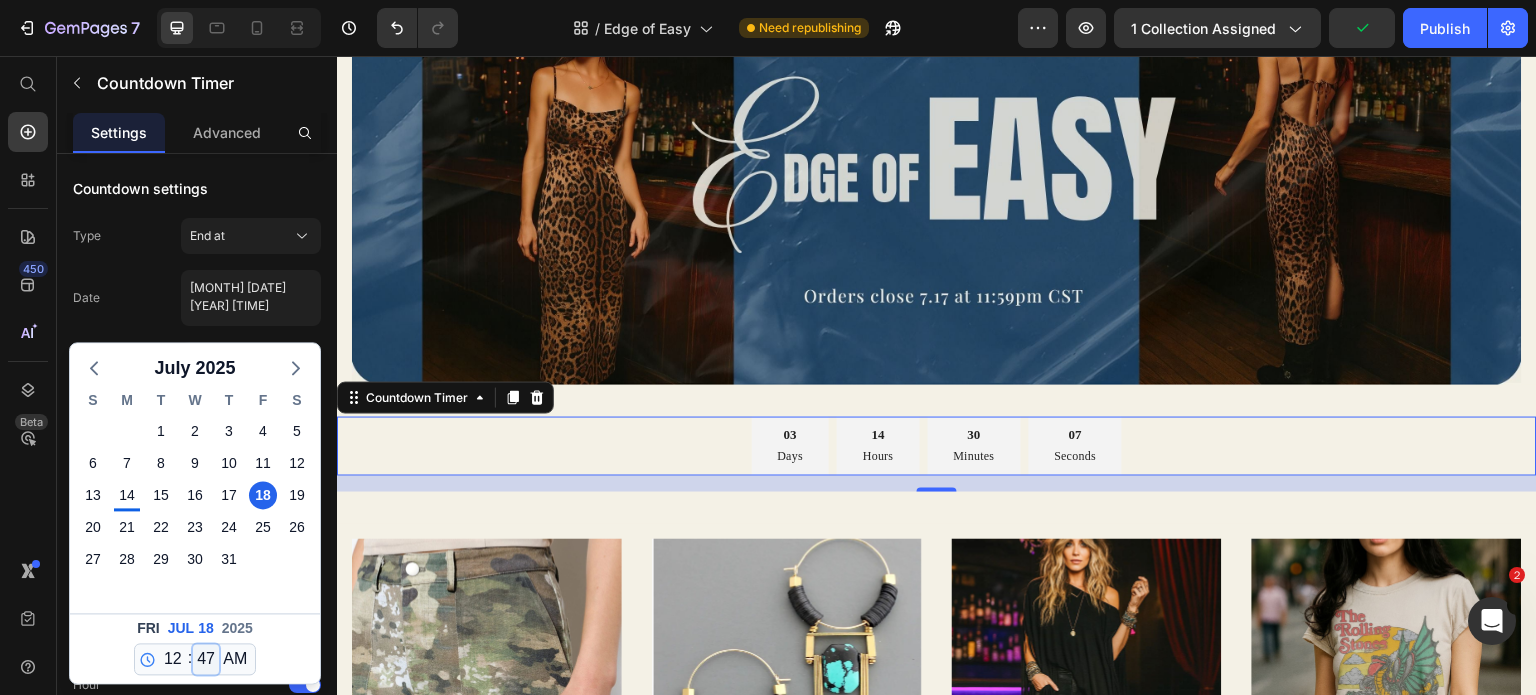 click on "00 01 02 03 04 05 06 07 08 09 10 11 12 13 14 15 16 17 18 19 20 21 22 23 24 25 26 27 28 29 30 31 32 33 34 35 36 37 38 39 40 41 42 43 44 45 46 47 48 49 50 51 52 53 54 55 56 57 58 59" at bounding box center [206, 659] 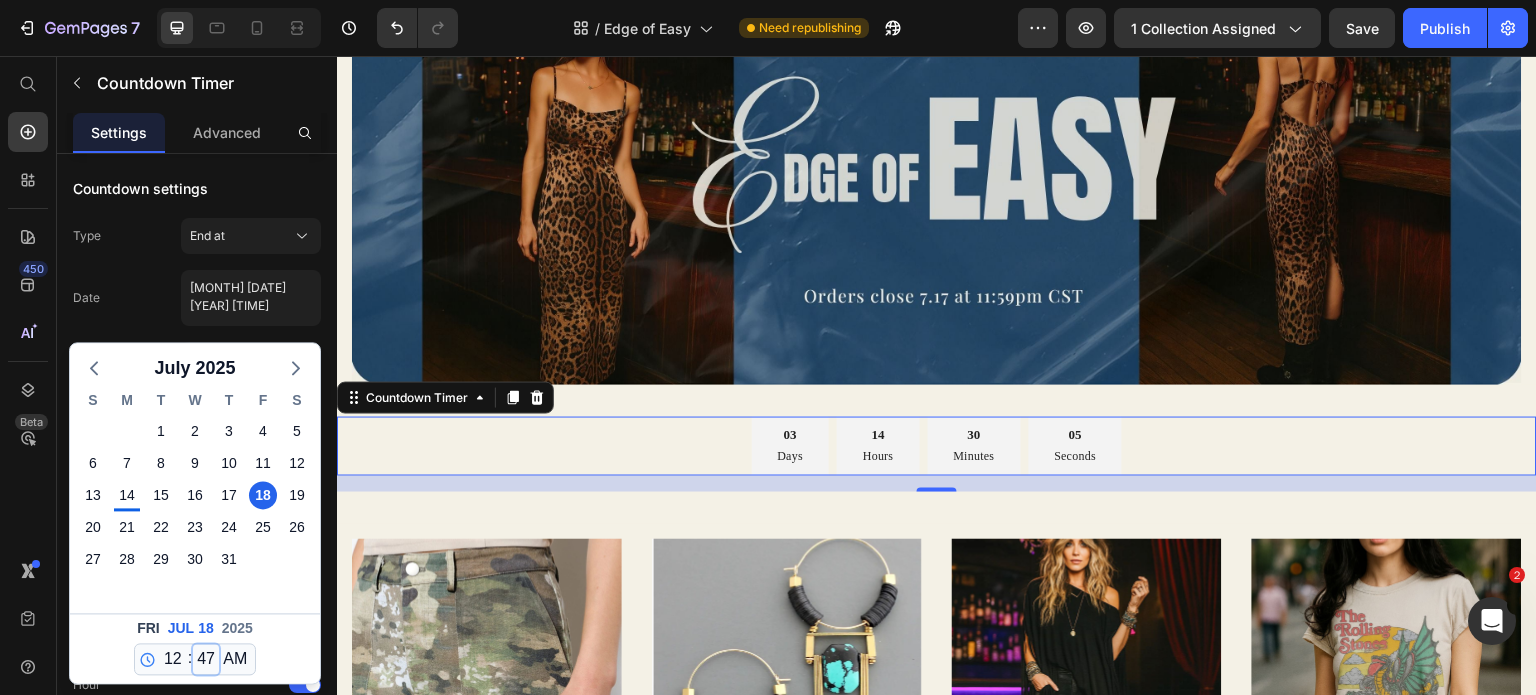 select on "1" 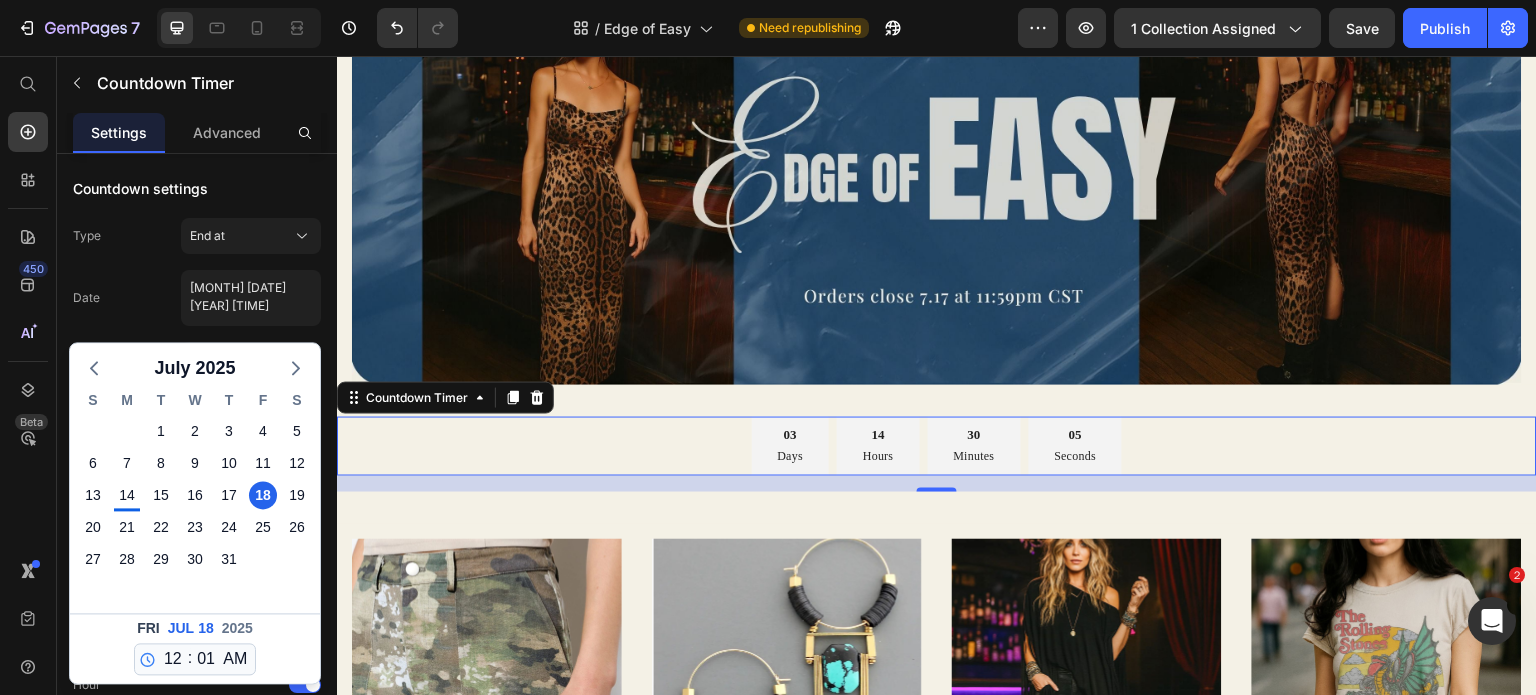 type on "[MONTH] [DATE] [YEAR] [TIME]" 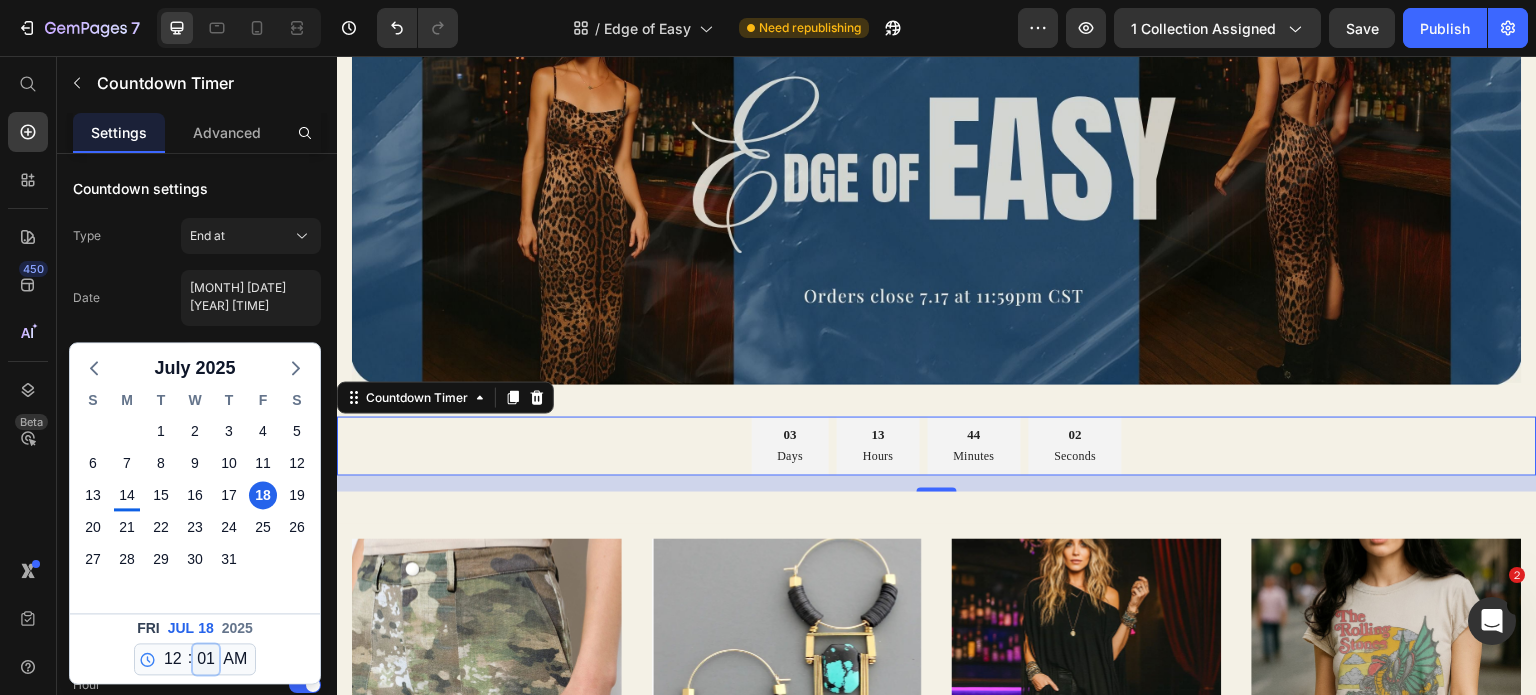 click on "00 01 02 03 04 05 06 07 08 09 10 11 12 13 14 15 16 17 18 19 20 21 22 23 24 25 26 27 28 29 30 31 32 33 34 35 36 37 38 39 40 41 42 43 44 45 46 47 48 49 50 51 52 53 54 55 56 57 58 59" at bounding box center (206, 659) 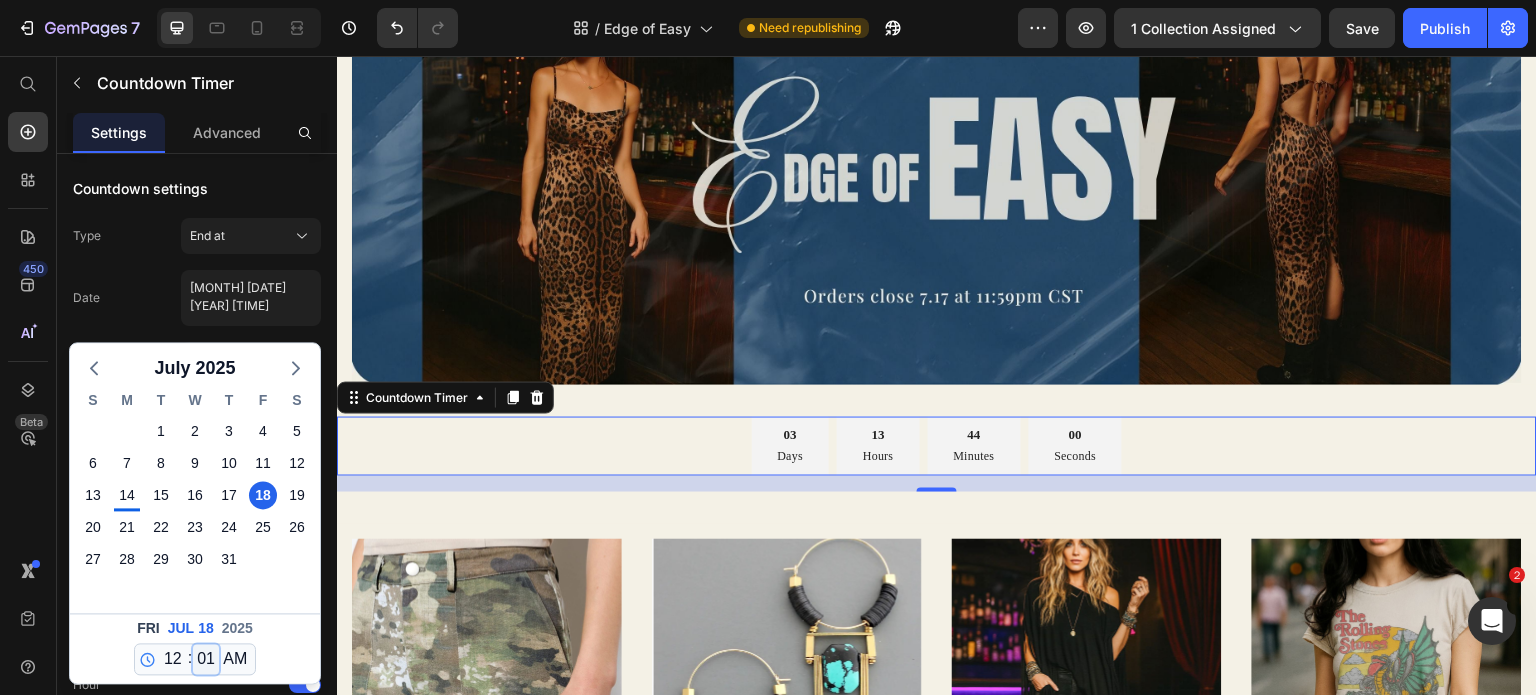 select on "0" 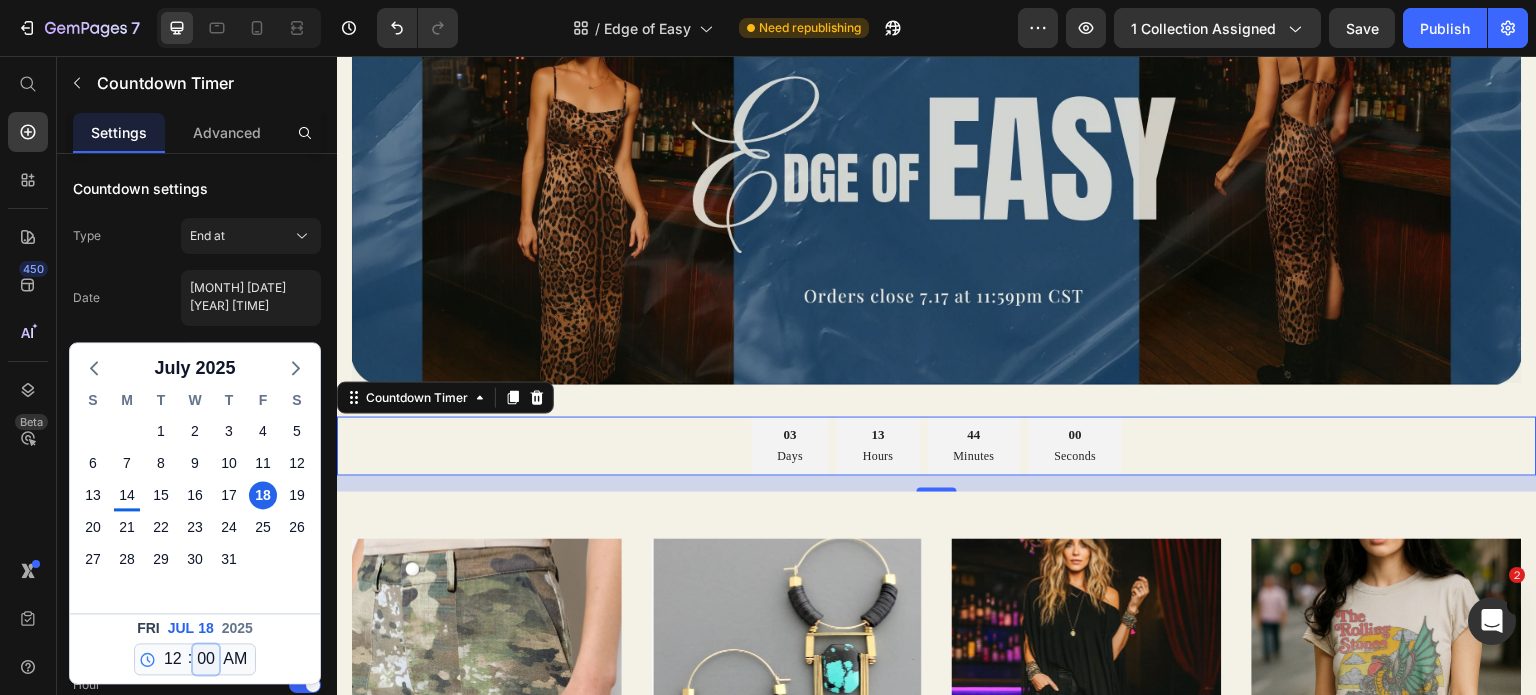 click on "00 01 02 03 04 05 06 07 08 09 10 11 12 13 14 15 16 17 18 19 20 21 22 23 24 25 26 27 28 29 30 31 32 33 34 35 36 37 38 39 40 41 42 43 44 45 46 47 48 49 50 51 52 53 54 55 56 57 58 59" at bounding box center (206, 659) 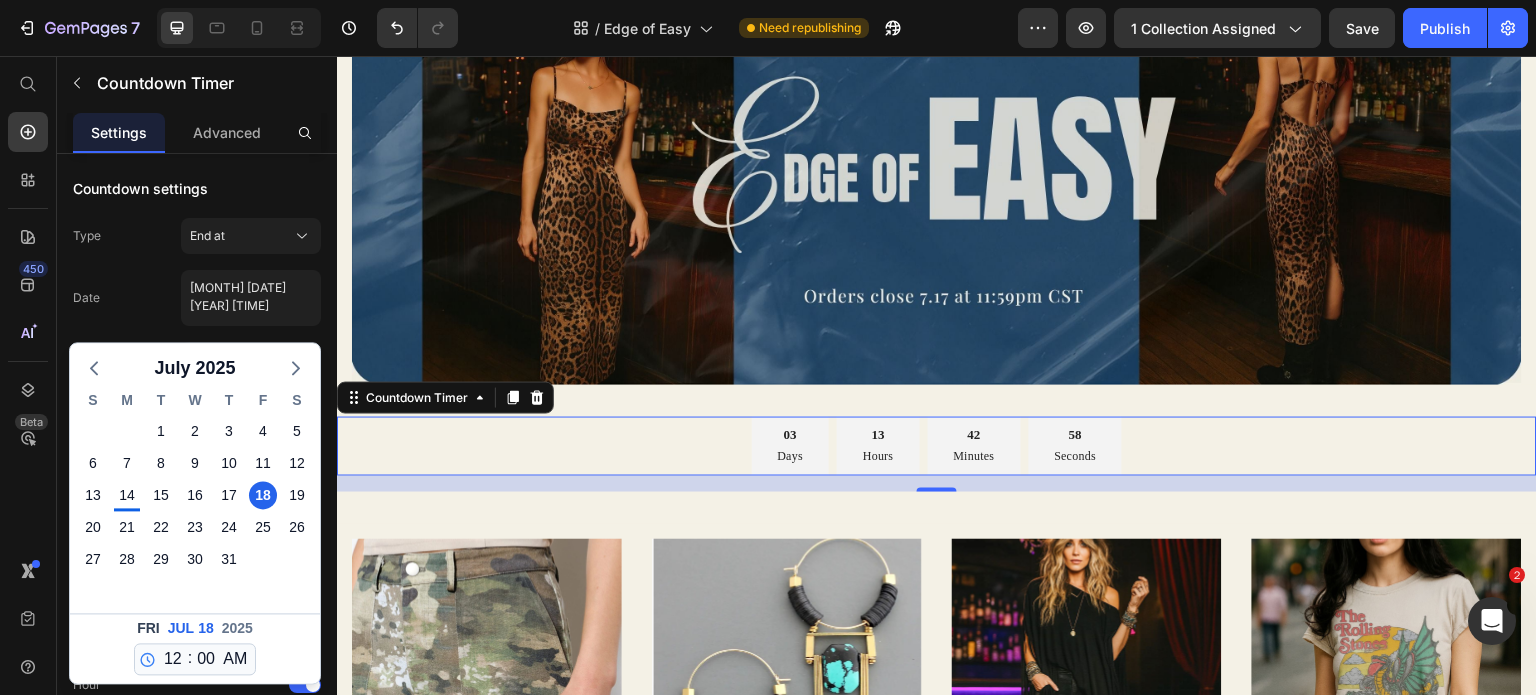 click on "Countdown settings Type End at Date [MONTH] [DATE] [YEAR] [TIME] [MONTH] [YEAR] S M T W T F S 29 30 1 2 3 4 5 6 7 8 9 10 11 12 13 14 15 16 17 18 19 20 21 22 23 24 25 26 27 28 29 30 31 1 2 3 4 5 6 7 8 9 Fri [MONTH] [DATE] [YEAR] 12 1 2 3 4 5 6 7 8 9 10 11 : 00 01 02 03 04 05 06 07 08 09 10 11 12 13 14 15 16 17 18 19 20 21 22 23 24 25 26 27 28 29 30 31 32 33 34 35 36 37 38 39 40 41 42 43 44 45 46 47 48 49 50 51 52 53 54 55 56 57 58 59 AM PM Time zone UTC-4 Auto hide when timeout" 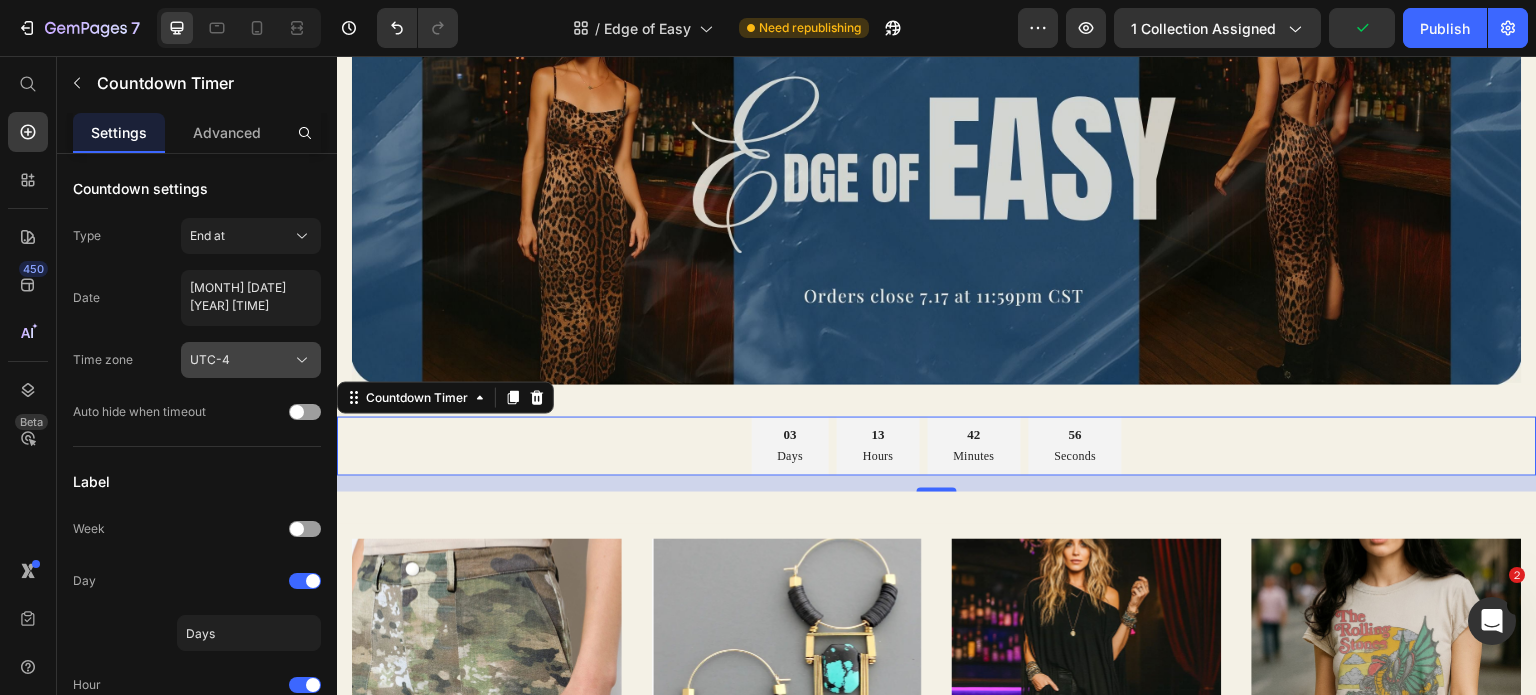 click on "UTC-4" at bounding box center [210, 360] 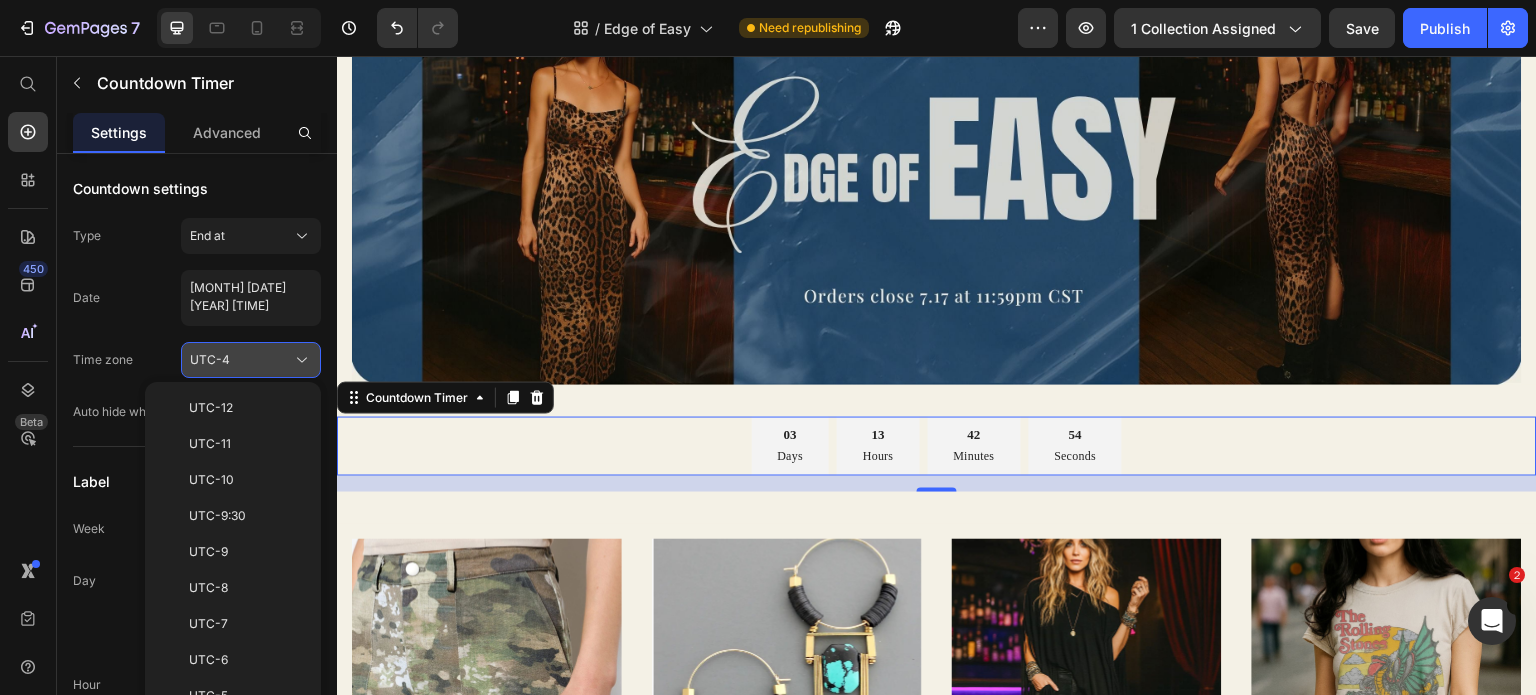 type 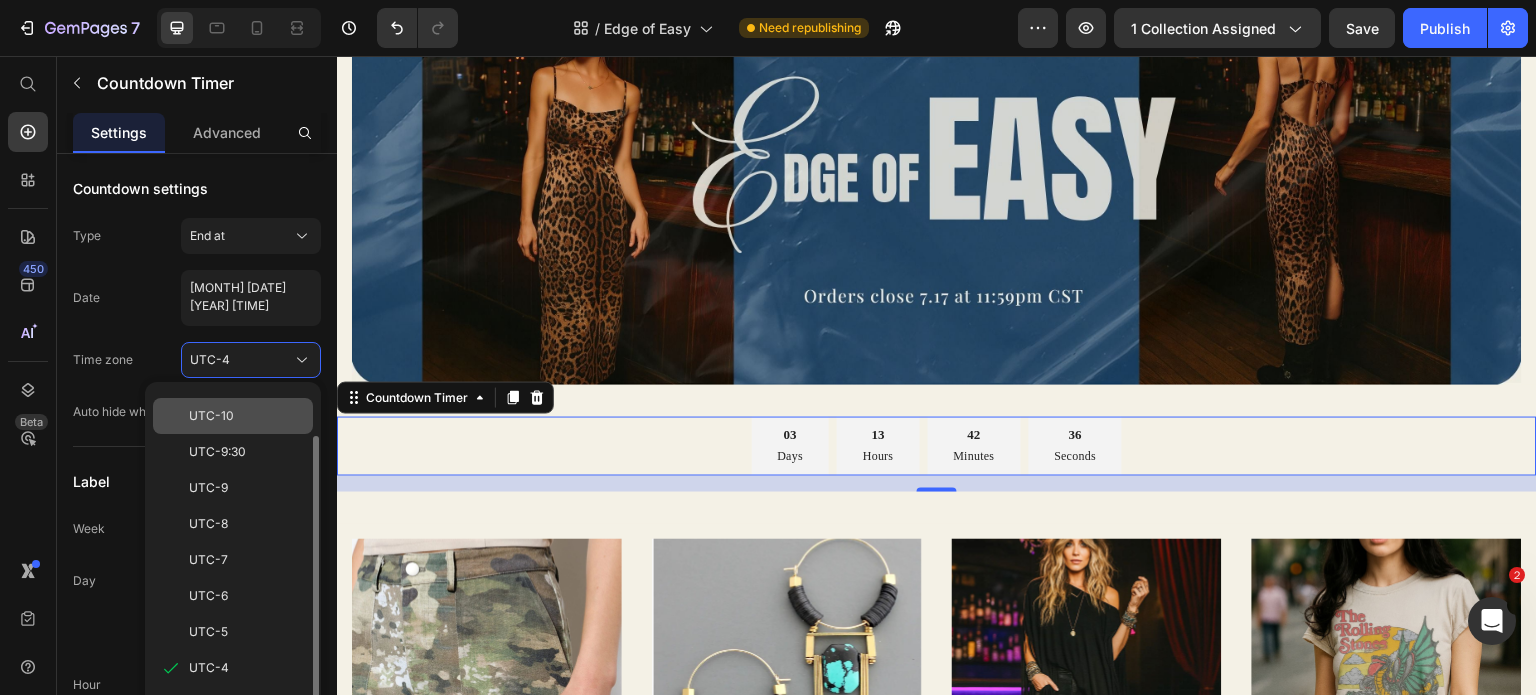 scroll, scrollTop: 66, scrollLeft: 0, axis: vertical 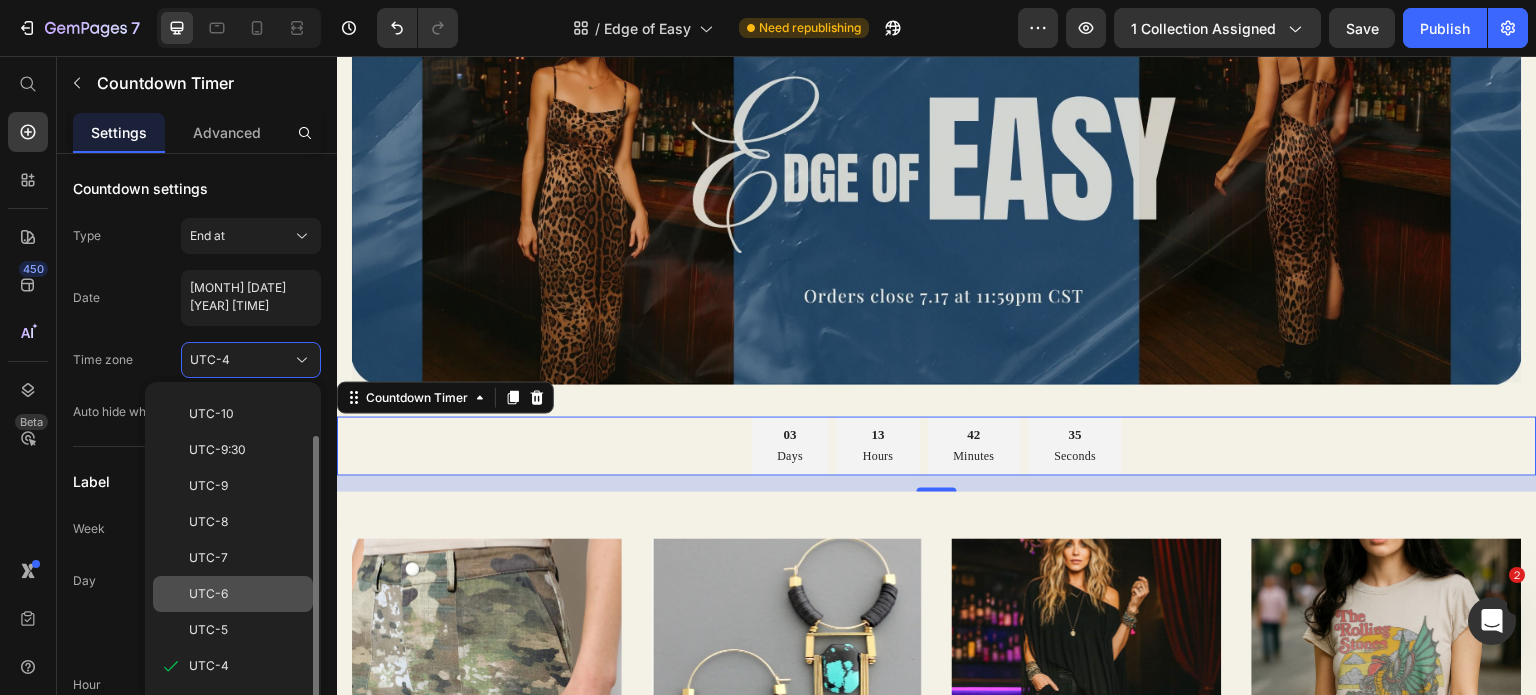 click on "UTC-6" 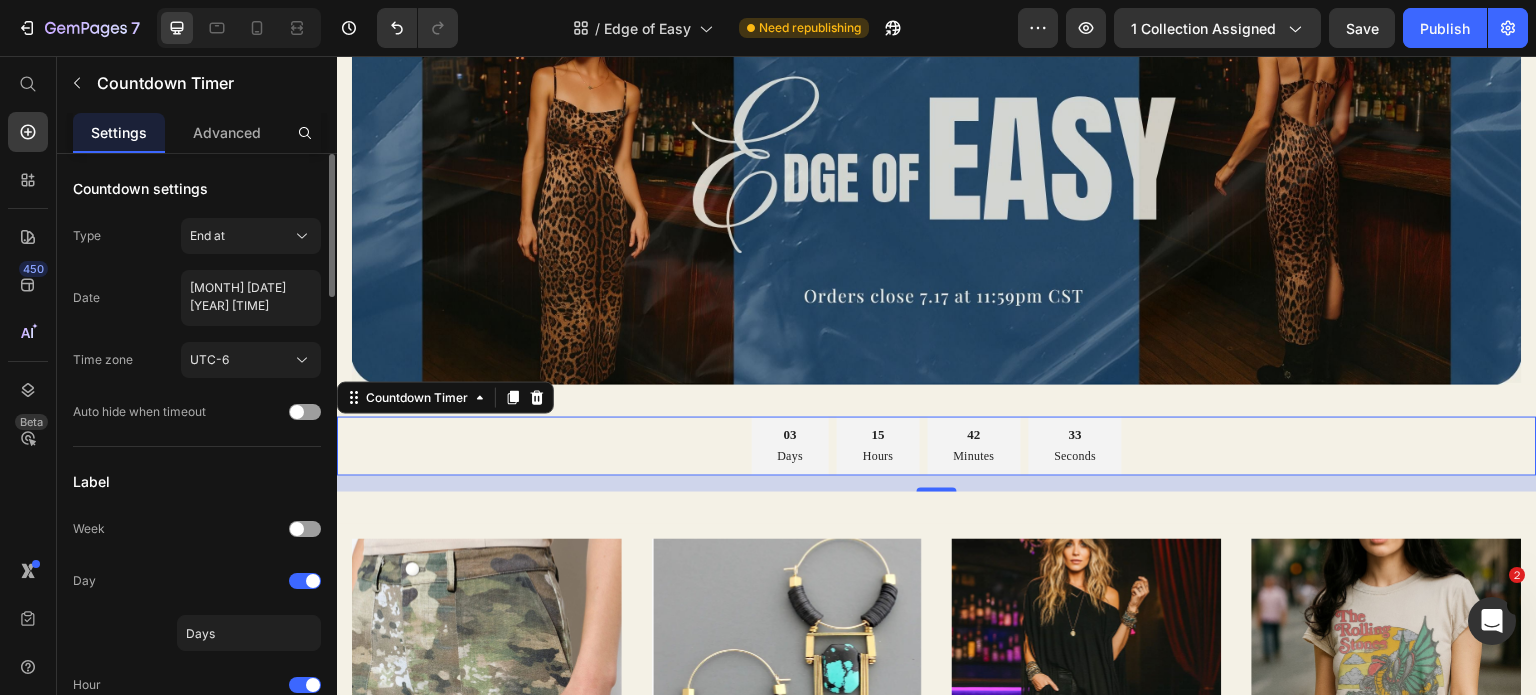 click on "Countdown settings Type End at Date July 18 2025 12:00 AM Time zone UTC-6 Auto hide when timeout" 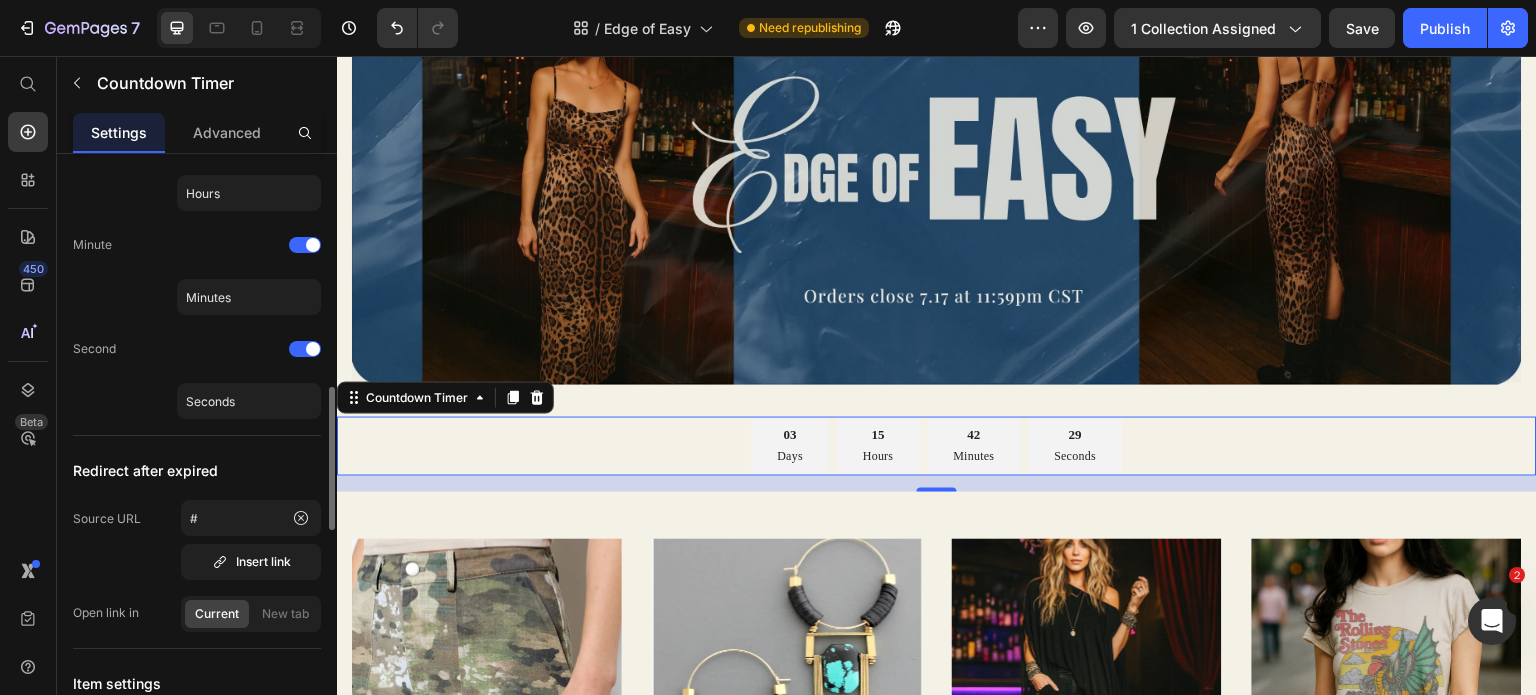 scroll, scrollTop: 705, scrollLeft: 0, axis: vertical 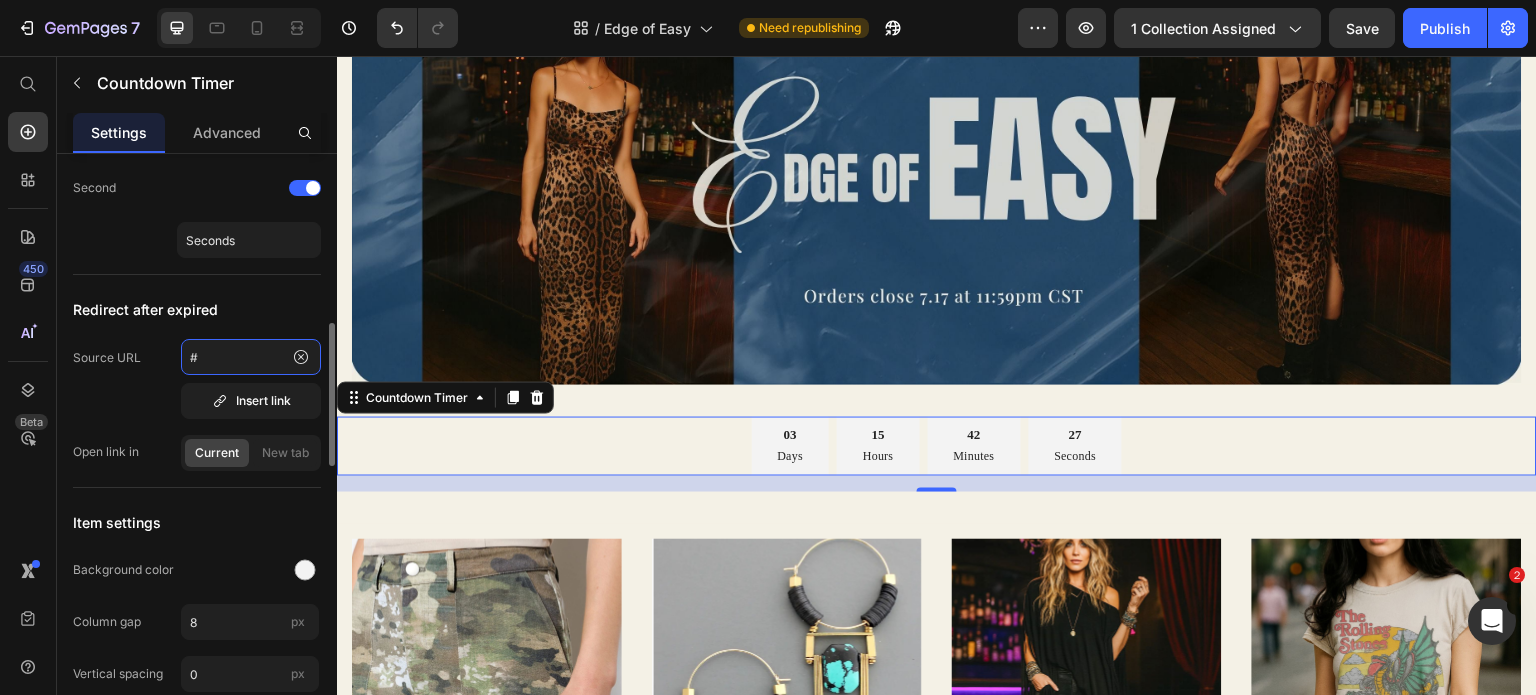 click on "#" 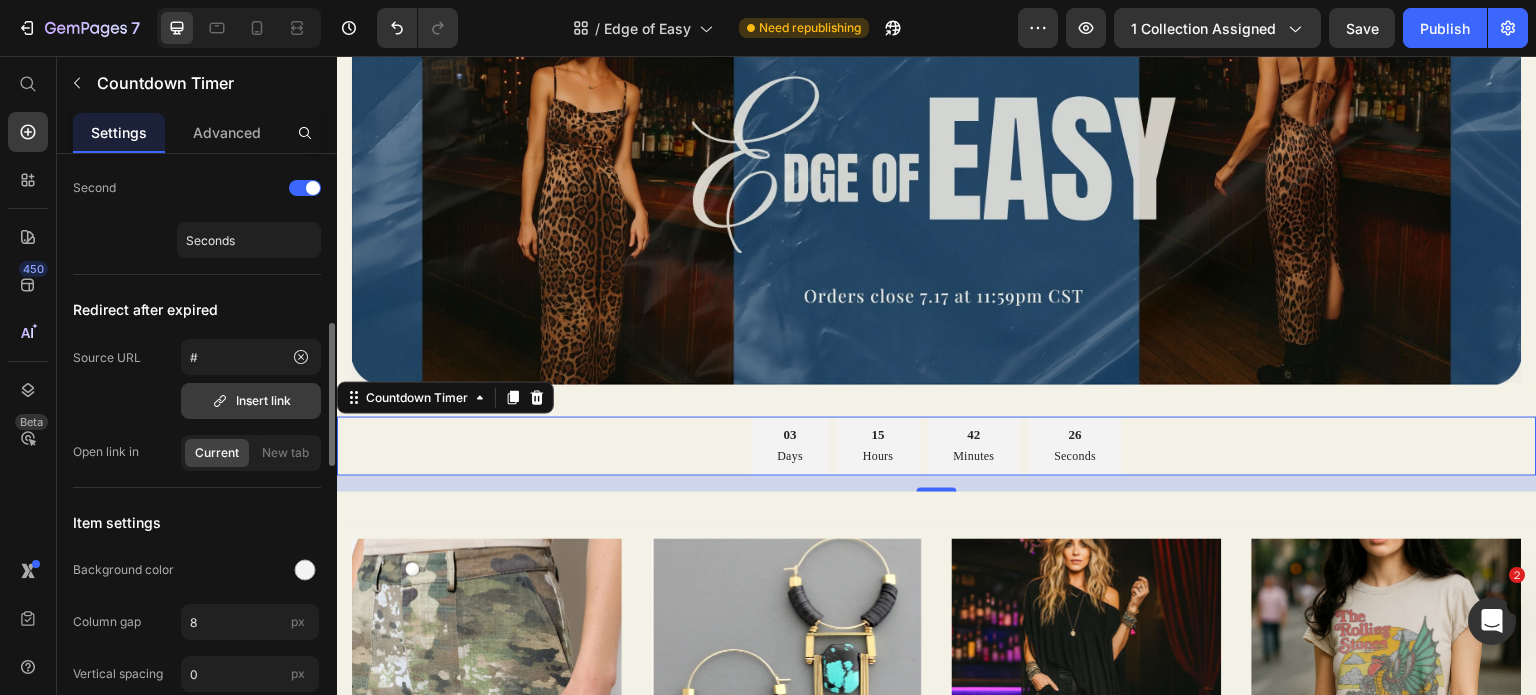click on "Insert link" at bounding box center (251, 401) 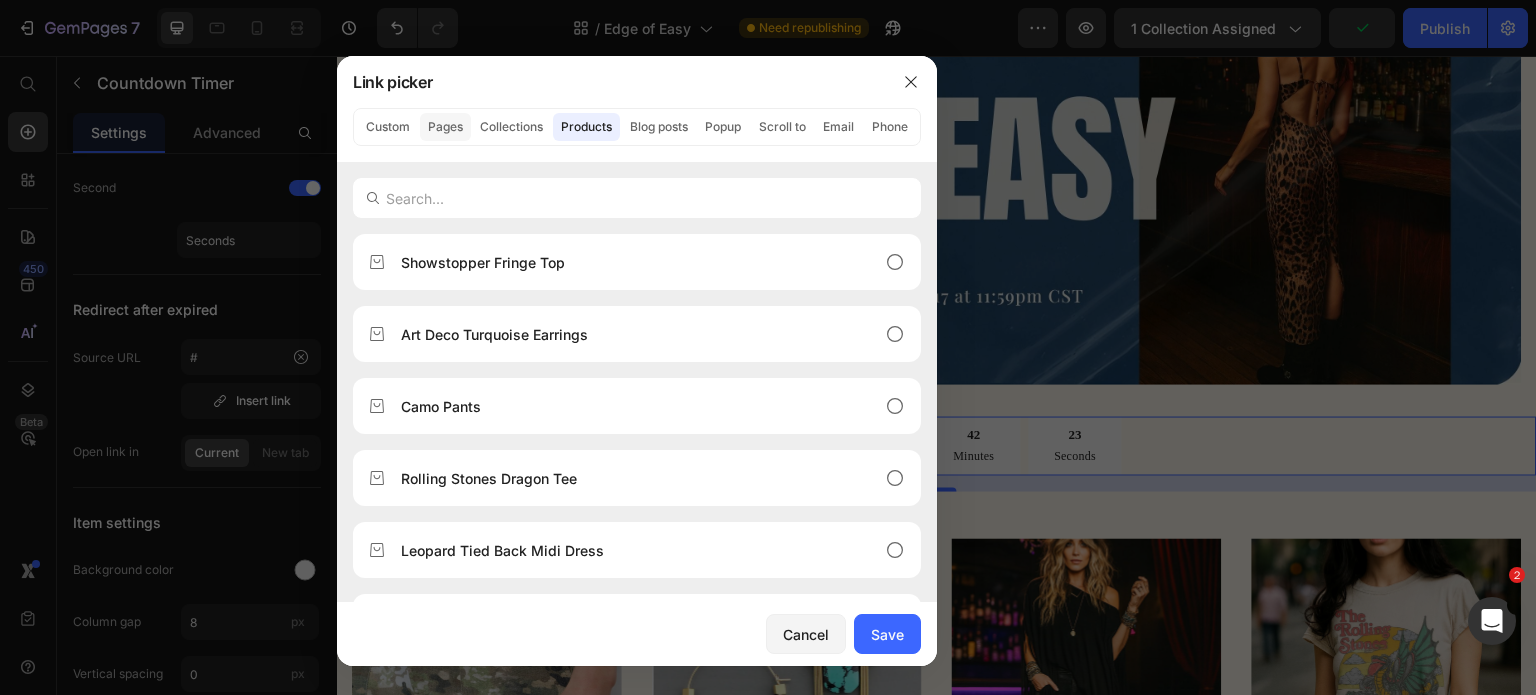 click on "Pages" 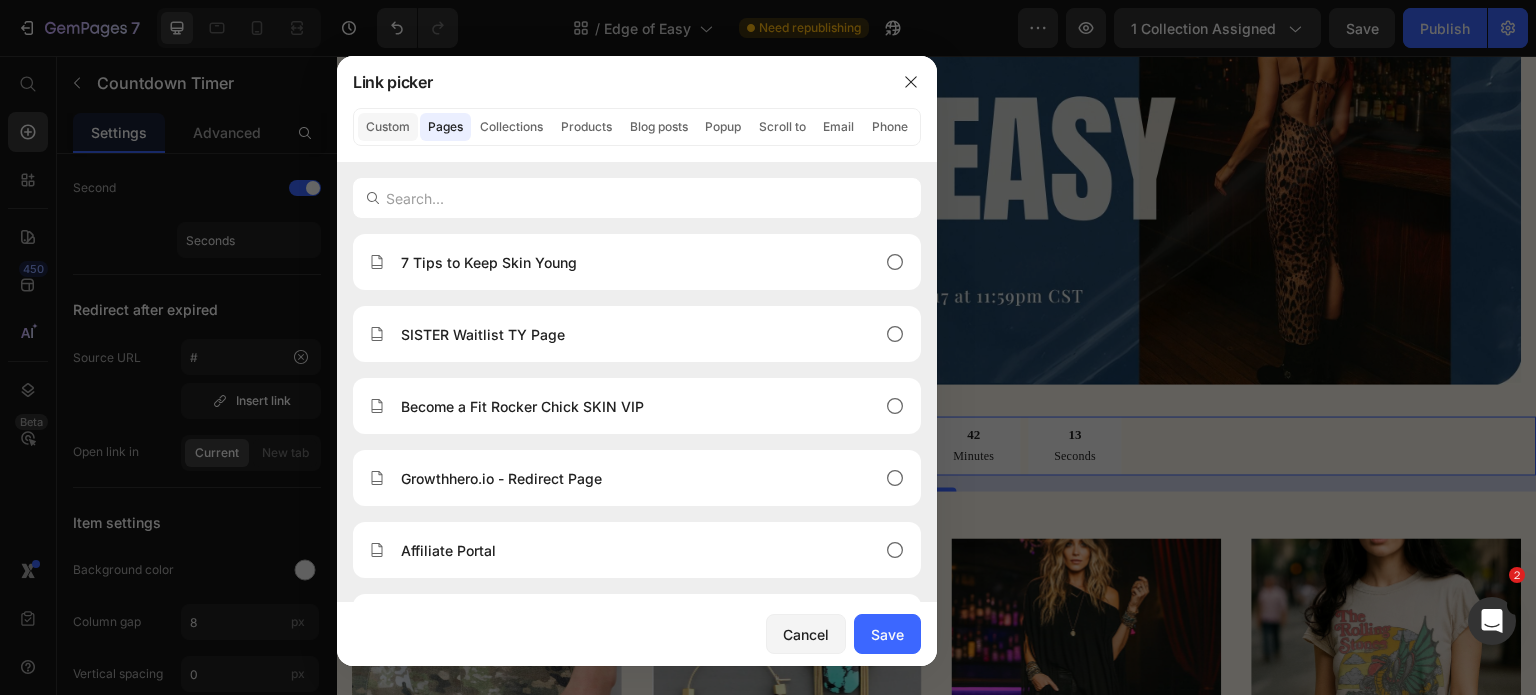 click on "Custom" 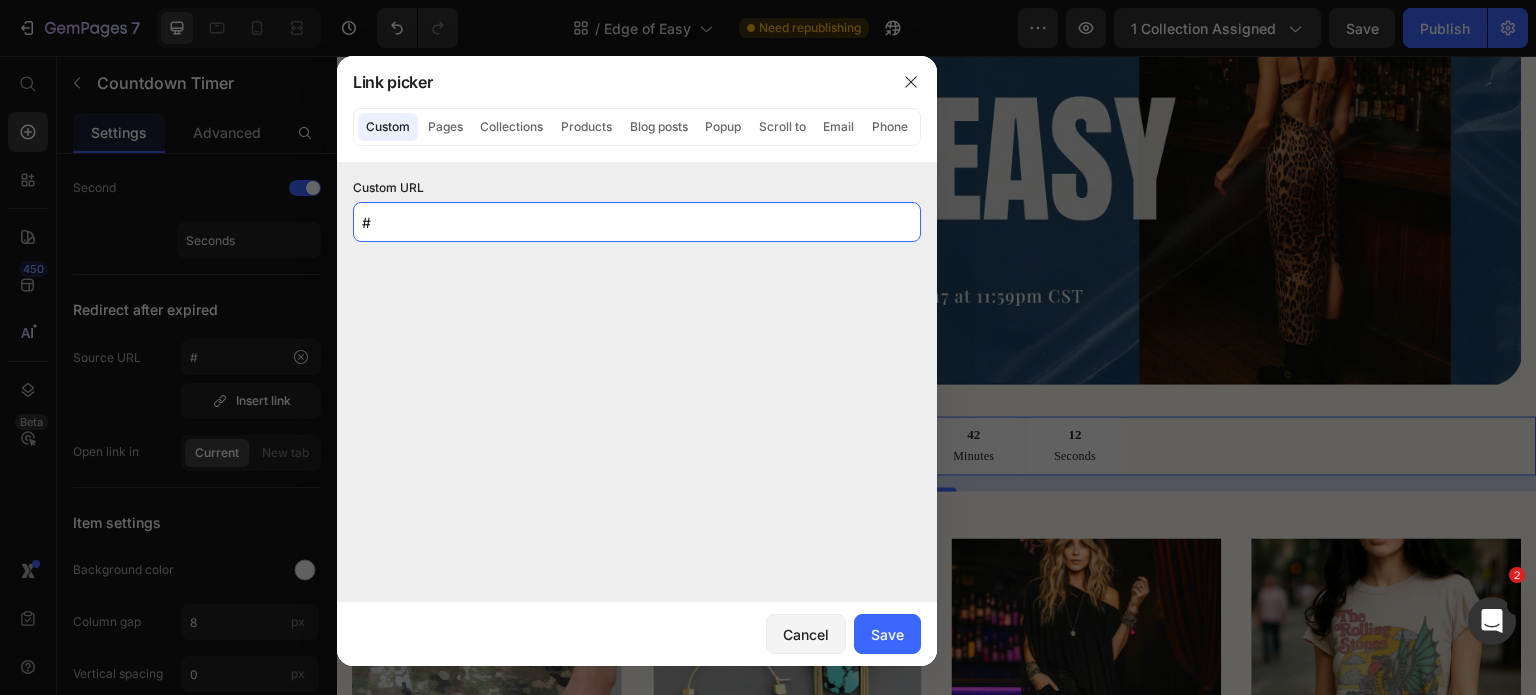 click on "#" 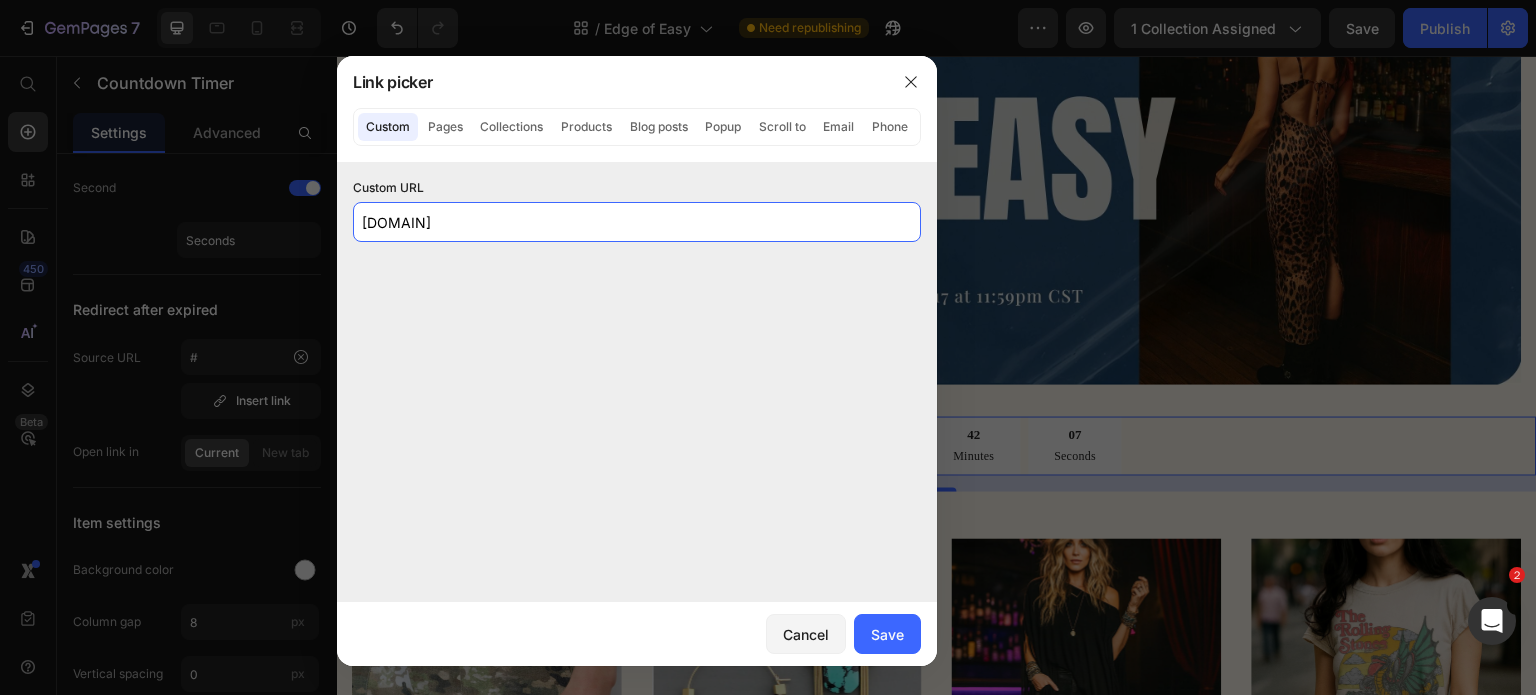 type on "[DOMAIN]" 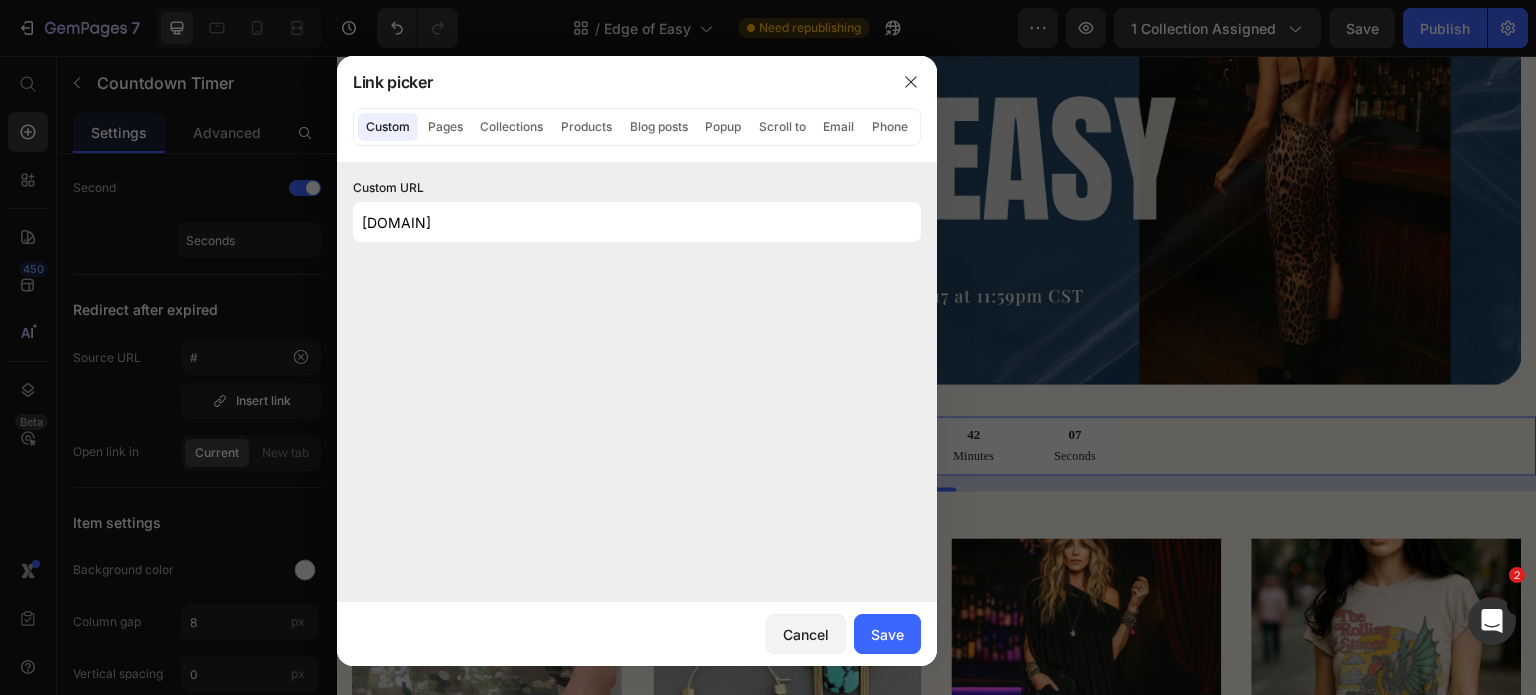 click on "Custom URL [DOMAIN]" at bounding box center [637, 382] 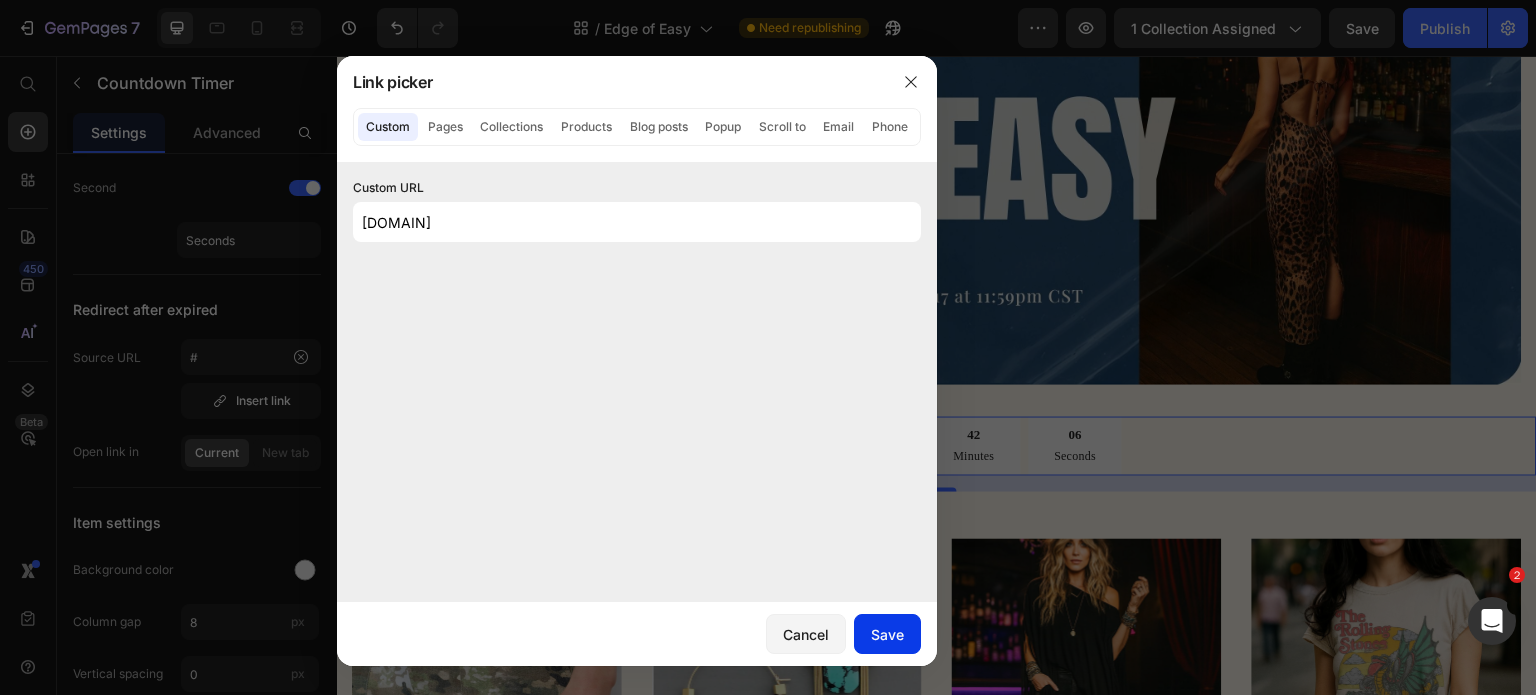 click on "Save" at bounding box center [887, 634] 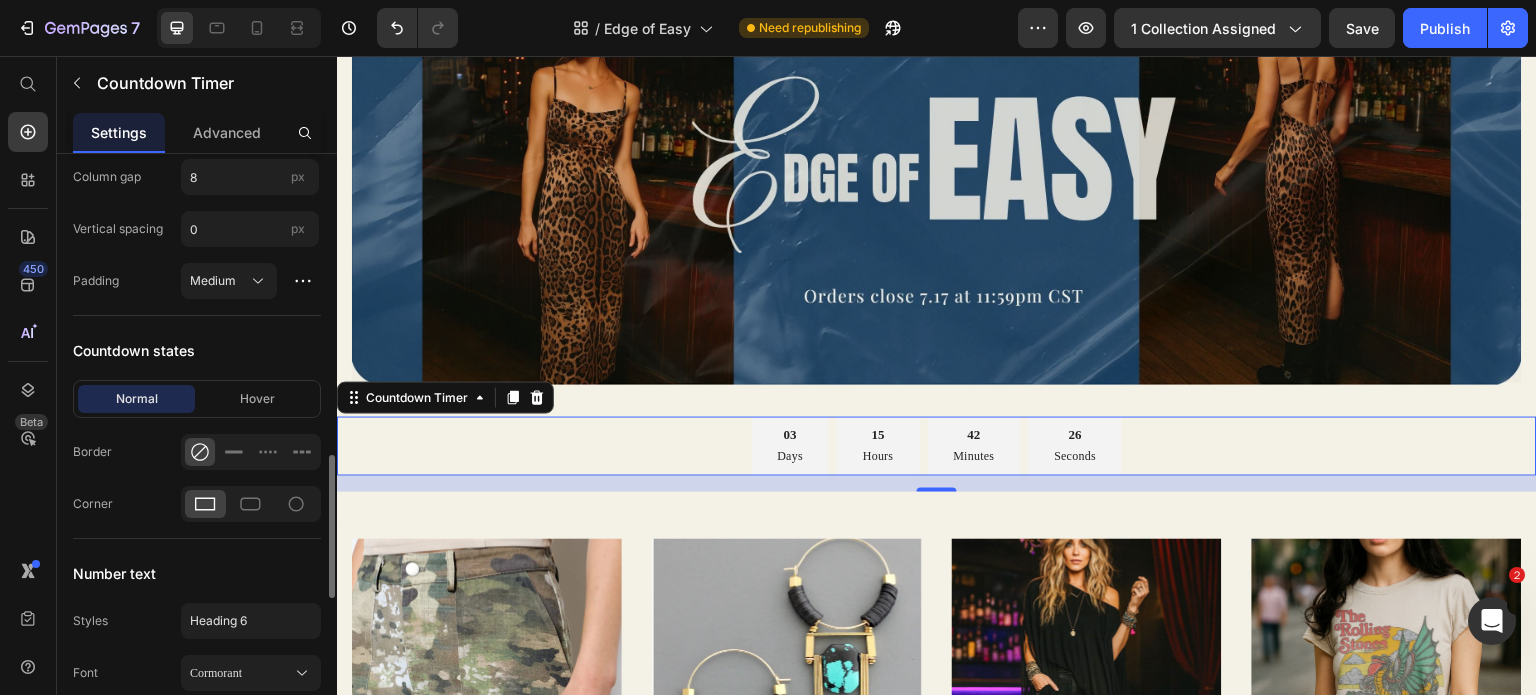 scroll, scrollTop: 1251, scrollLeft: 0, axis: vertical 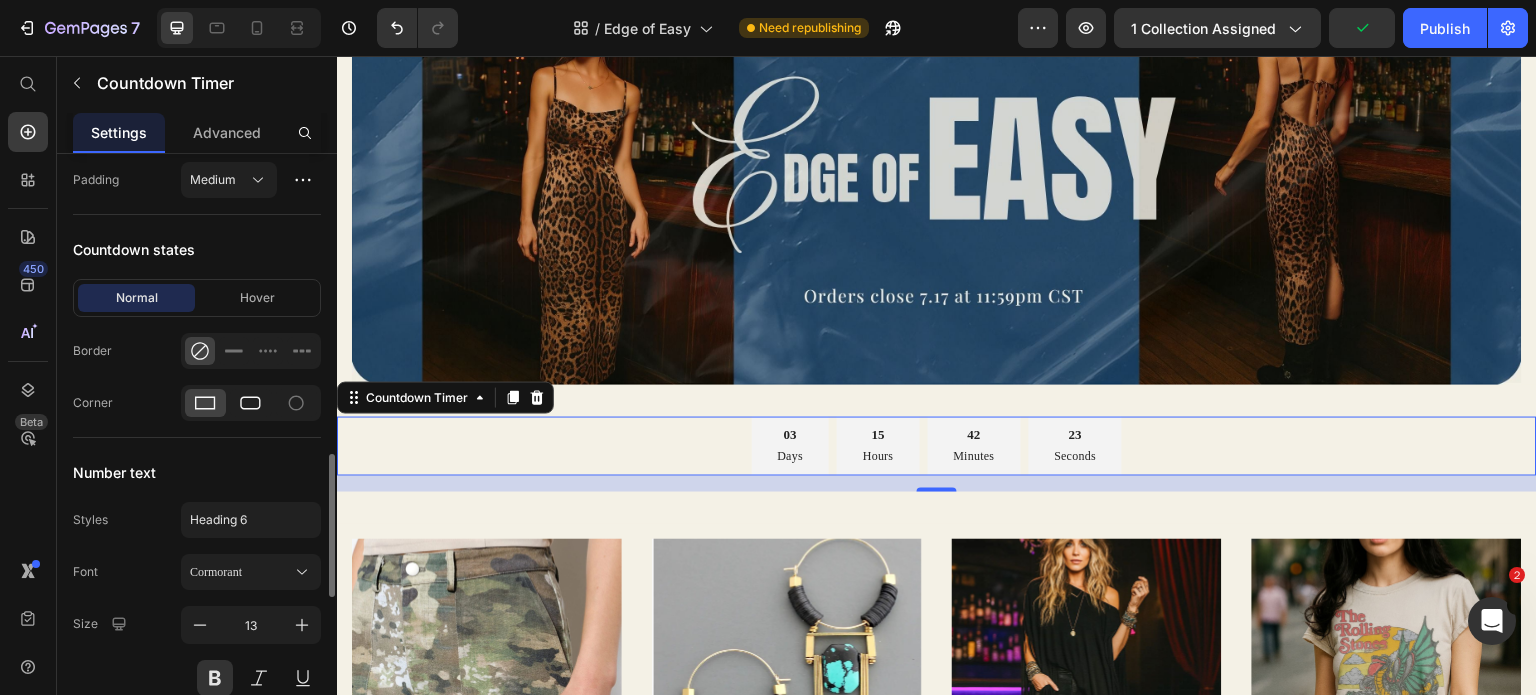 click 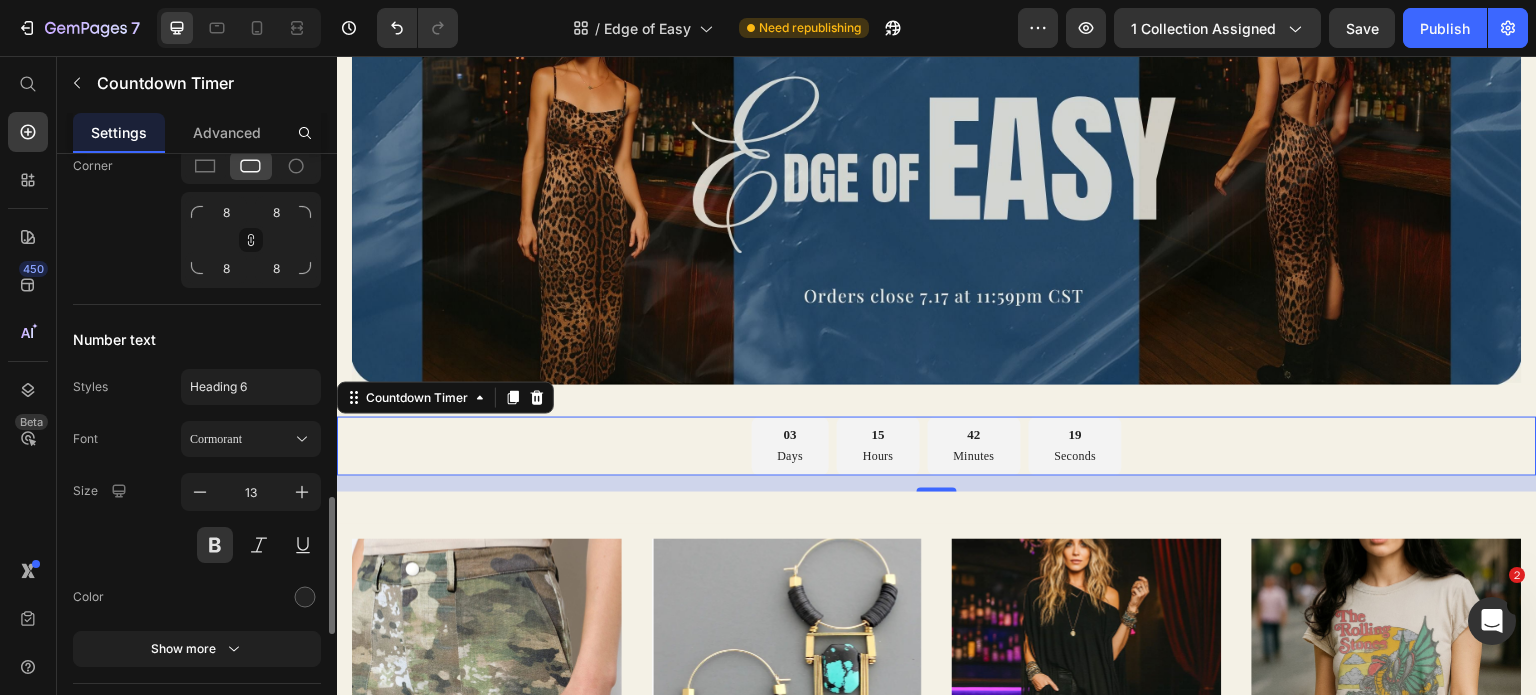 scroll, scrollTop: 1613, scrollLeft: 0, axis: vertical 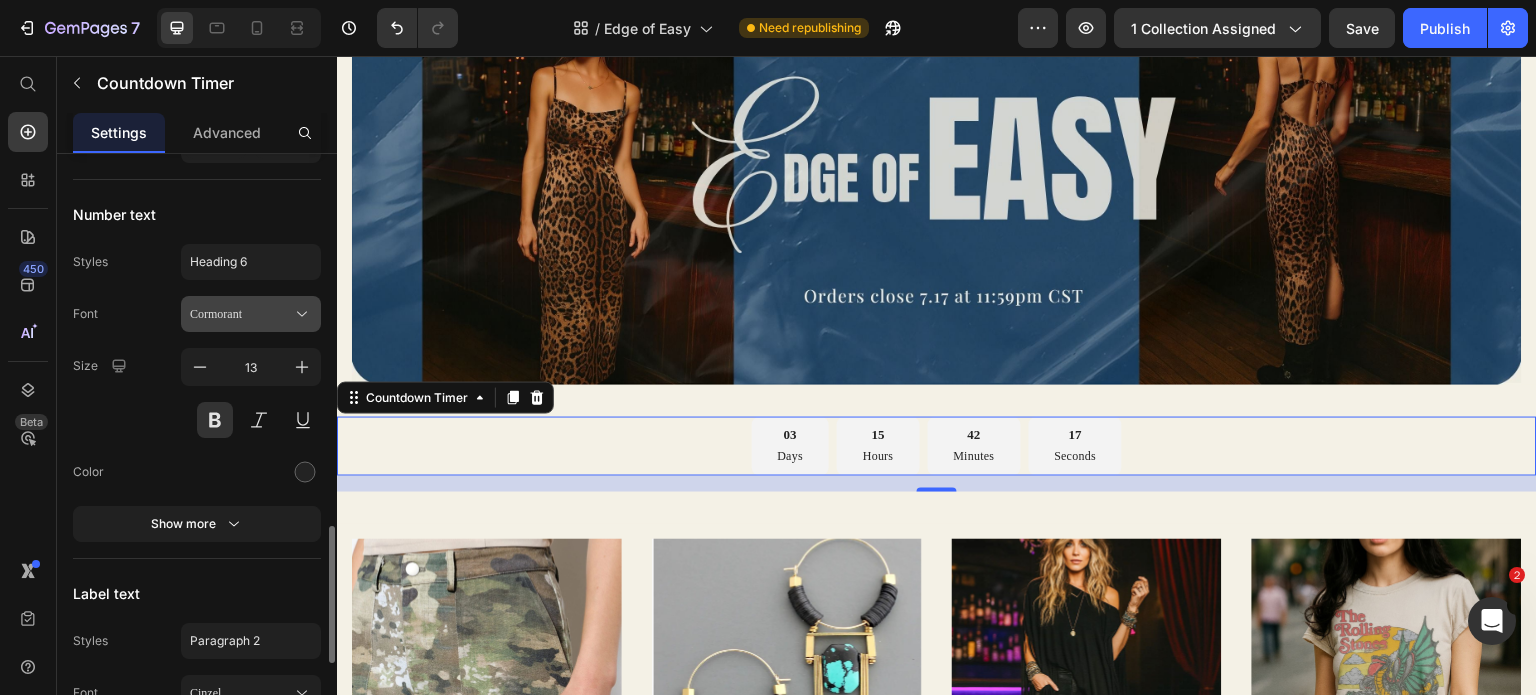 click on "Cormorant" at bounding box center (241, 314) 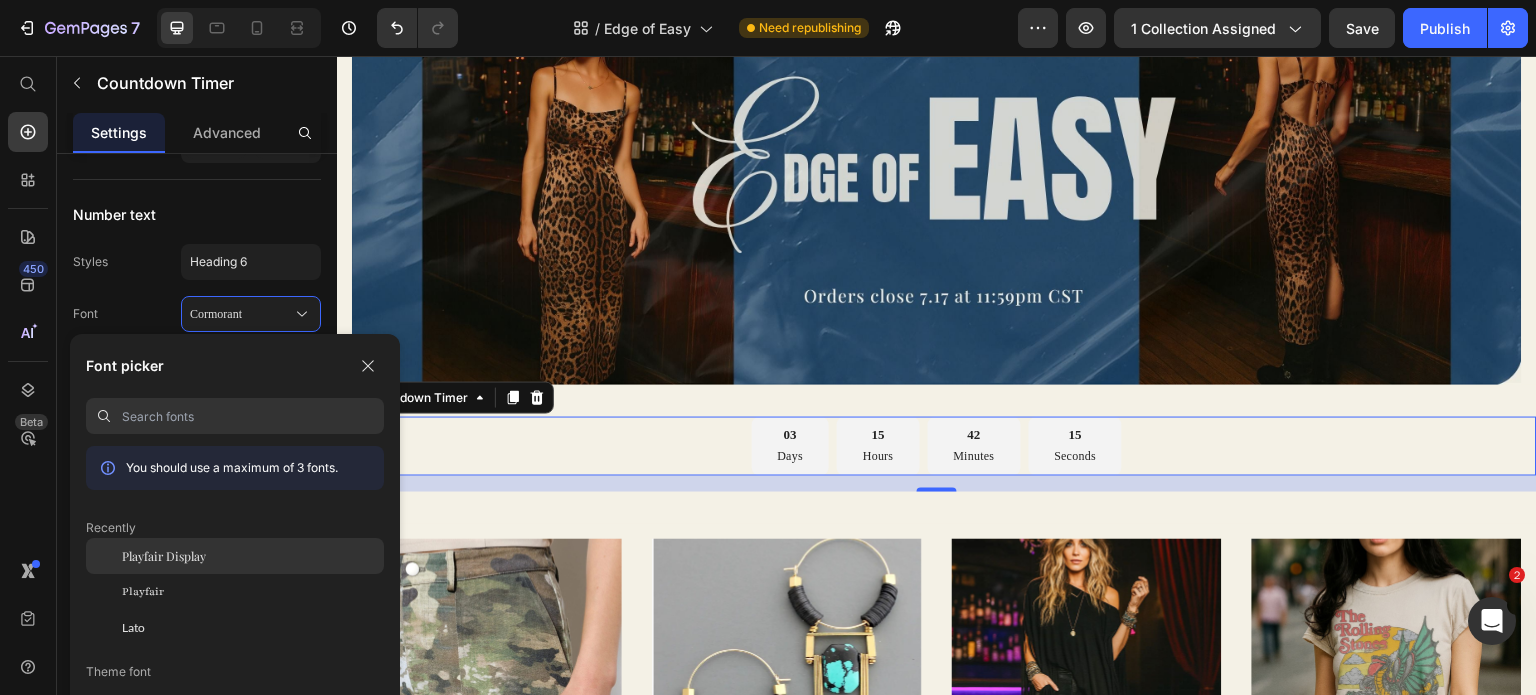 click on "Playfair Display" at bounding box center (164, 556) 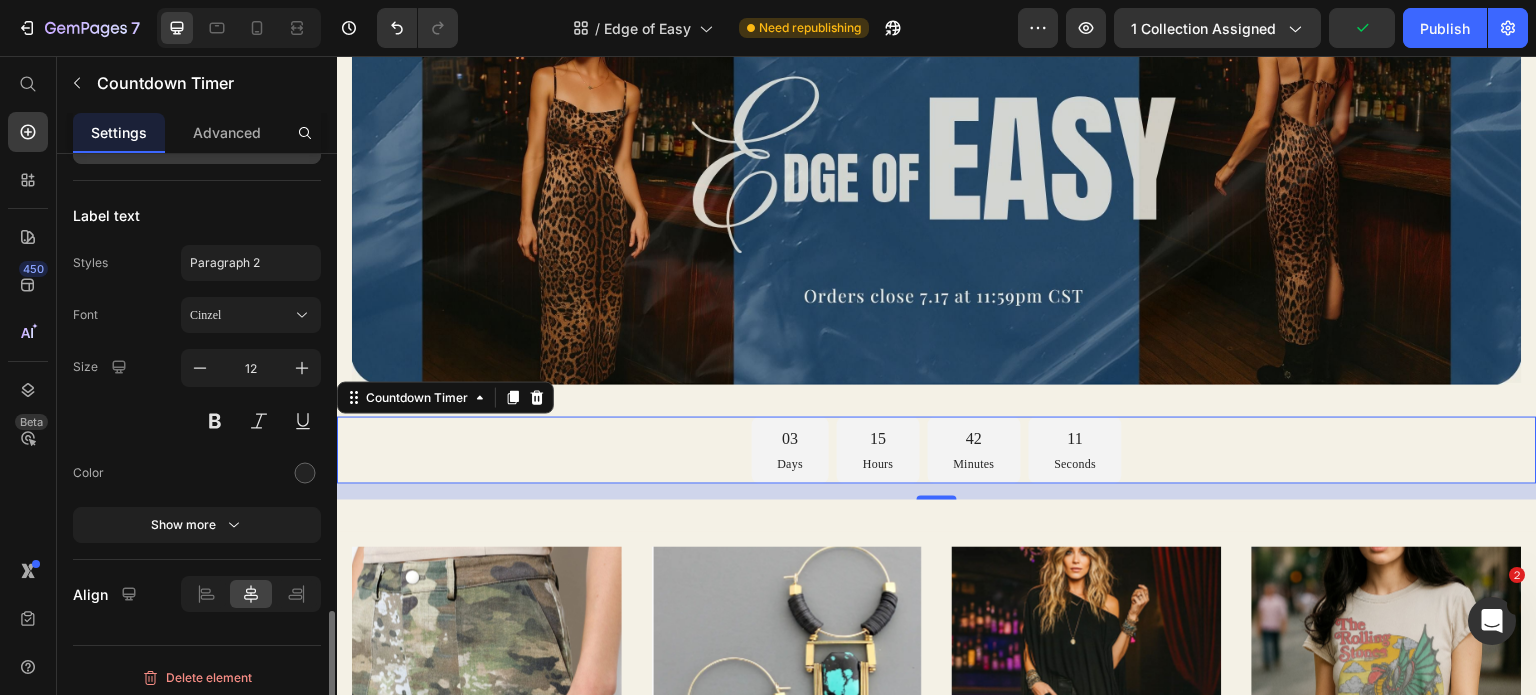 scroll, scrollTop: 1992, scrollLeft: 0, axis: vertical 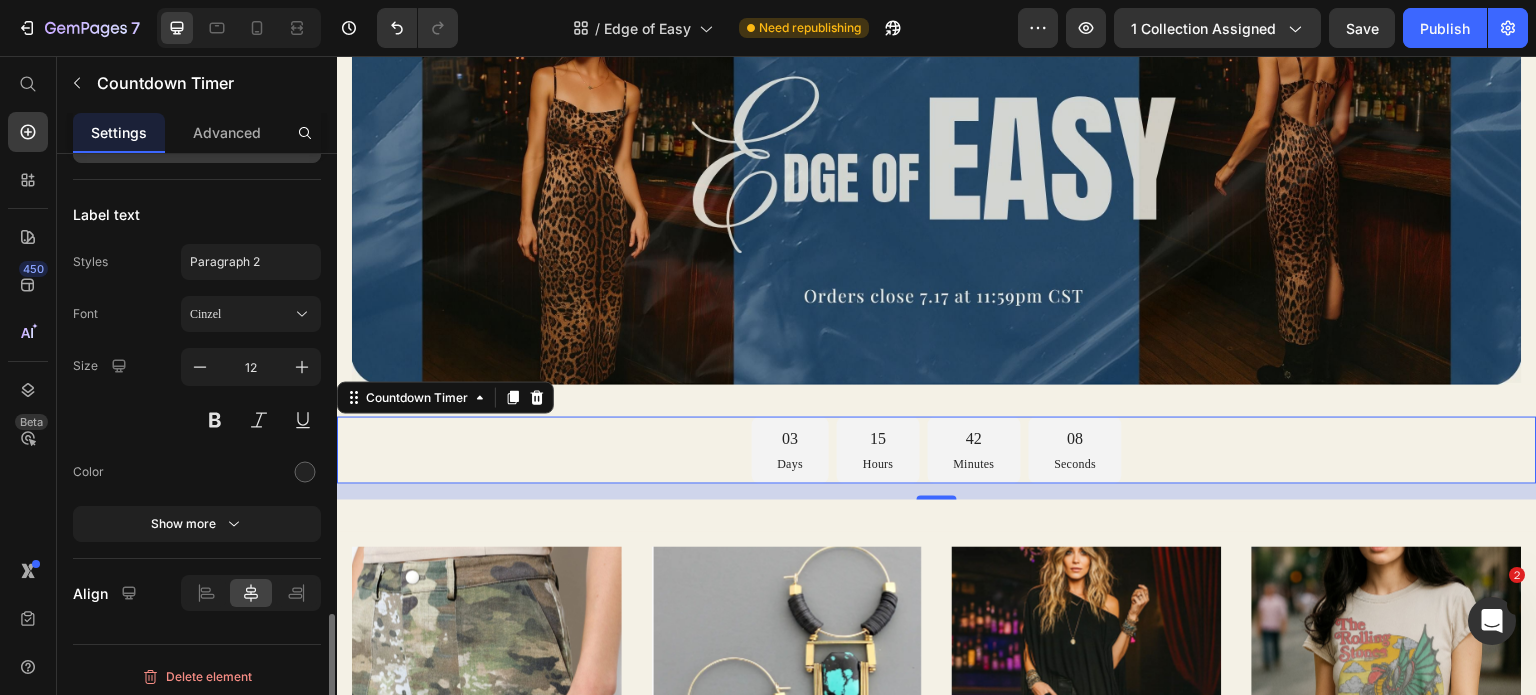 click on "Show more" at bounding box center [197, 524] 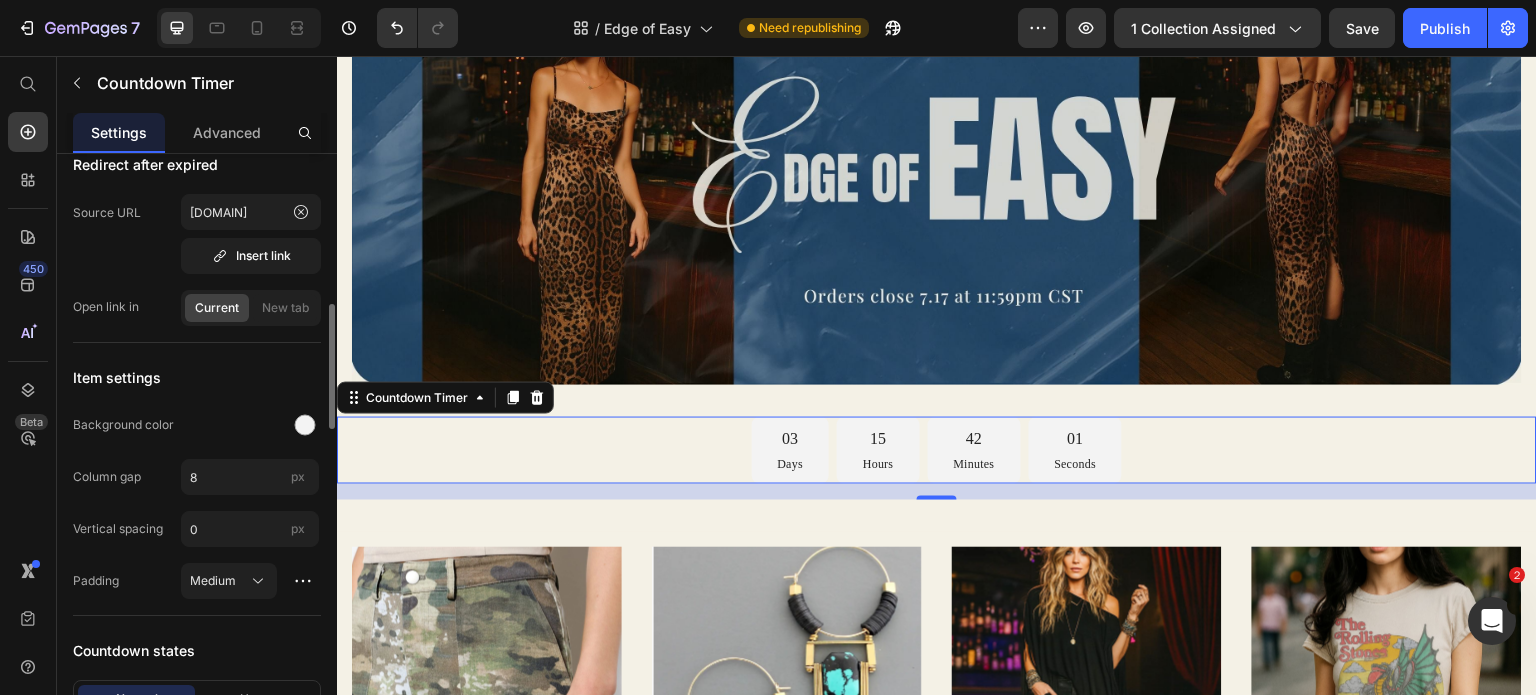 scroll, scrollTop: 851, scrollLeft: 0, axis: vertical 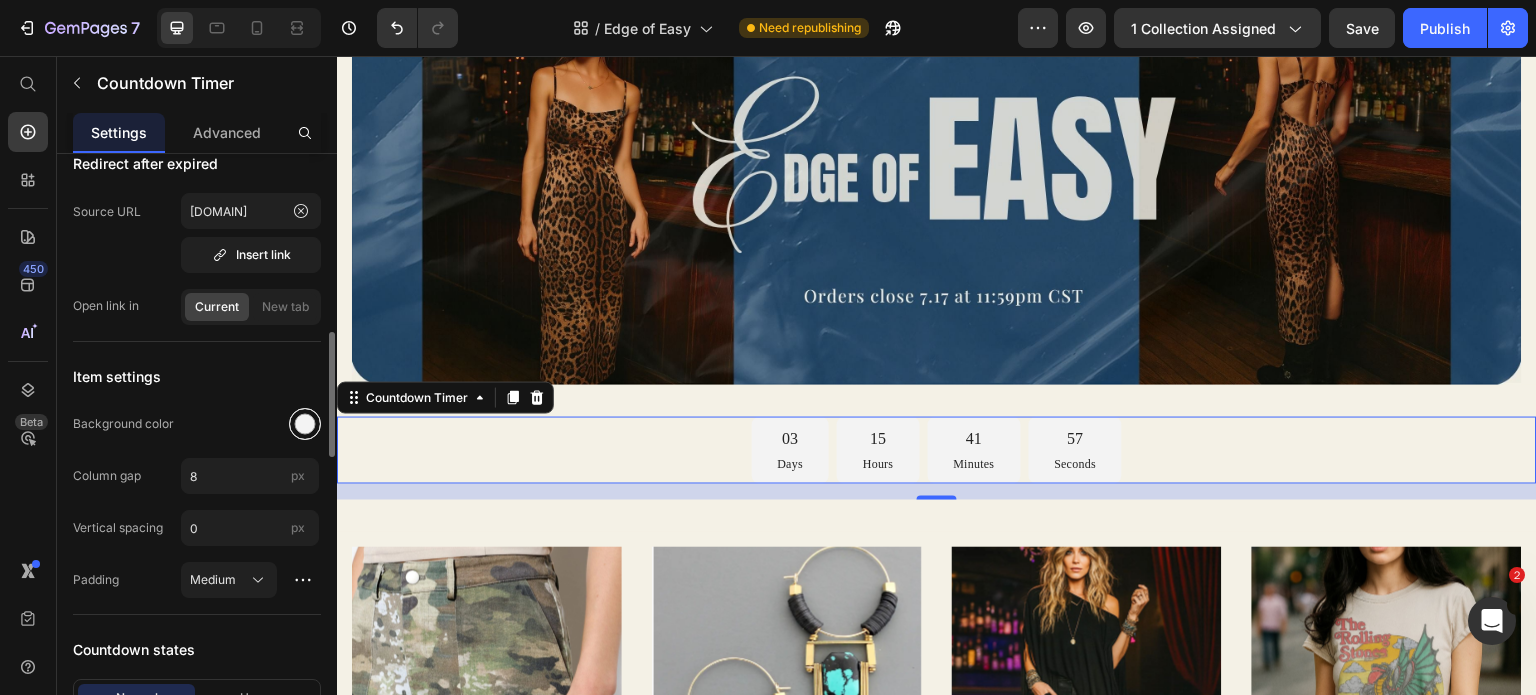 click at bounding box center (305, 424) 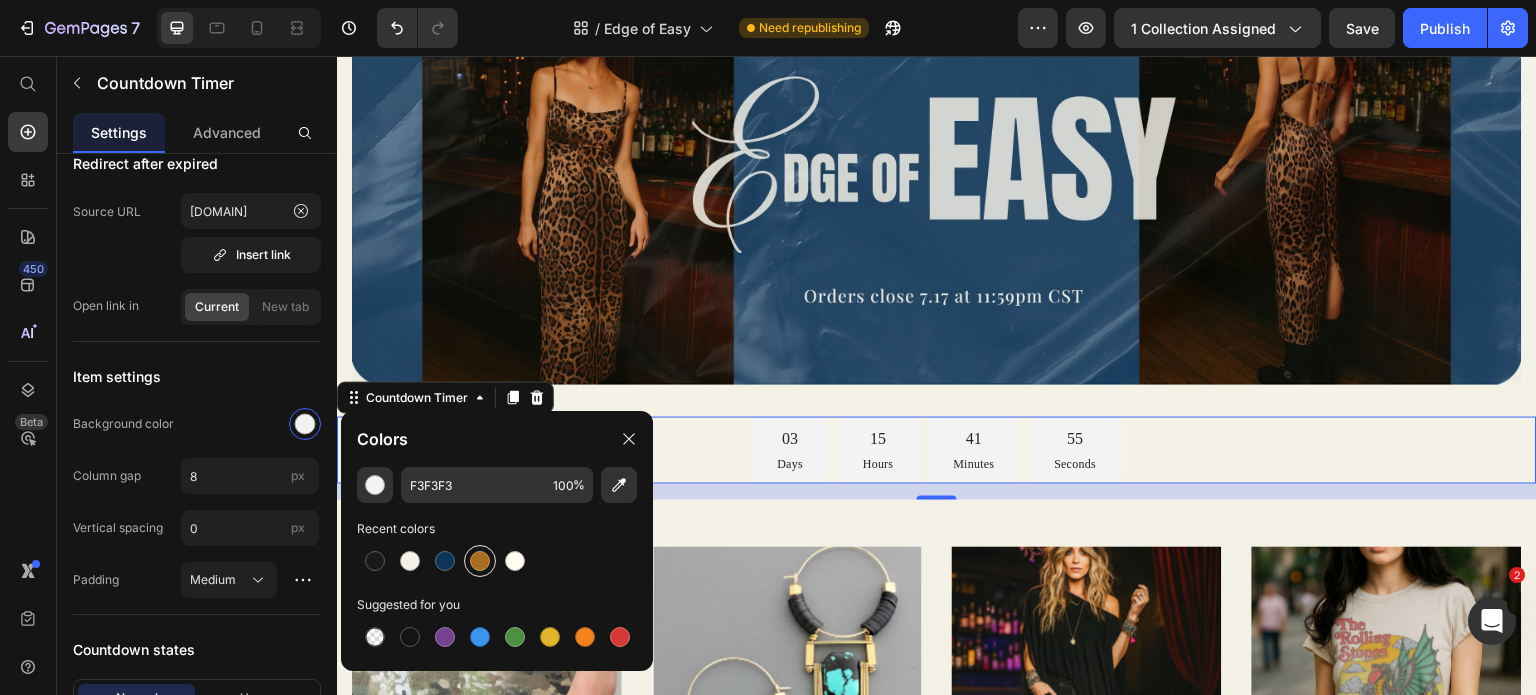 click at bounding box center (480, 561) 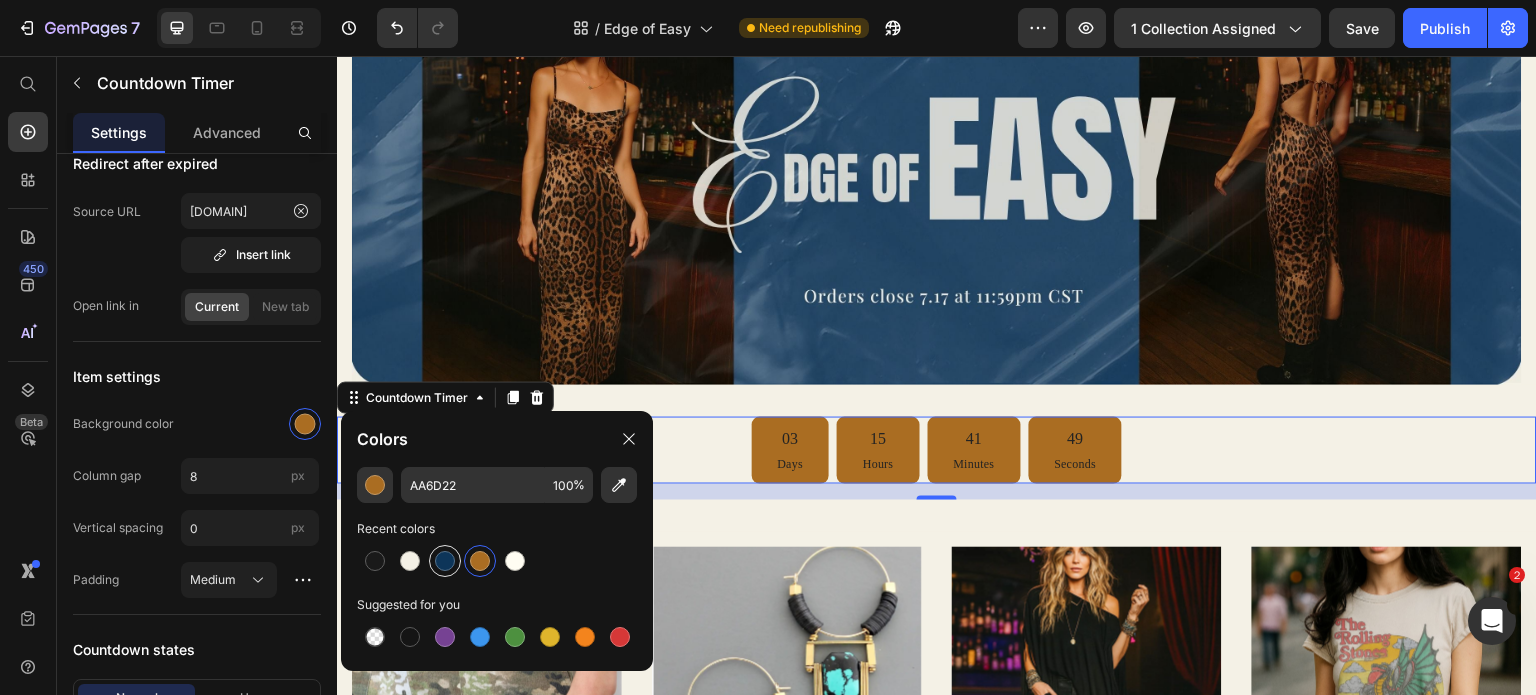 click at bounding box center (445, 561) 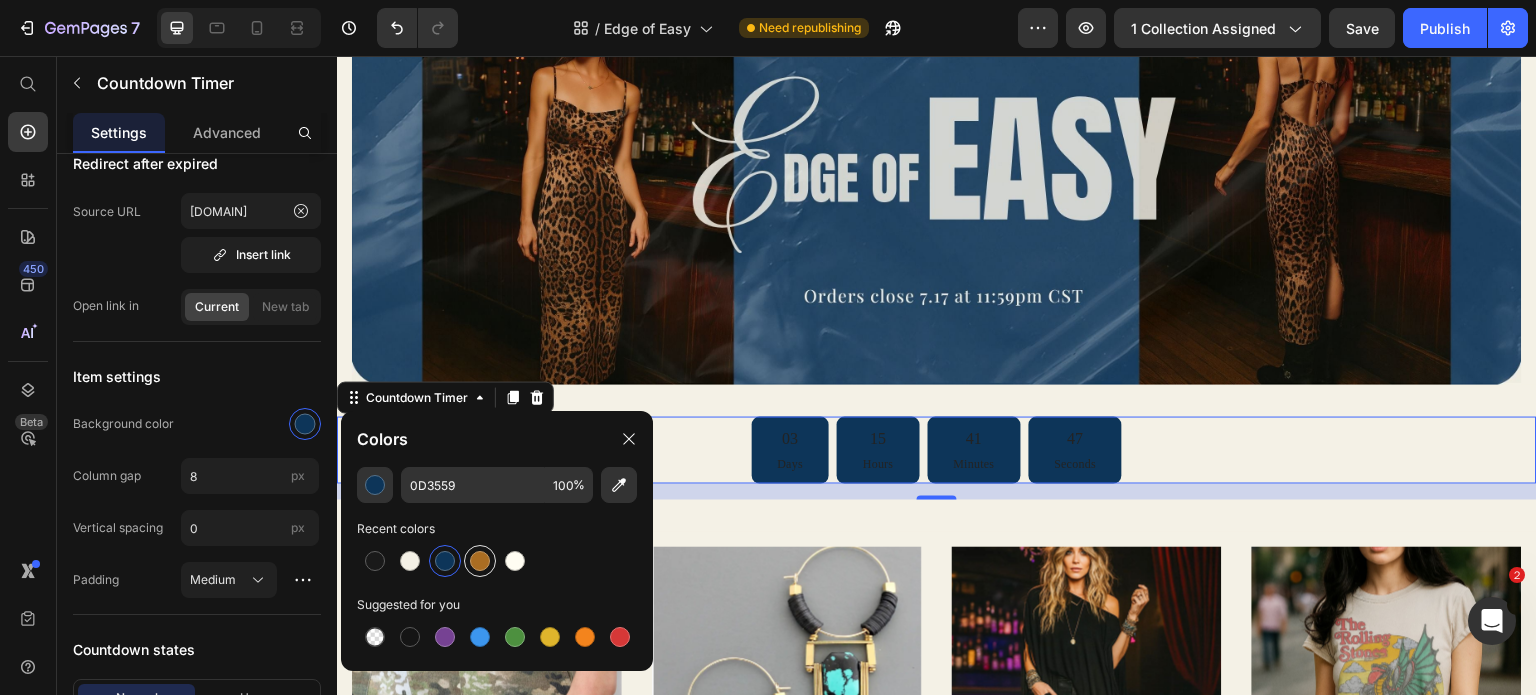 click at bounding box center (480, 561) 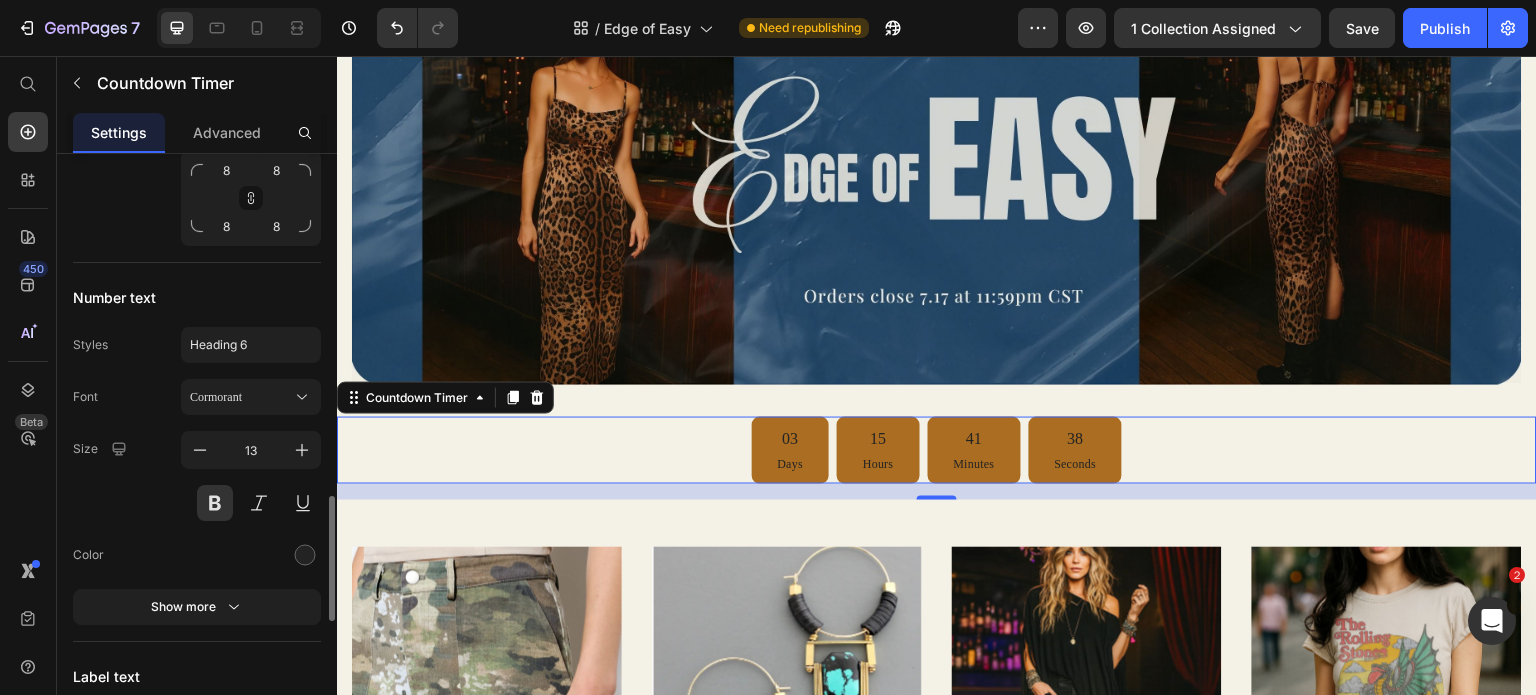 scroll, scrollTop: 1548, scrollLeft: 0, axis: vertical 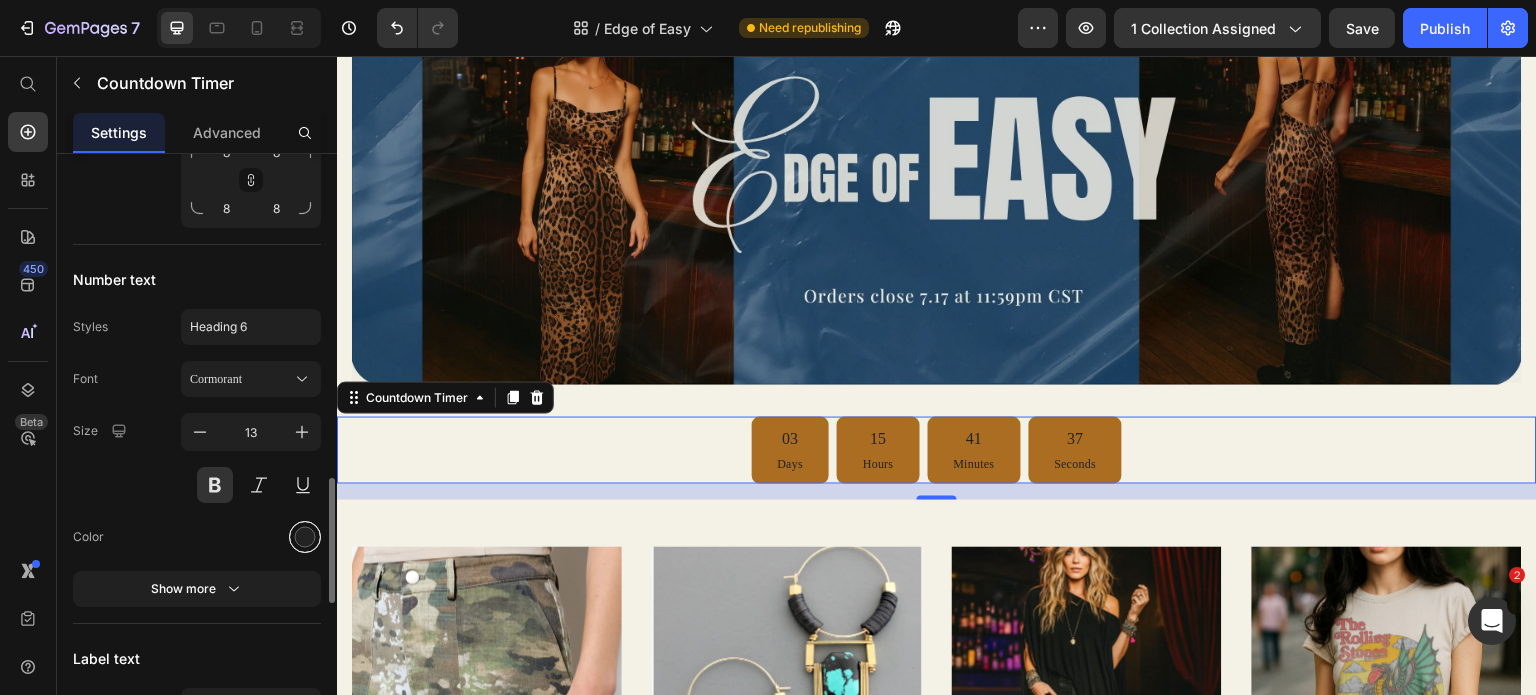 click at bounding box center [305, 537] 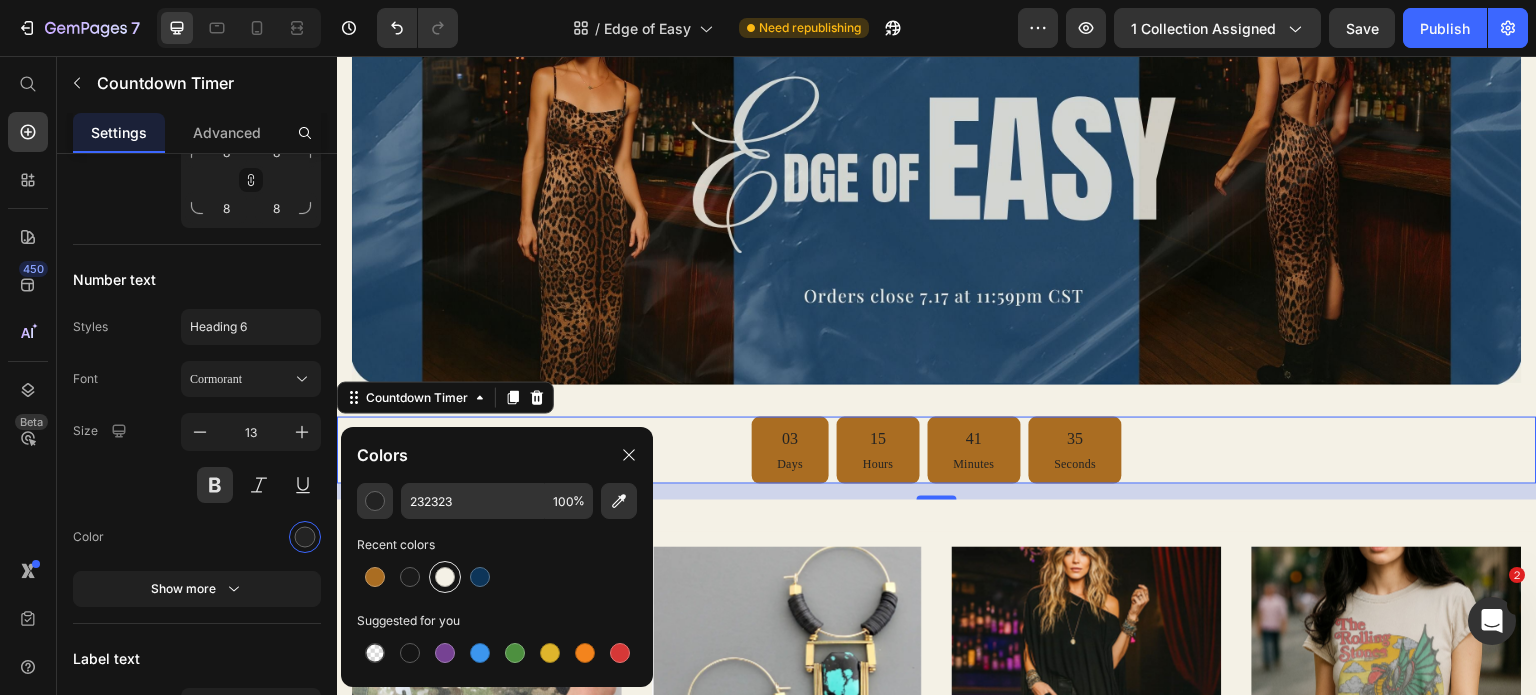 click at bounding box center [445, 577] 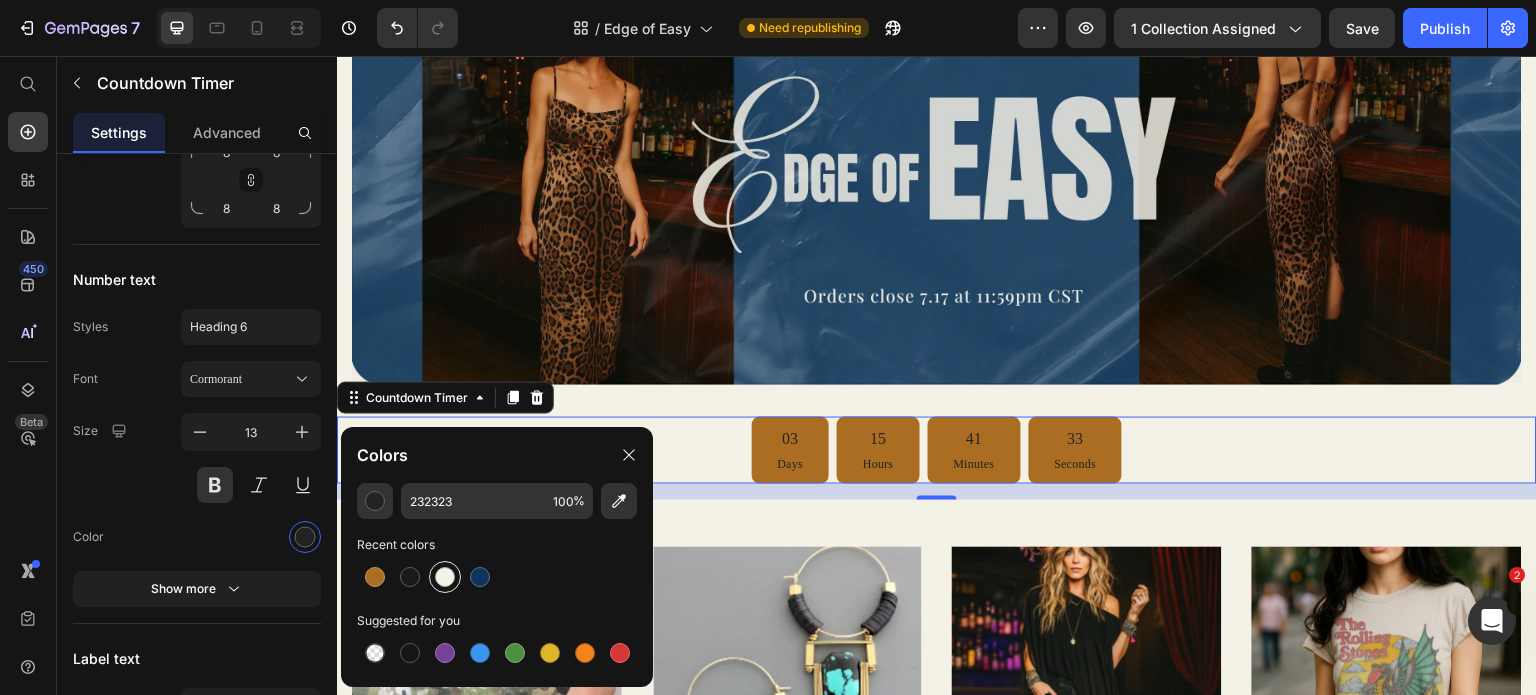 click at bounding box center (445, 577) 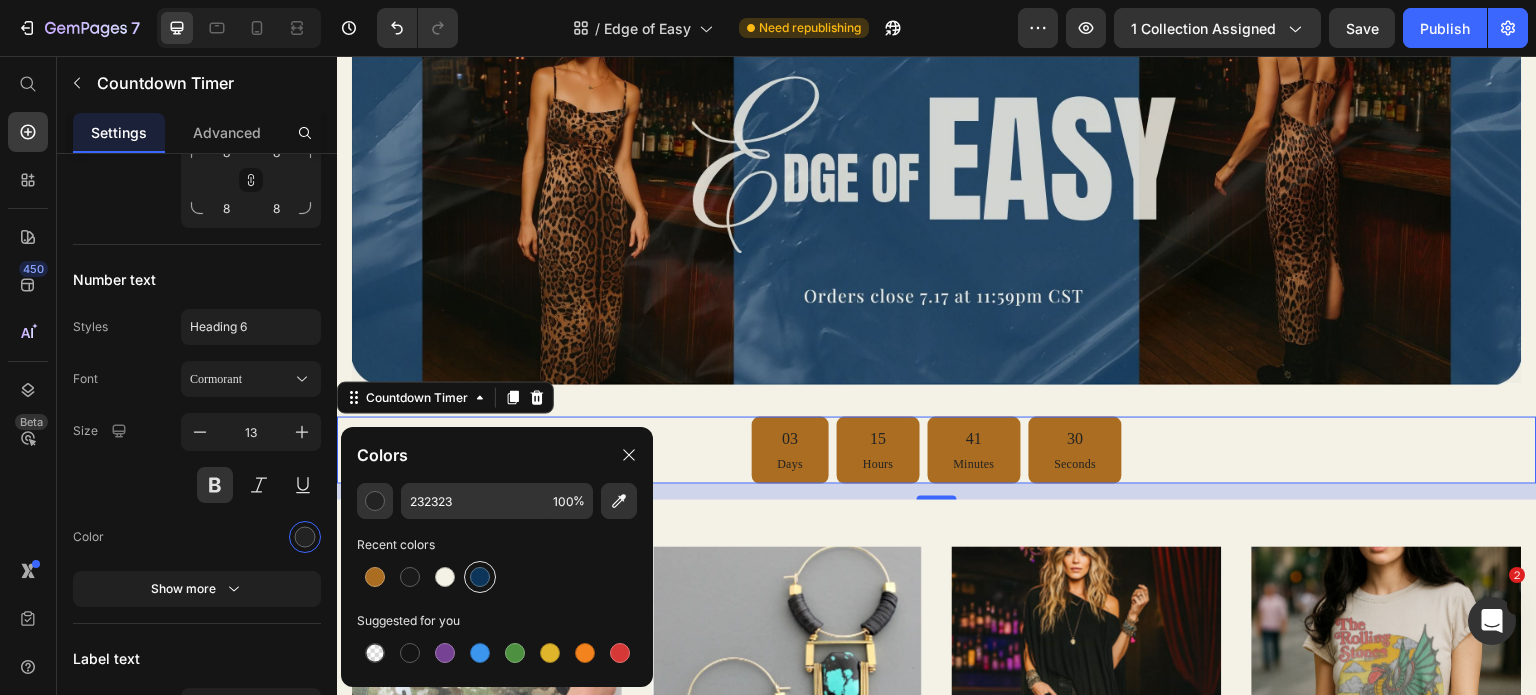 click at bounding box center (480, 577) 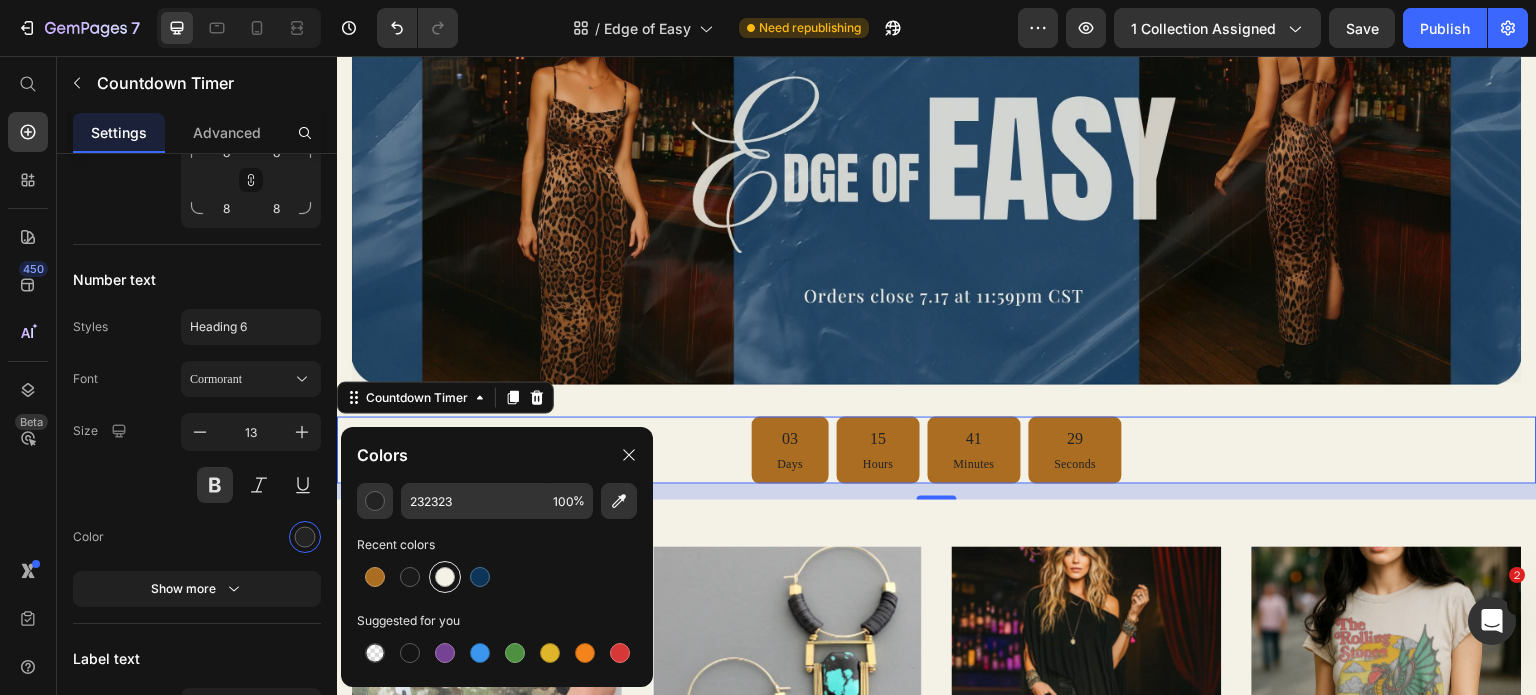 click at bounding box center [445, 577] 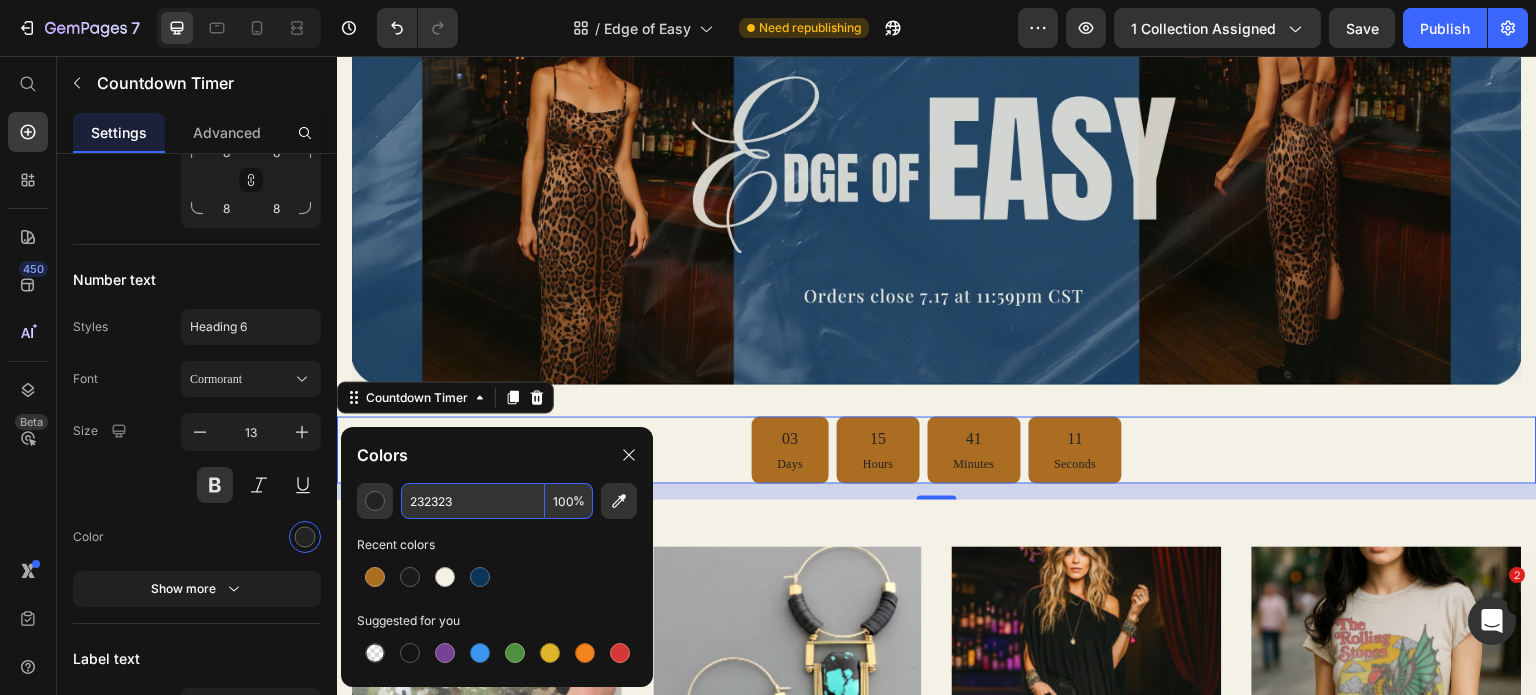 click on "232323" at bounding box center (473, 501) 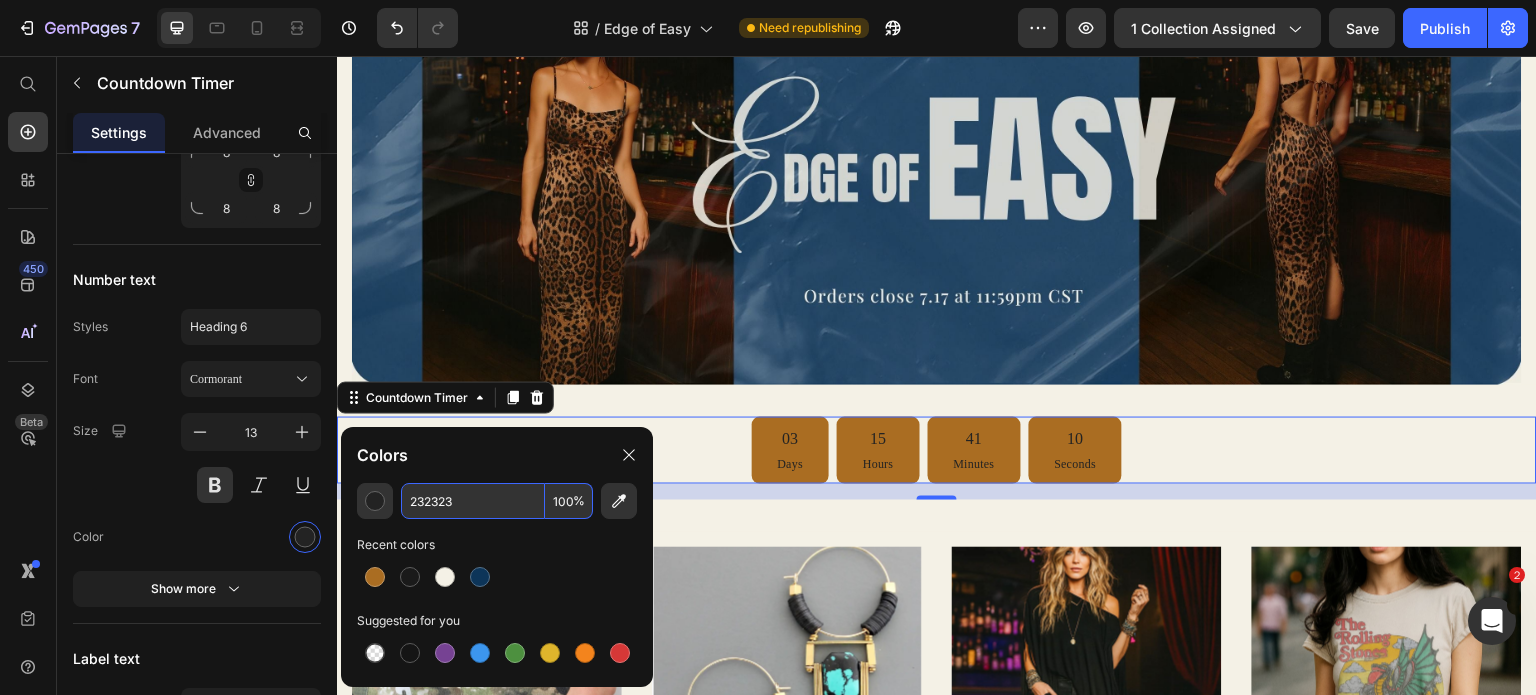 paste on "F4F1E6" 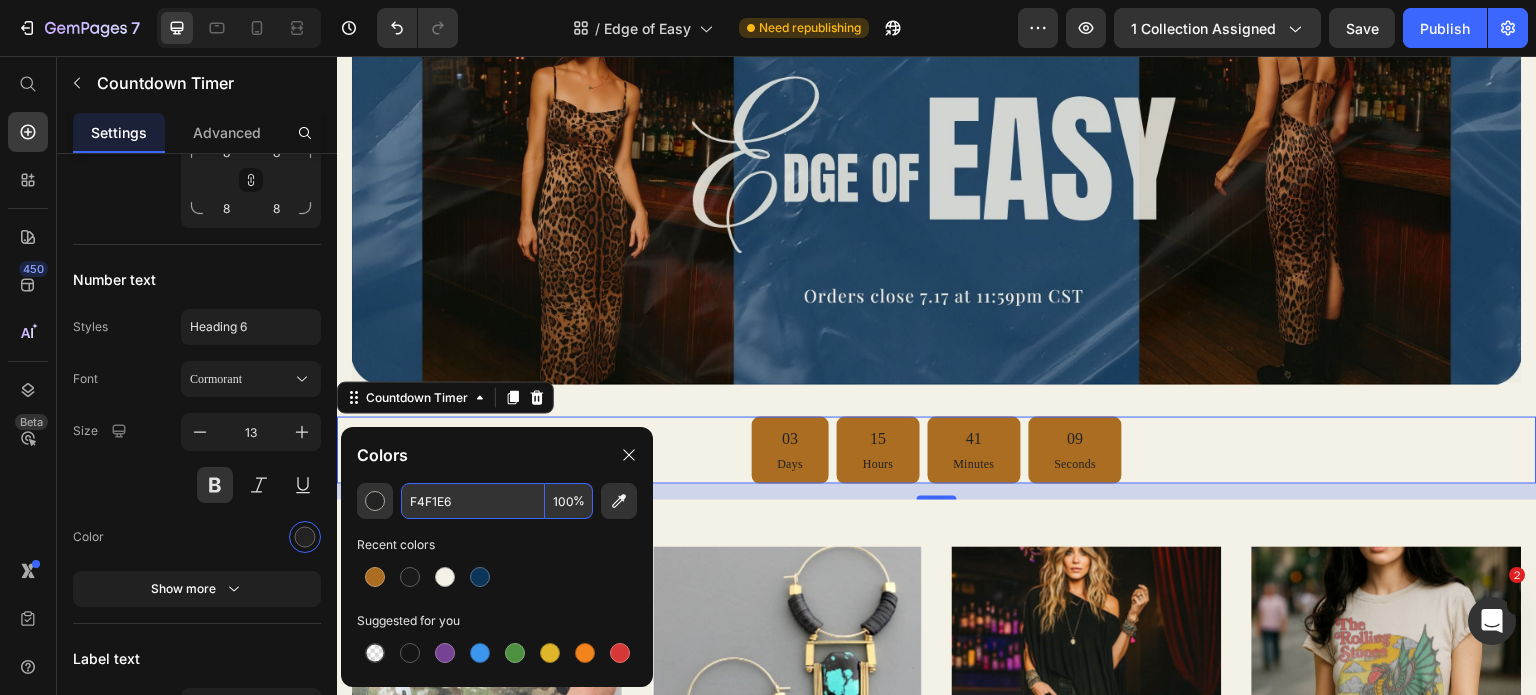 type on "F4F1E6" 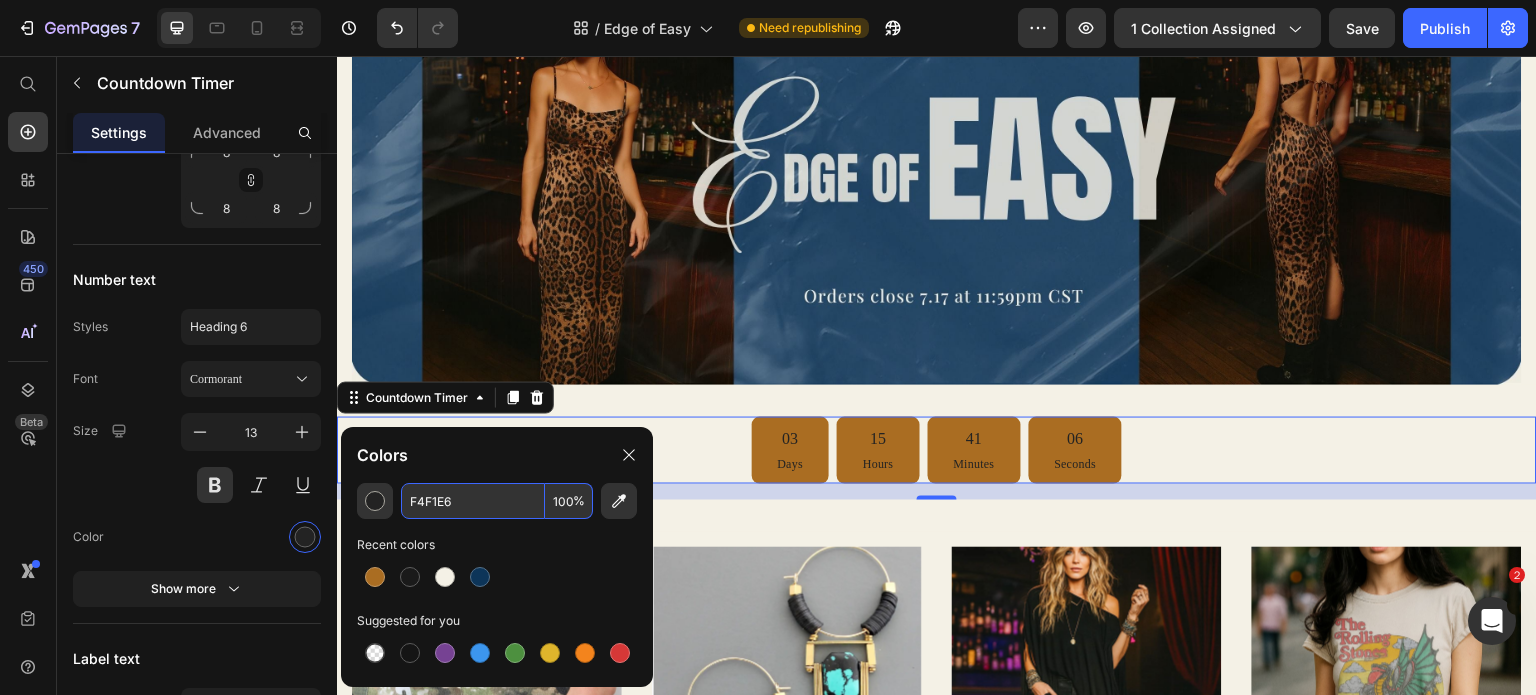 click on "F4F1E6" at bounding box center (473, 501) 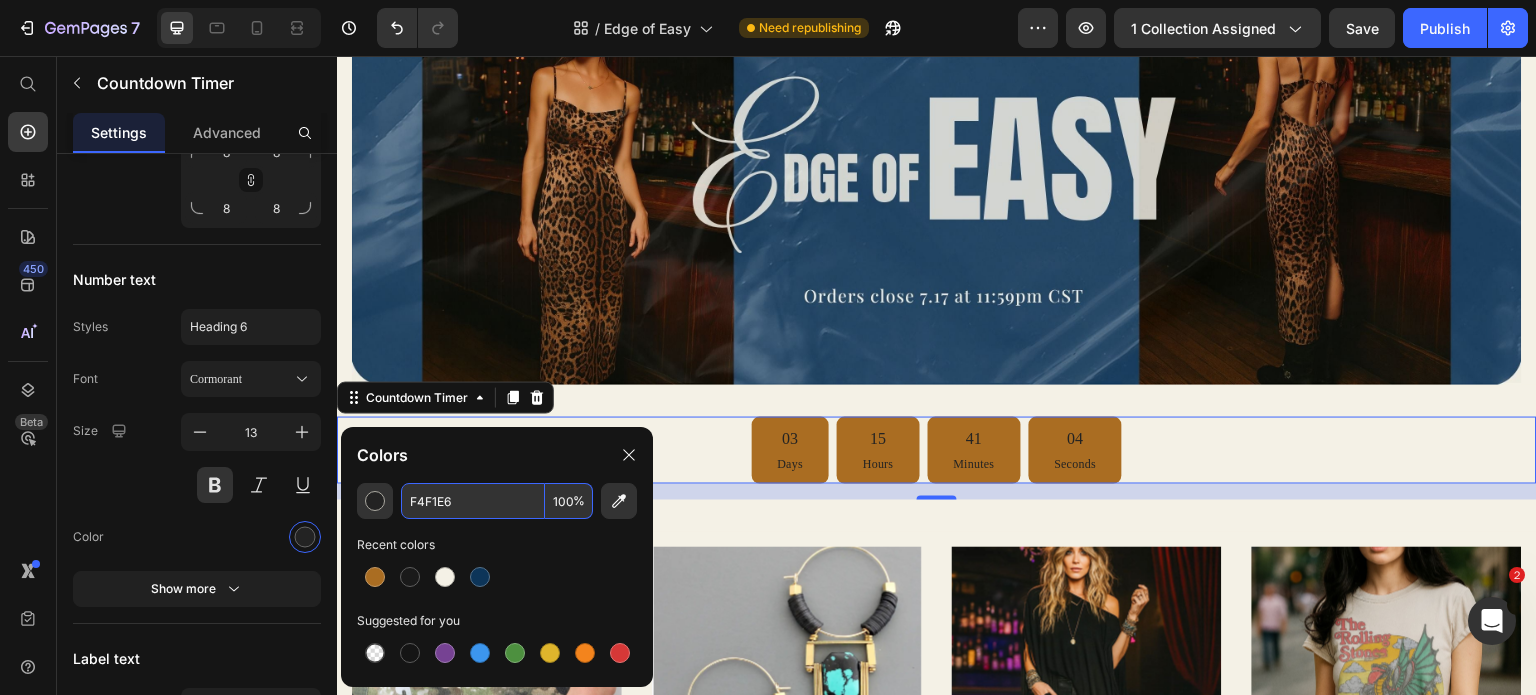 click on "F4F1E6" at bounding box center (473, 501) 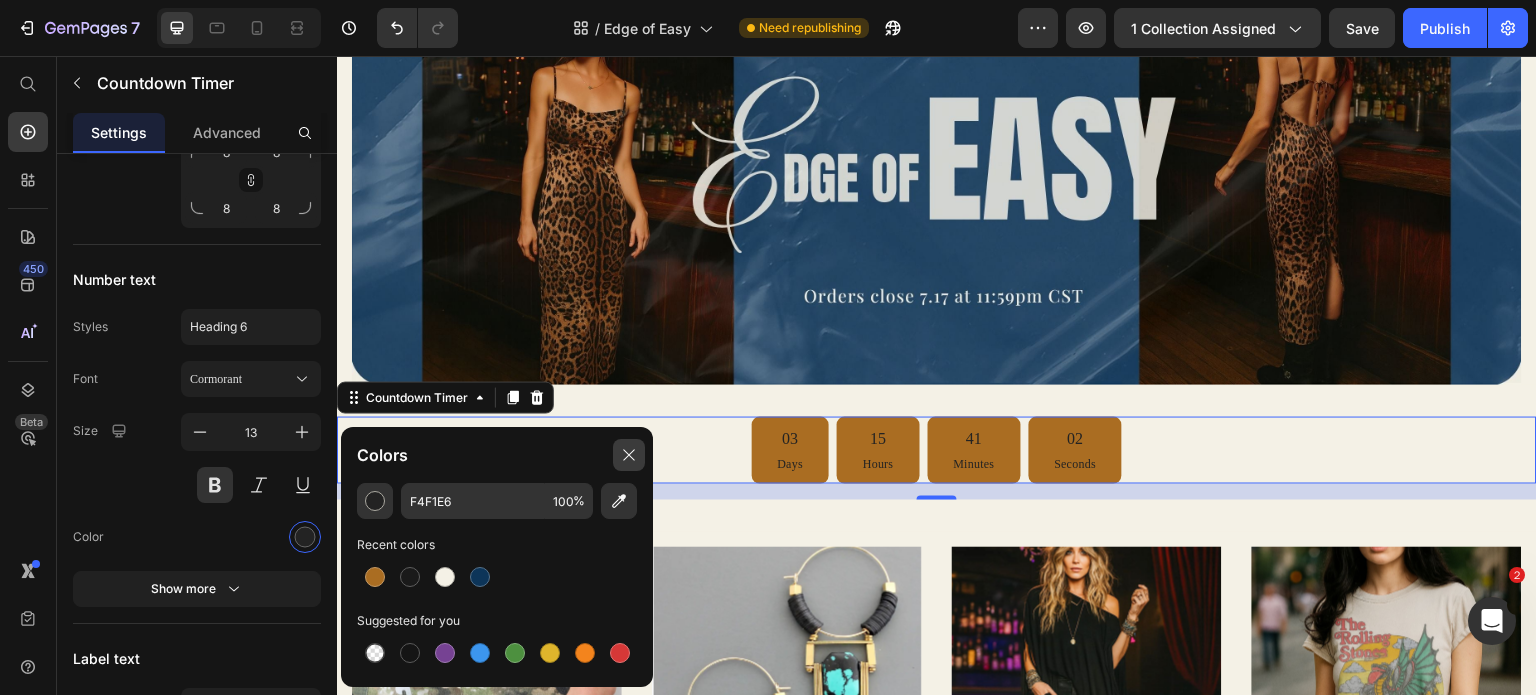 click at bounding box center [629, 455] 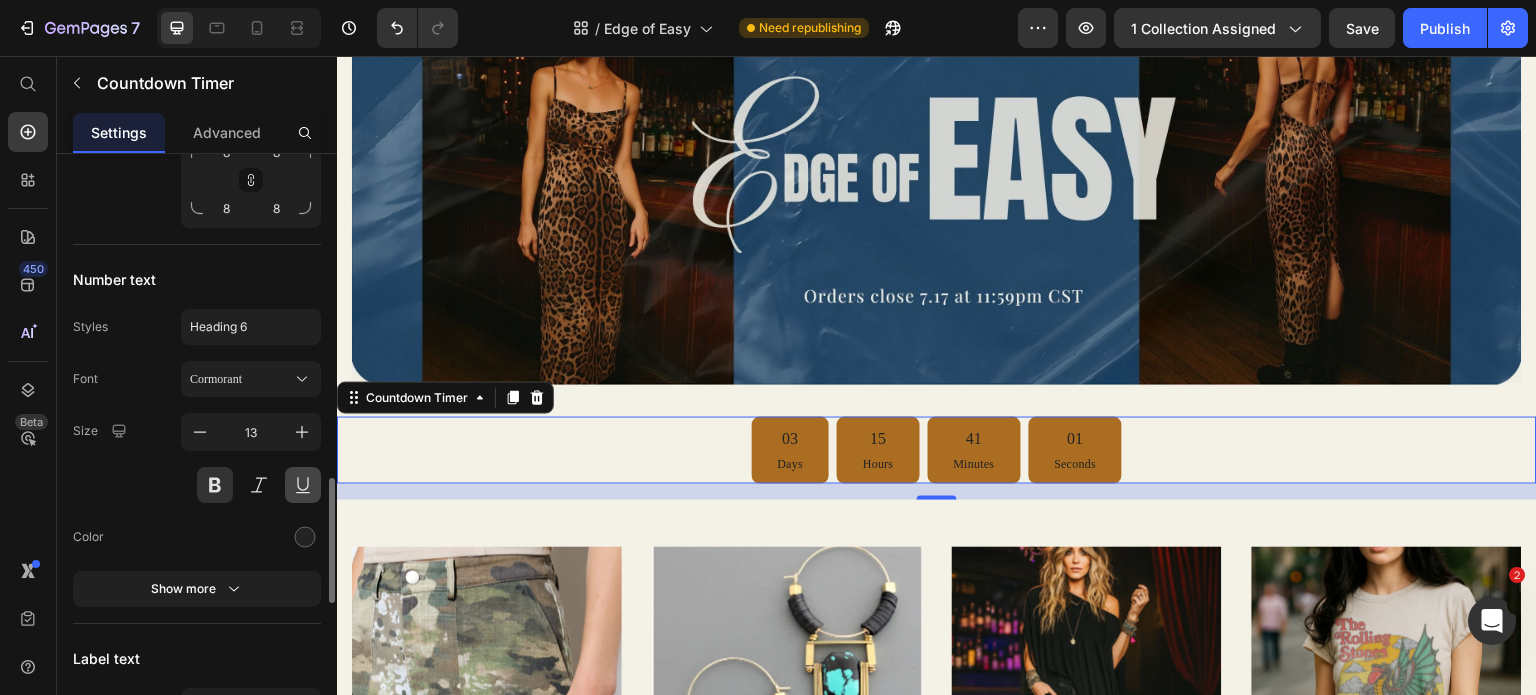 scroll, scrollTop: 1642, scrollLeft: 0, axis: vertical 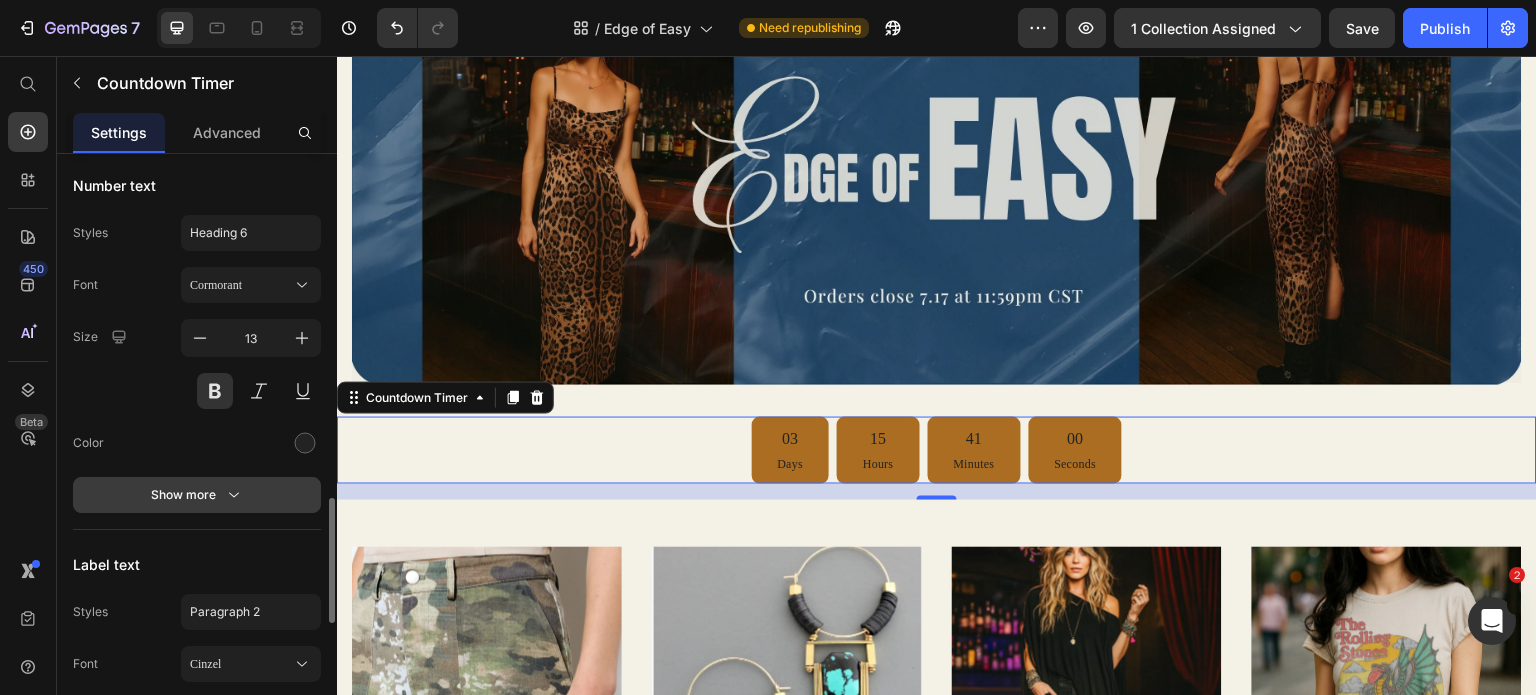 click on "Show more" at bounding box center (197, 495) 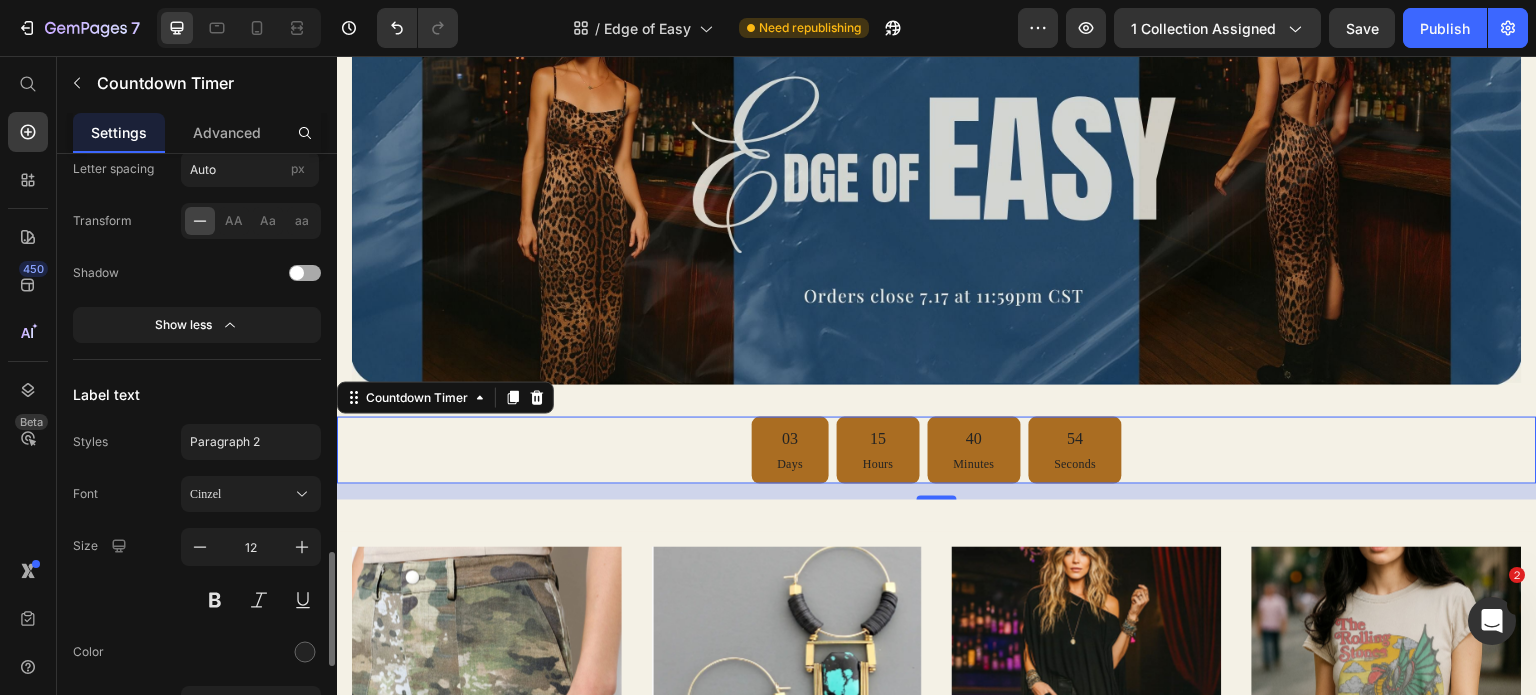 scroll, scrollTop: 2202, scrollLeft: 0, axis: vertical 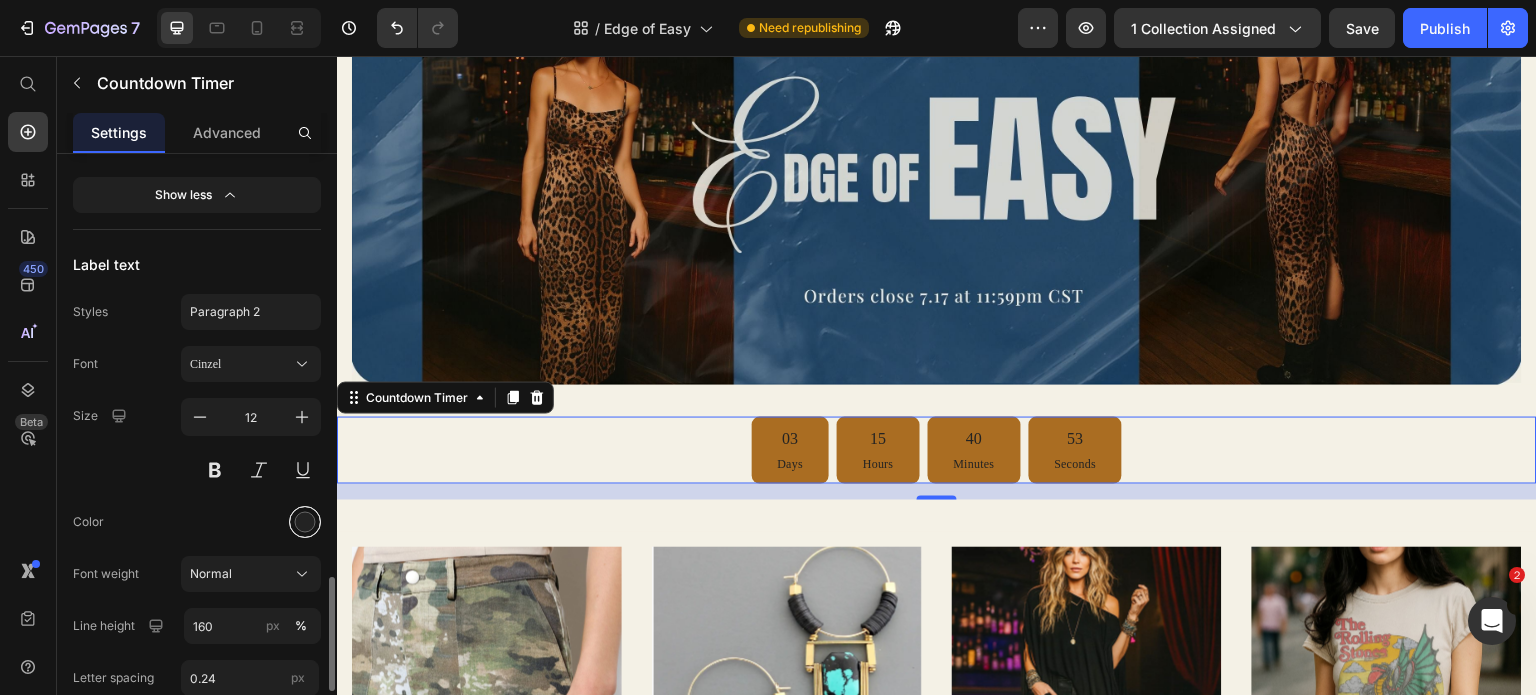 click at bounding box center (305, 522) 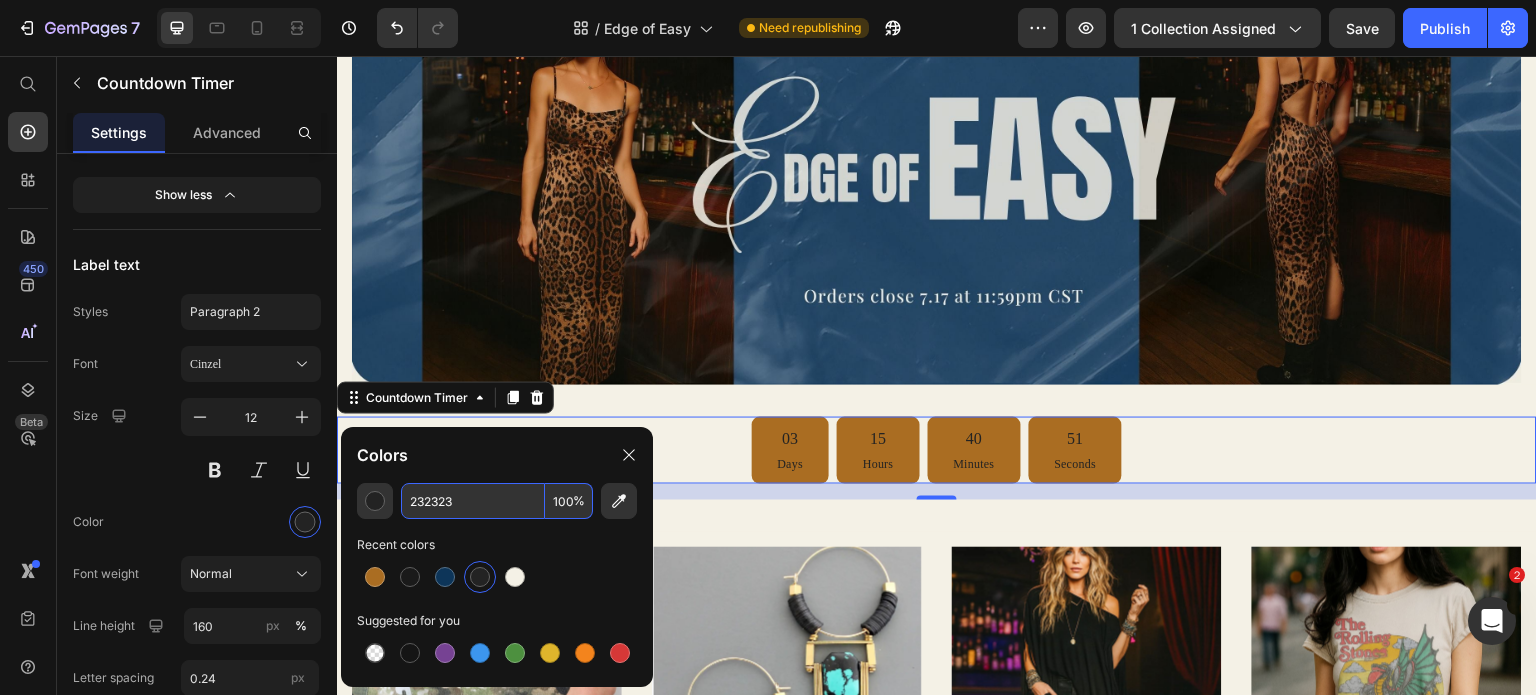 click on "232323" at bounding box center (473, 501) 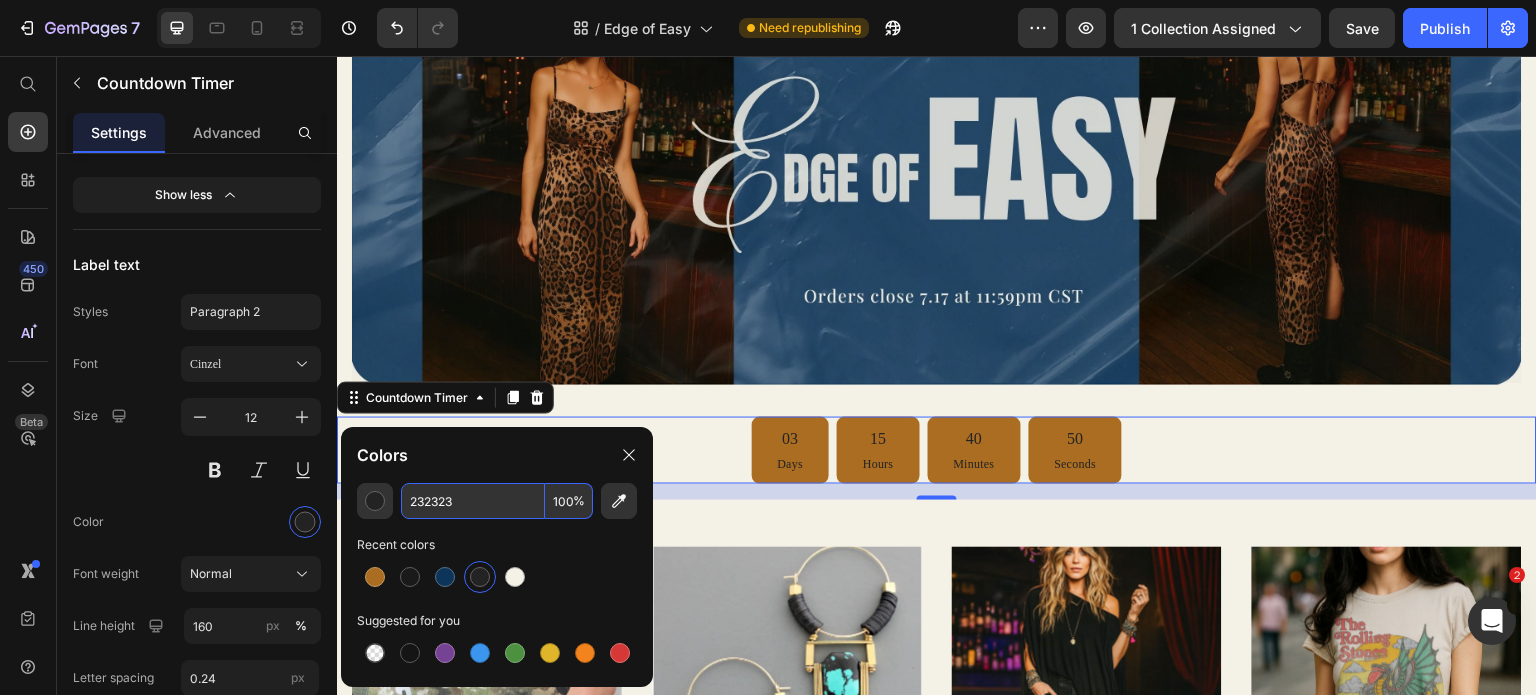 paste on "F4F1E6" 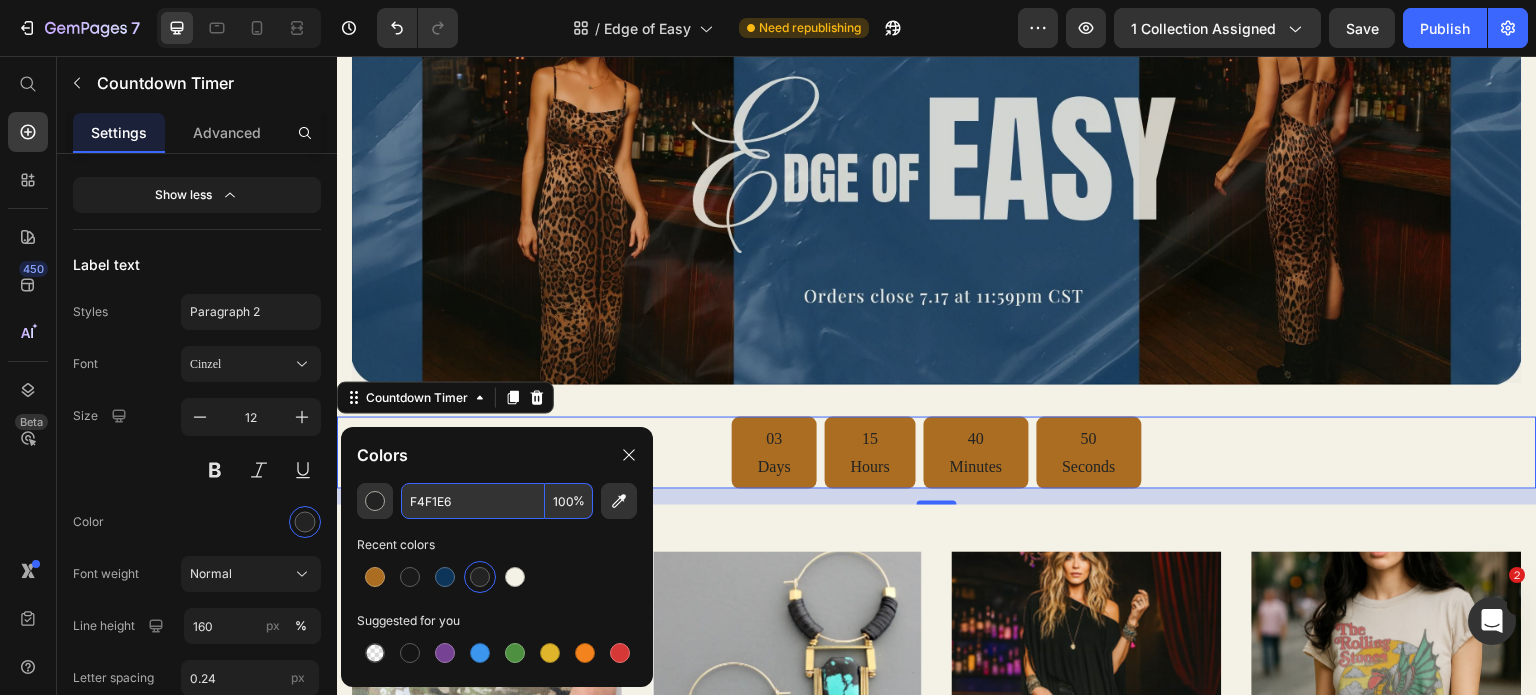 type on "F4F1E6" 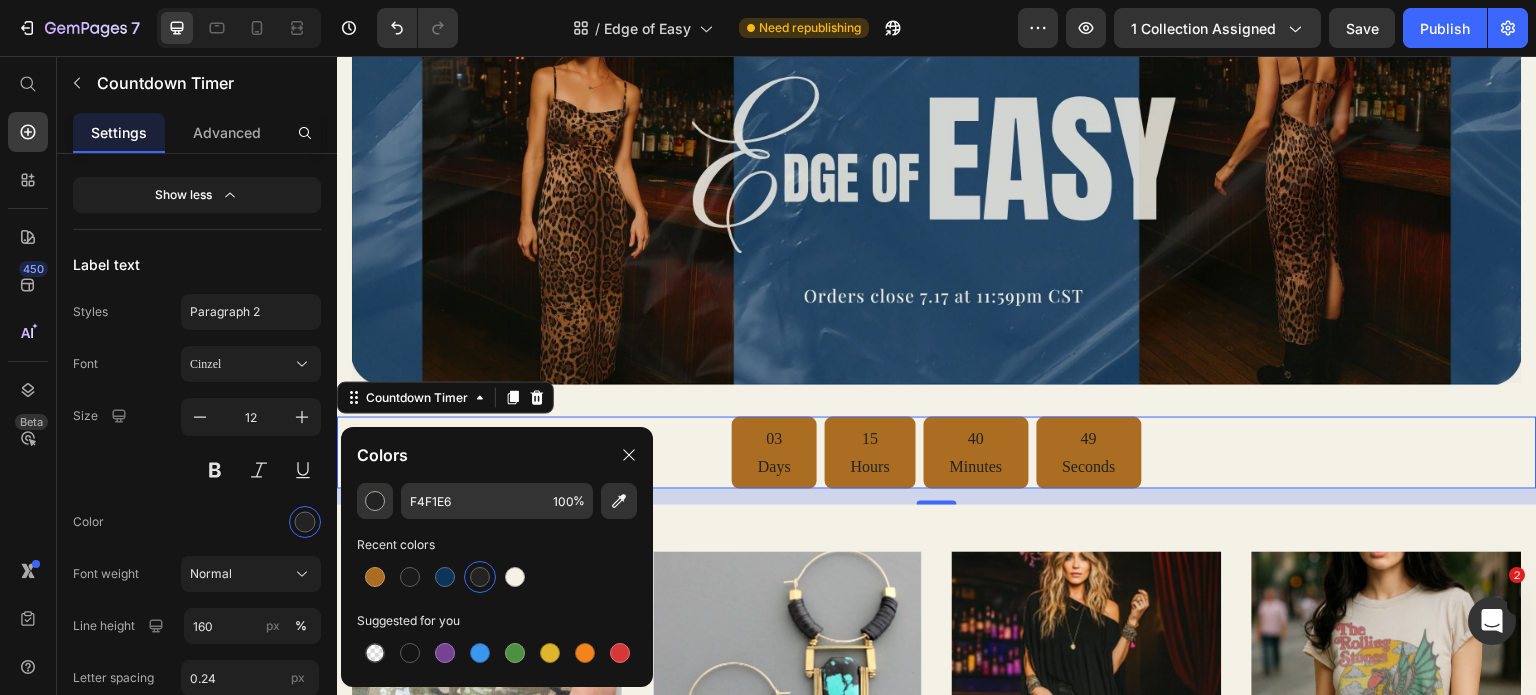 click on "Recent colors" at bounding box center [497, 545] 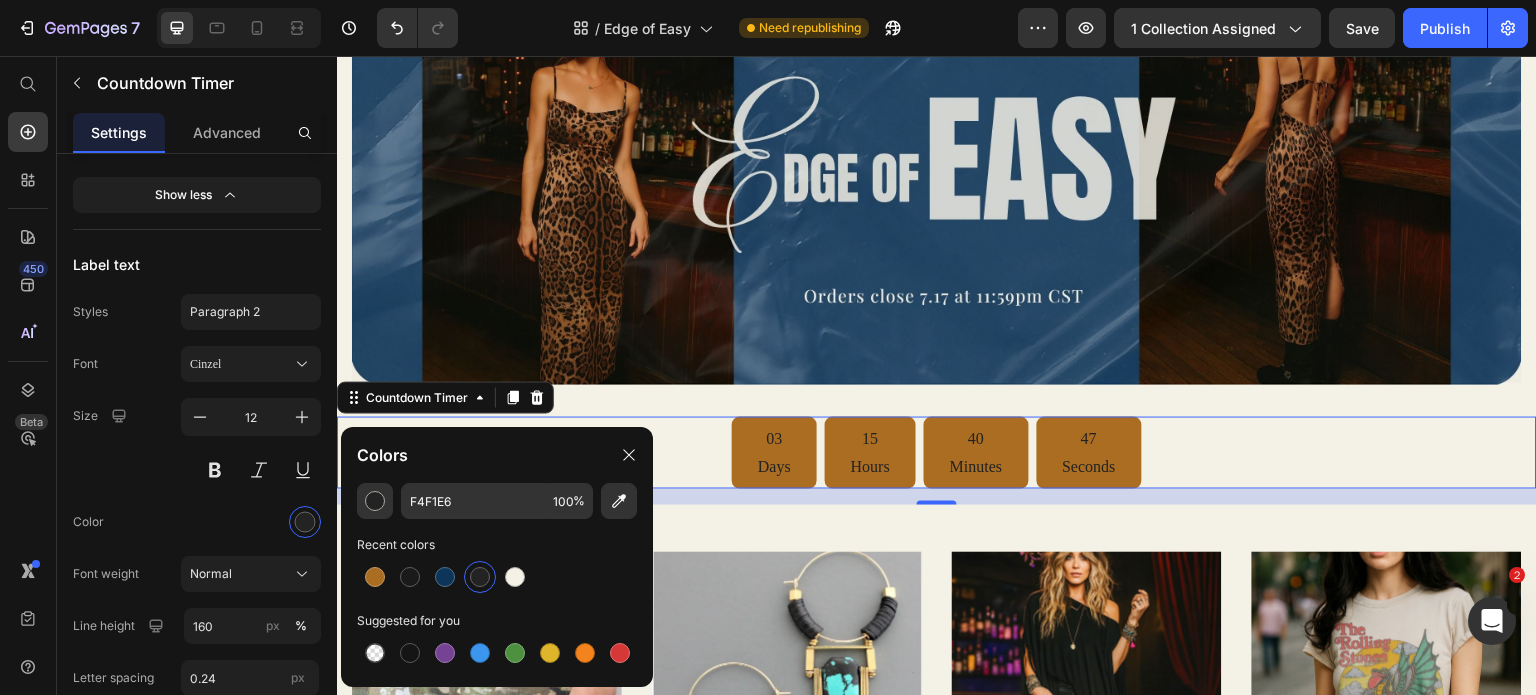 click on "Suggested for you" at bounding box center [497, 621] 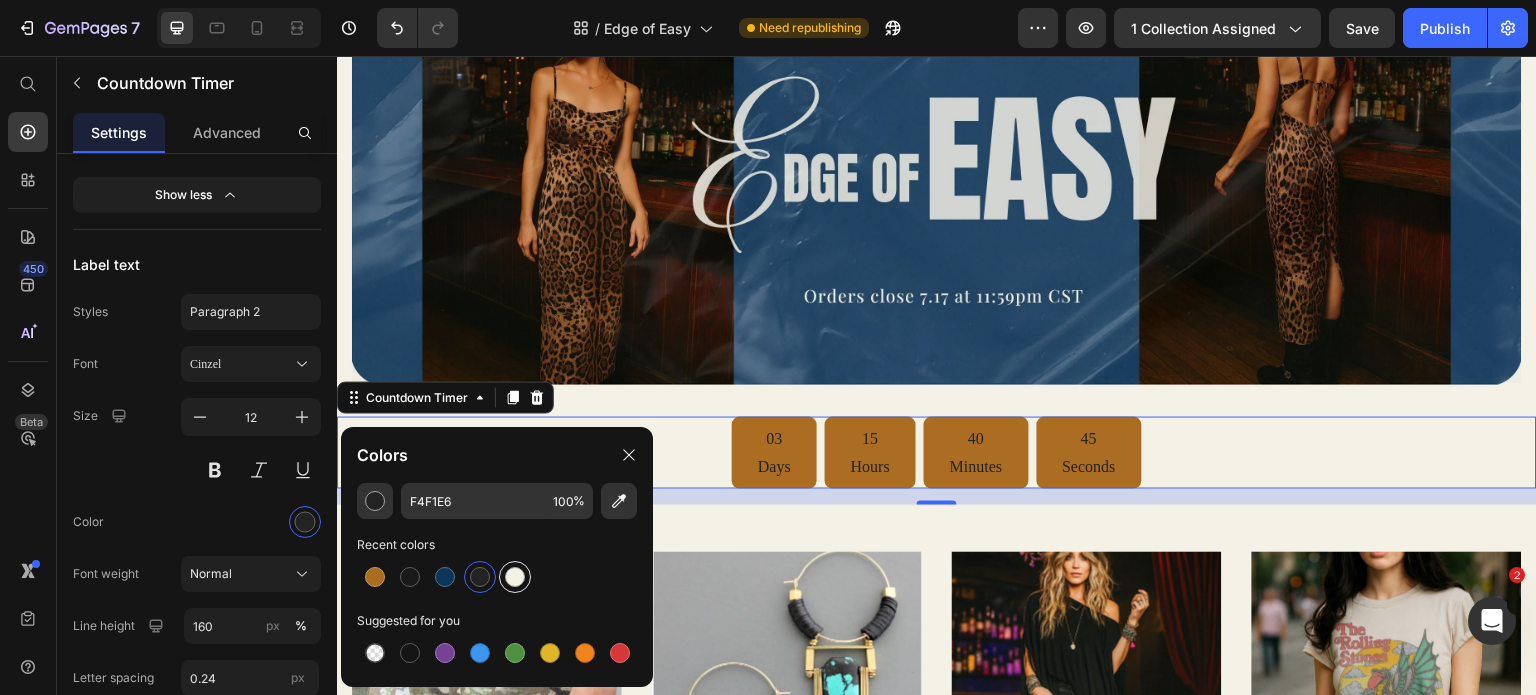 click at bounding box center (515, 577) 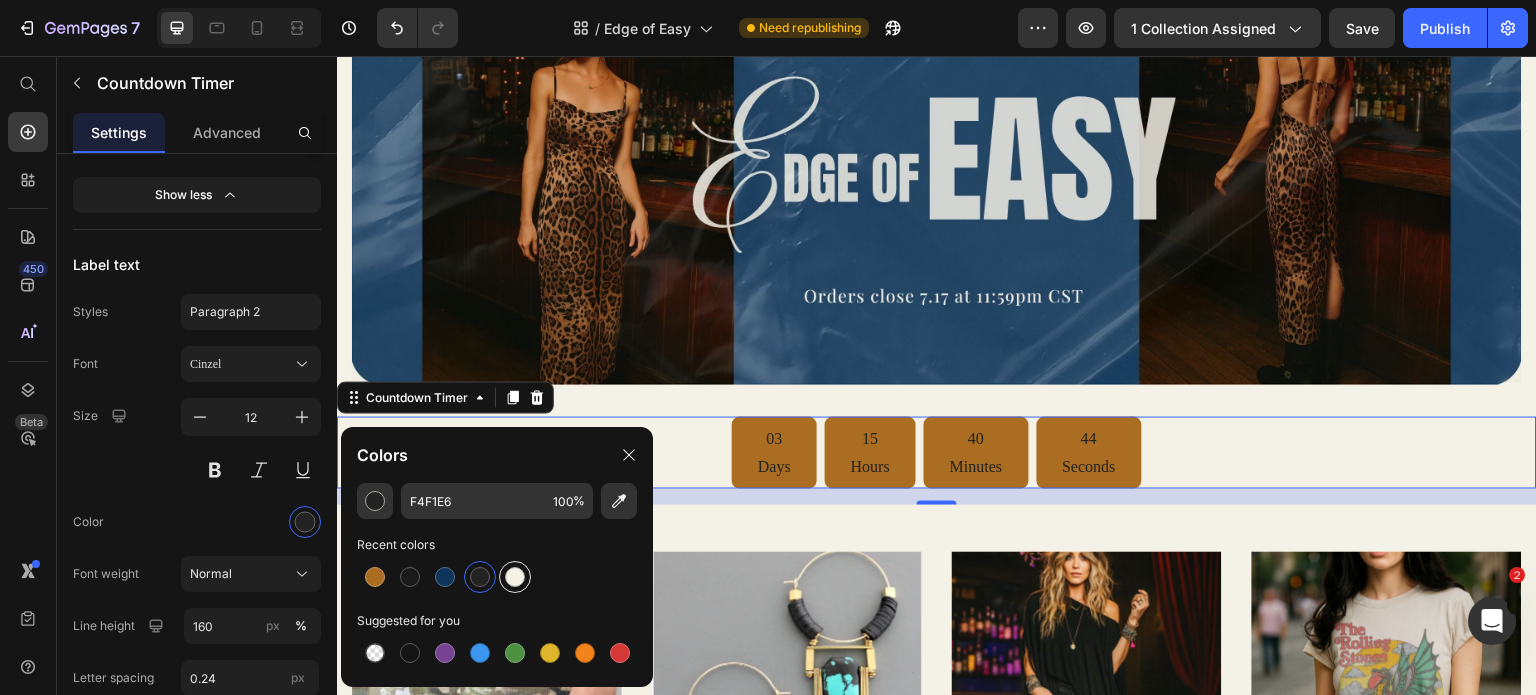 click at bounding box center [515, 577] 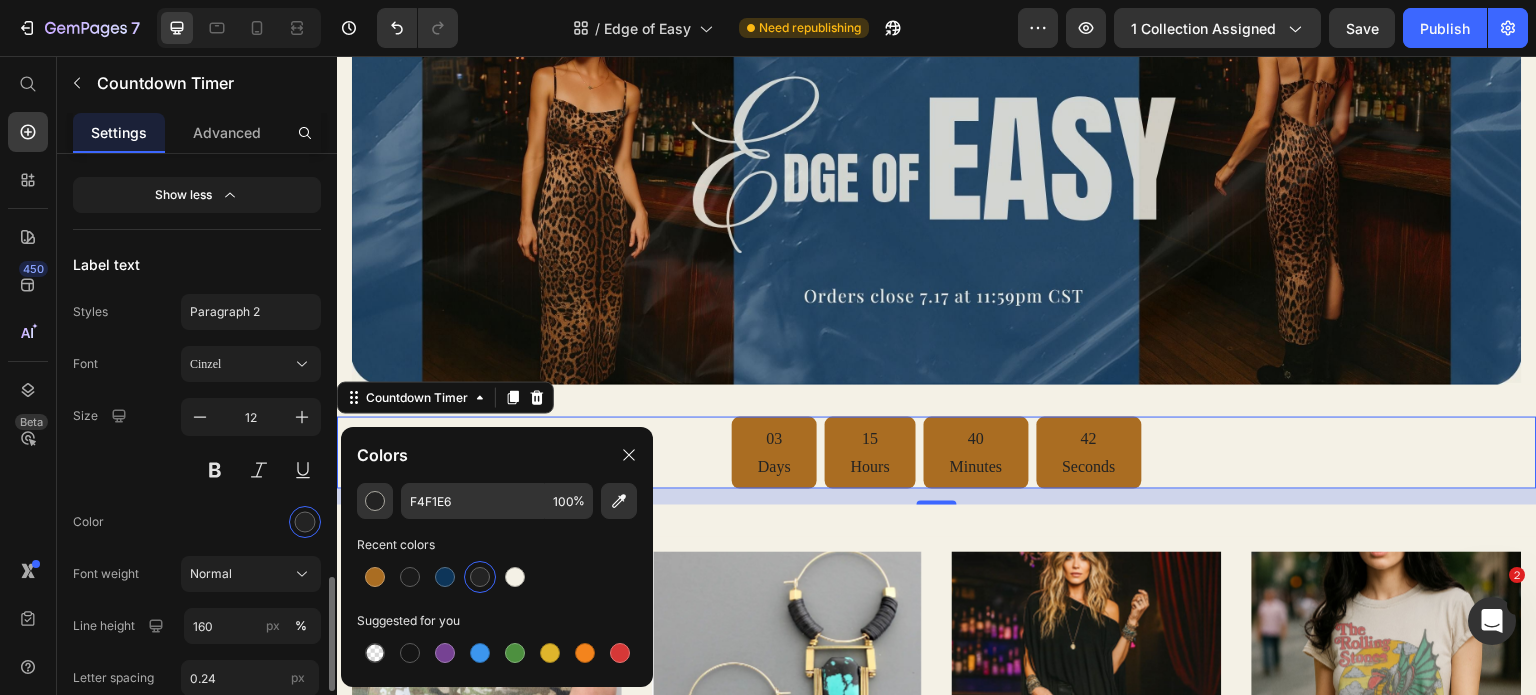 click at bounding box center [251, 522] 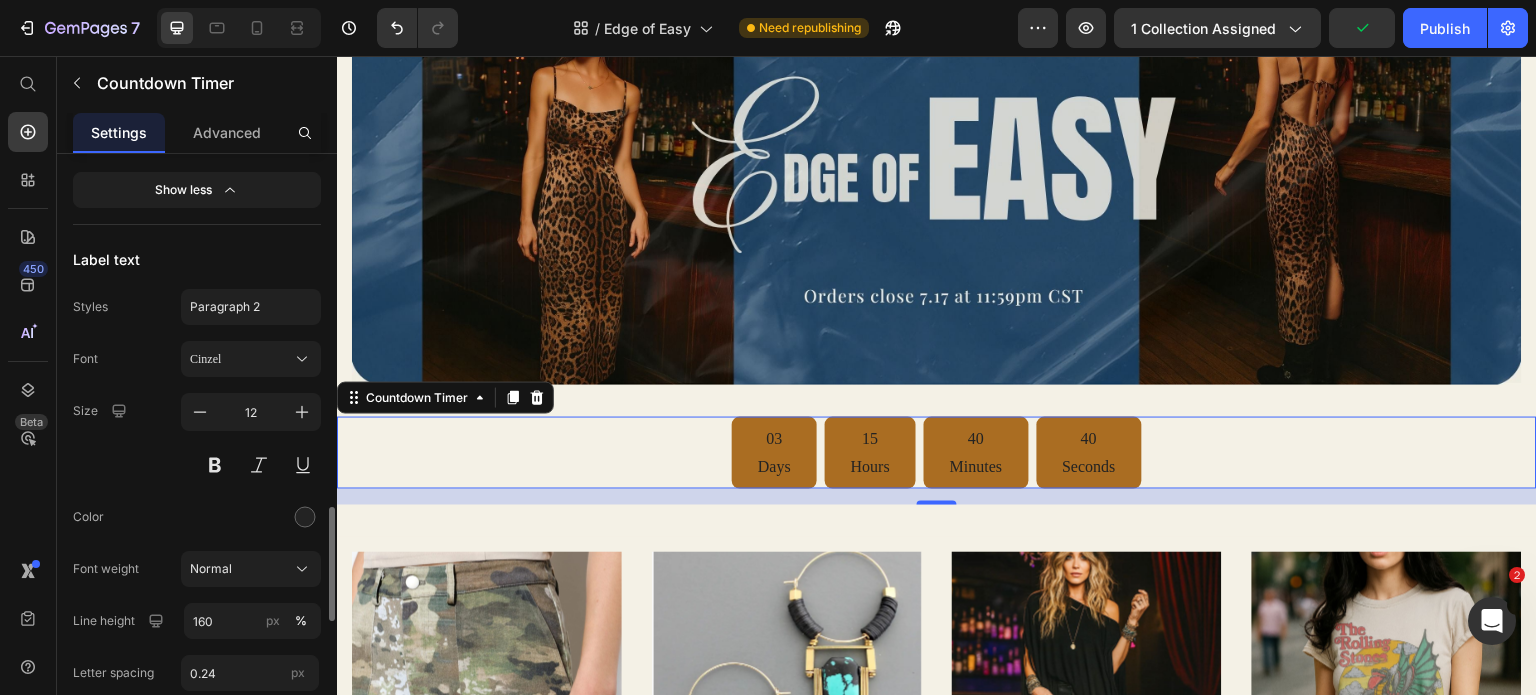 scroll, scrollTop: 2094, scrollLeft: 0, axis: vertical 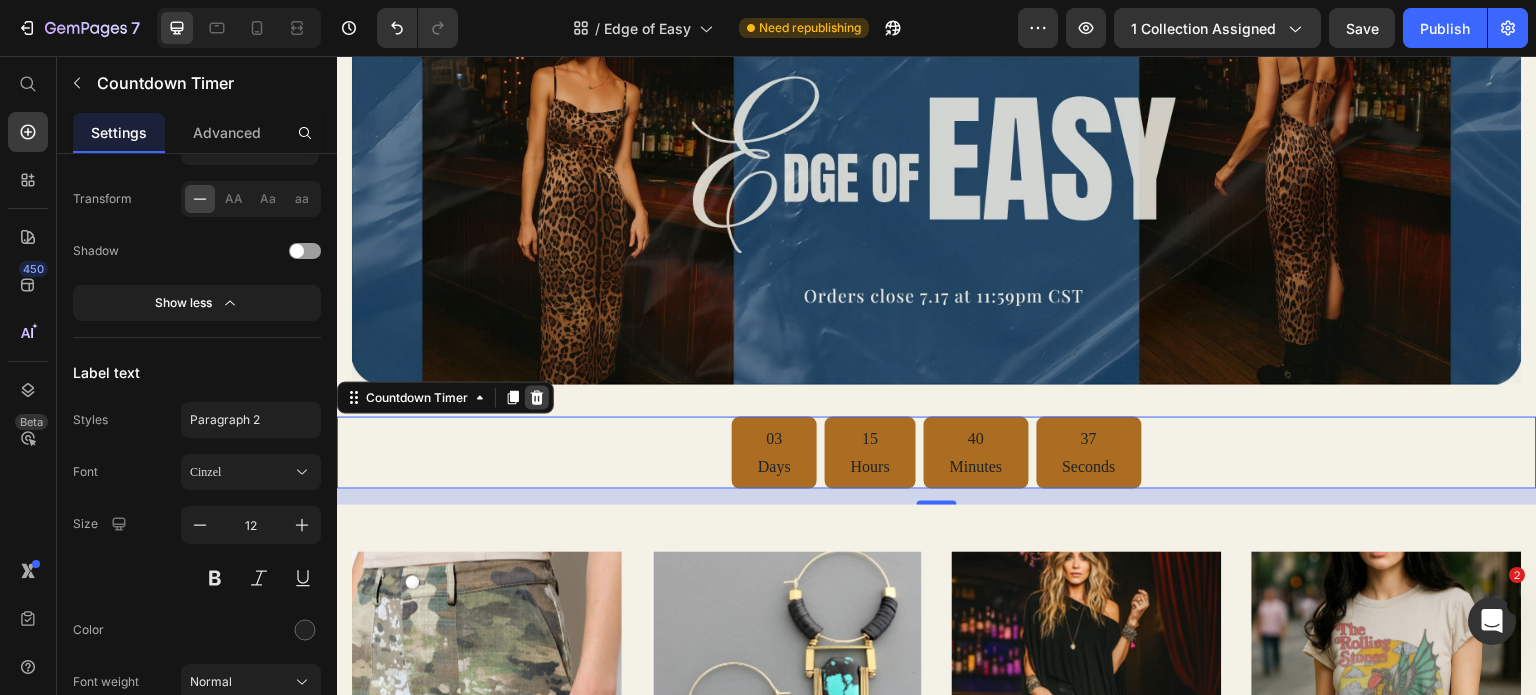 click at bounding box center (537, 398) 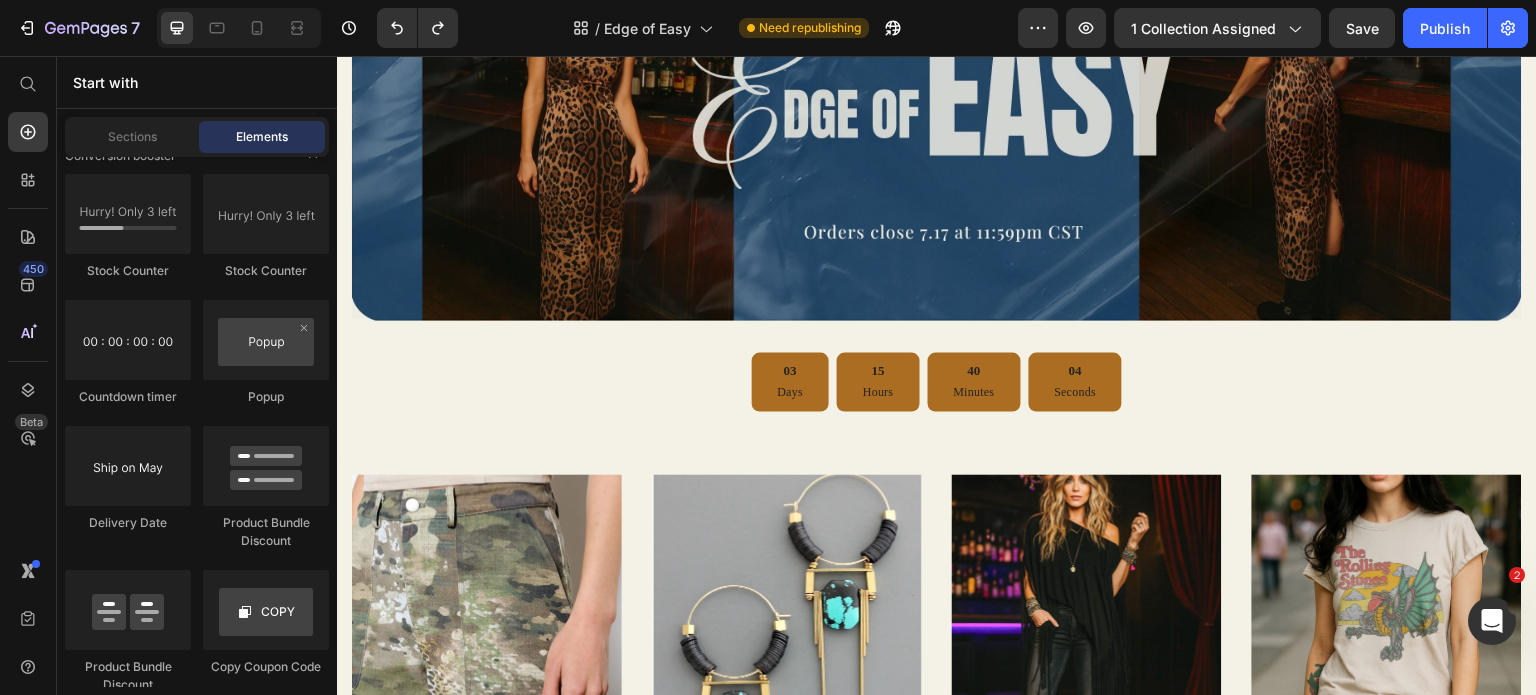 scroll, scrollTop: 246, scrollLeft: 0, axis: vertical 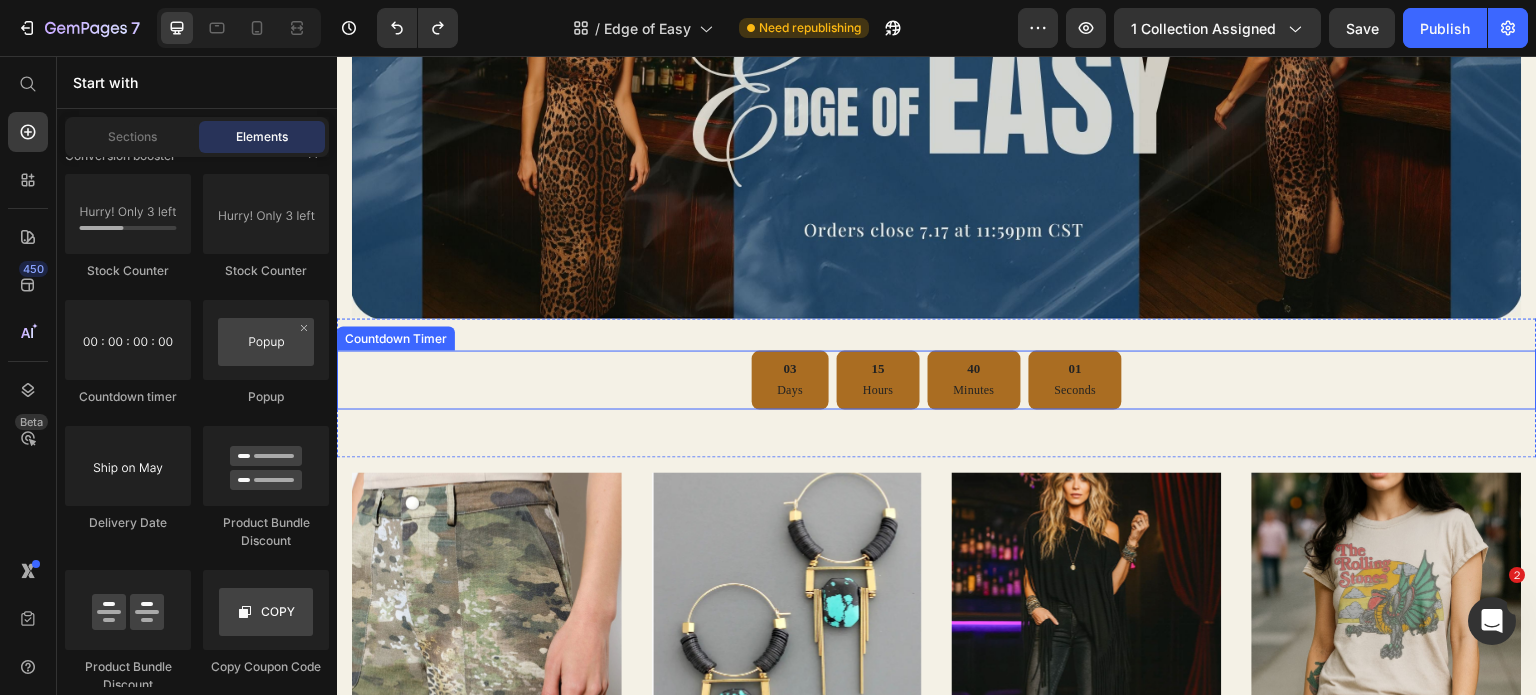 click on "[DAYS] Days [HOURS] Hours [MINUTES] Minutes [SECONDS] Seconds" at bounding box center [937, 380] 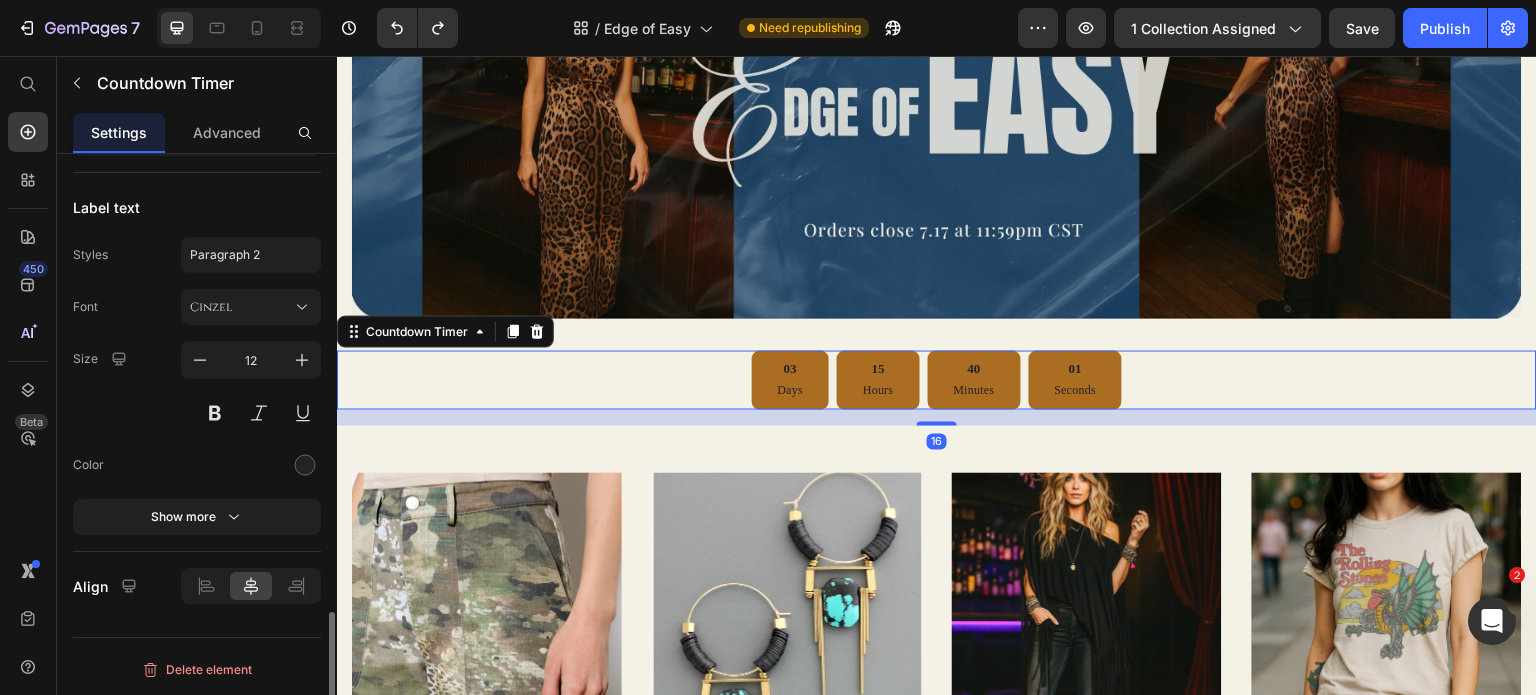 scroll, scrollTop: 1996, scrollLeft: 0, axis: vertical 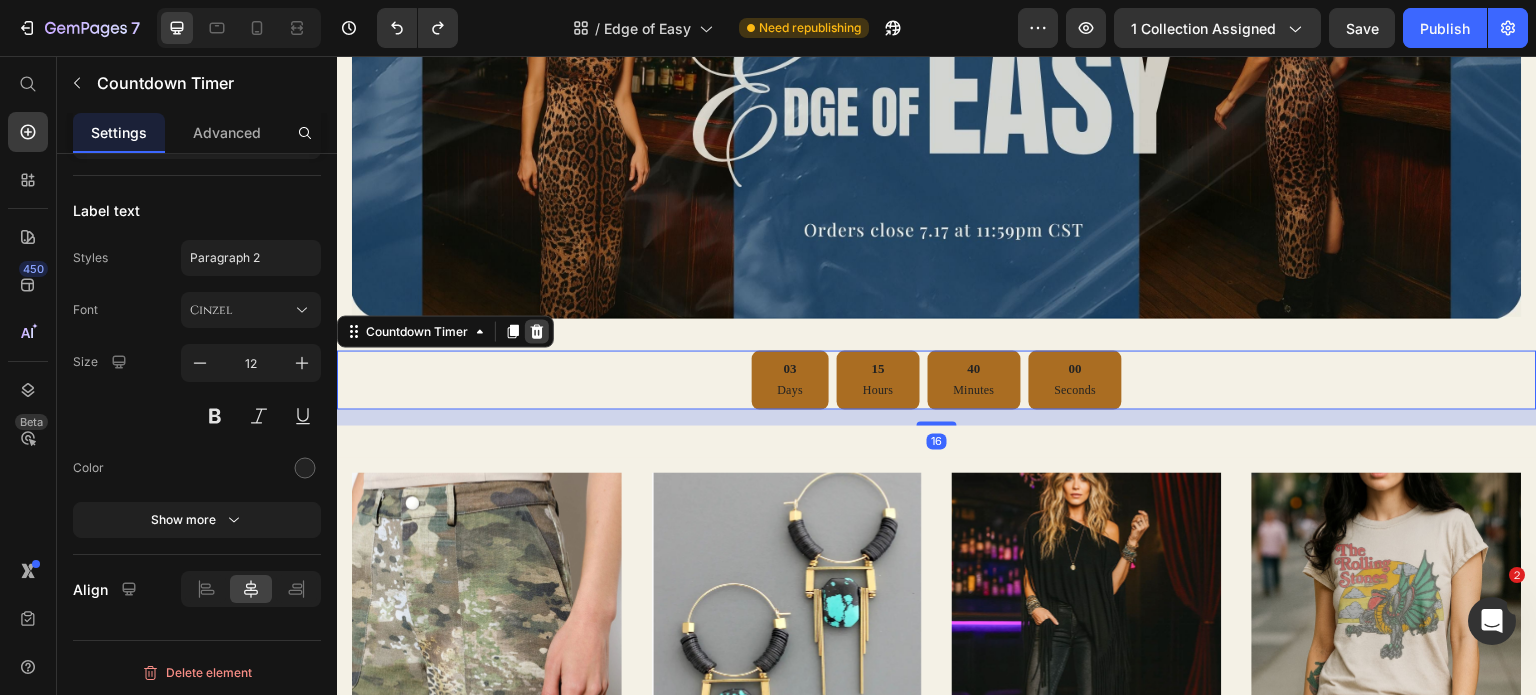 click 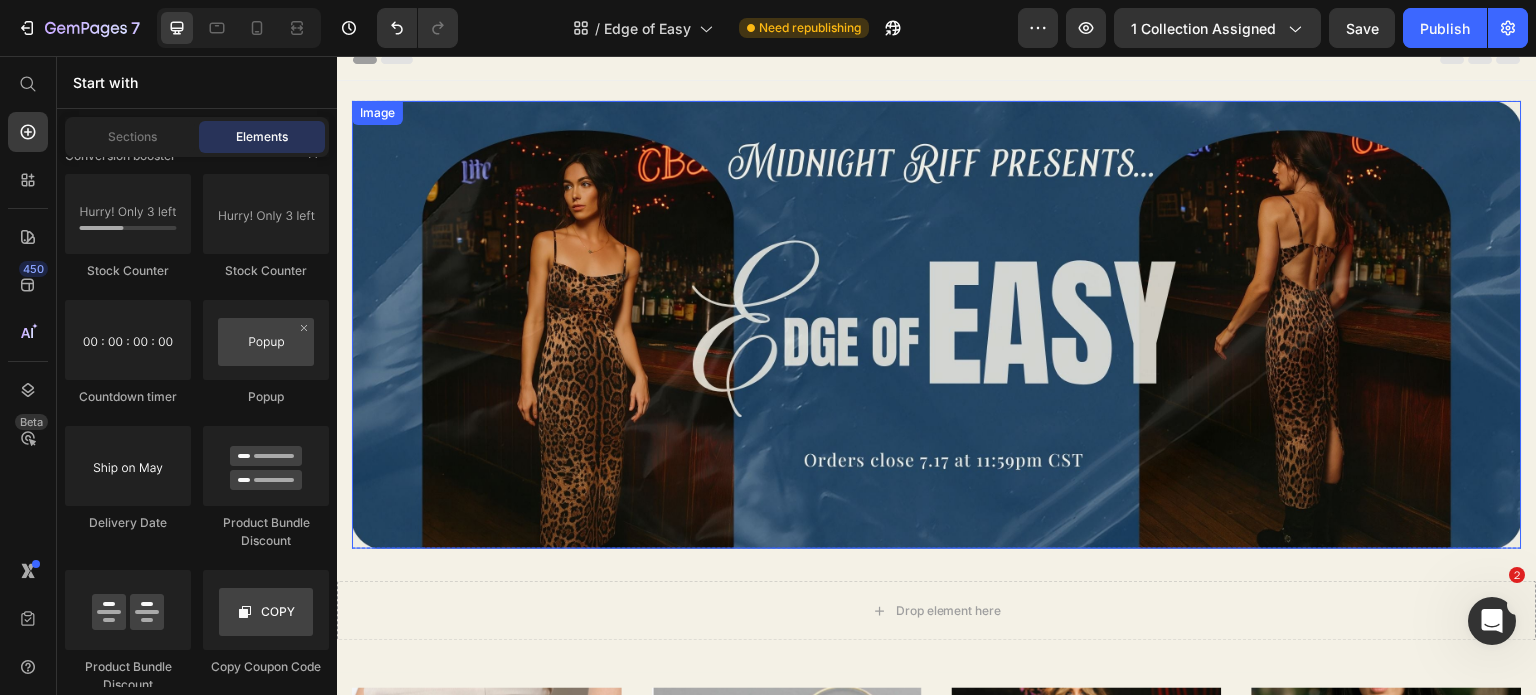 scroll, scrollTop: 8, scrollLeft: 0, axis: vertical 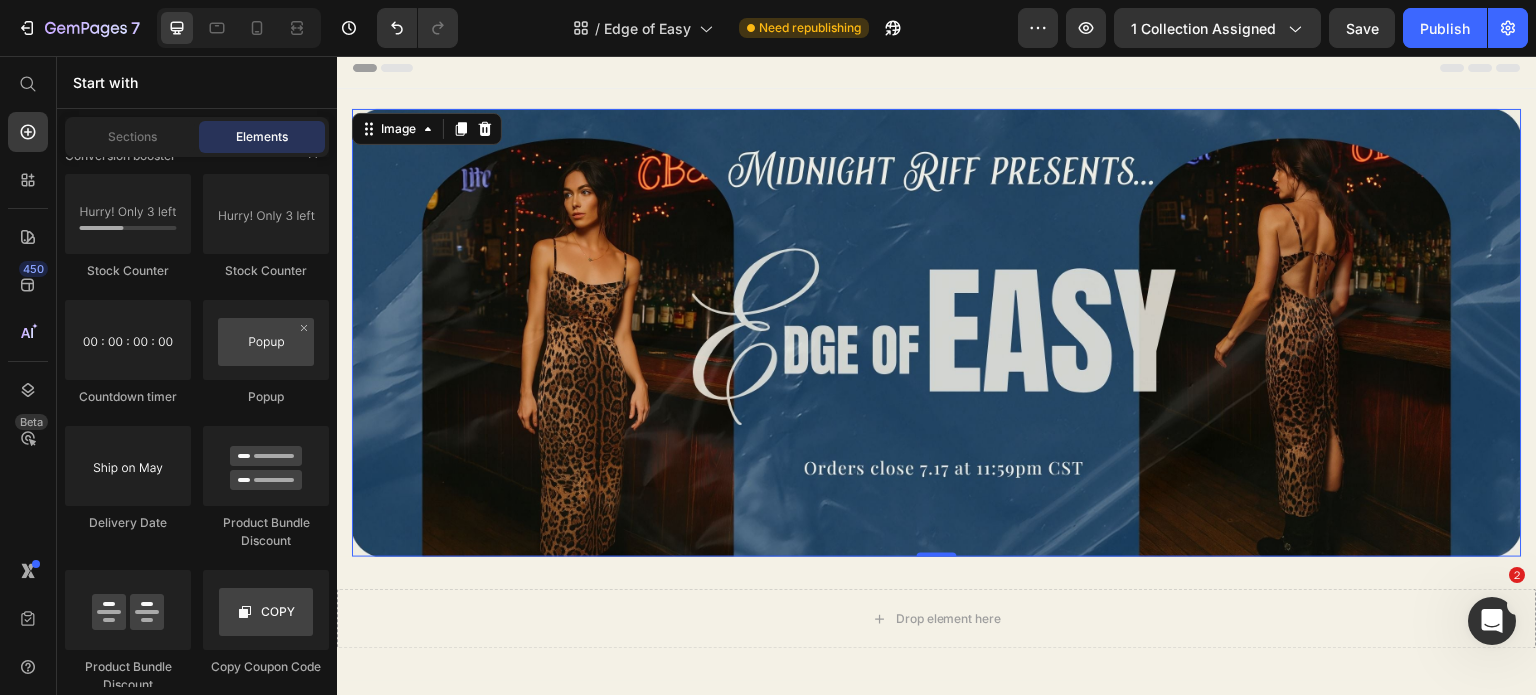 click at bounding box center (937, 333) 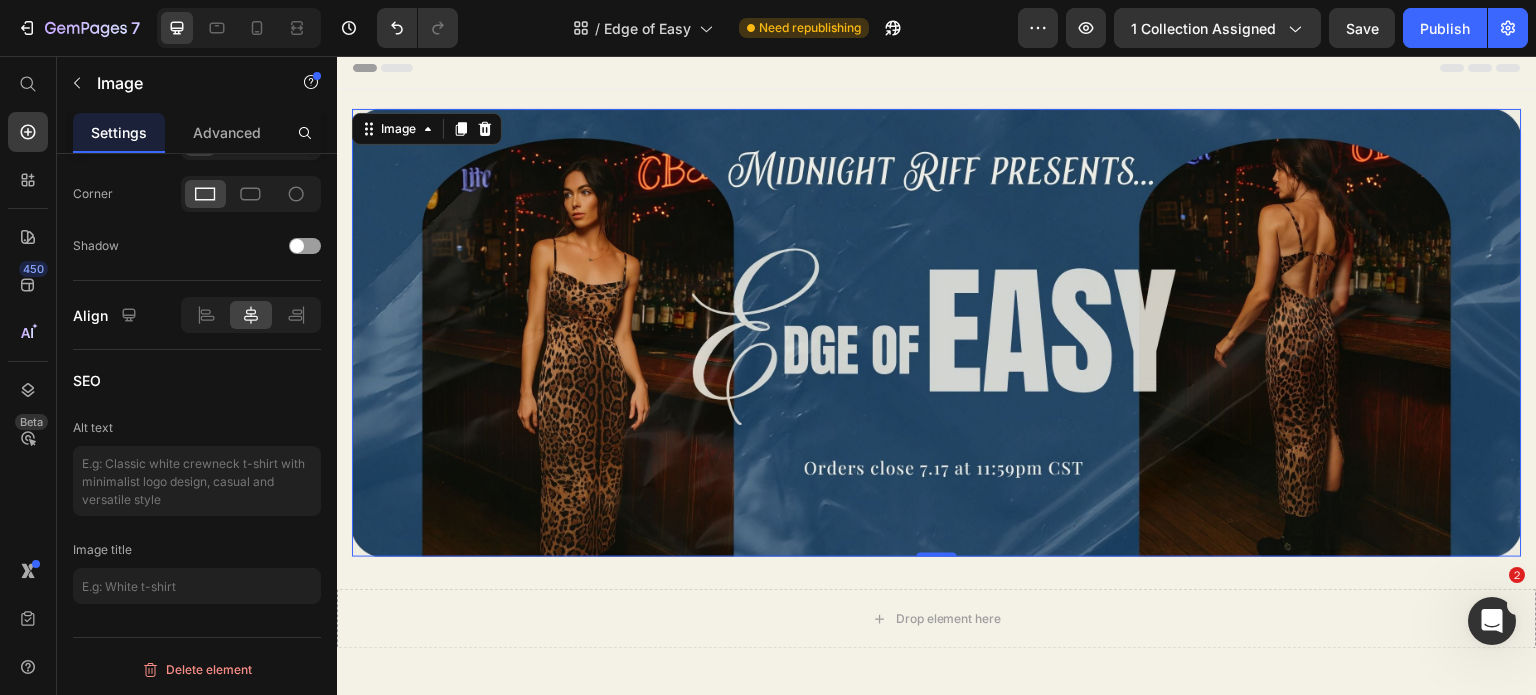scroll, scrollTop: 0, scrollLeft: 0, axis: both 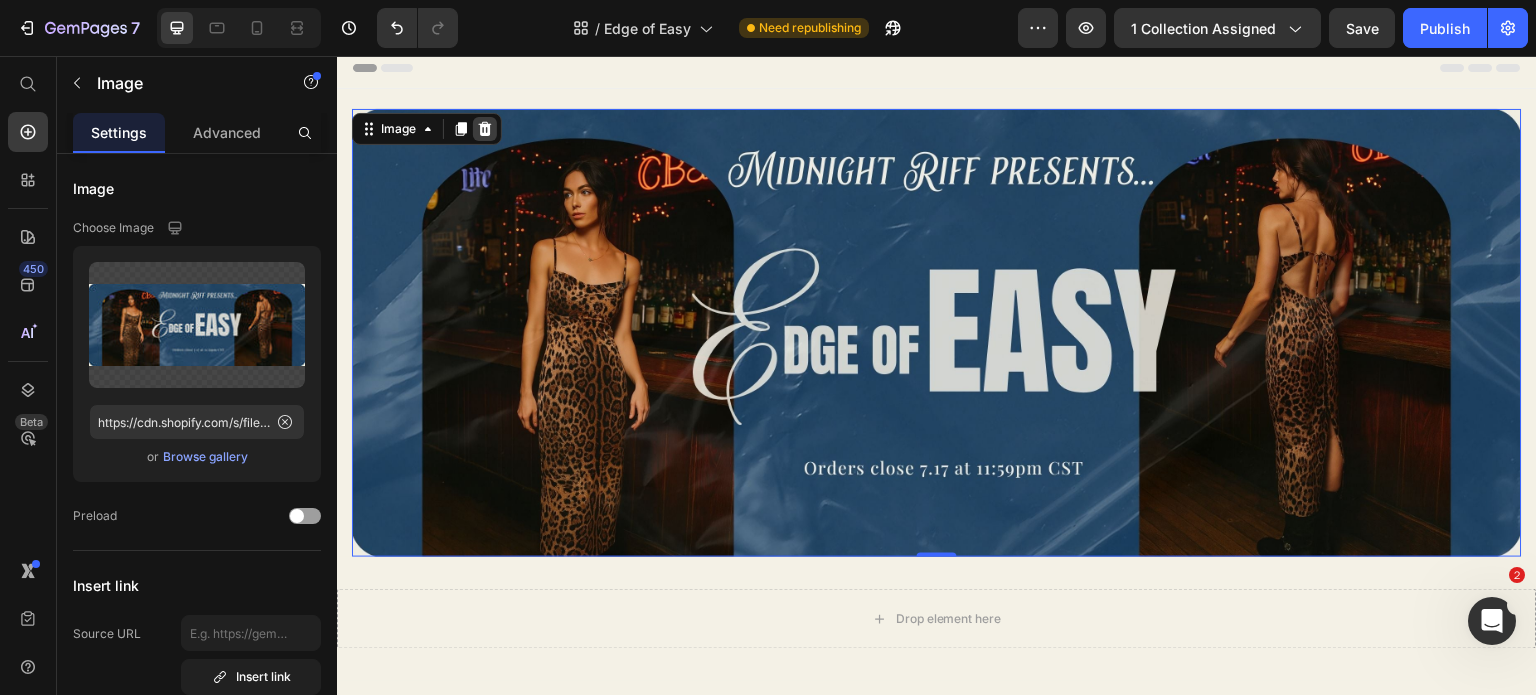 click 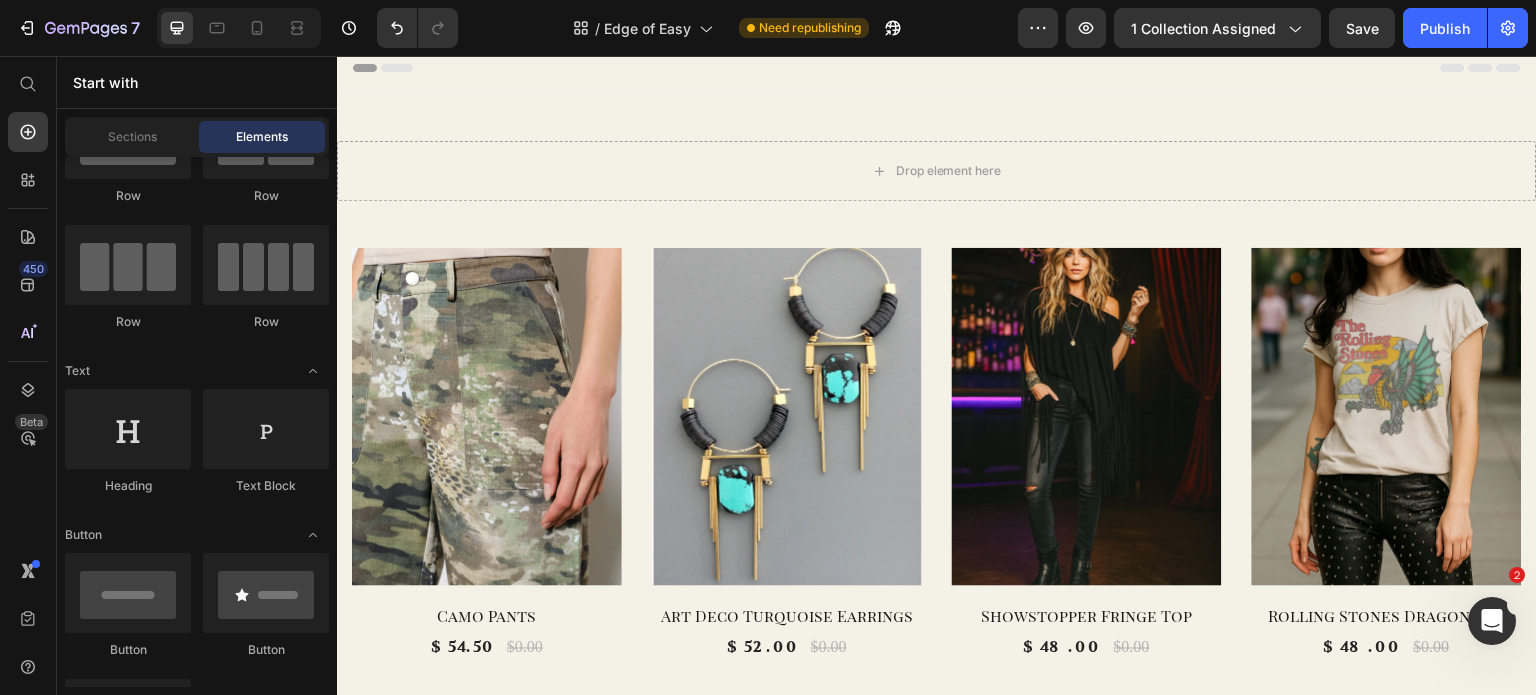 scroll, scrollTop: 0, scrollLeft: 0, axis: both 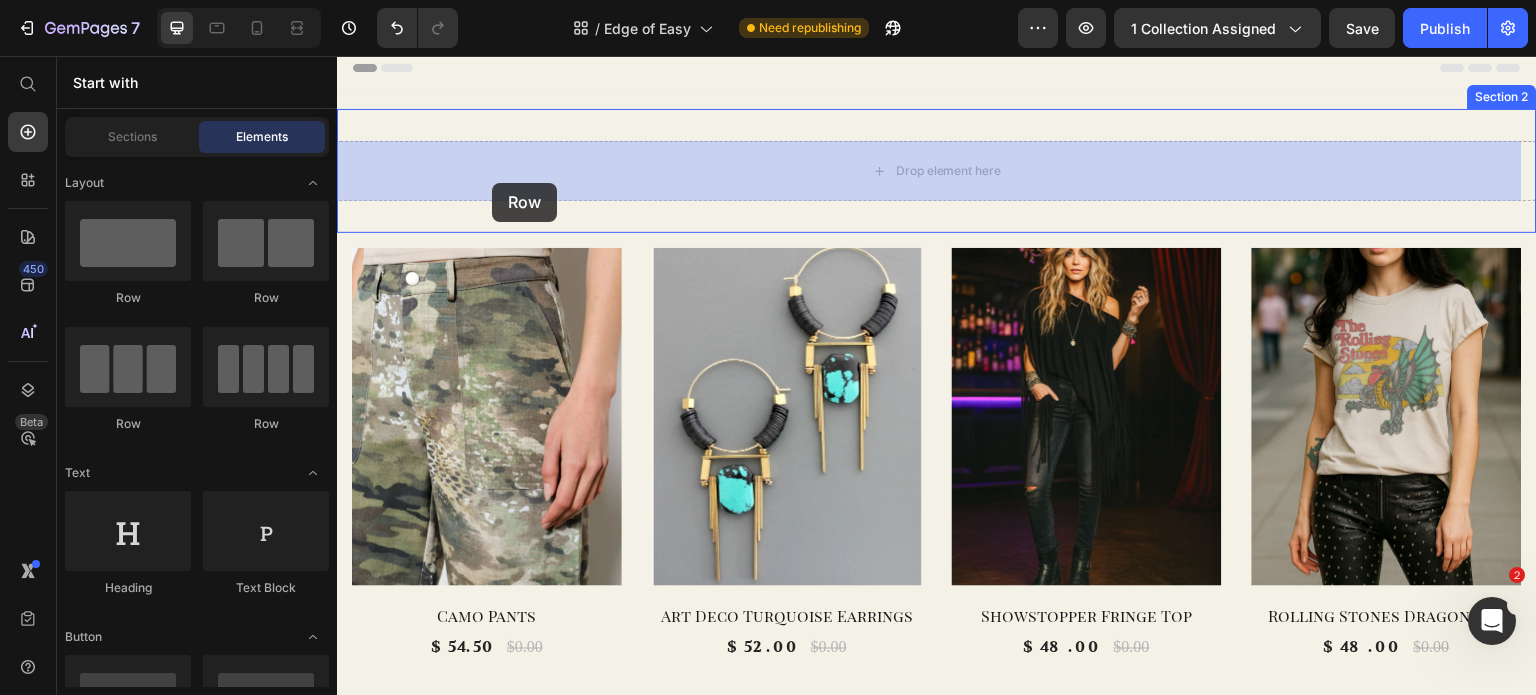 drag, startPoint x: 485, startPoint y: 322, endPoint x: 492, endPoint y: 183, distance: 139.17615 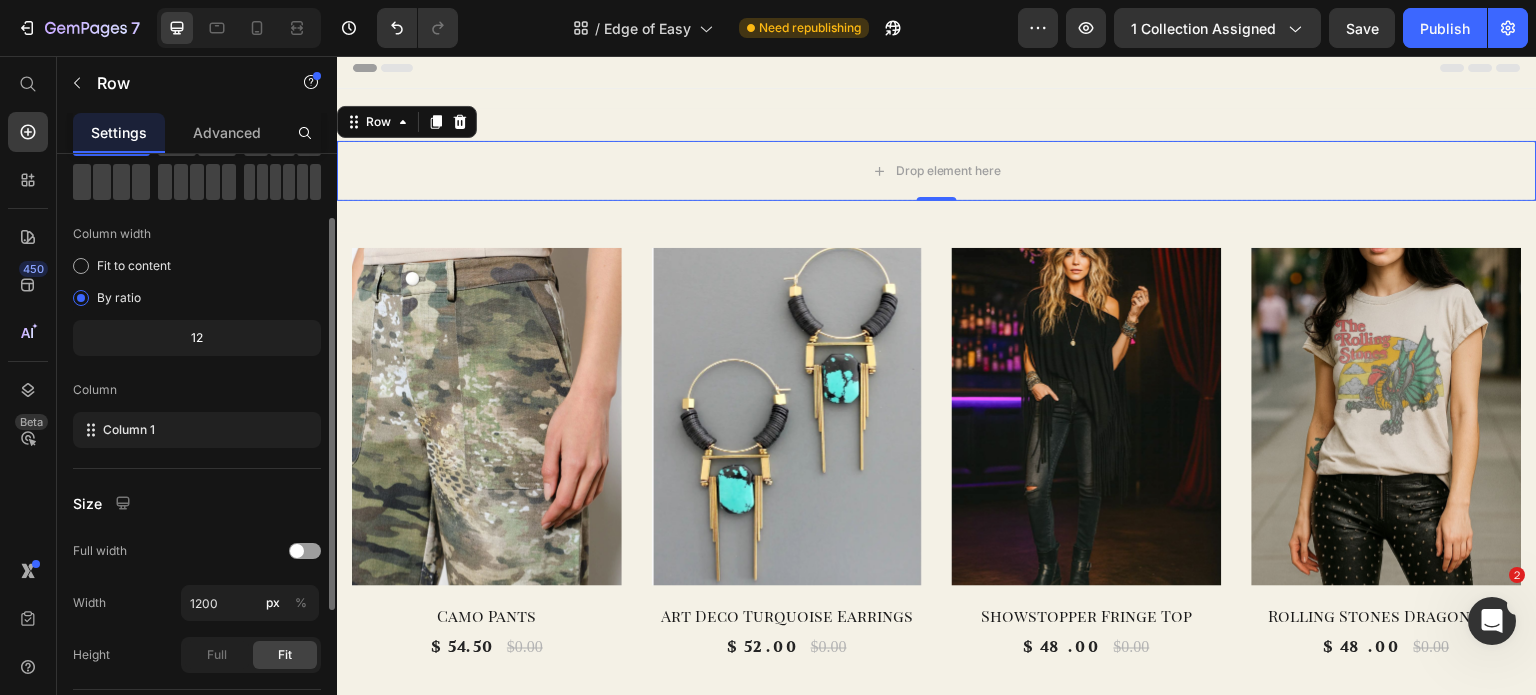 scroll, scrollTop: 202, scrollLeft: 0, axis: vertical 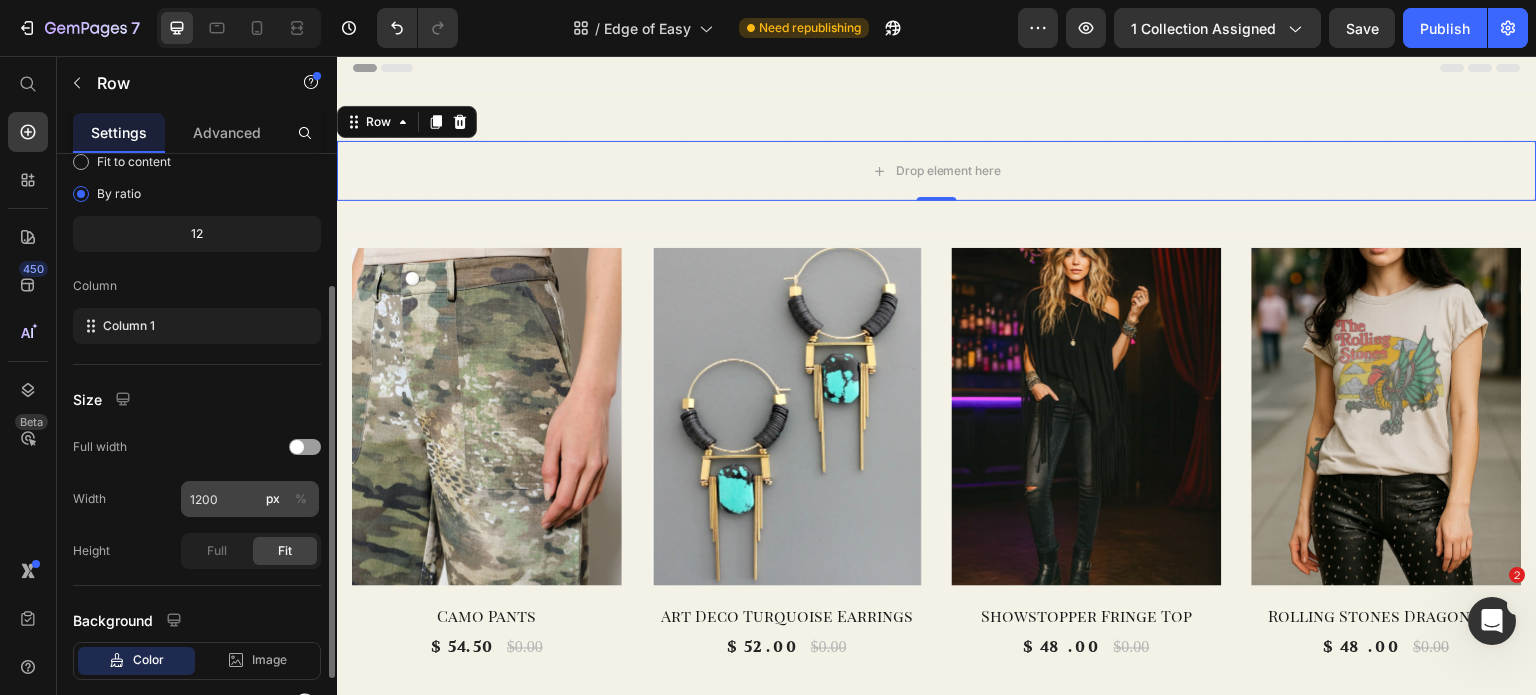 click on "%" 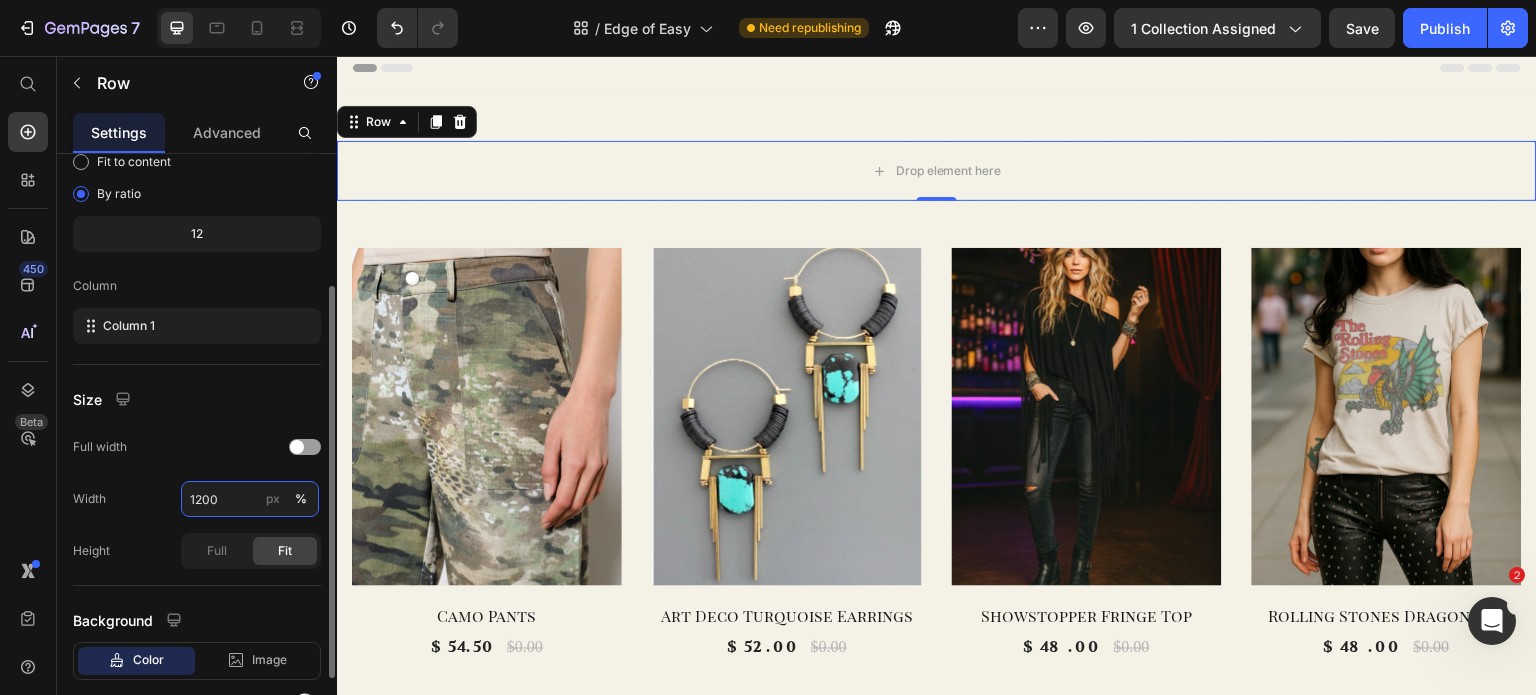 click on "1200" at bounding box center (250, 499) 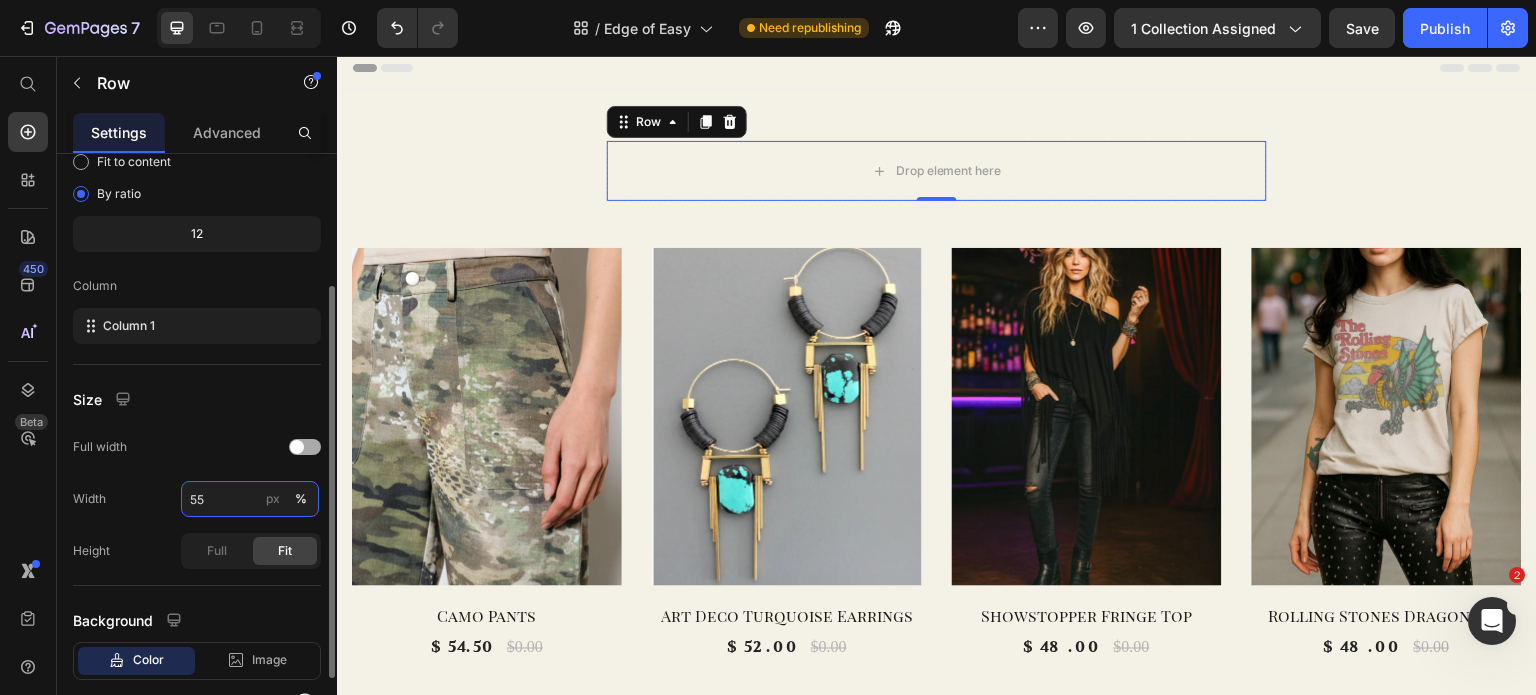scroll, scrollTop: 0, scrollLeft: 0, axis: both 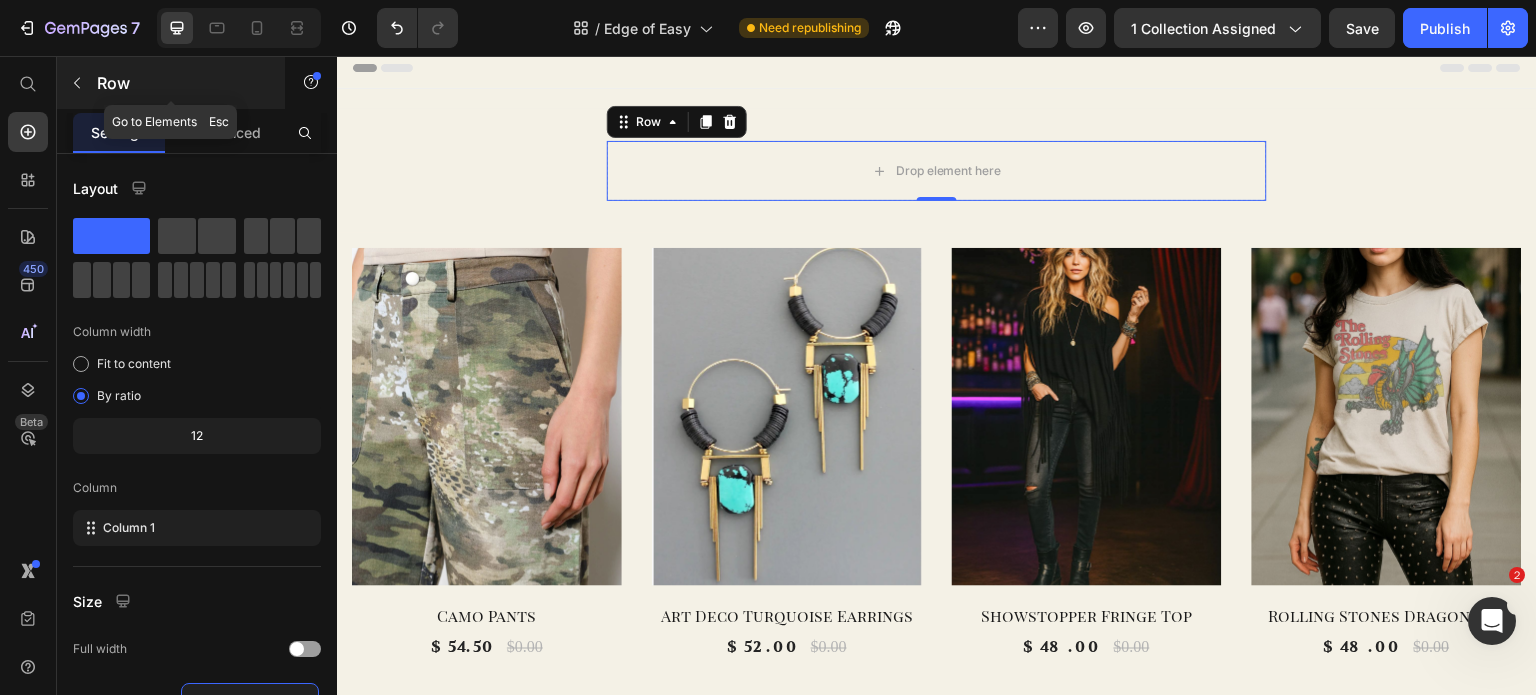 type on "55" 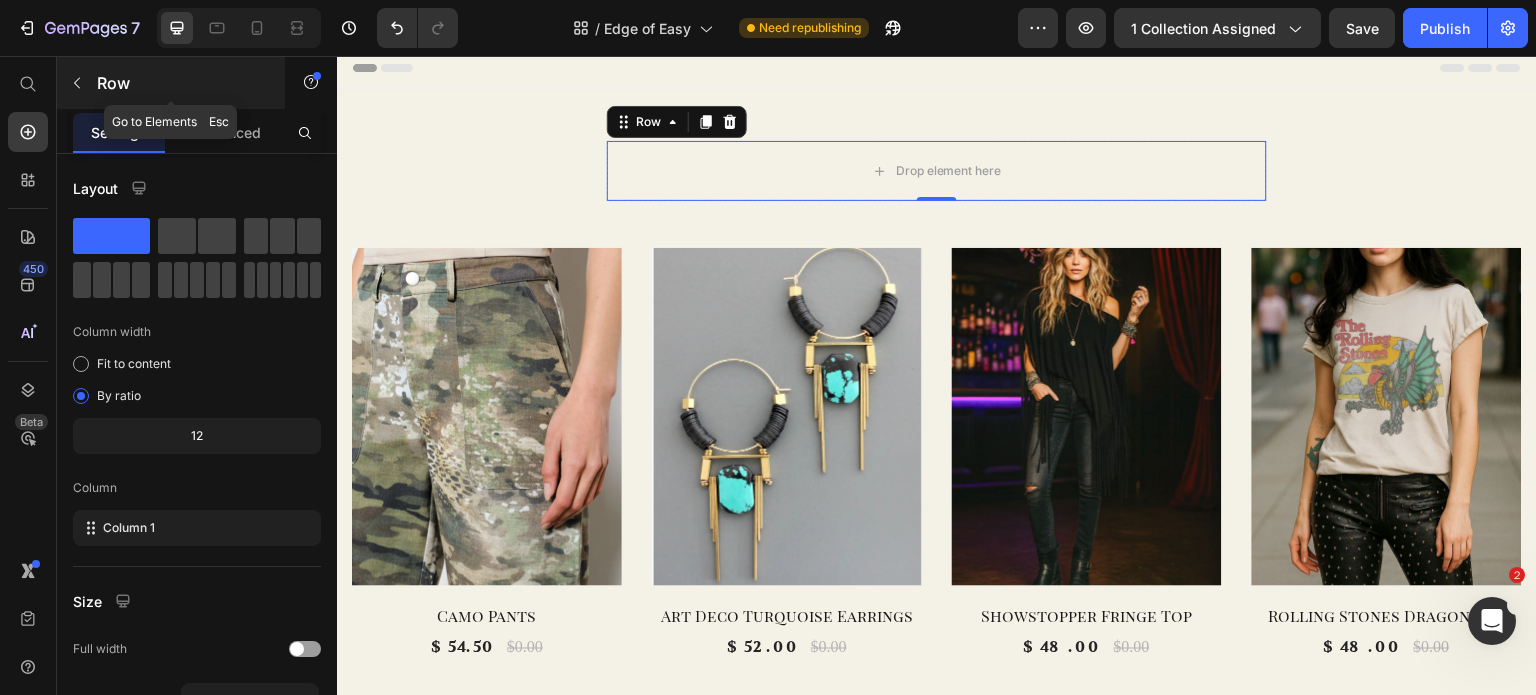 click at bounding box center [77, 83] 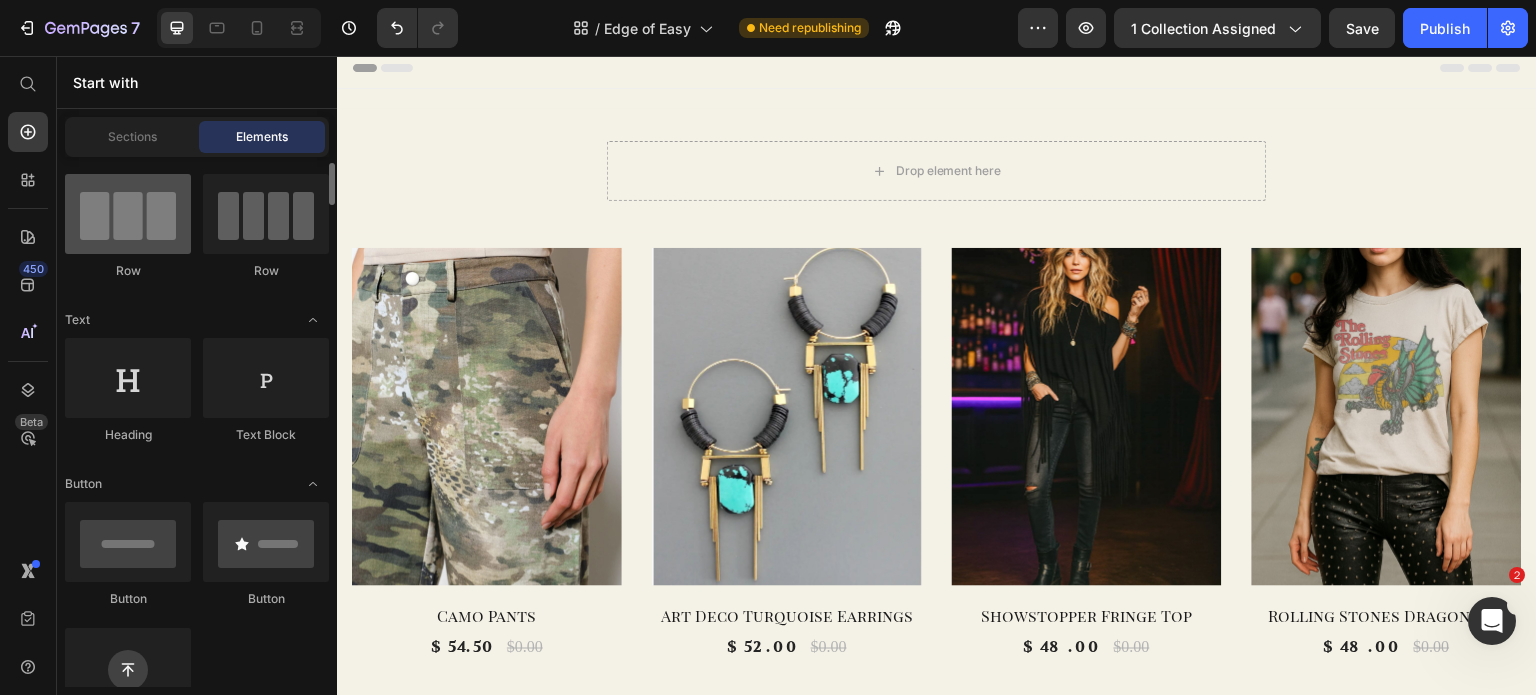 scroll, scrollTop: 154, scrollLeft: 0, axis: vertical 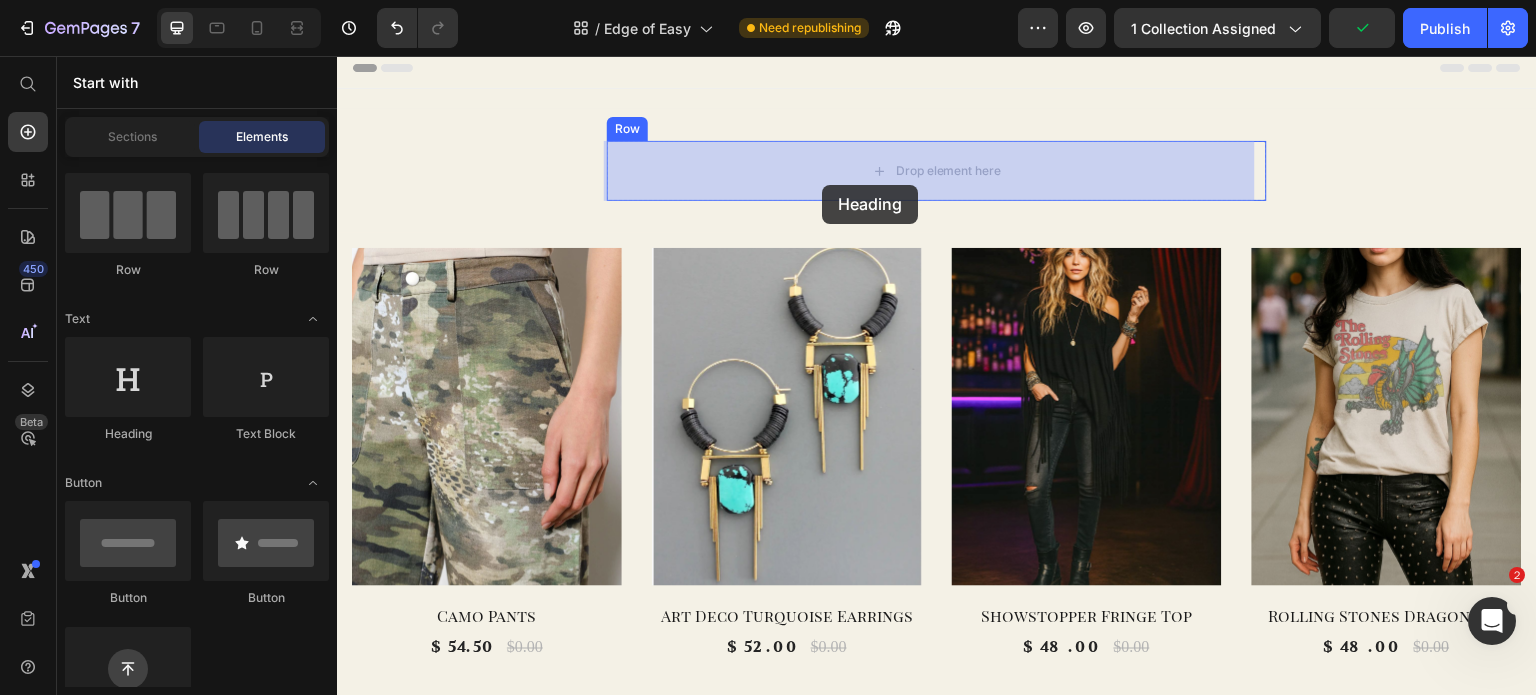 drag, startPoint x: 468, startPoint y: 453, endPoint x: 822, endPoint y: 185, distance: 444.00452 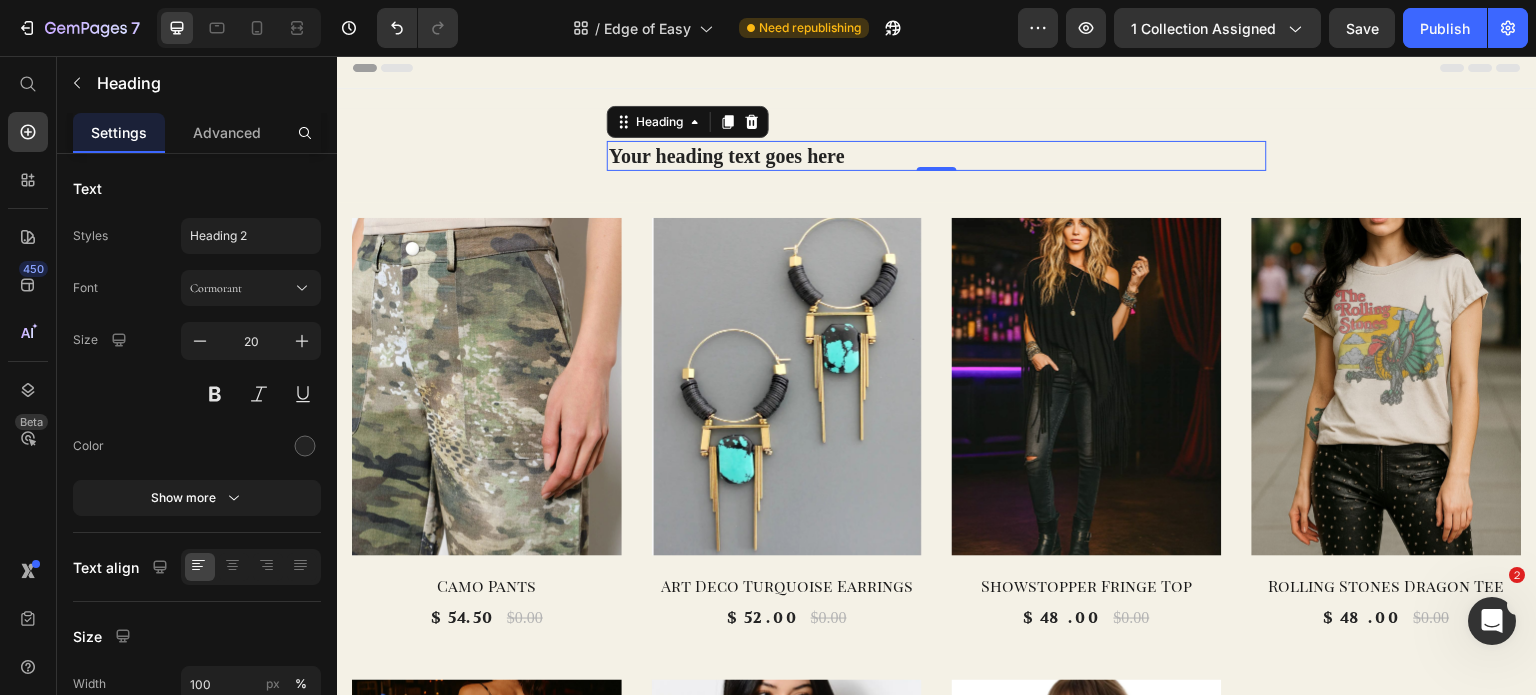 click on "Your heading text goes here" at bounding box center [937, 156] 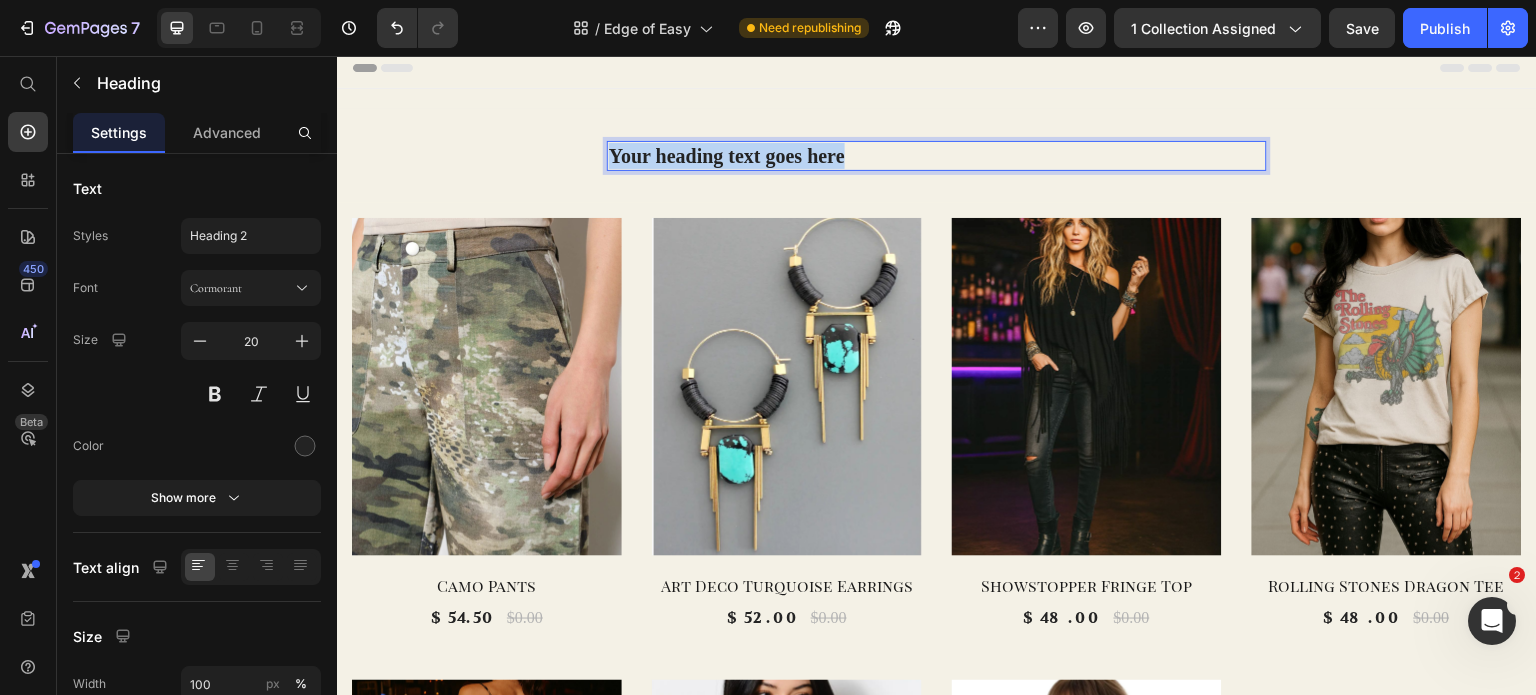 click on "Your heading text goes here" at bounding box center (937, 156) 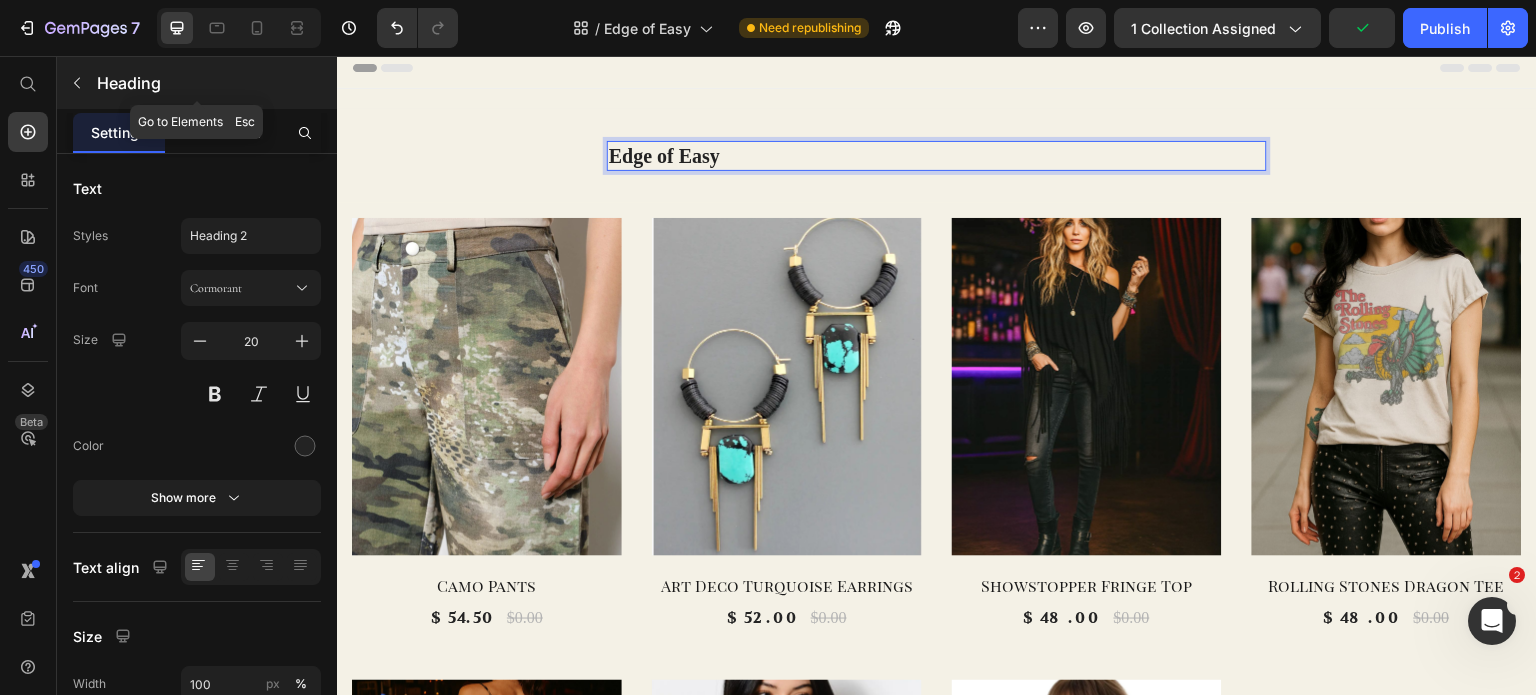 click 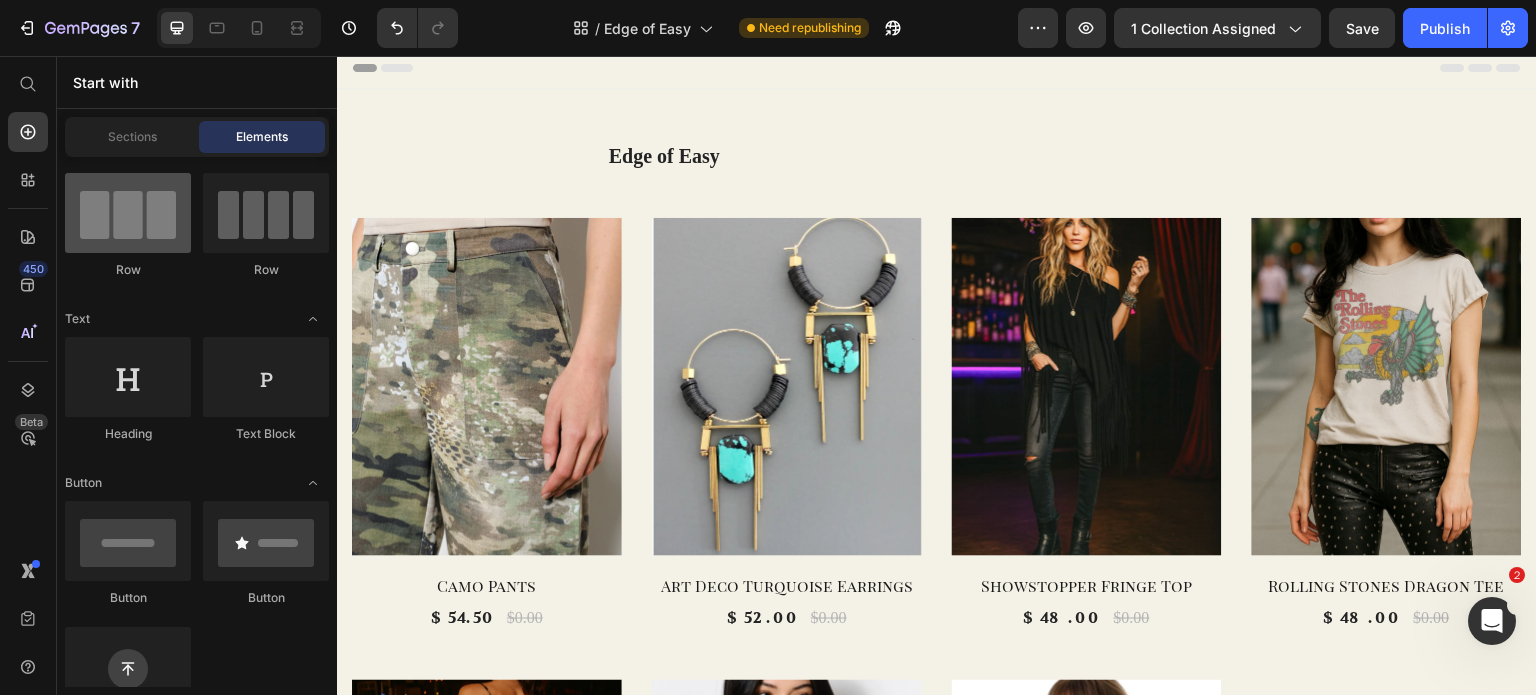 scroll, scrollTop: 0, scrollLeft: 0, axis: both 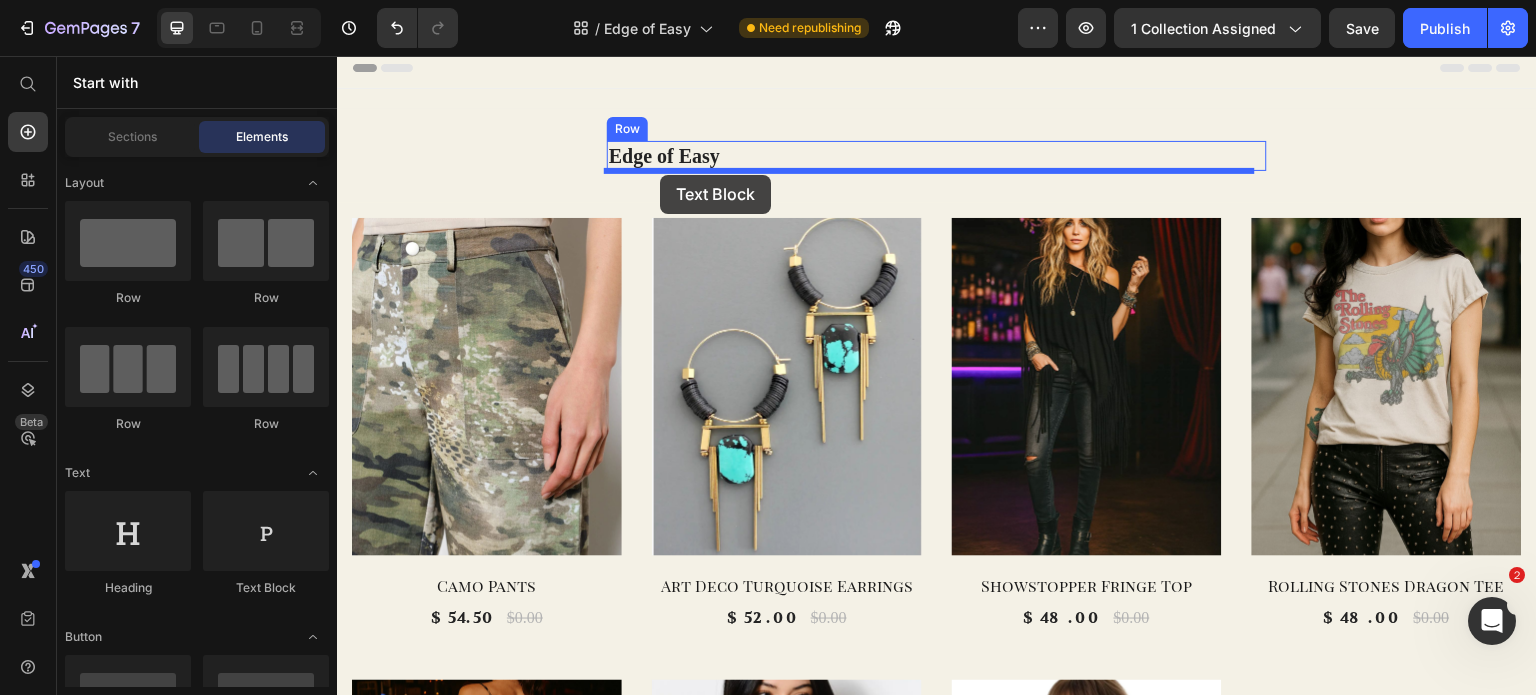 drag, startPoint x: 565, startPoint y: 562, endPoint x: 660, endPoint y: 175, distance: 398.48965 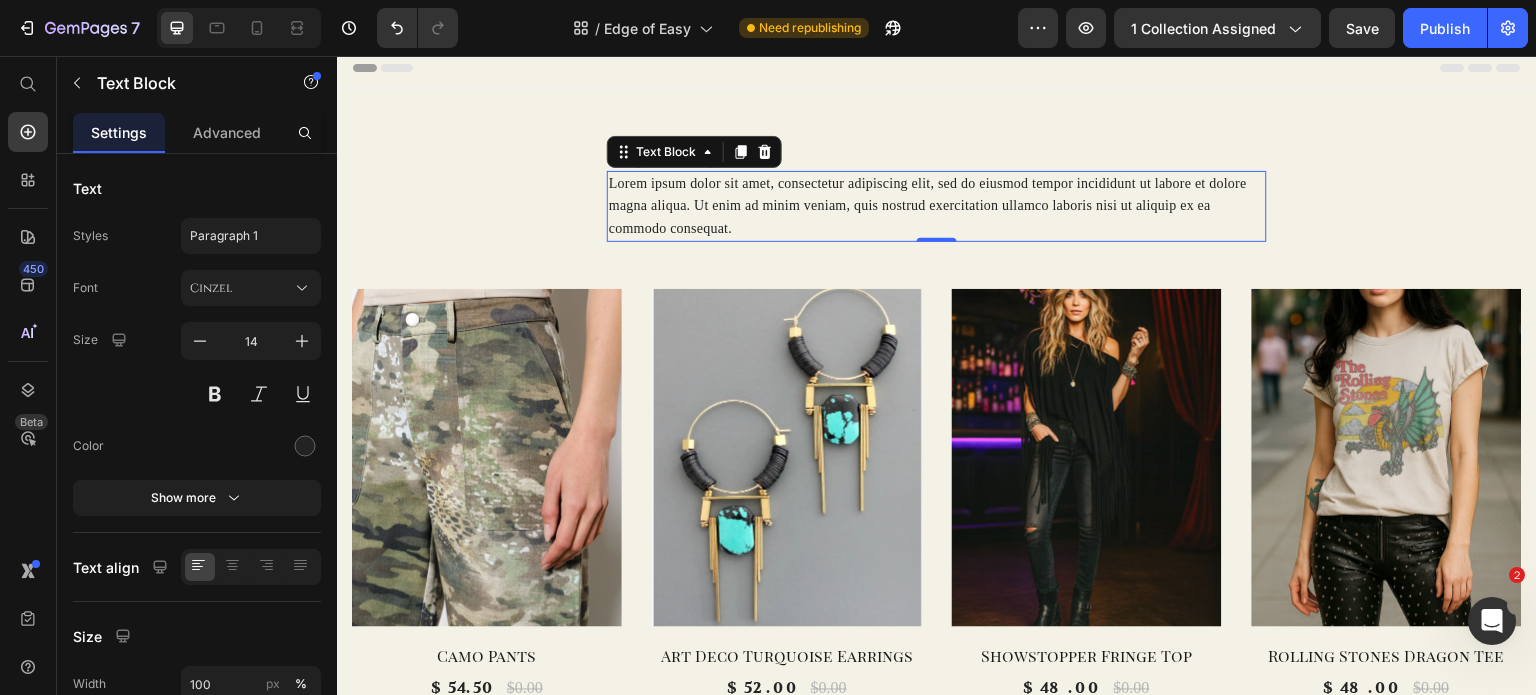 click on "Lorem ipsum dolor sit amet, consectetur adipiscing elit, sed do eiusmod tempor incididunt ut labore et dolore magna aliqua. Ut enim ad minim veniam, quis nostrud exercitation ullamco laboris nisi ut aliquip ex ea commodo consequat." at bounding box center [937, 206] 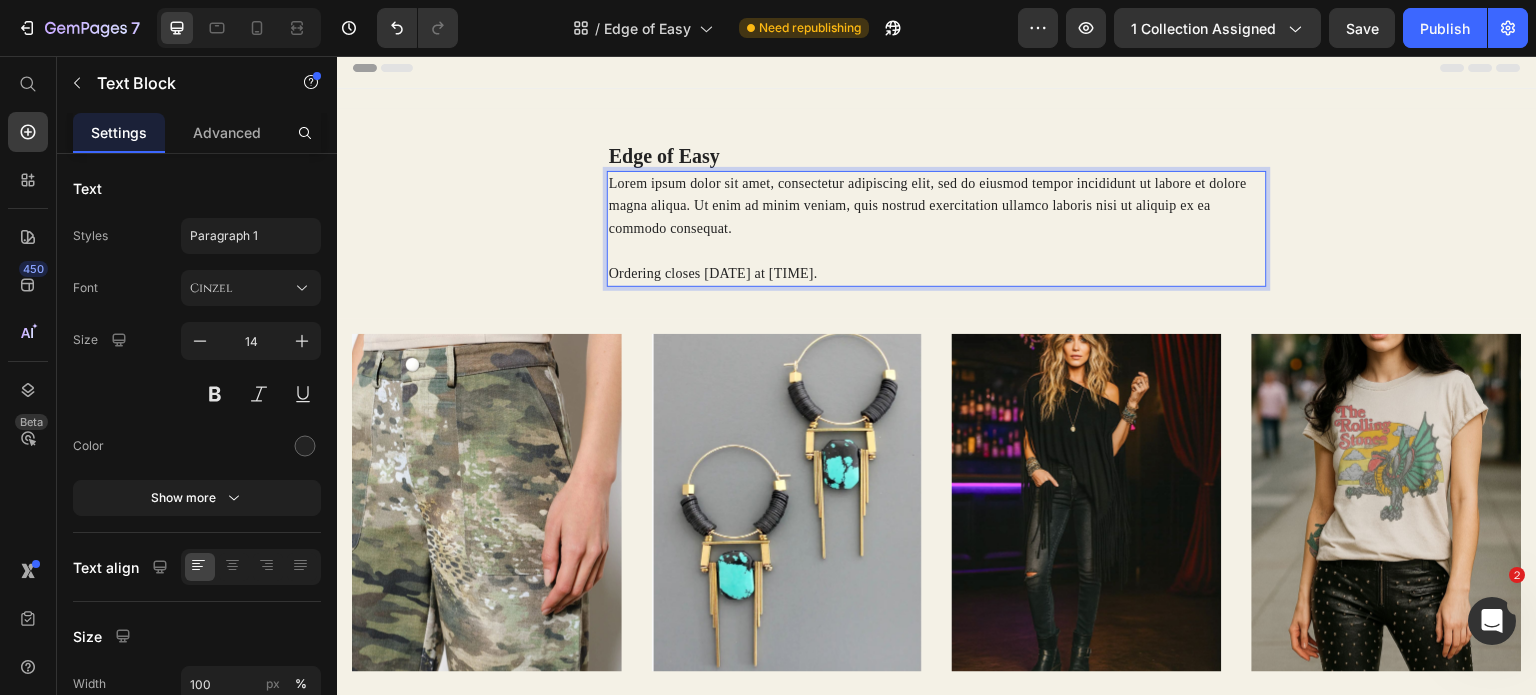 click on "Lorem ipsum dolor sit amet, consectetur adipiscing elit, sed do eiusmod tempor incididunt ut labore et dolore magna aliqua. Ut enim ad minim veniam, quis nostrud exercitation ullamco laboris nisi ut aliquip ex ea commodo consequat." at bounding box center (937, 206) 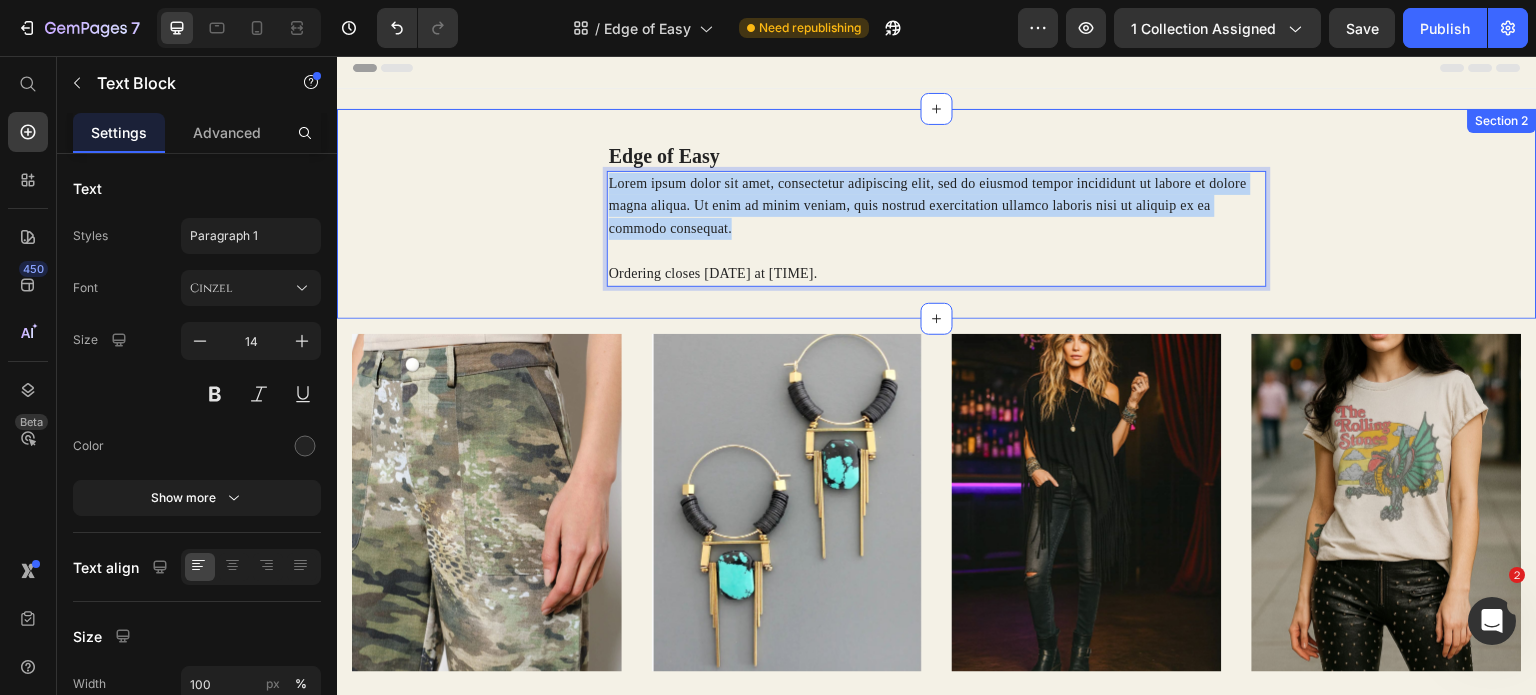 drag, startPoint x: 738, startPoint y: 229, endPoint x: 581, endPoint y: 178, distance: 165.07574 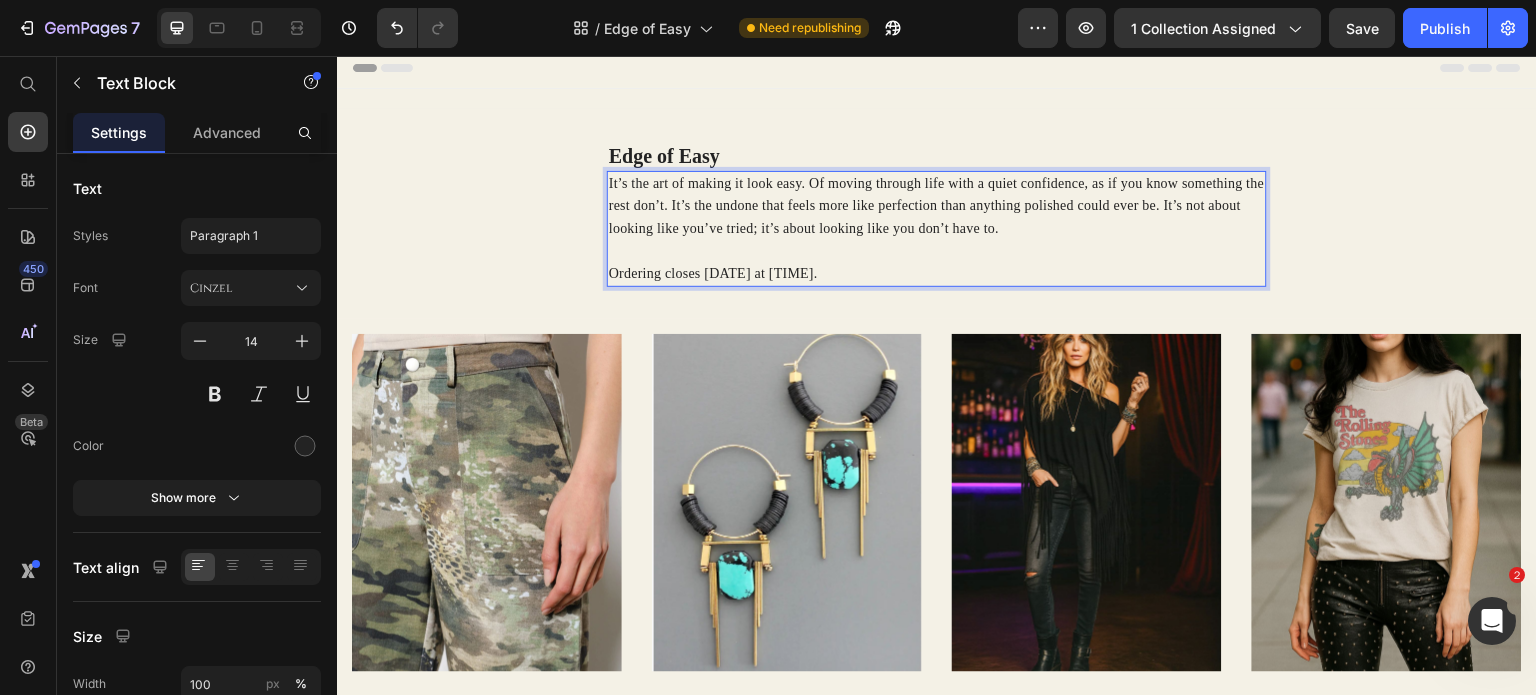 click on "It’s the art of making it look easy. Of moving through life with a quiet confidence, as if you know something the rest don’t. It’s the undone that feels more like perfection than anything polished could ever be. It’s not about looking like you’ve tried; it’s about looking like you don’t have to." at bounding box center (937, 206) 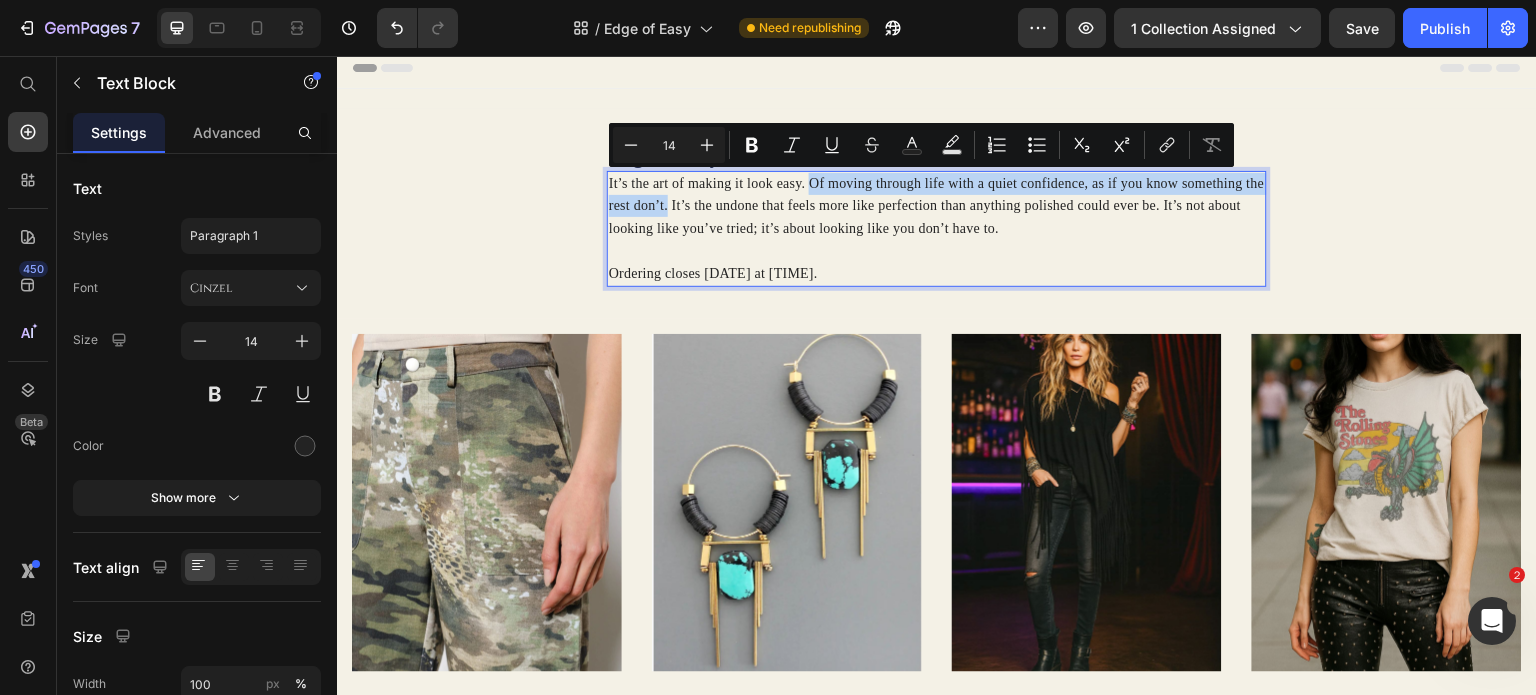 drag, startPoint x: 806, startPoint y: 186, endPoint x: 687, endPoint y: 215, distance: 122.48265 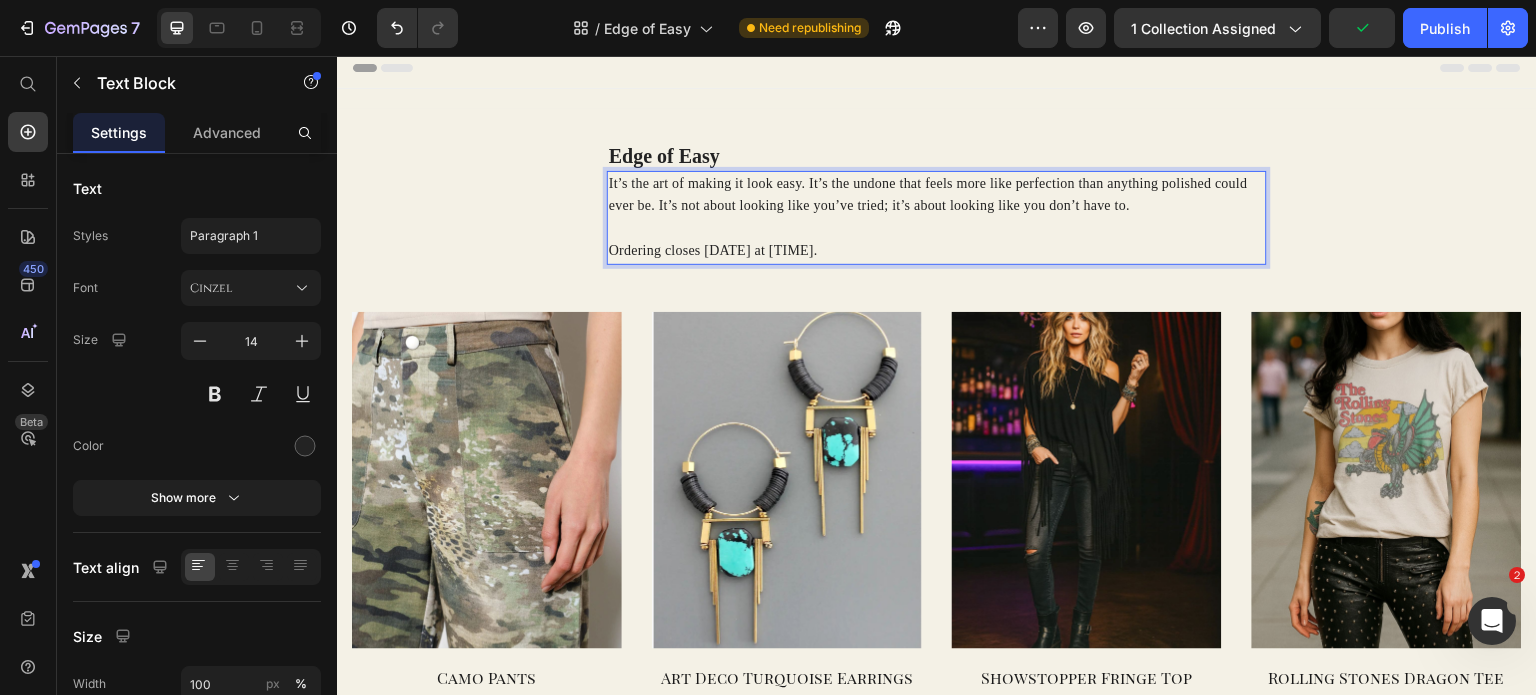 click on "It’s the art of making it look easy. It’s the undone that feels more like perfection than anything polished could ever be. It’s not about looking like you’ve tried; it’s about looking like you don’t have to." at bounding box center (937, 195) 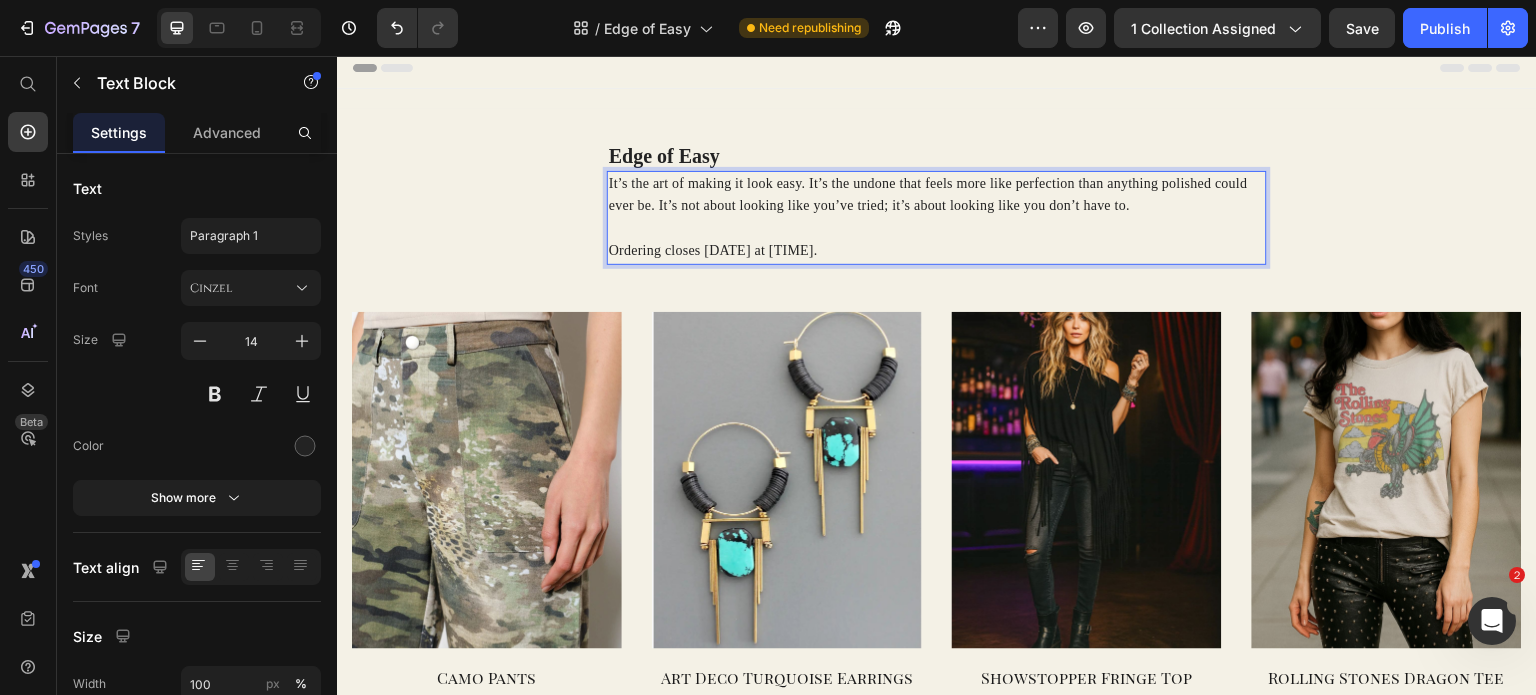 click at bounding box center (937, 229) 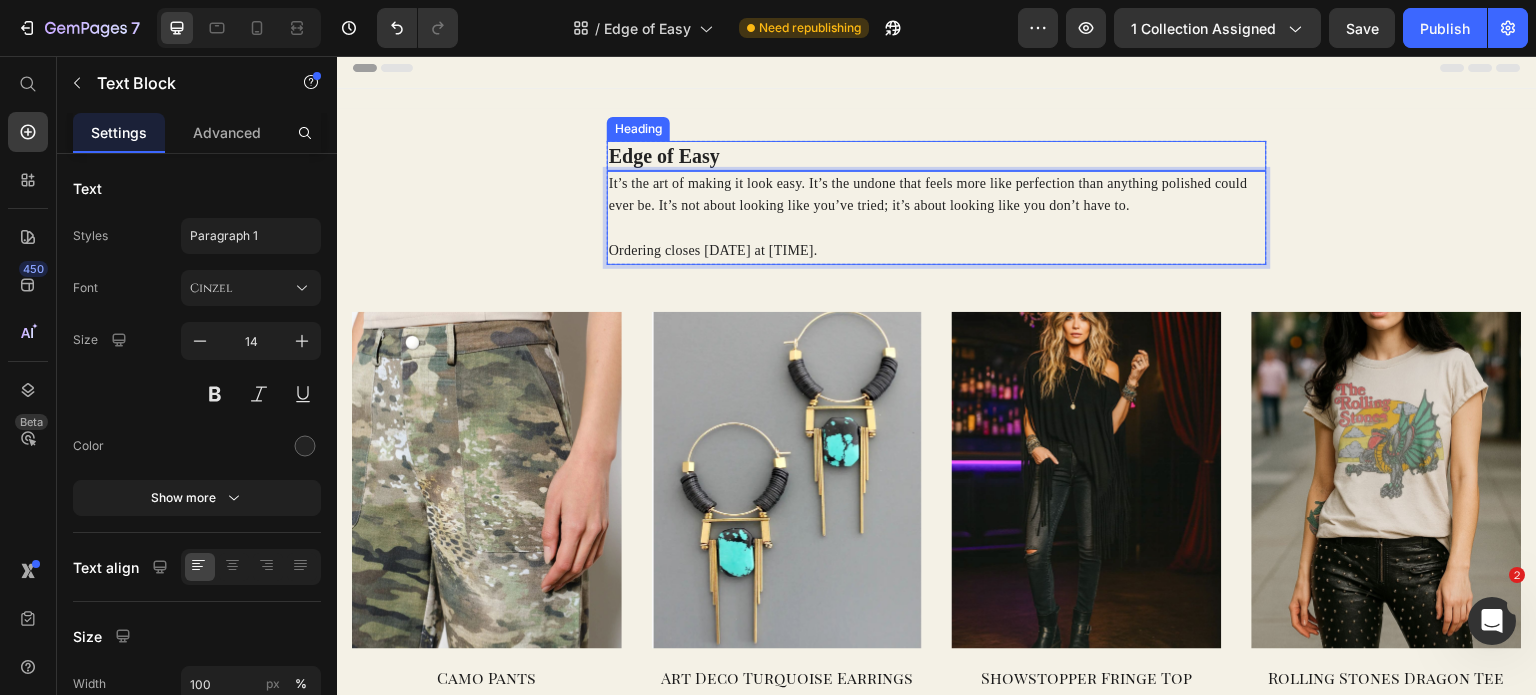click on "Edge of Easy" at bounding box center (937, 156) 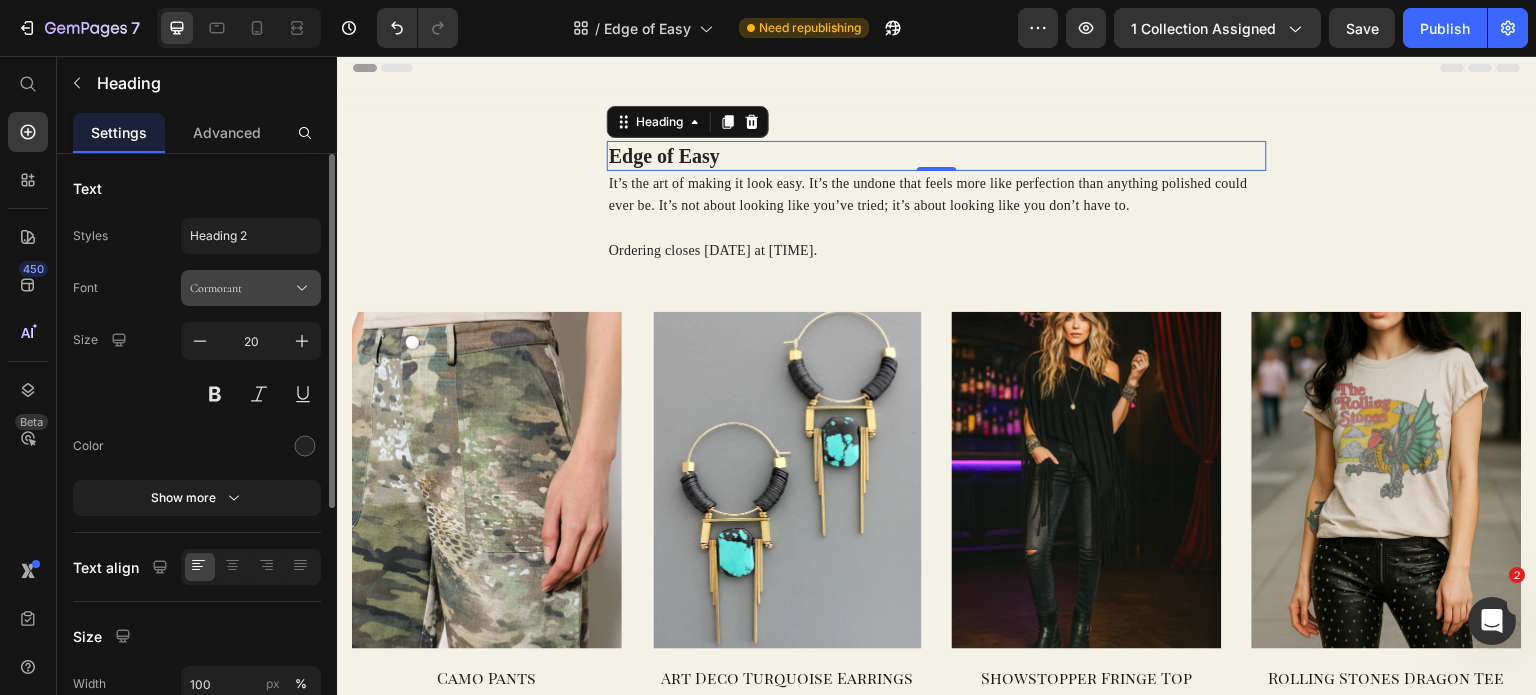 click on "Cormorant" at bounding box center (251, 288) 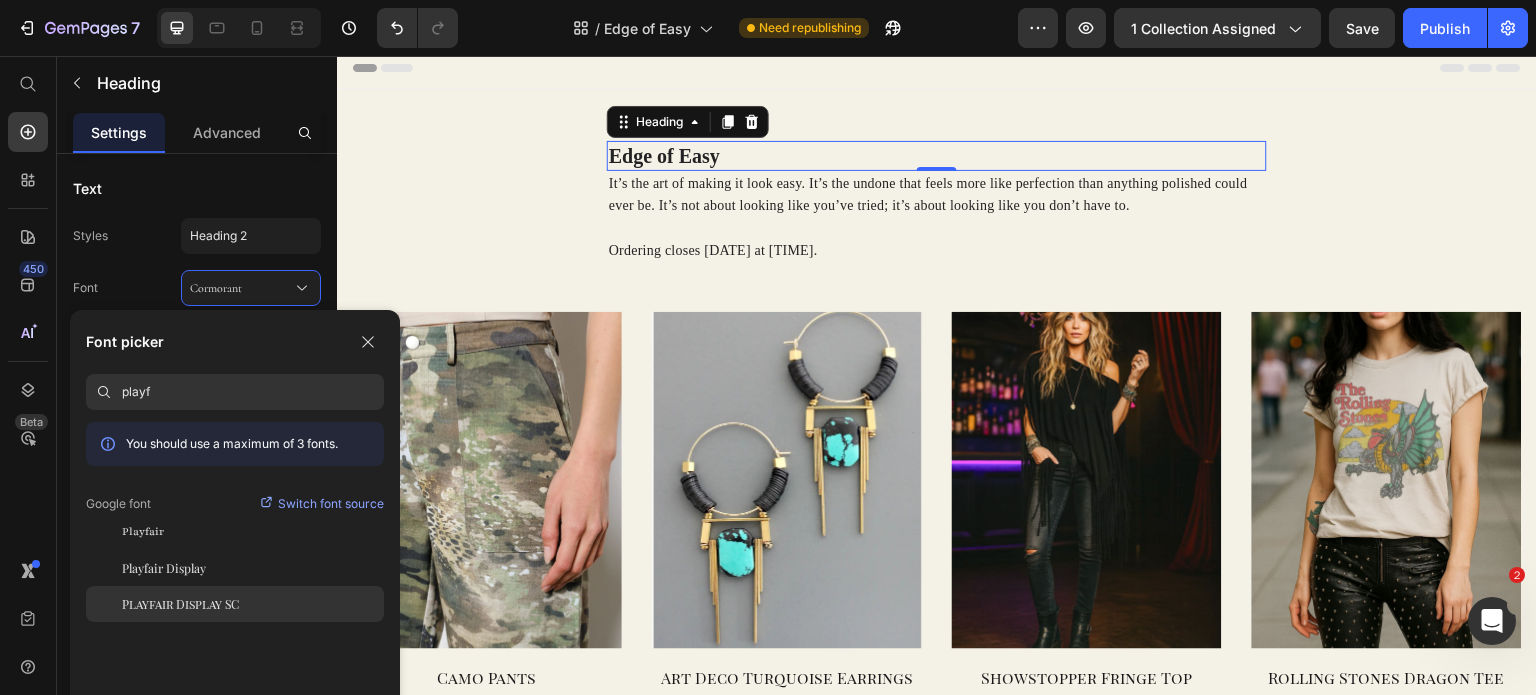 type on "playf" 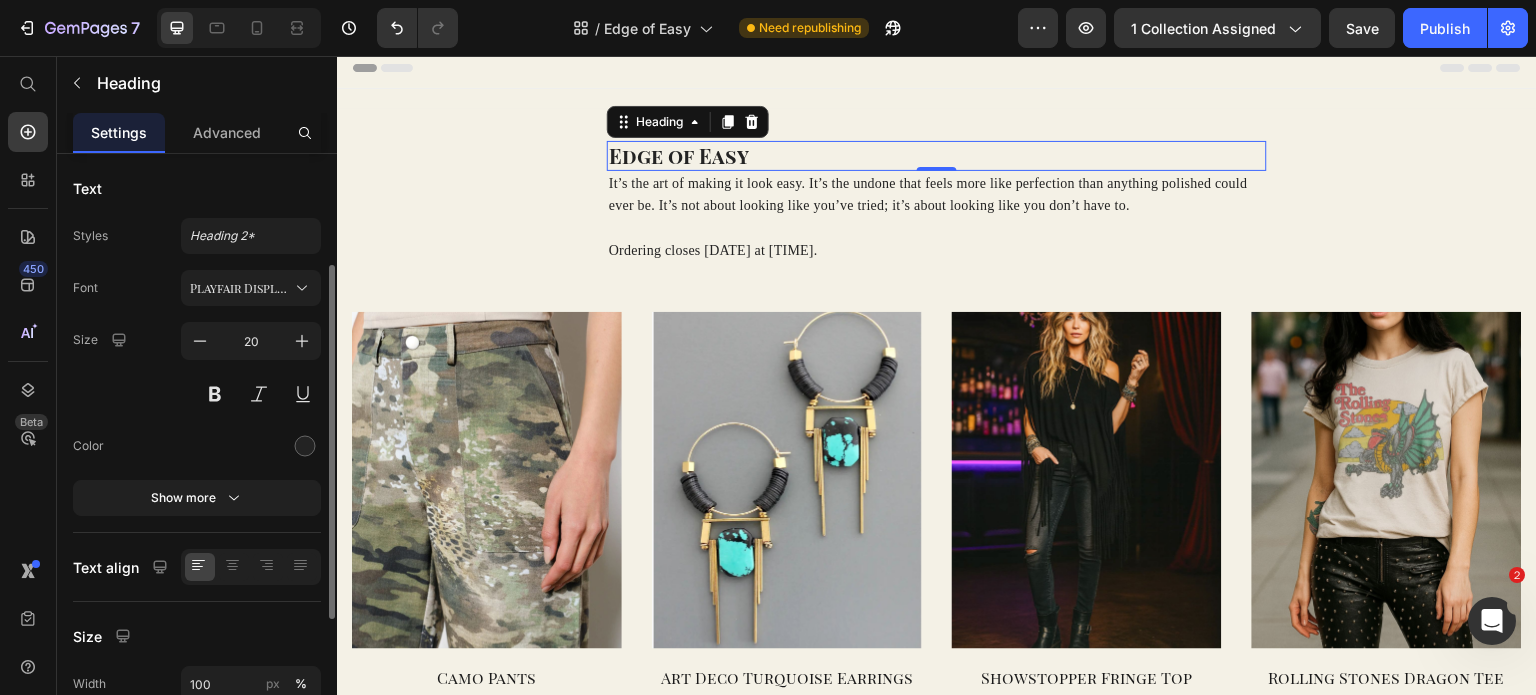 scroll, scrollTop: 74, scrollLeft: 0, axis: vertical 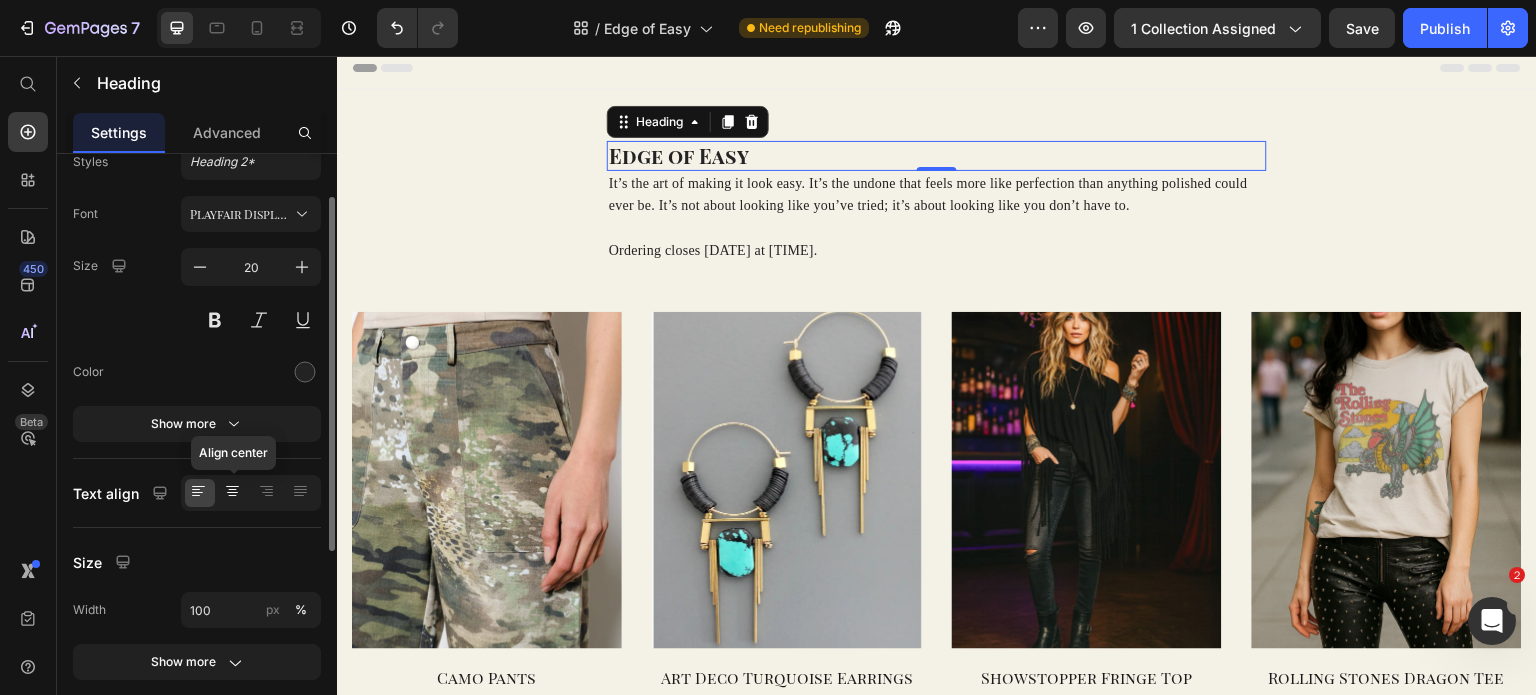 click 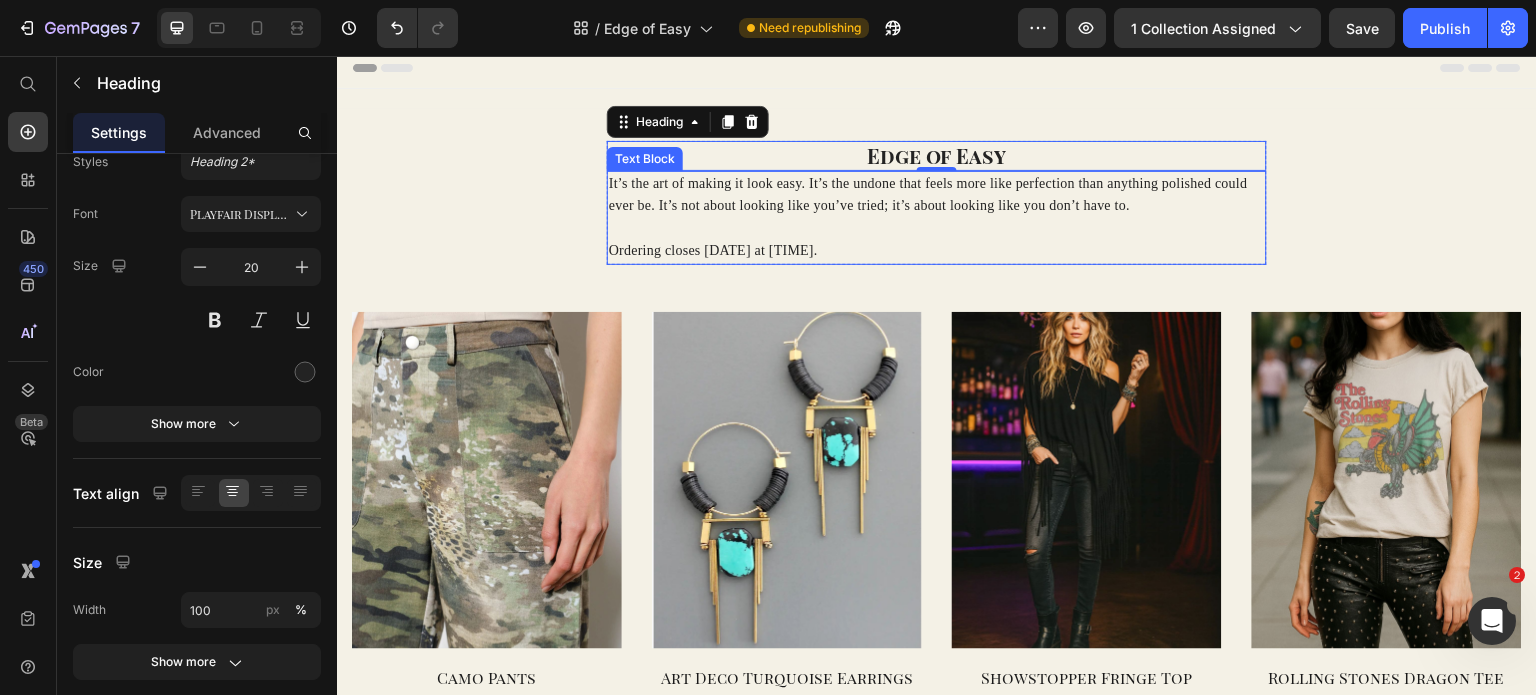 click on "It’s the art of making it look easy. It’s the undone that feels more like perfection than anything polished could ever be. It’s not about looking like you’ve tried; it’s about looking like you don’t have to." at bounding box center (937, 195) 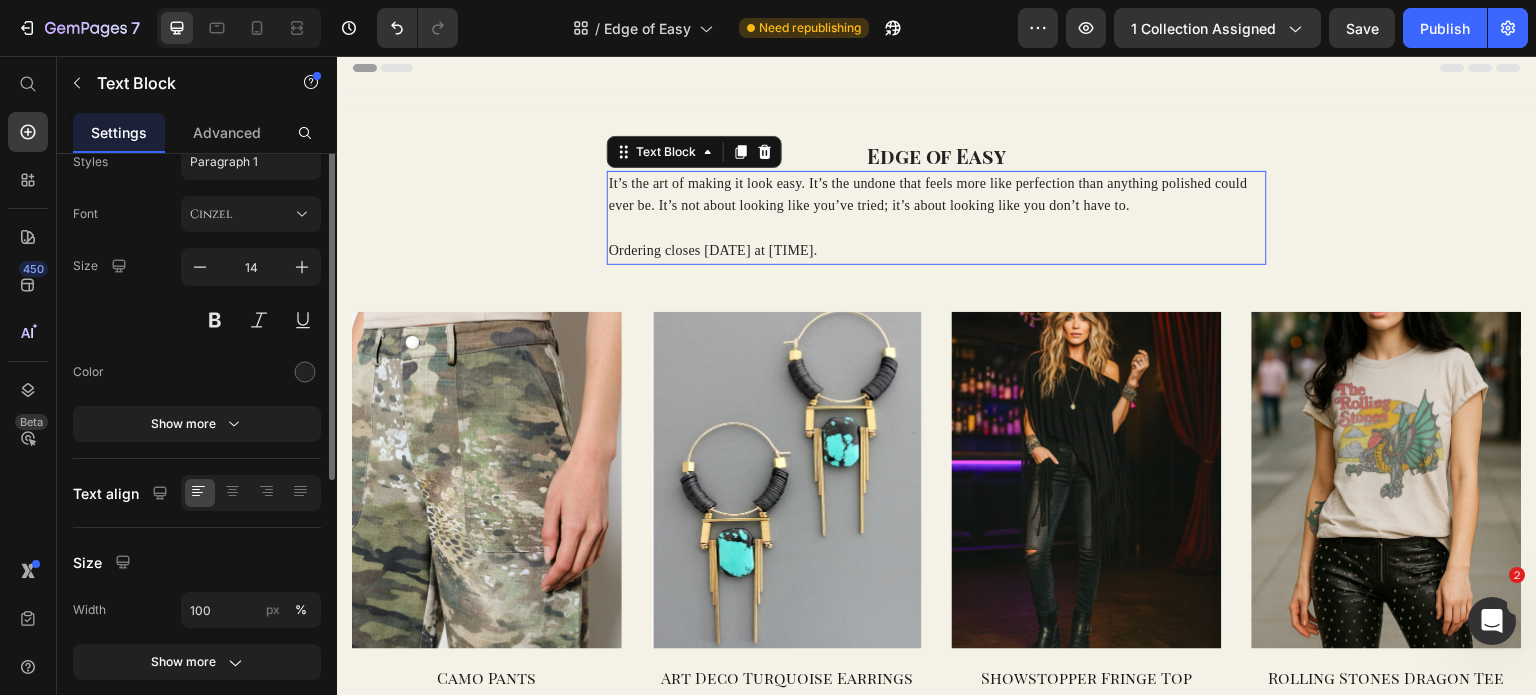 scroll, scrollTop: 0, scrollLeft: 0, axis: both 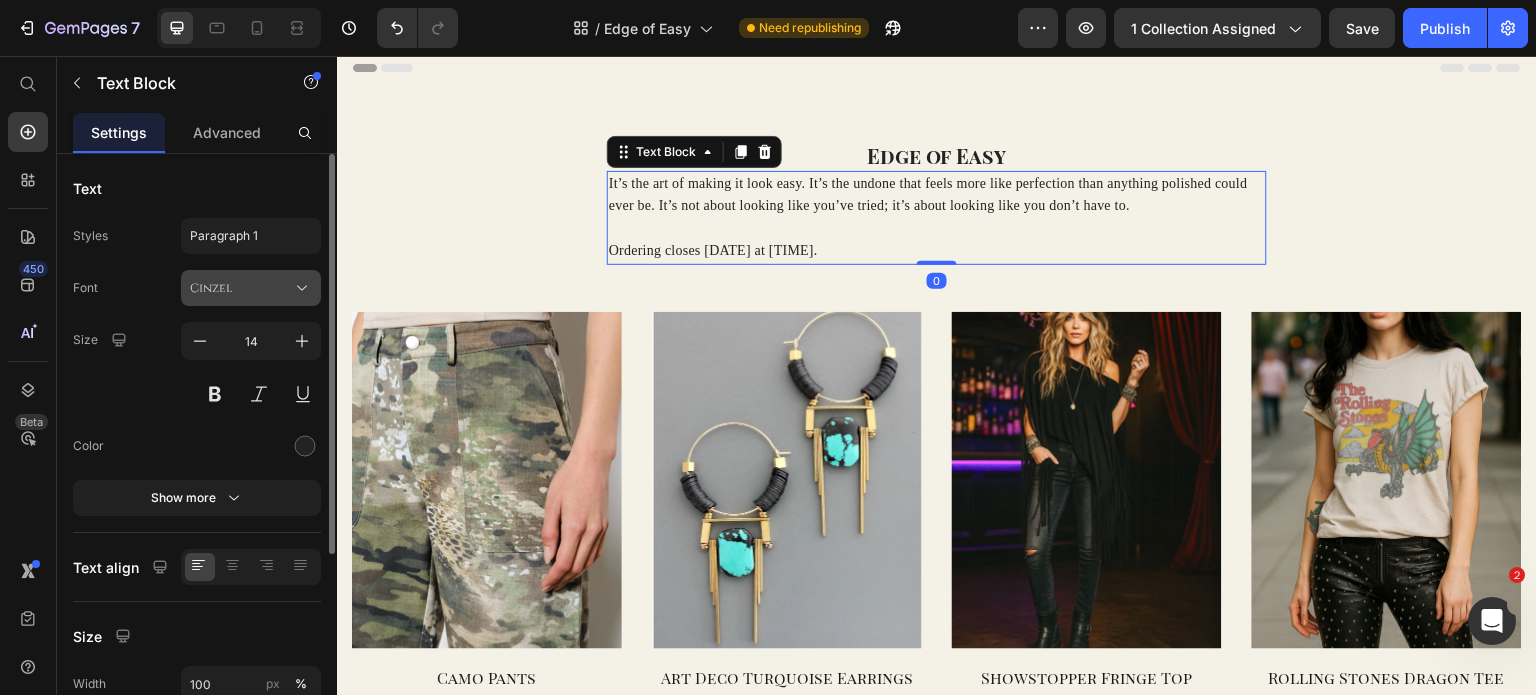 click on "Cinzel" at bounding box center [251, 288] 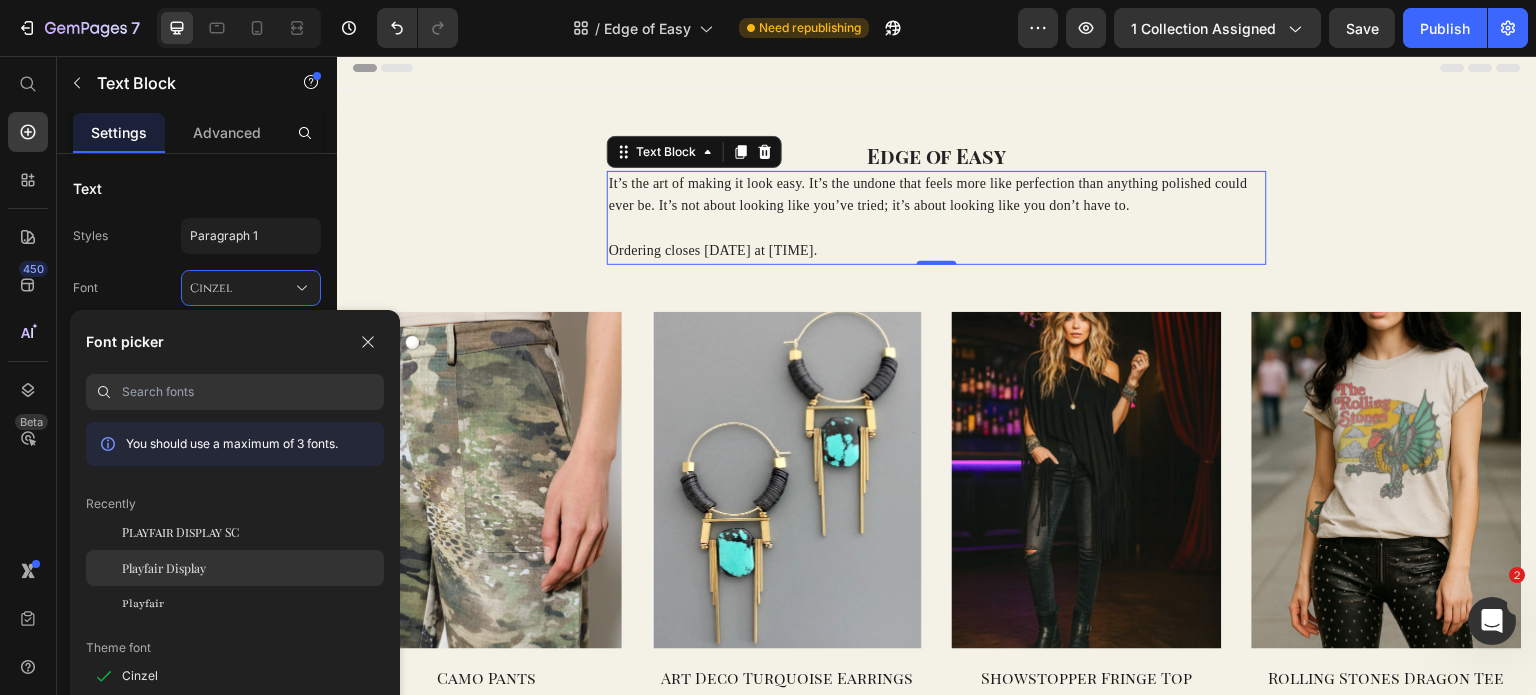 click on "Playfair Display" at bounding box center [164, 568] 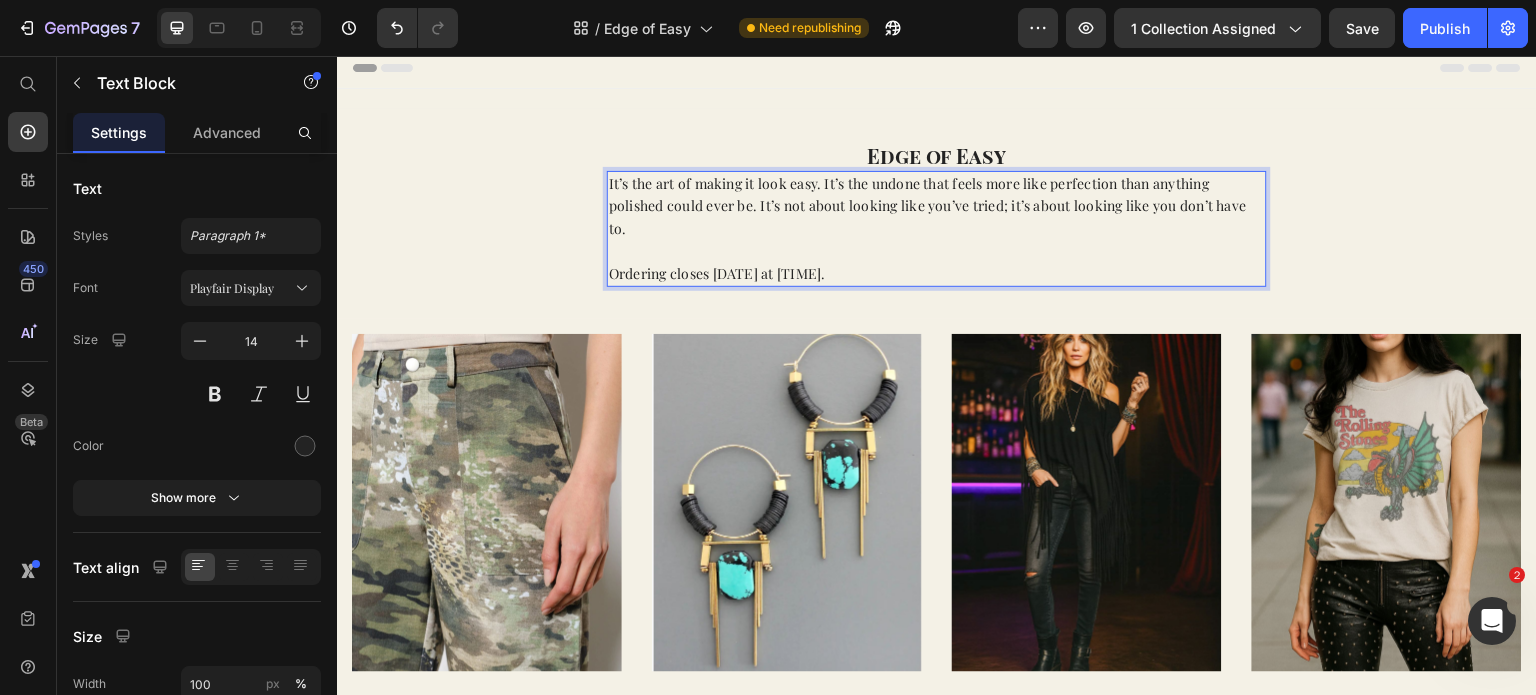 click at bounding box center [937, 251] 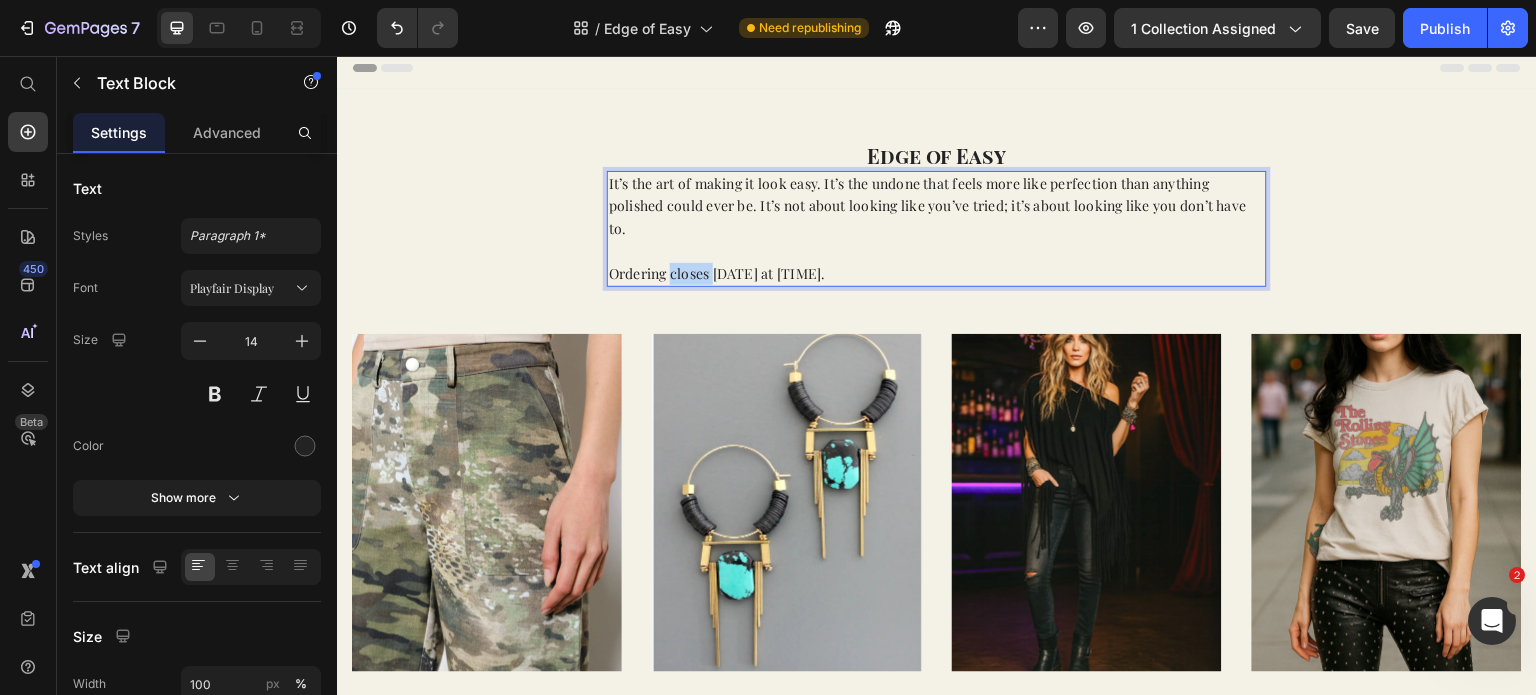 click on "Ordering closes [DATE] at [TIME]." at bounding box center (937, 274) 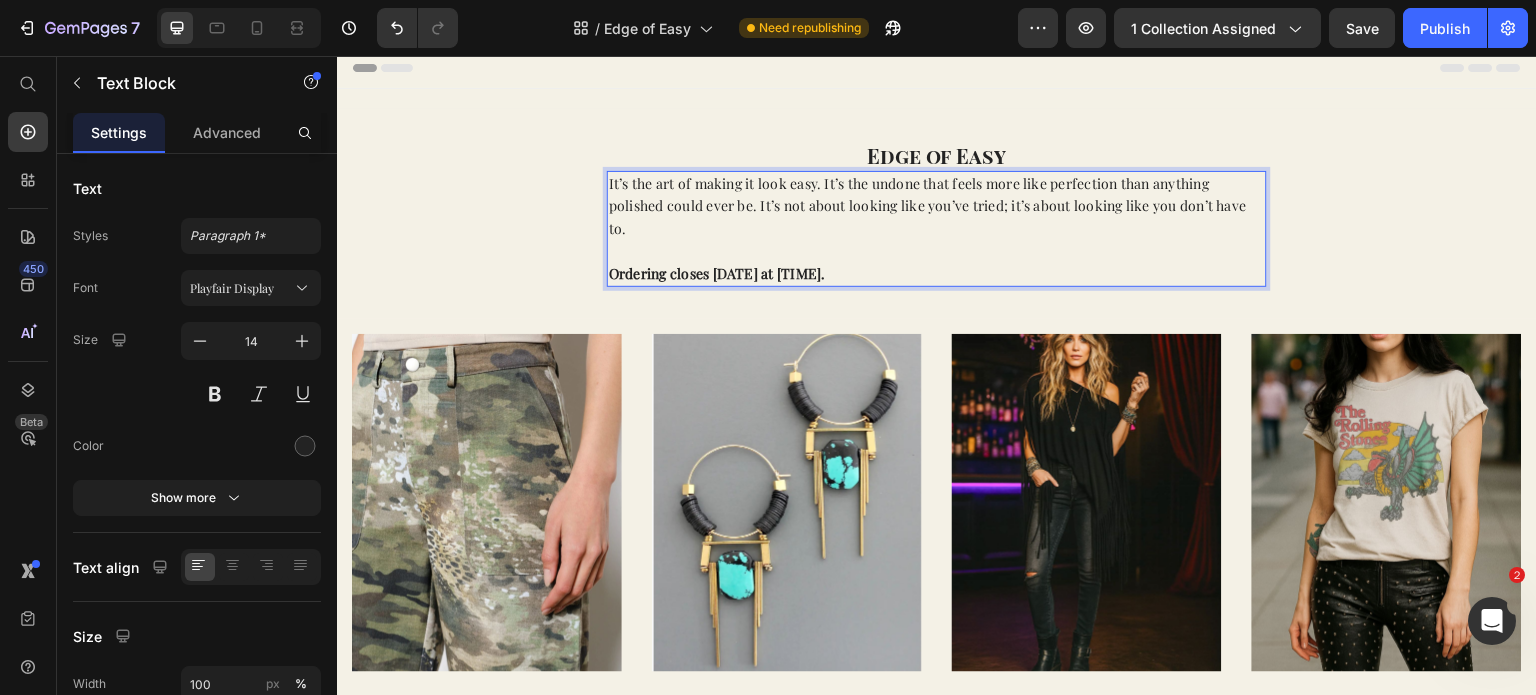 click at bounding box center (937, 251) 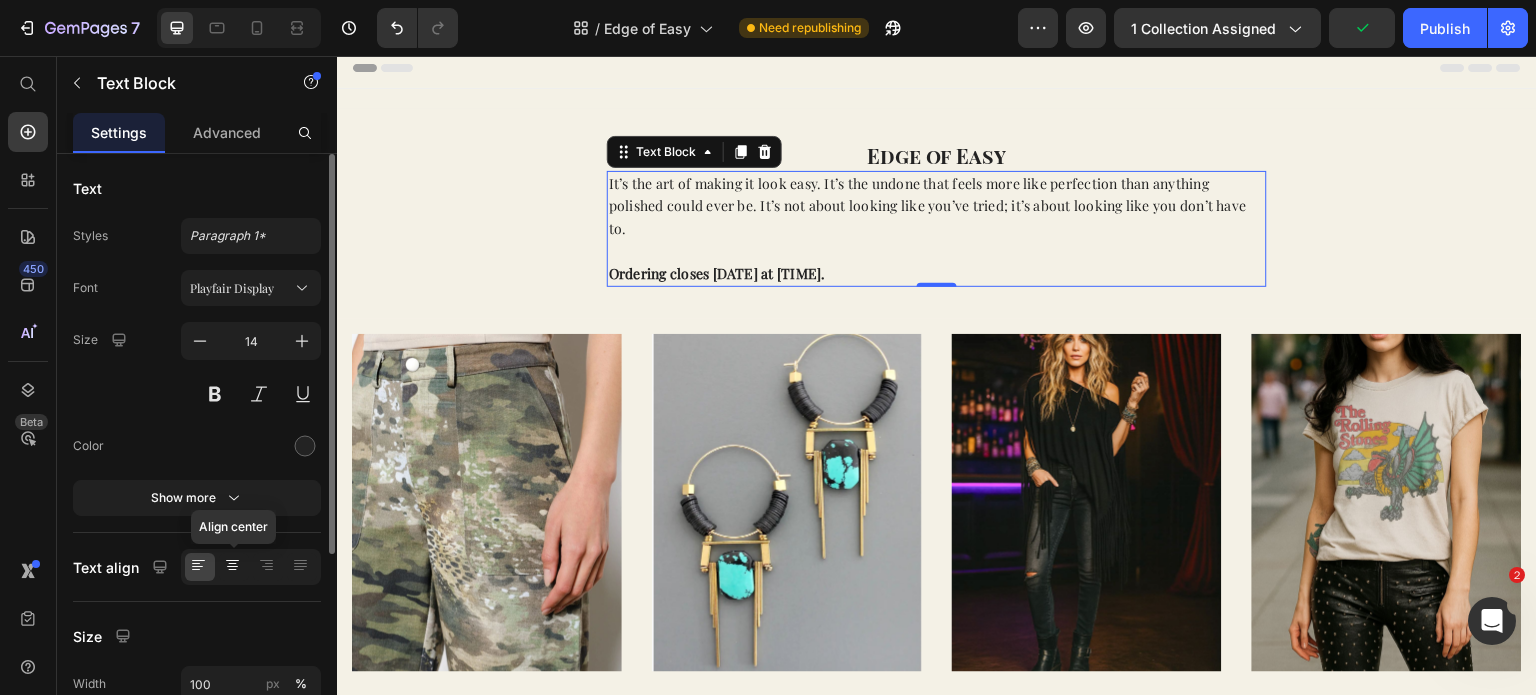 click 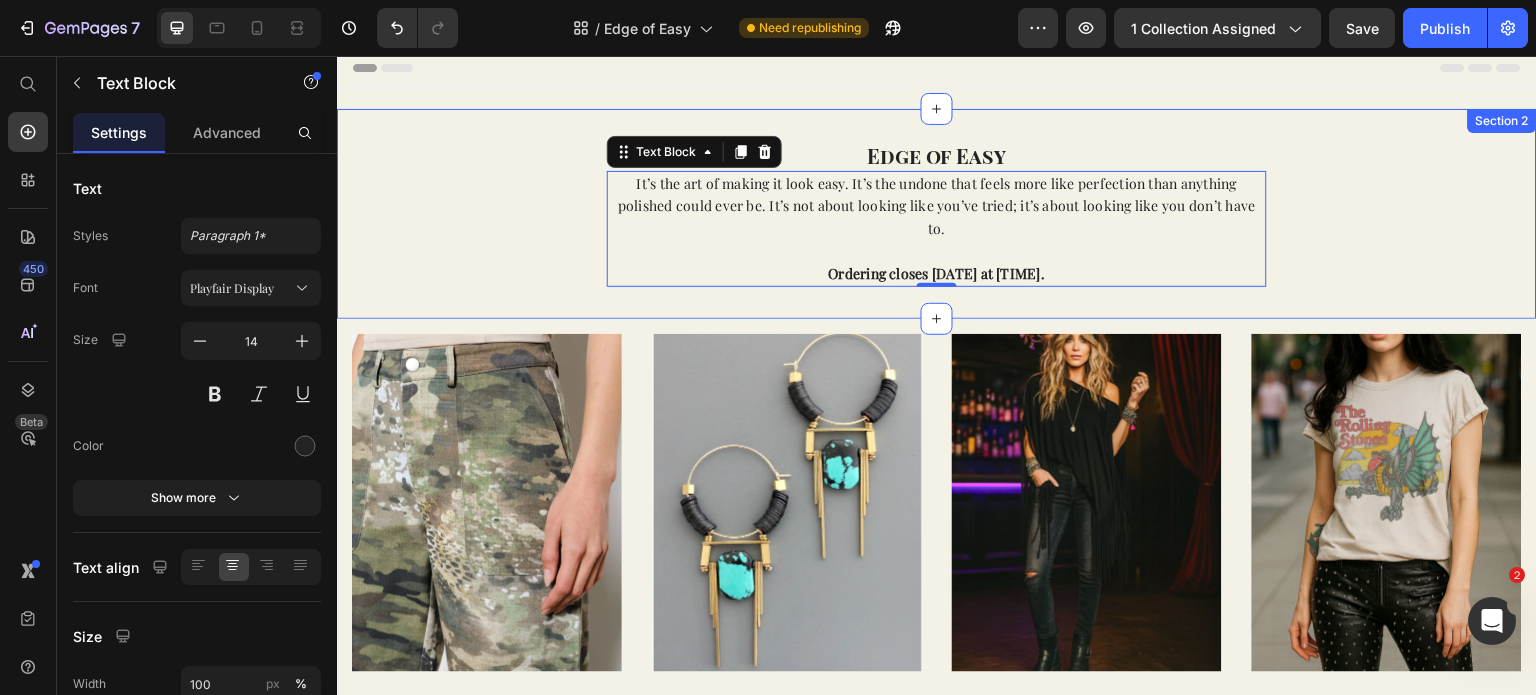 click on "Edge of Easy Heading It’s the art of making it look easy. It’s the undone that feels more like perfection than anything polished could ever be. It’s not about looking like you’ve tried; it’s about looking like you don’t have to. Ordering closes [DATE] at [TIME]. Text Block   0 Row" at bounding box center (937, 214) 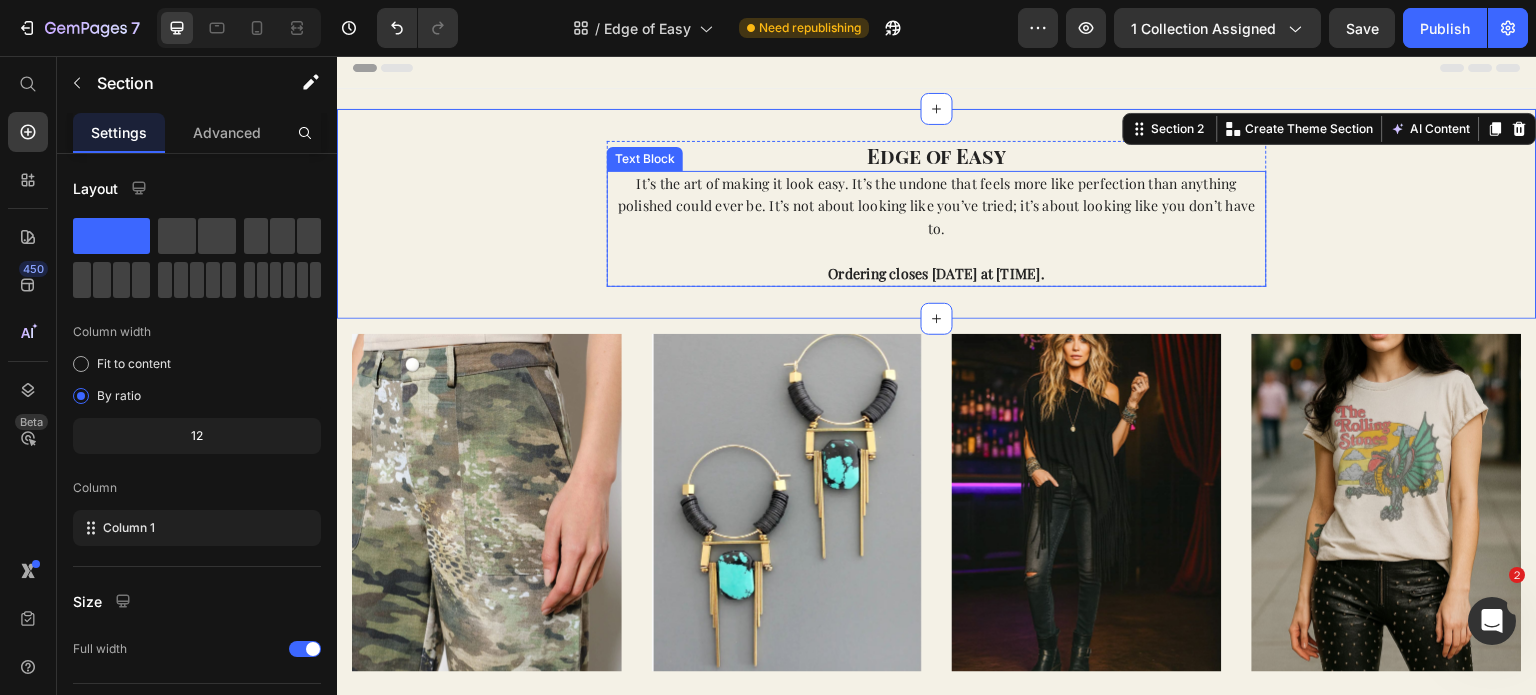 click on "It’s the art of making it look easy. It’s the undone that feels more like perfection than anything polished could ever be. It’s not about looking like you’ve tried; it’s about looking like you don’t have to." at bounding box center (937, 206) 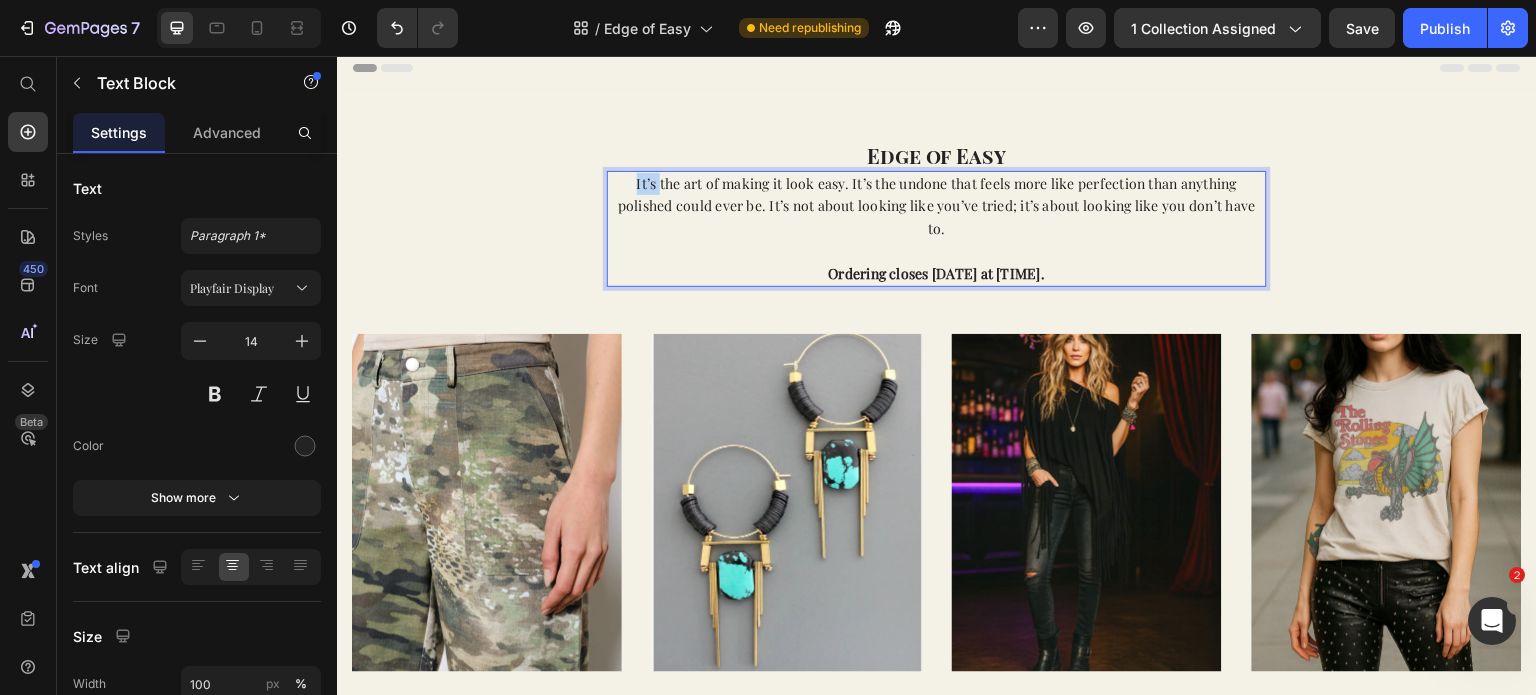 drag, startPoint x: 625, startPoint y: 186, endPoint x: 647, endPoint y: 187, distance: 22.022715 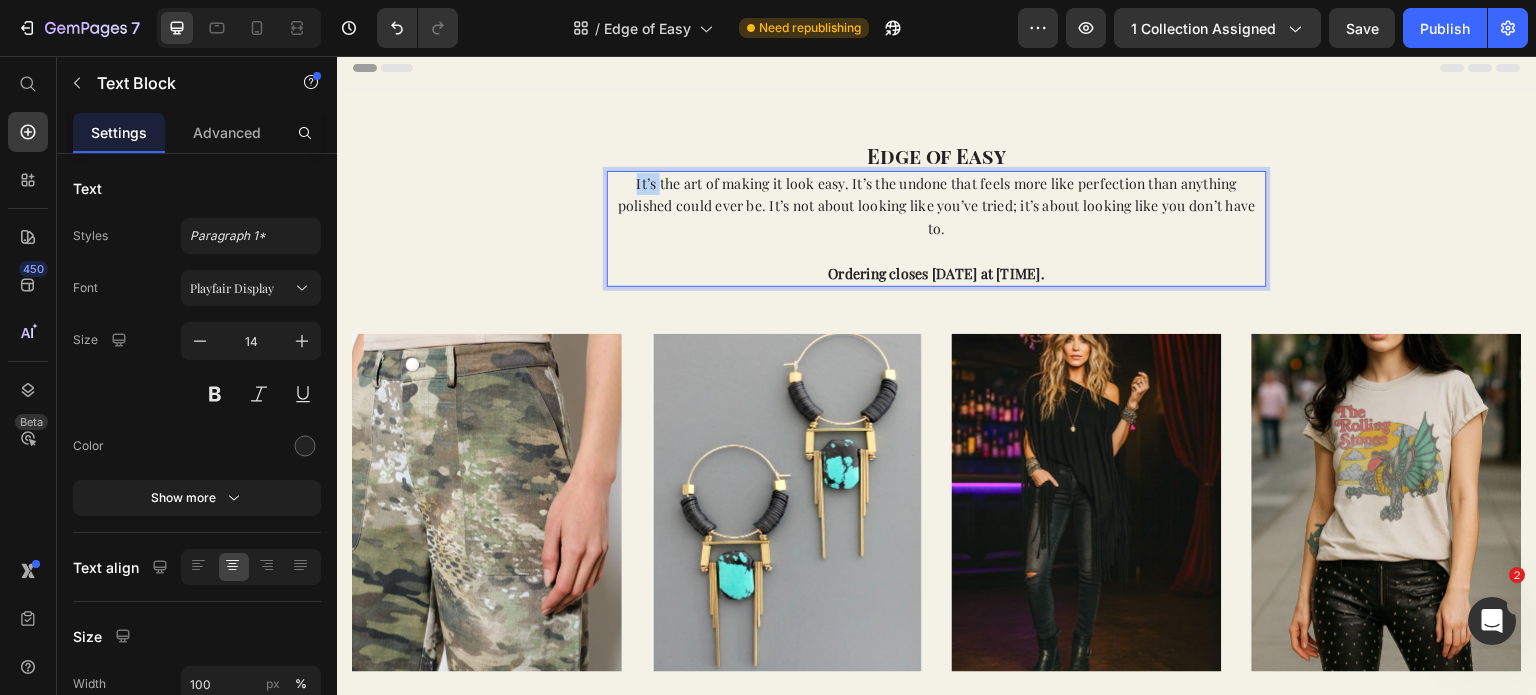 click on "It’s the art of making it look easy. It’s the undone that feels more like perfection than anything polished could ever be. It’s not about looking like you’ve tried; it’s about looking like you don’t have to." at bounding box center [937, 206] 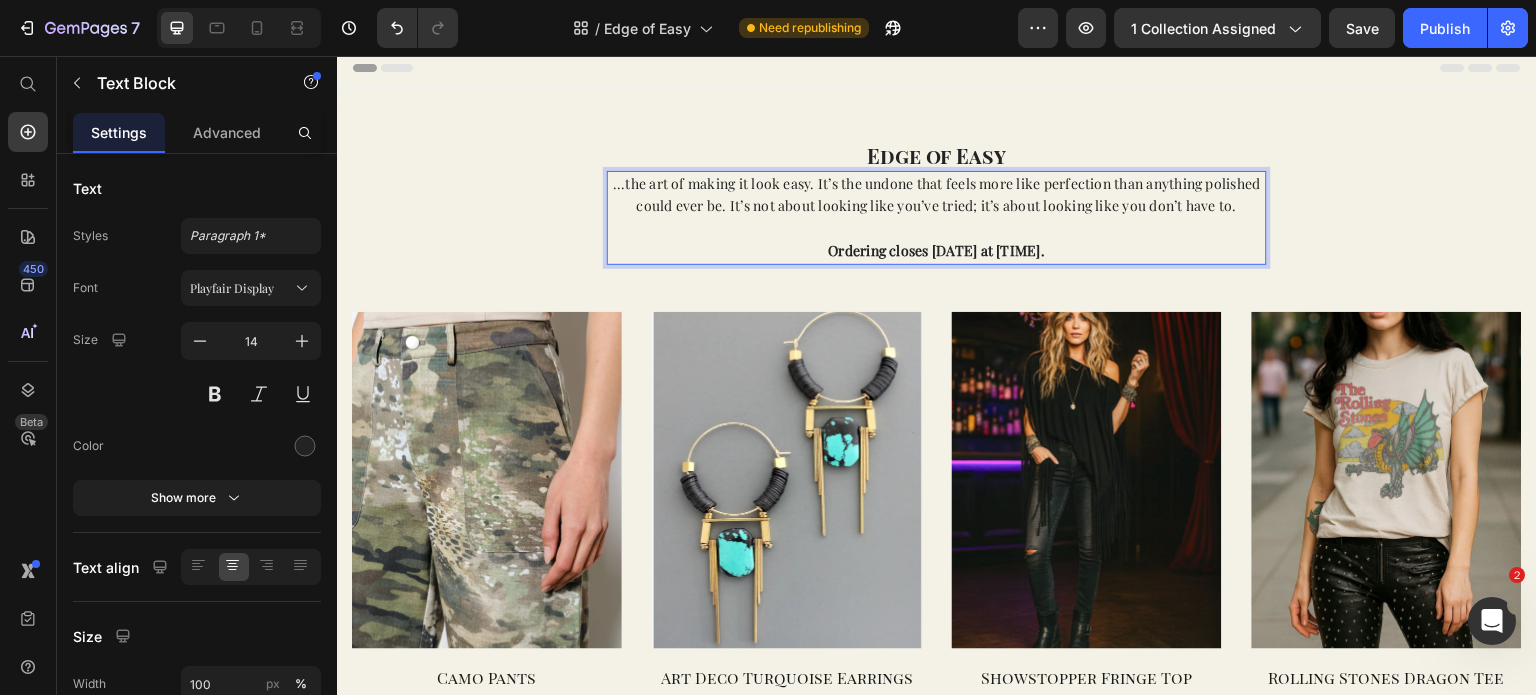 click on "...the art of making it look easy. It’s the undone that feels more like perfection than anything polished could ever be. It’s not about looking like you’ve tried; it’s about looking like you don’t have to." at bounding box center (937, 195) 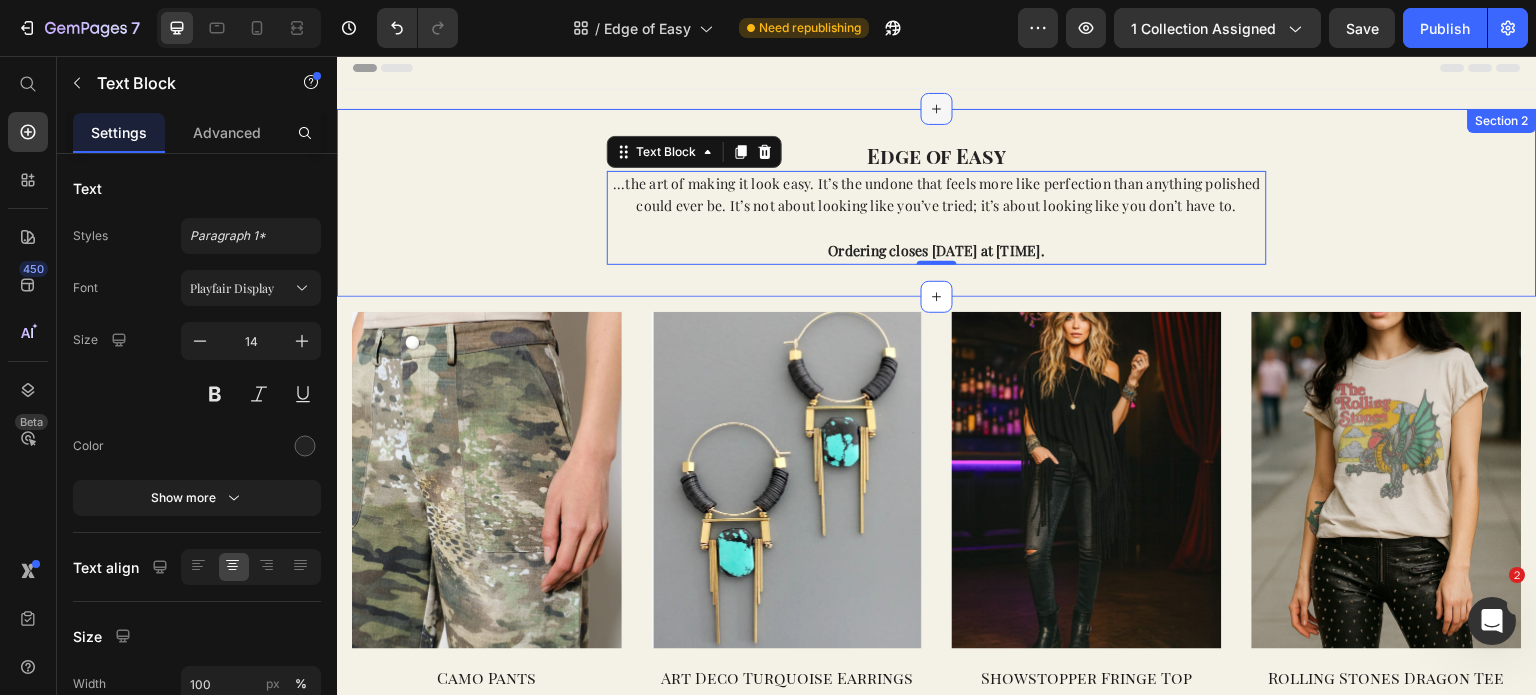 click at bounding box center (937, 109) 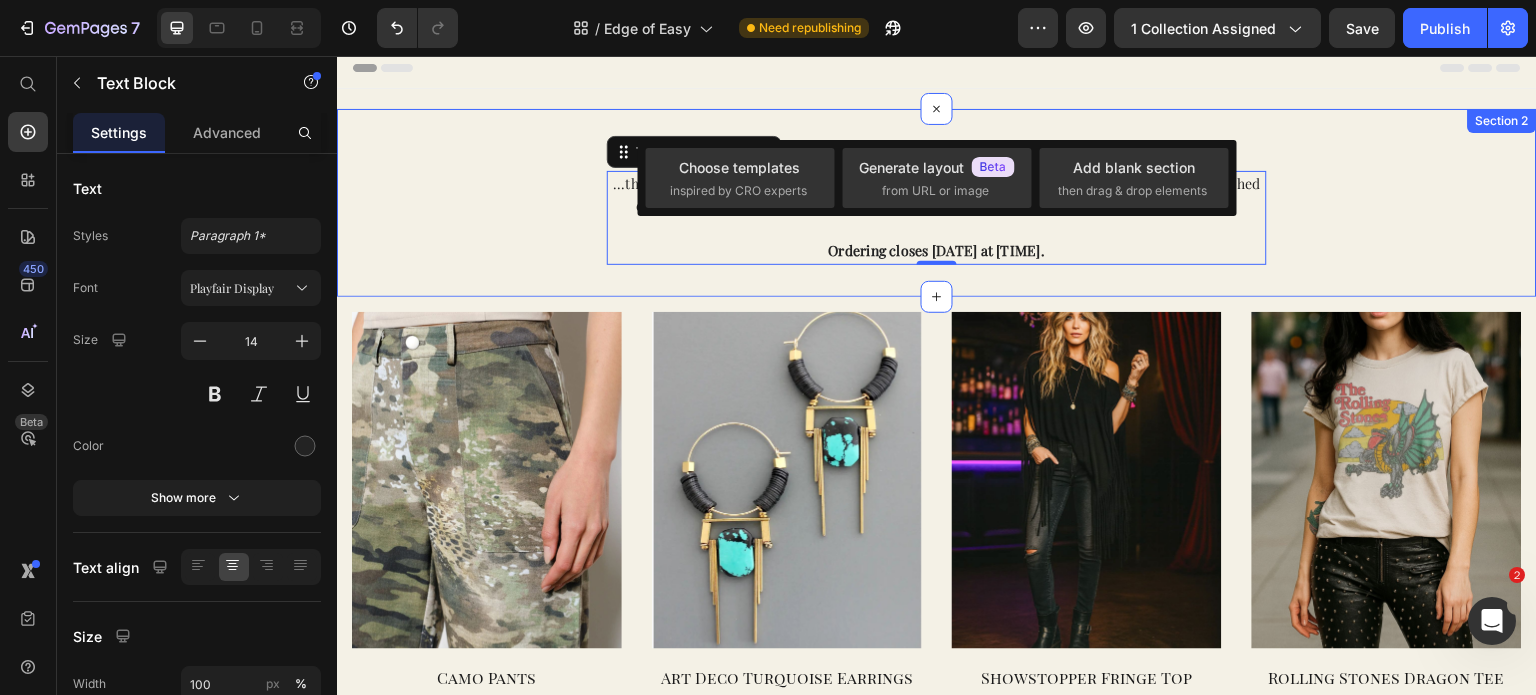 click on "Edge of Easy Heading ...the art of making it look easy. It’s the undone that feels more like perfection than anything polished could ever be. It’s not about looking like you’ve tried; it’s about looking like you don’t have to. Ordering closes [DATE] at [TIME]. Text Block   0 Row Section 2" at bounding box center [937, 203] 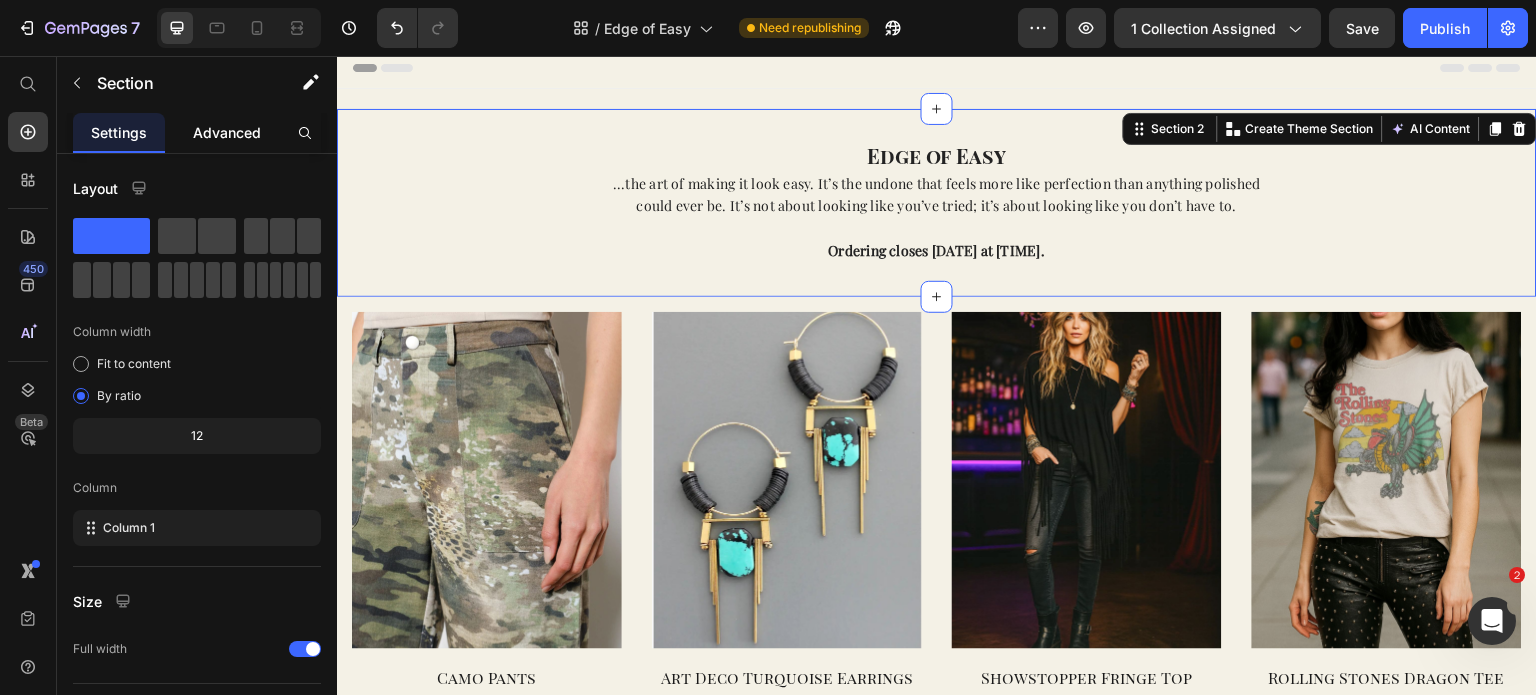 click on "Advanced" at bounding box center (227, 132) 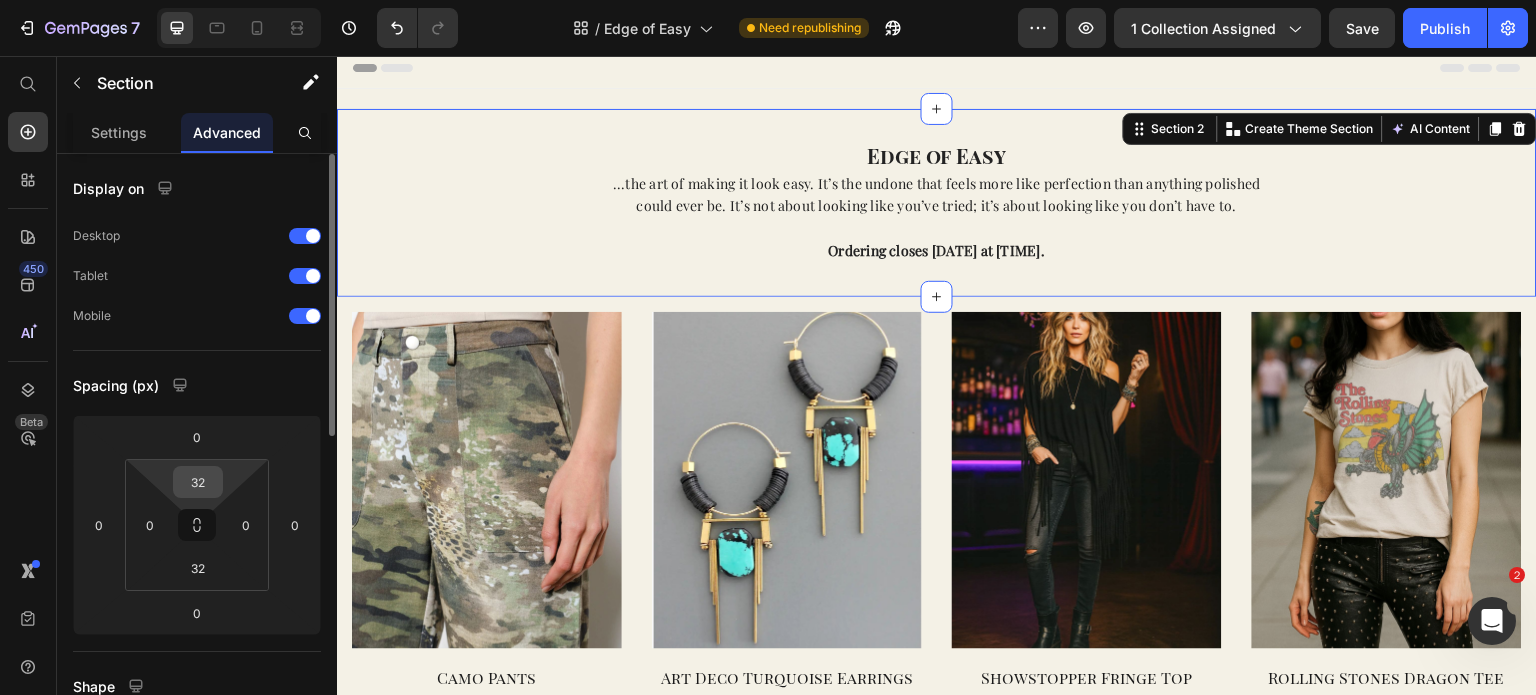 click on "32" at bounding box center [198, 482] 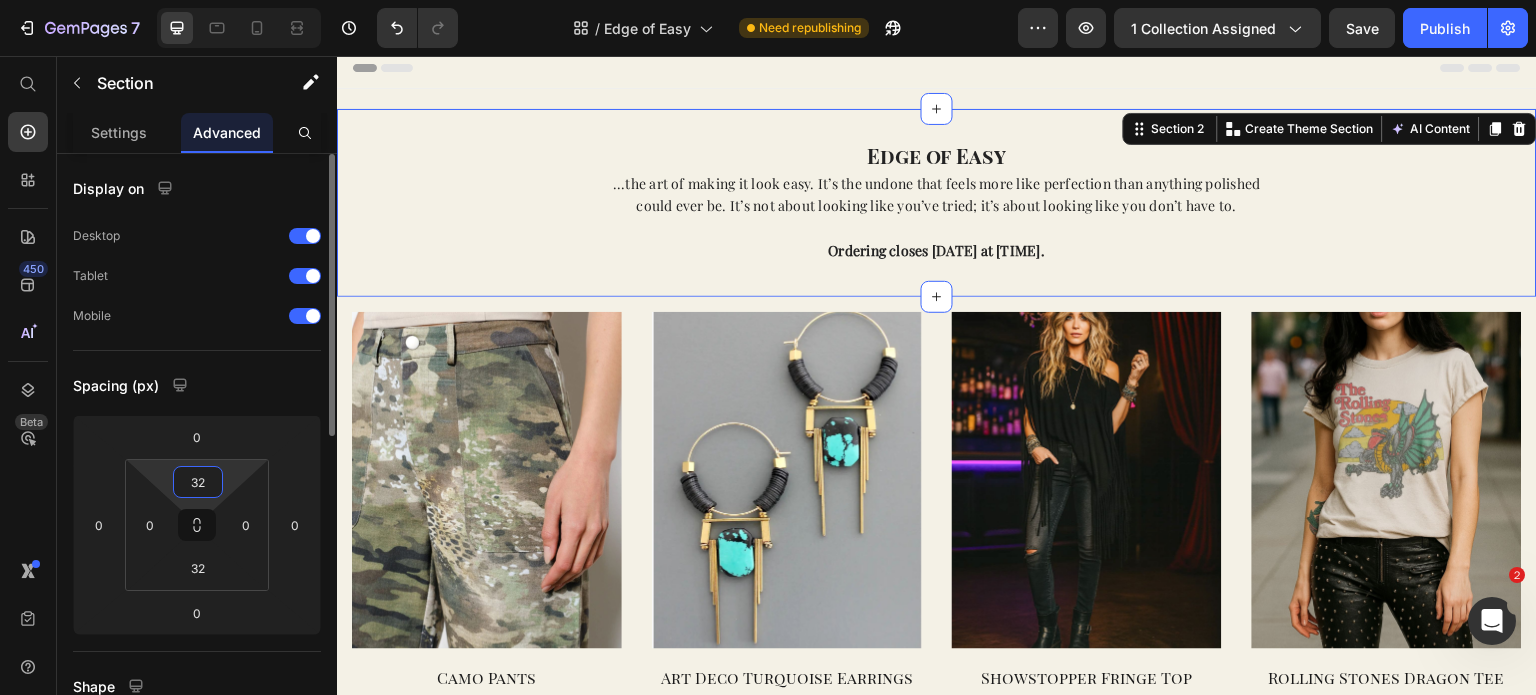 click on "32" at bounding box center (198, 482) 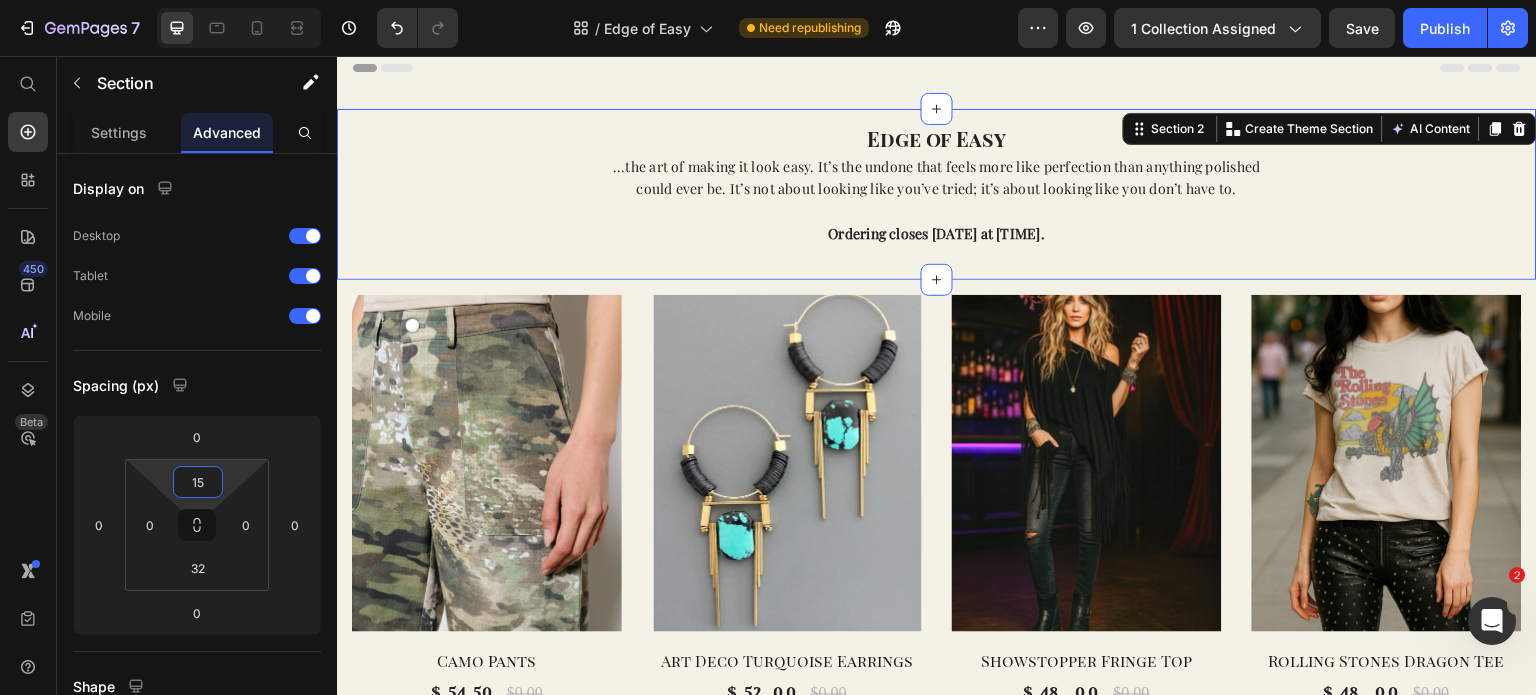 type on "15" 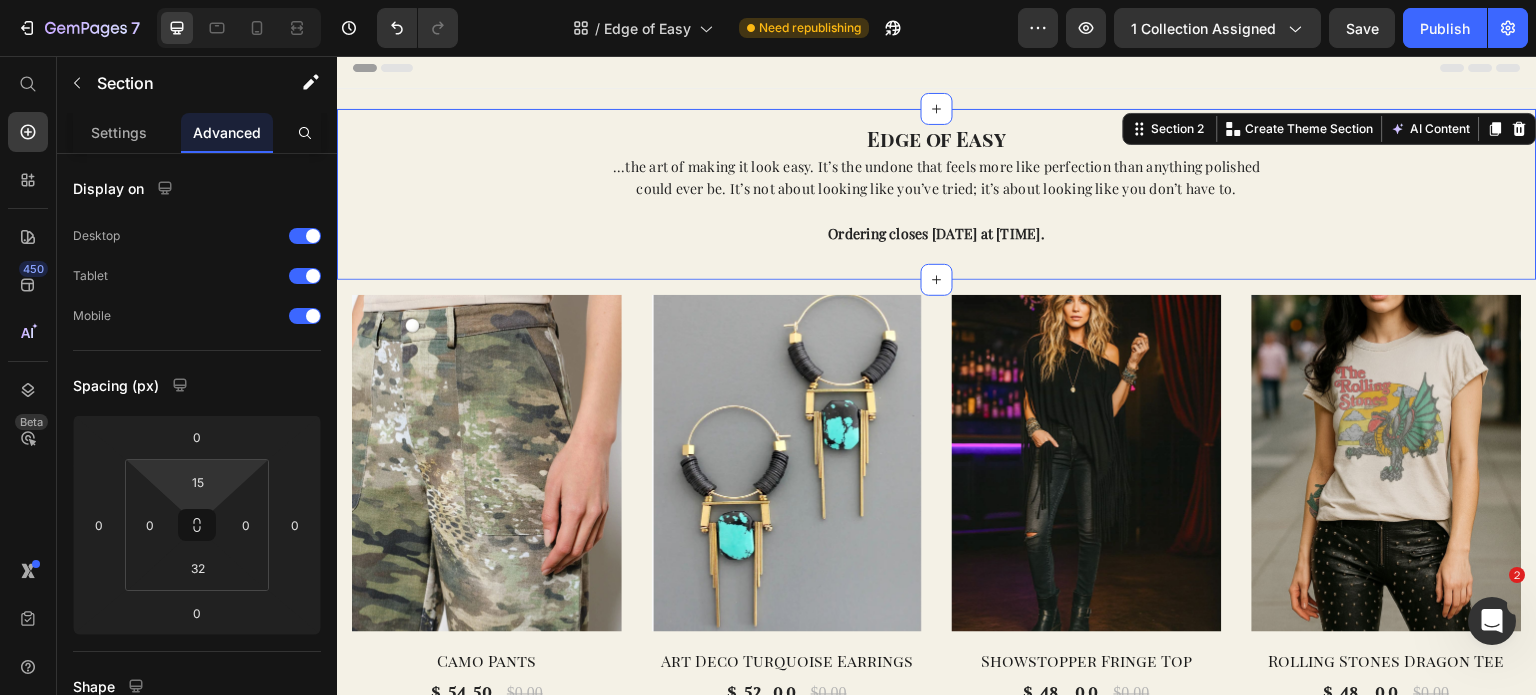 click on "Edge of Easy Heading ...the art of making it look easy. It’s the undone that feels more like perfection than anything polished could ever be. It’s not about looking like you’ve tried; it’s about looking like you don’t have to. Ordering closes [DATE] at [TIME]. Text Block Row Section 2   You can create reusable sections Create Theme Section AI Content Write with GemAI What would you like to describe here? Tone and Voice Persuasive Product Camo Pants Show more Generate" at bounding box center [937, 194] 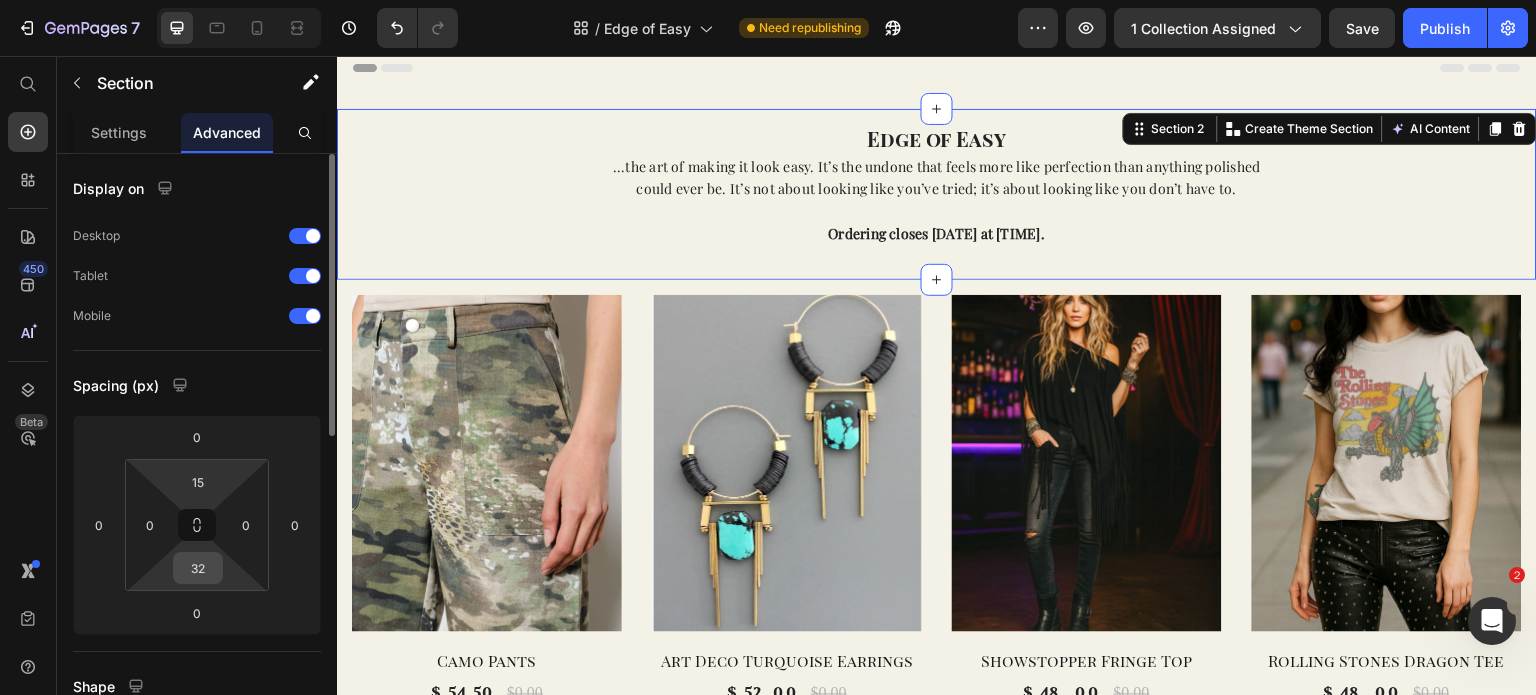click on "32" at bounding box center [198, 568] 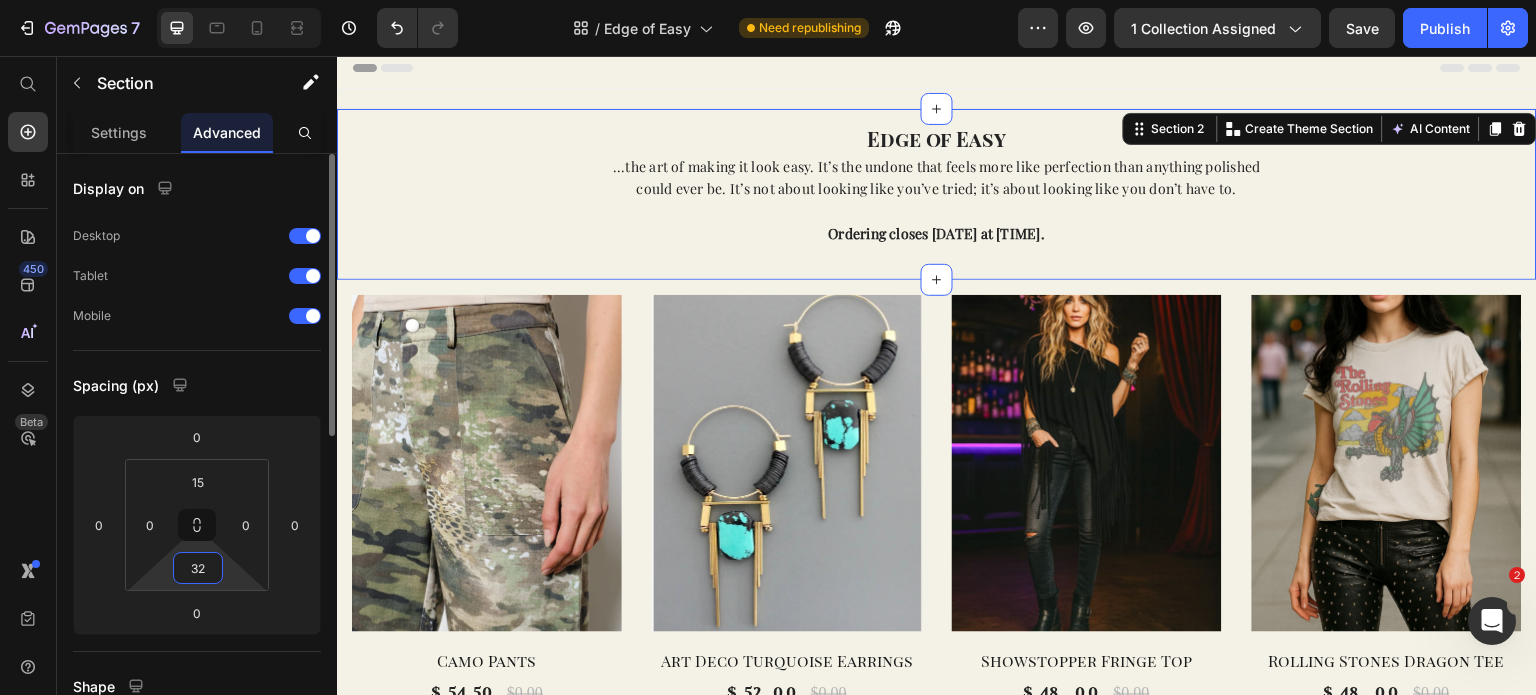 click on "32" at bounding box center (198, 568) 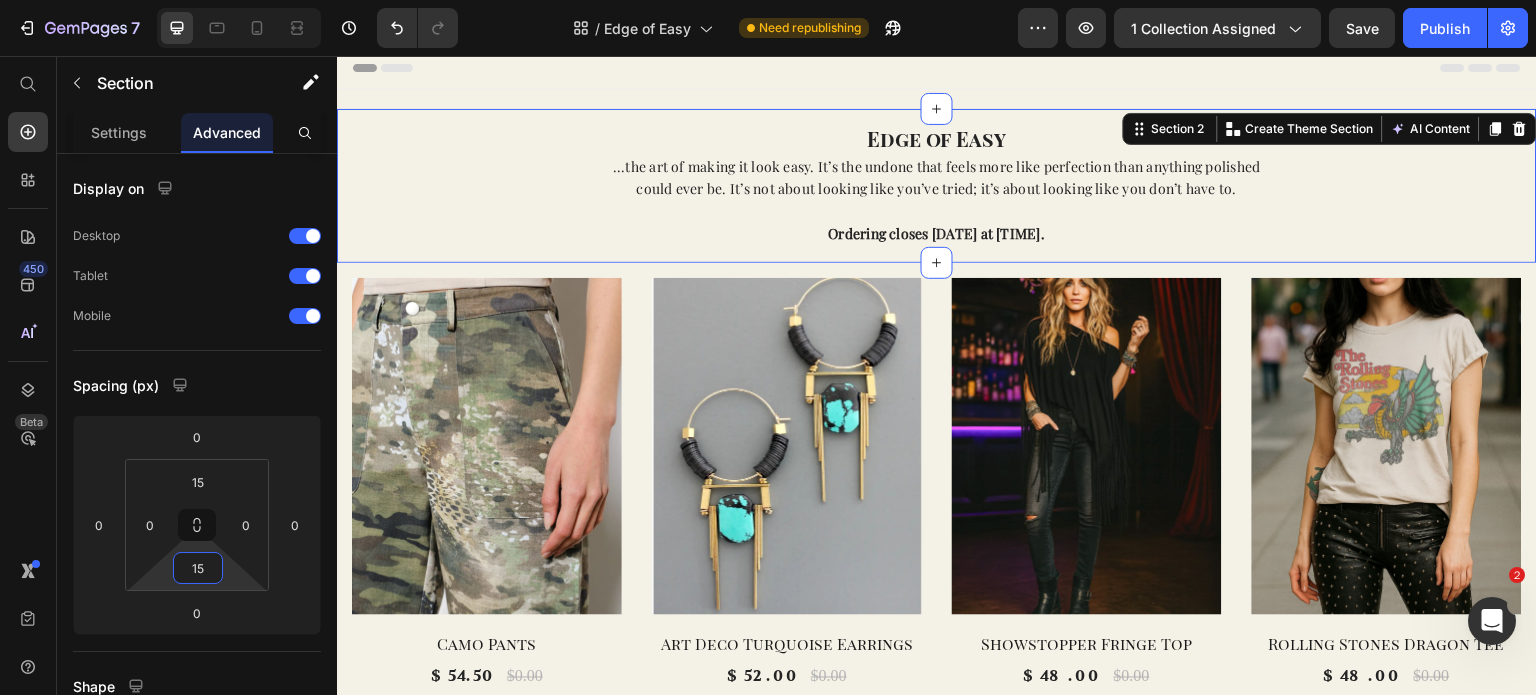 type on "15" 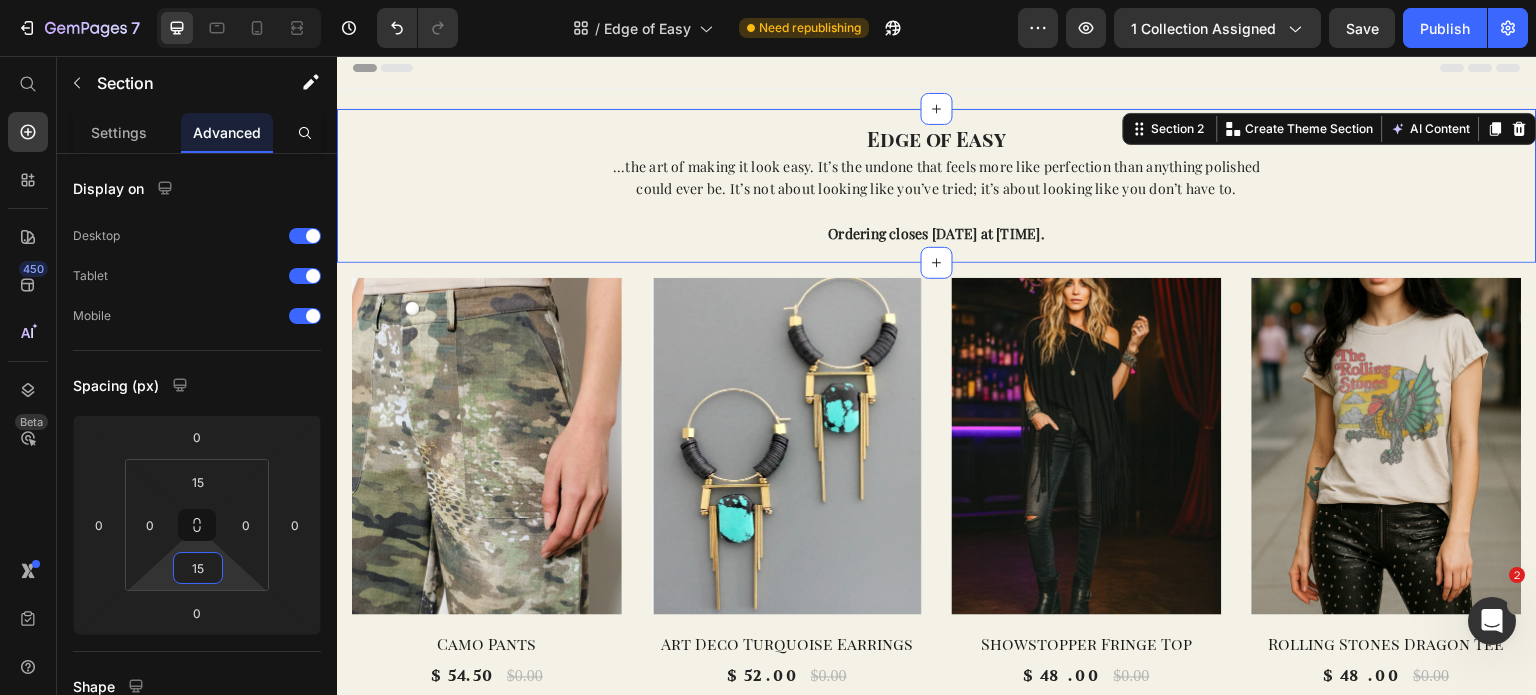 click on "Edge of Easy Heading ...the art of making it look easy. It’s the undone that feels more like perfection than anything polished could ever be. It’s not about looking like you’ve tried; it’s about looking like you don’t have to.Ordering closes [DATE] at [TIME]. Text Block Row" at bounding box center [937, 186] 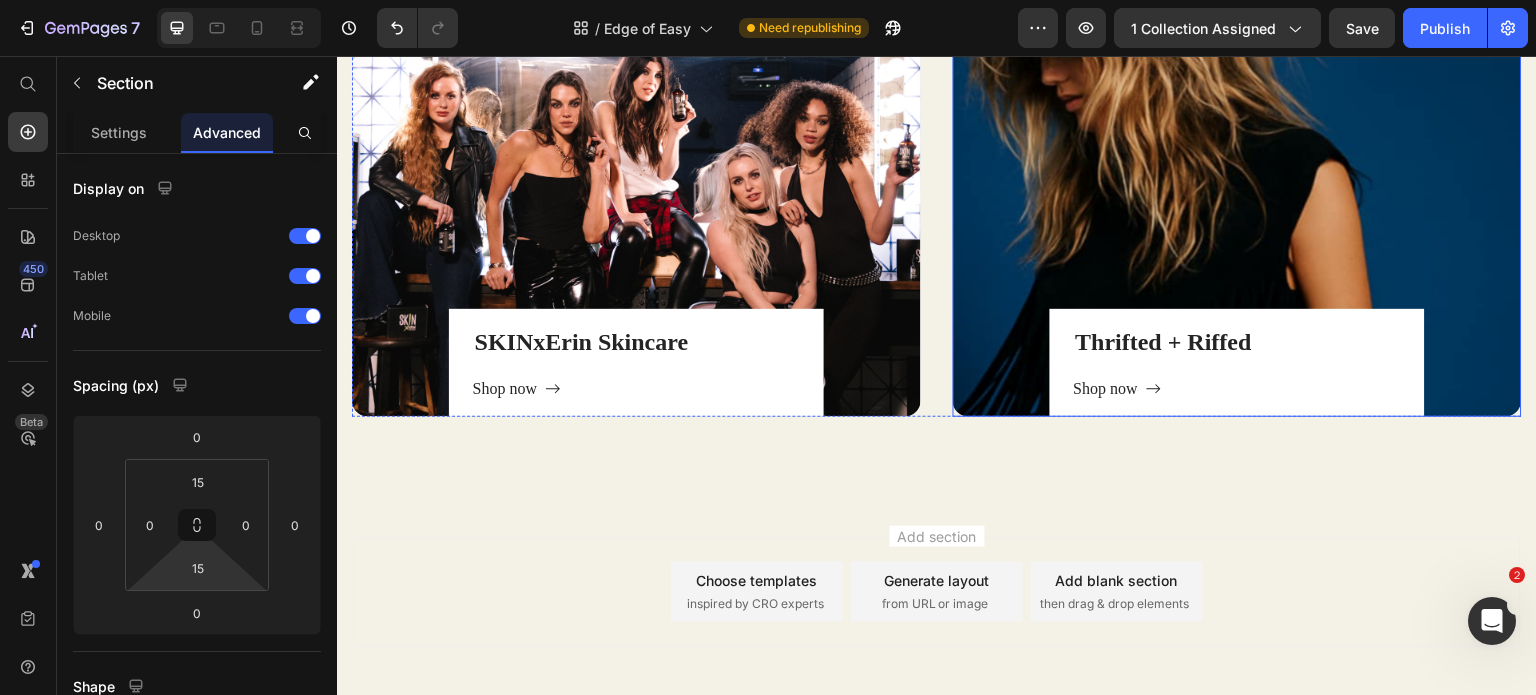 scroll, scrollTop: 2568, scrollLeft: 0, axis: vertical 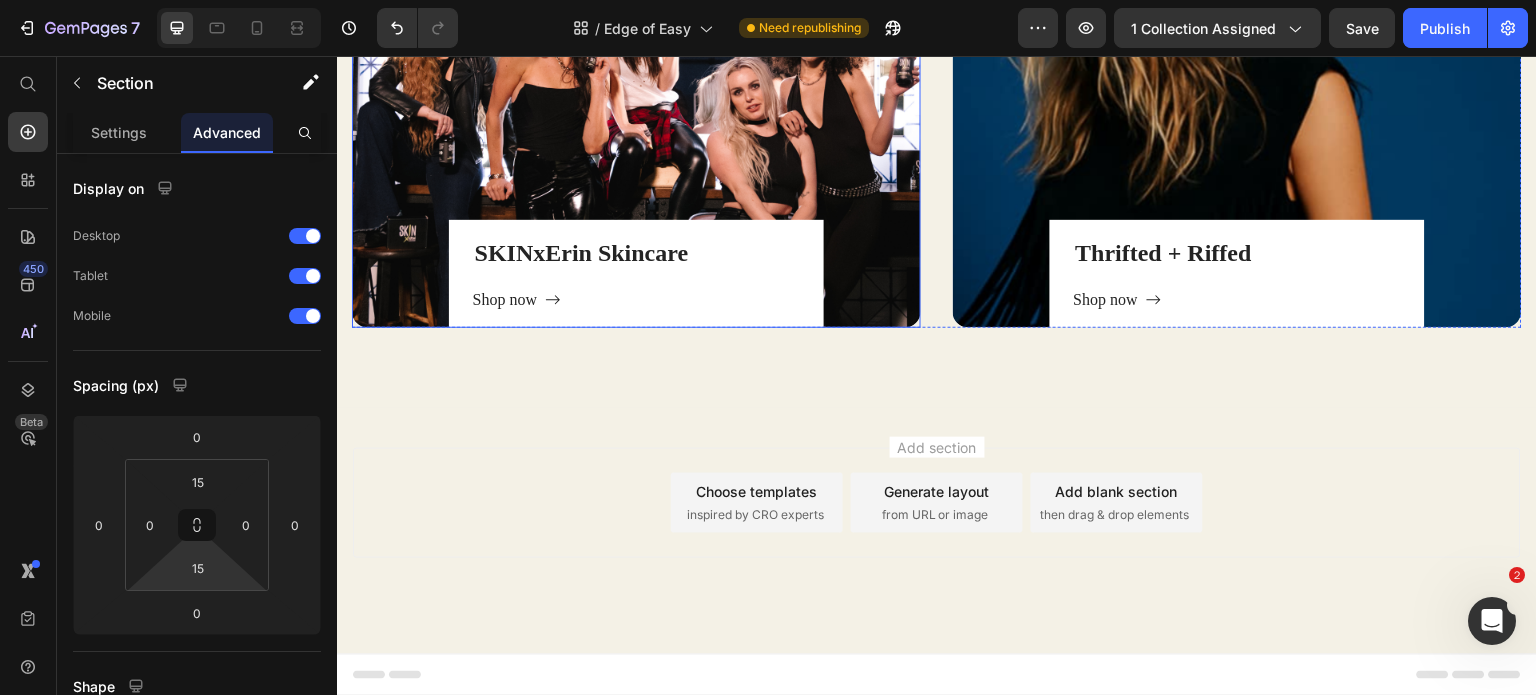 click at bounding box center (636, 100) 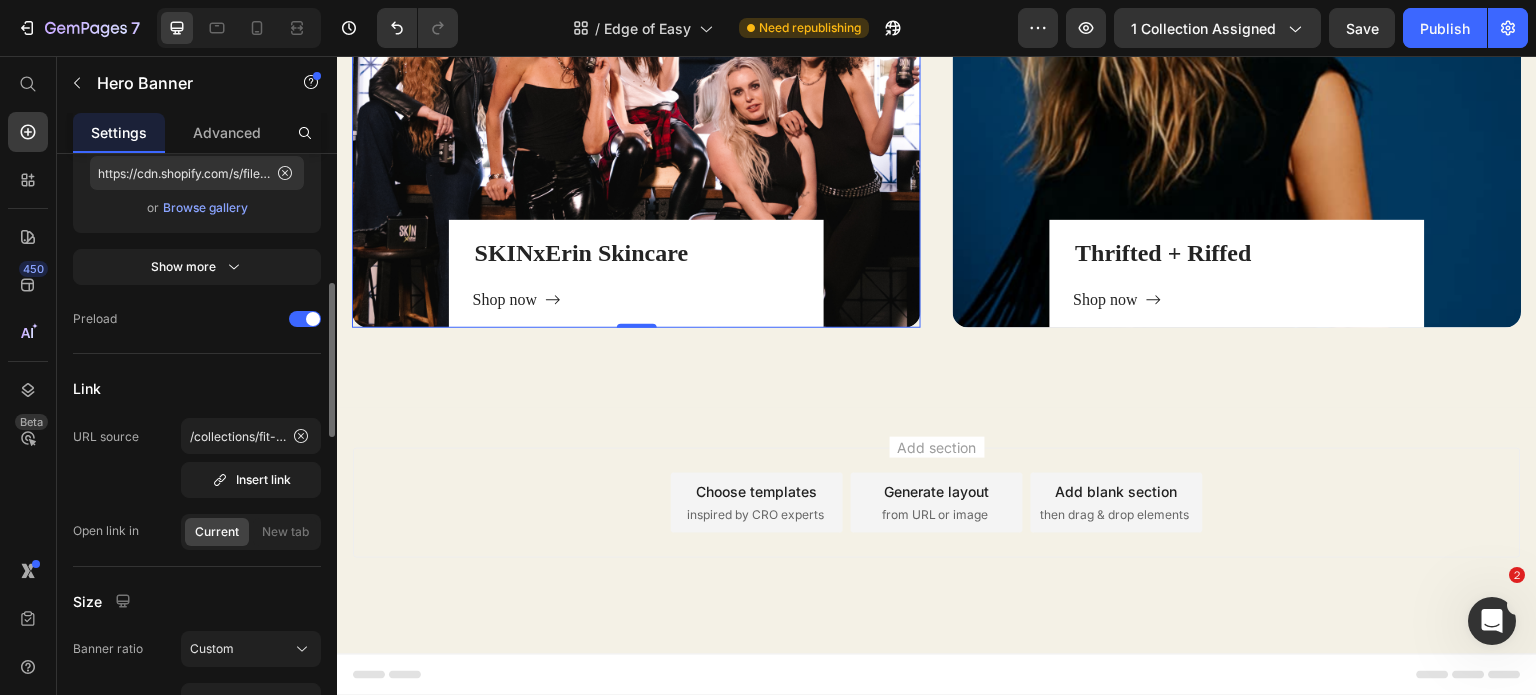 scroll, scrollTop: 495, scrollLeft: 0, axis: vertical 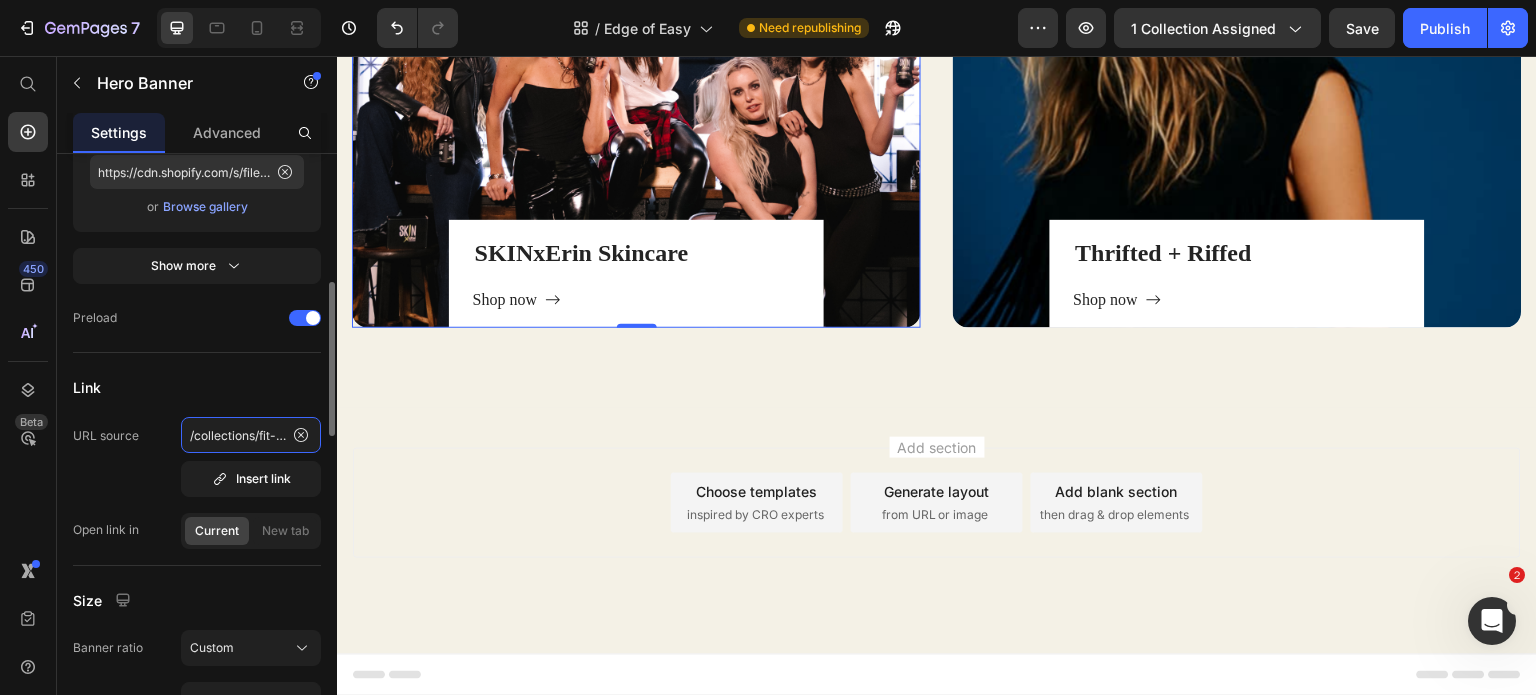 click on "/collections/fit-rocker-chick-skin" 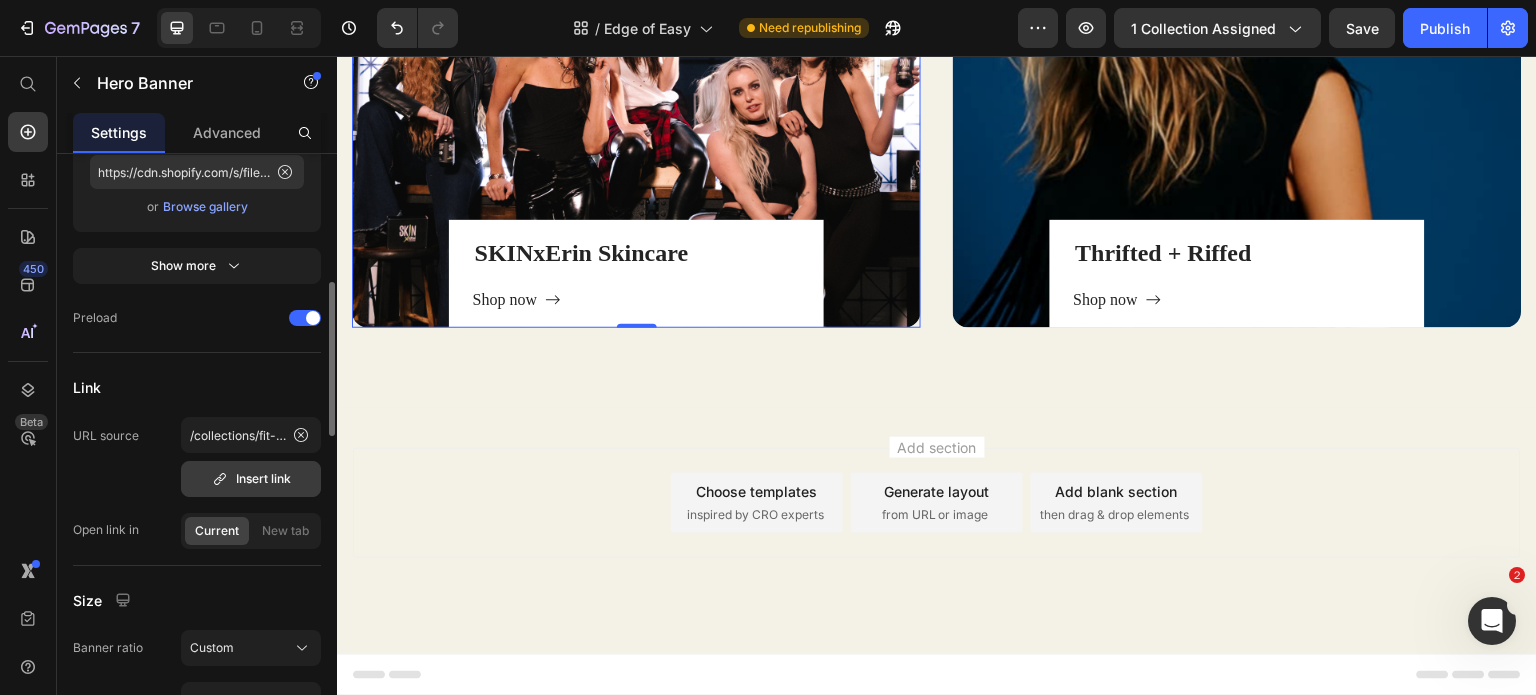 click on "Insert link" at bounding box center (251, 479) 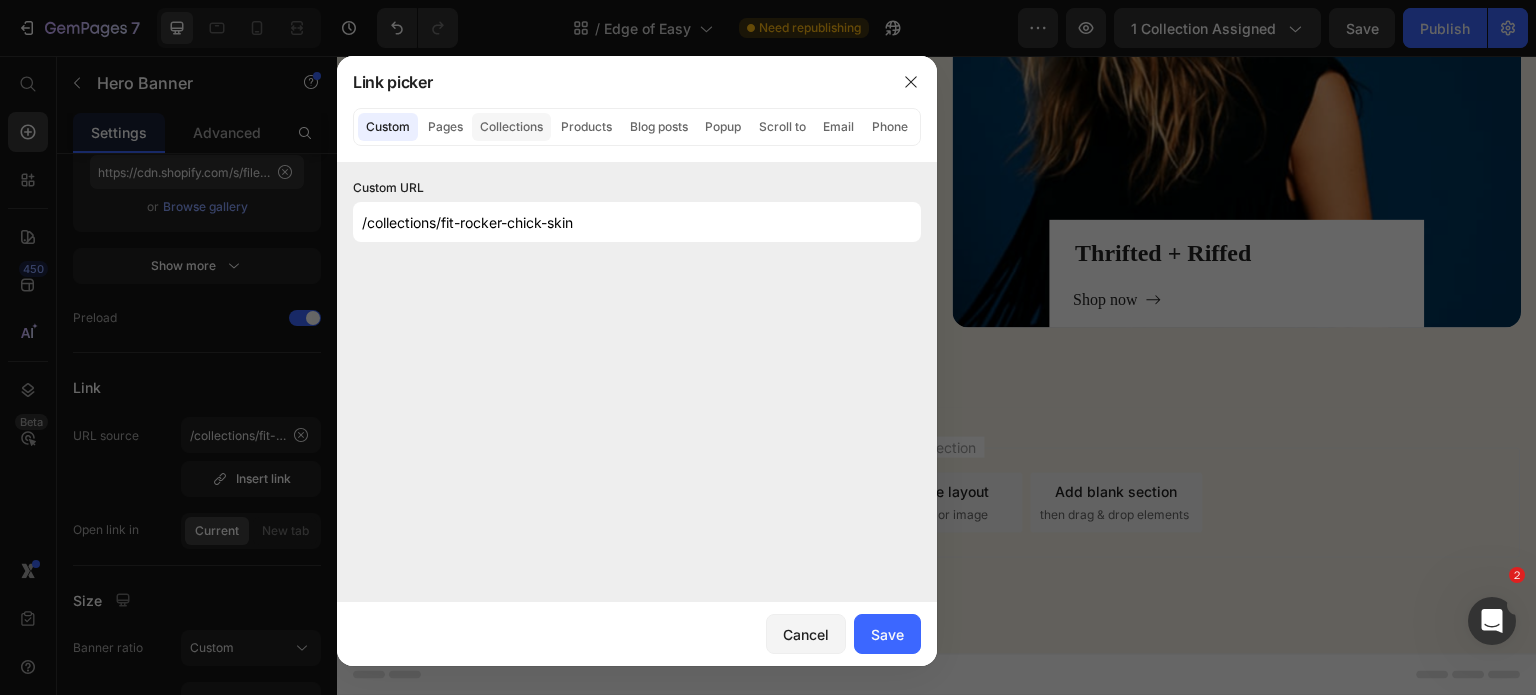 click on "Collections" 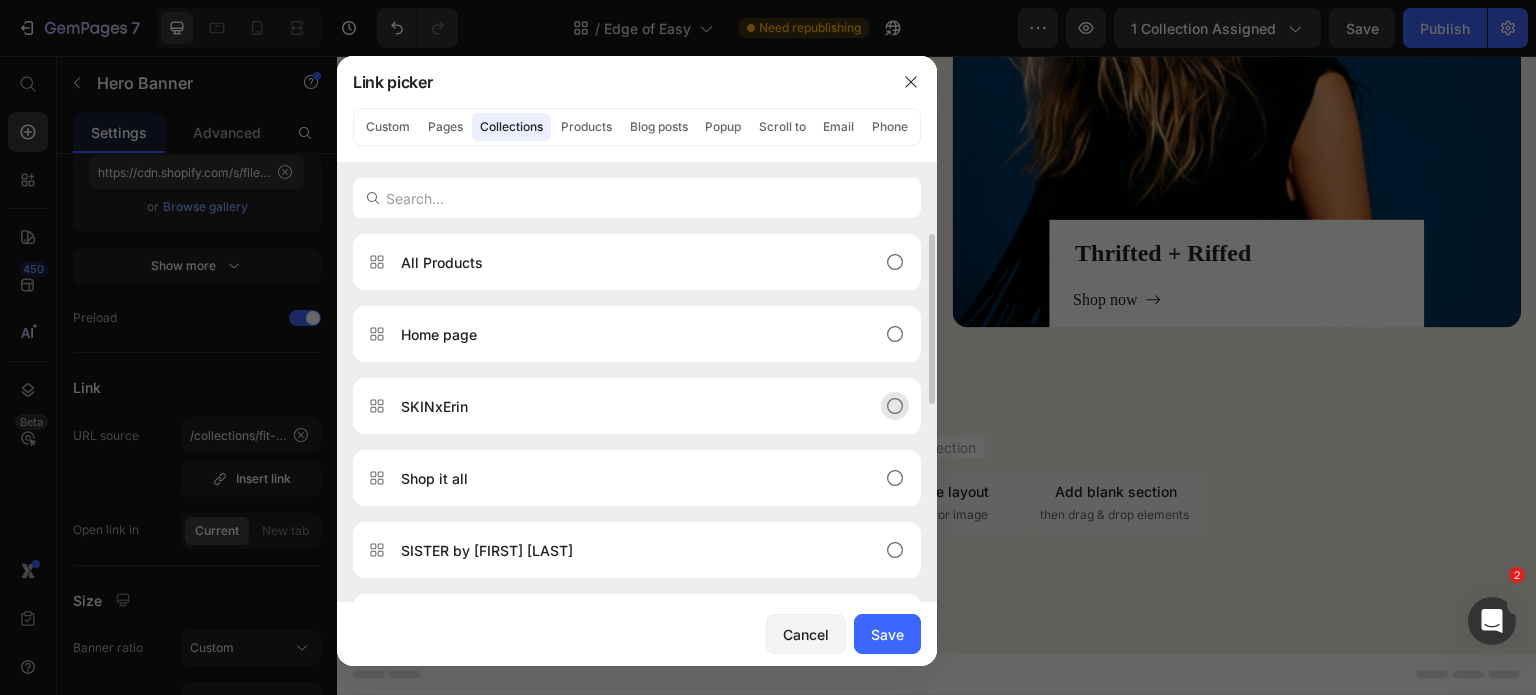 click on "SKINxErin" at bounding box center (621, 406) 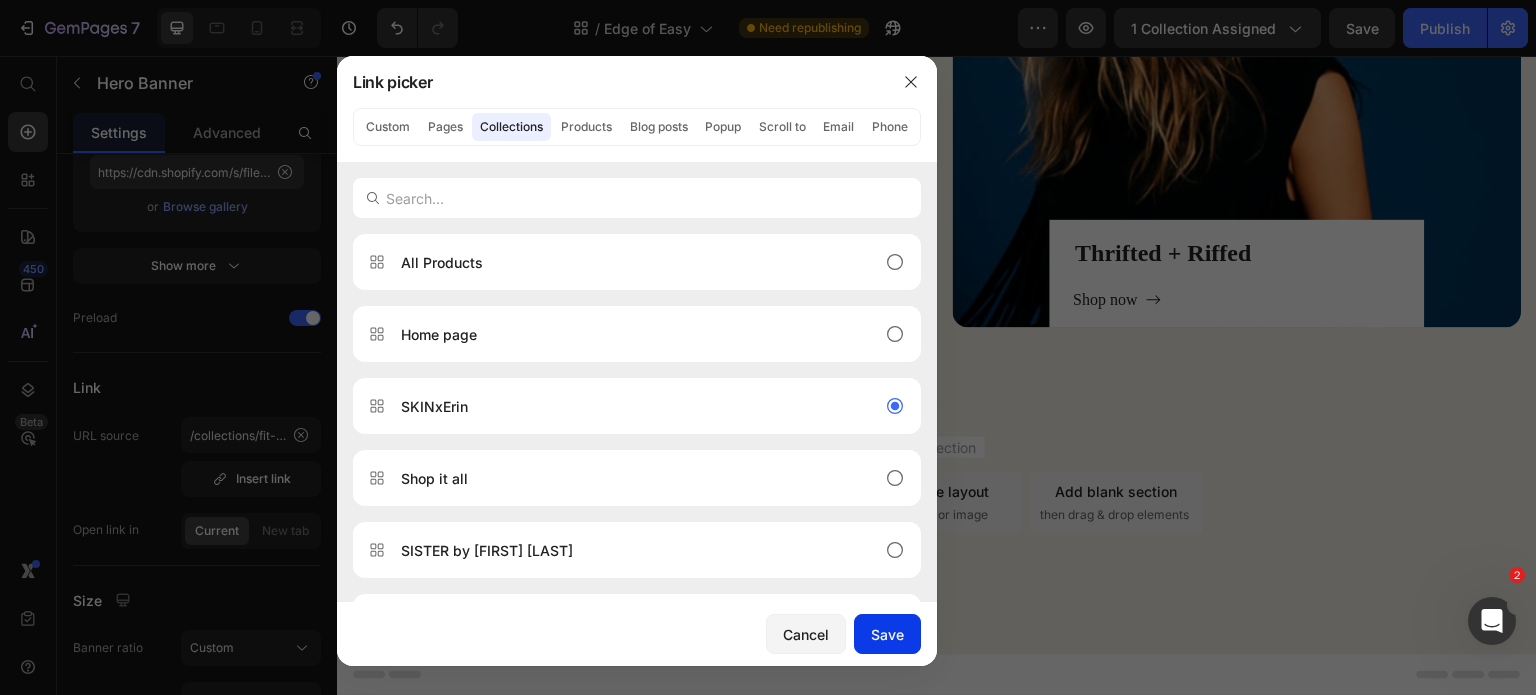 click on "Save" at bounding box center [887, 634] 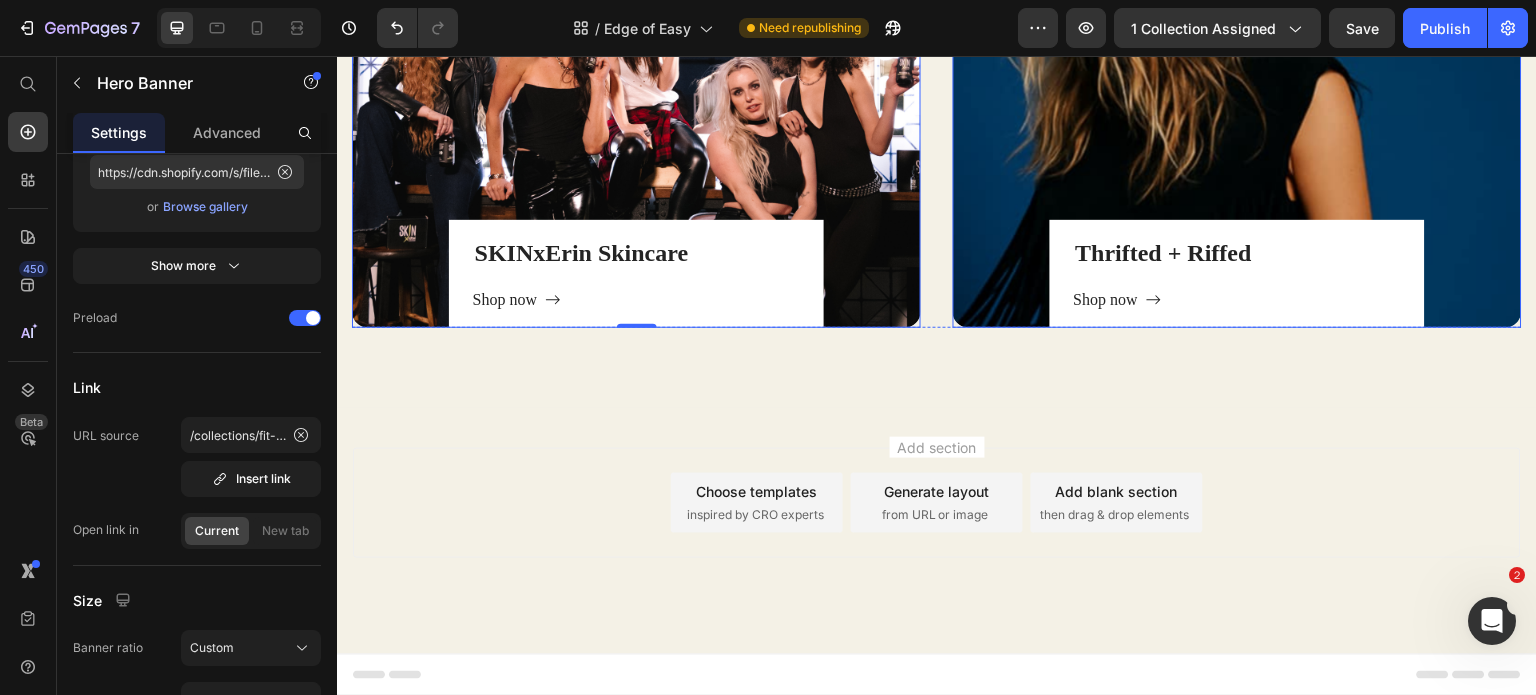 click at bounding box center (1237, 100) 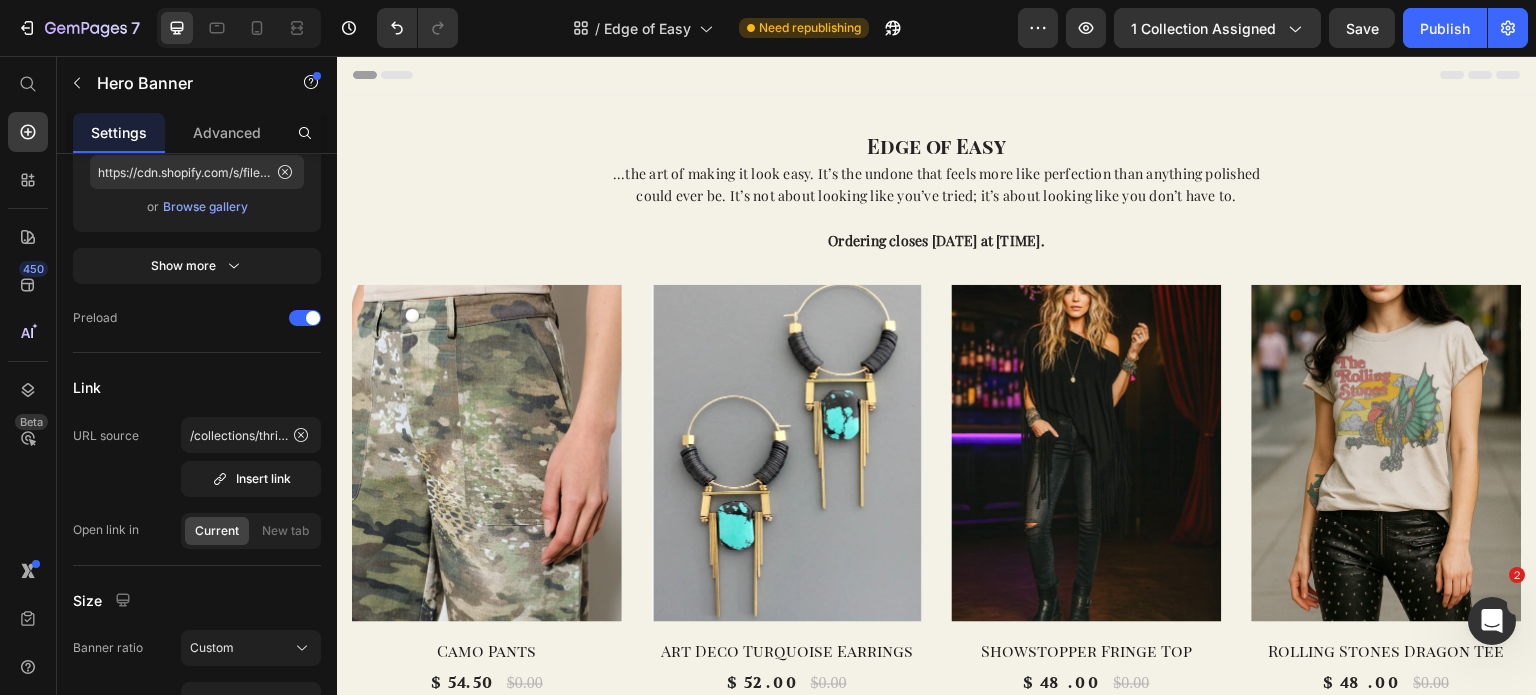 scroll, scrollTop: 0, scrollLeft: 0, axis: both 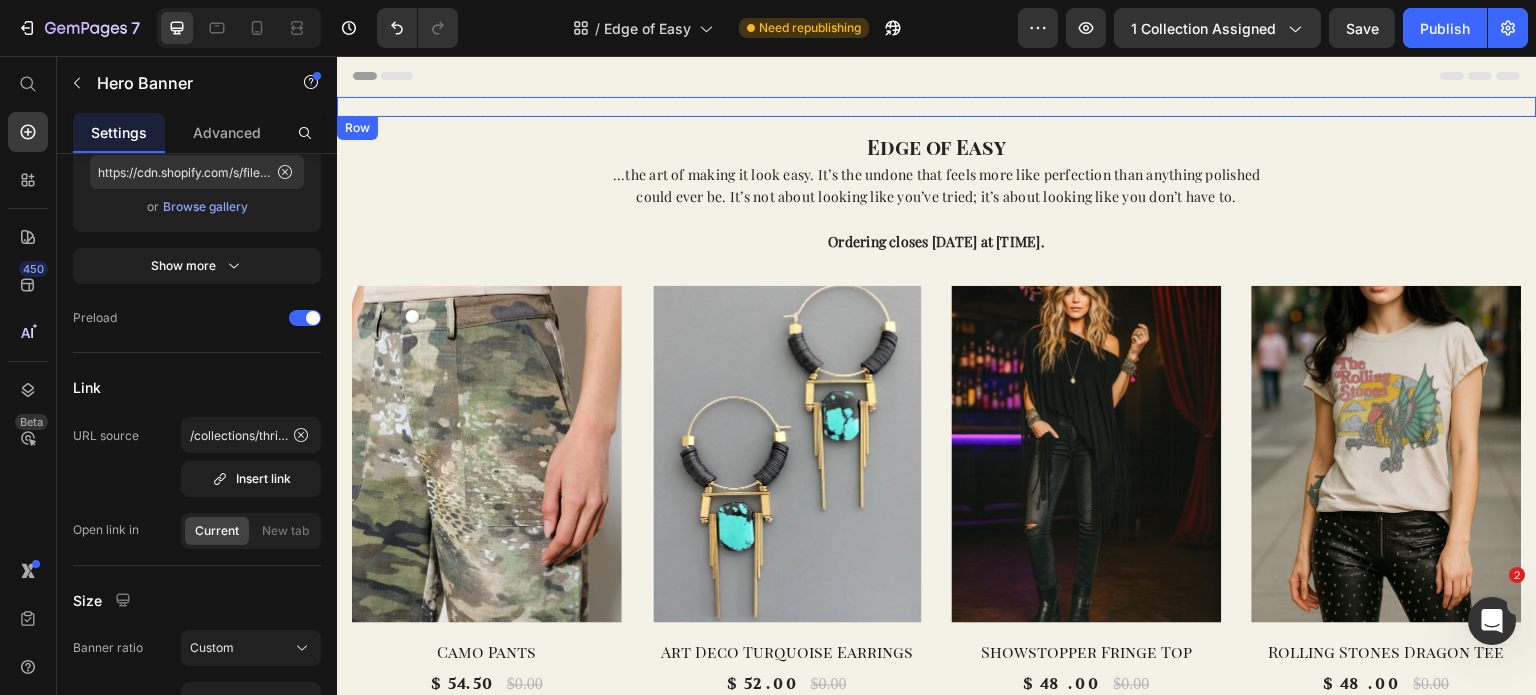 click on "Image Row Row" at bounding box center [937, 107] 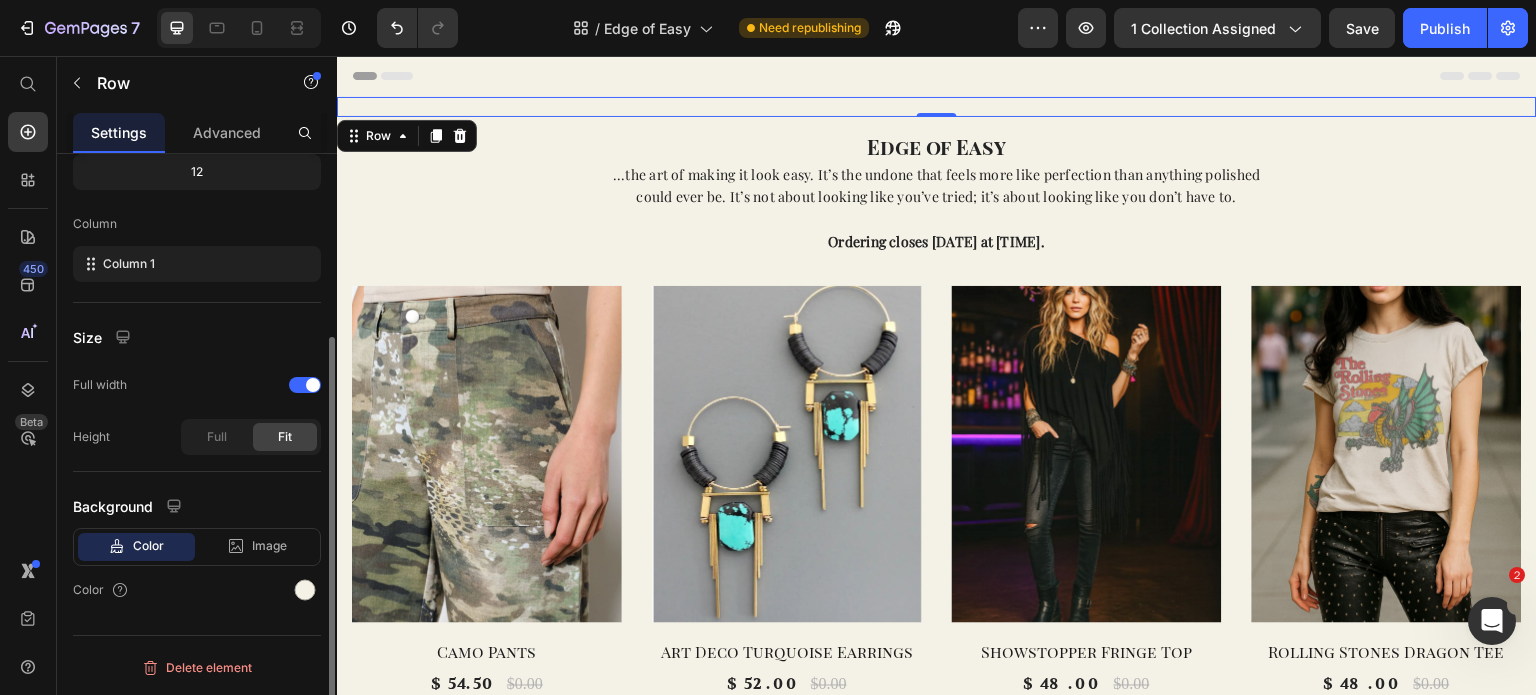 scroll, scrollTop: 0, scrollLeft: 0, axis: both 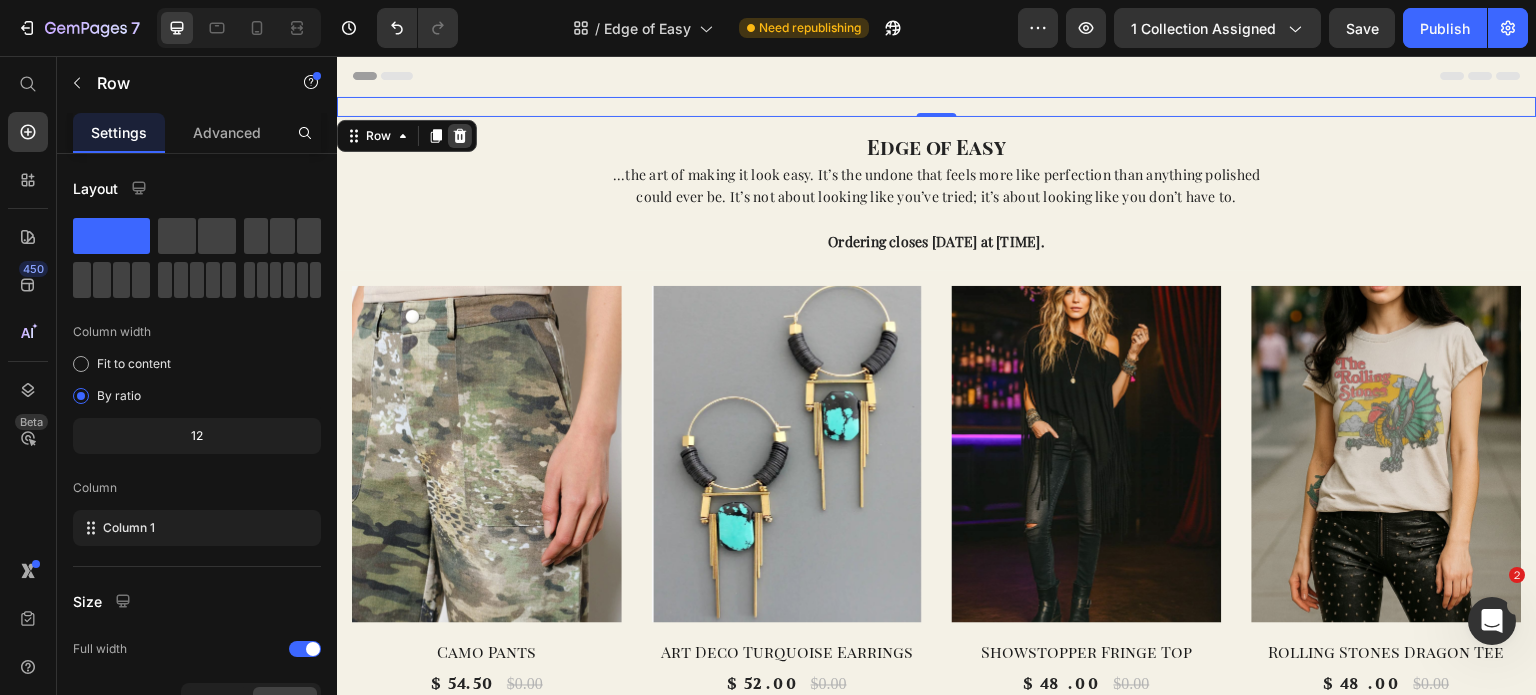 click 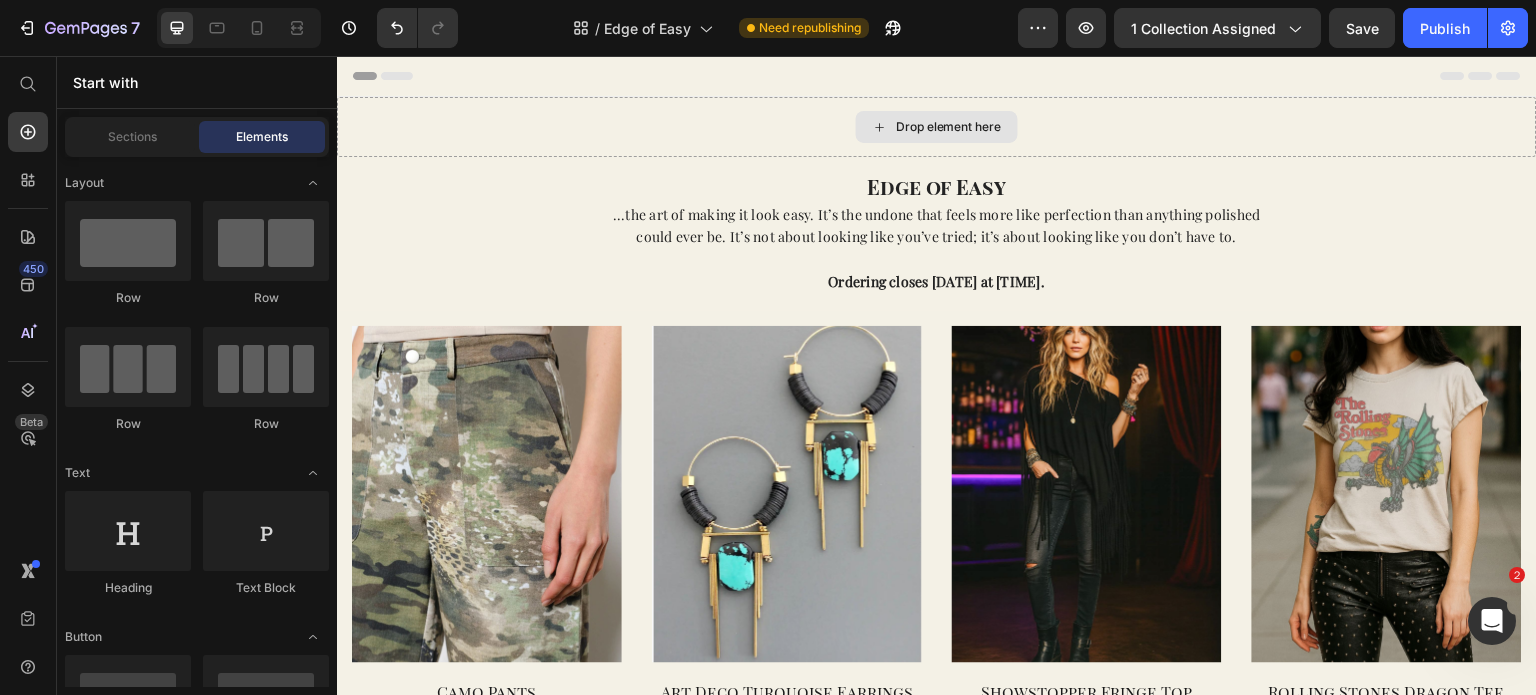 click on "Drop element here" at bounding box center [937, 127] 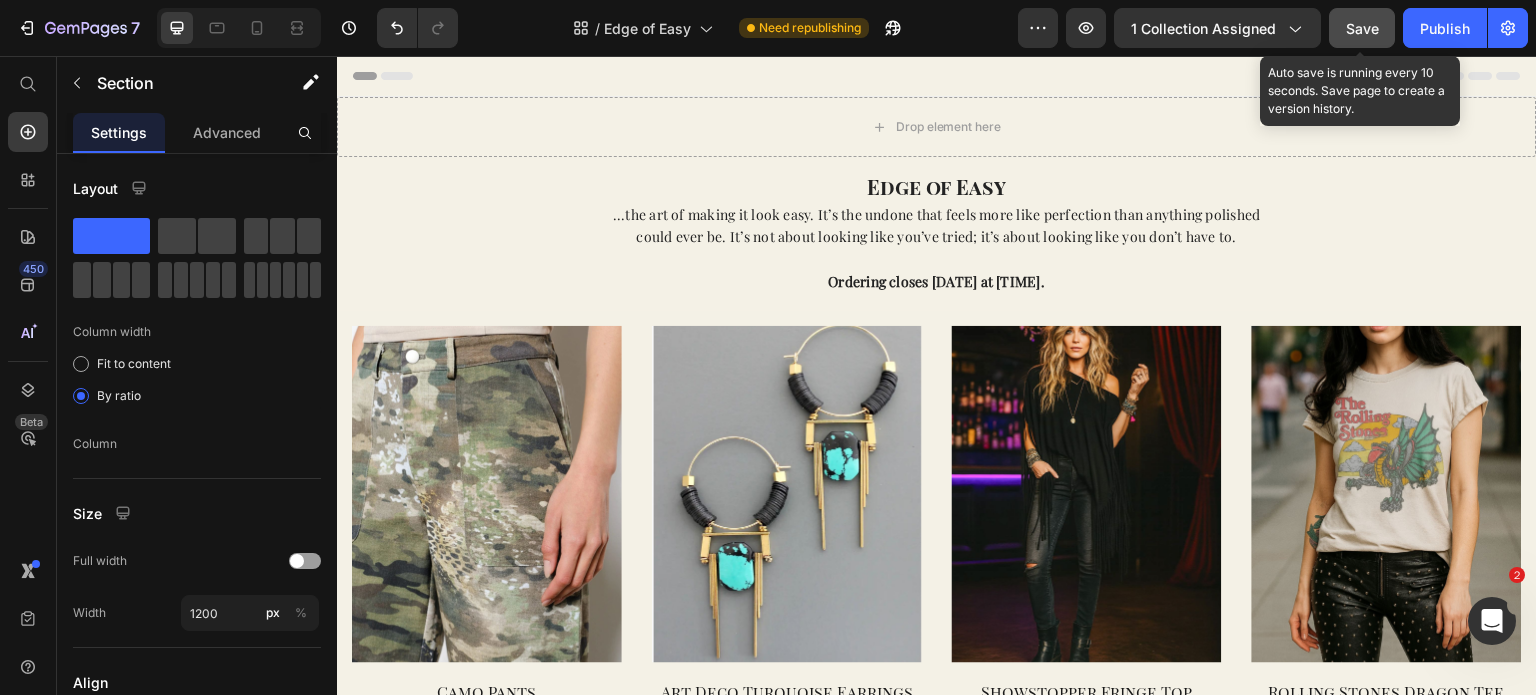 click on "Save" at bounding box center (1362, 28) 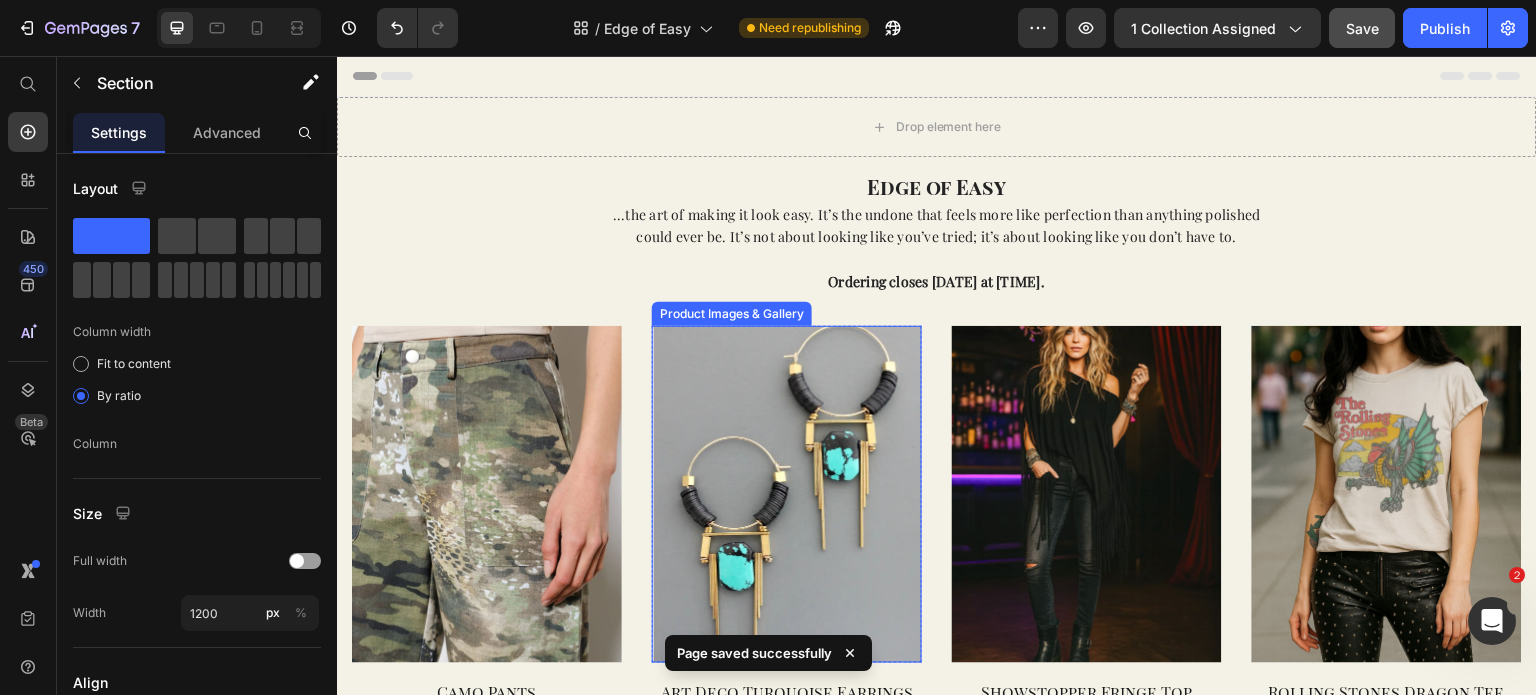 scroll, scrollTop: 138, scrollLeft: 0, axis: vertical 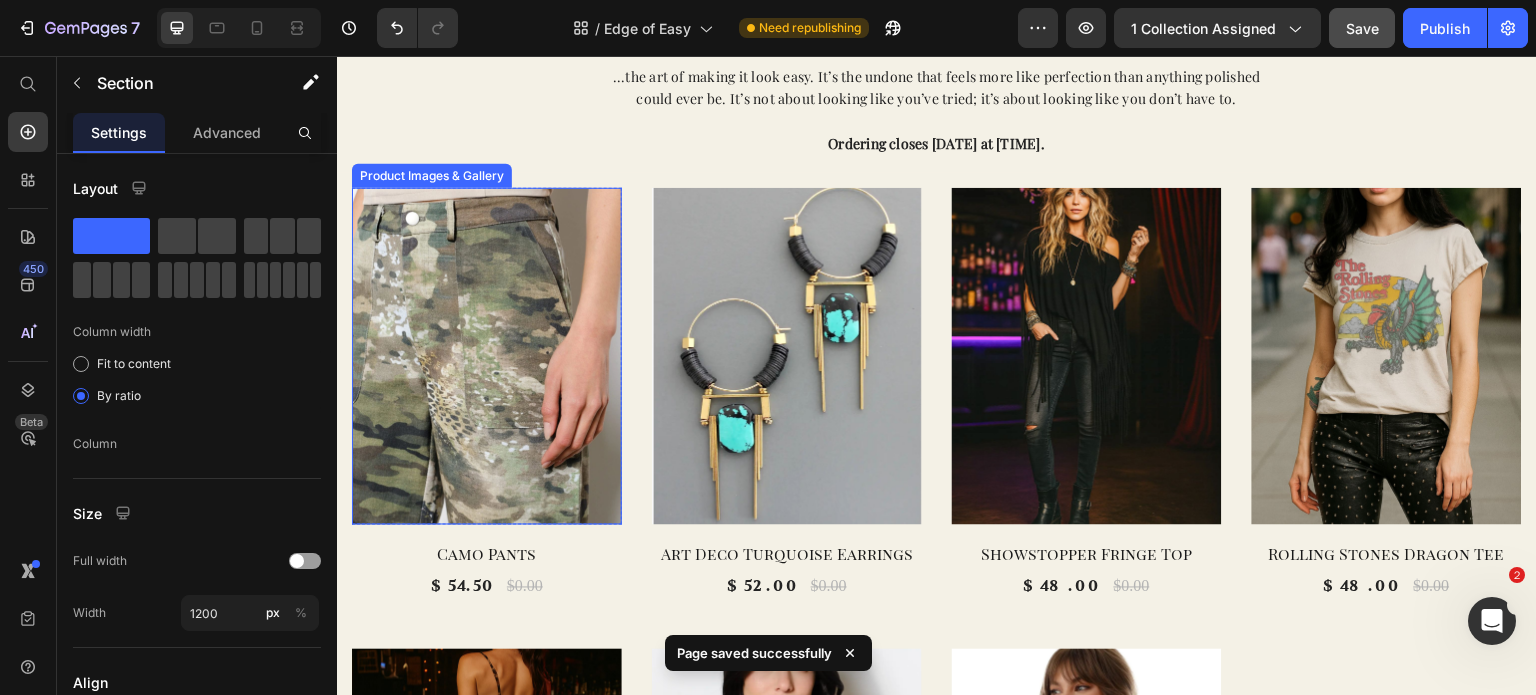 click at bounding box center (487, 357) 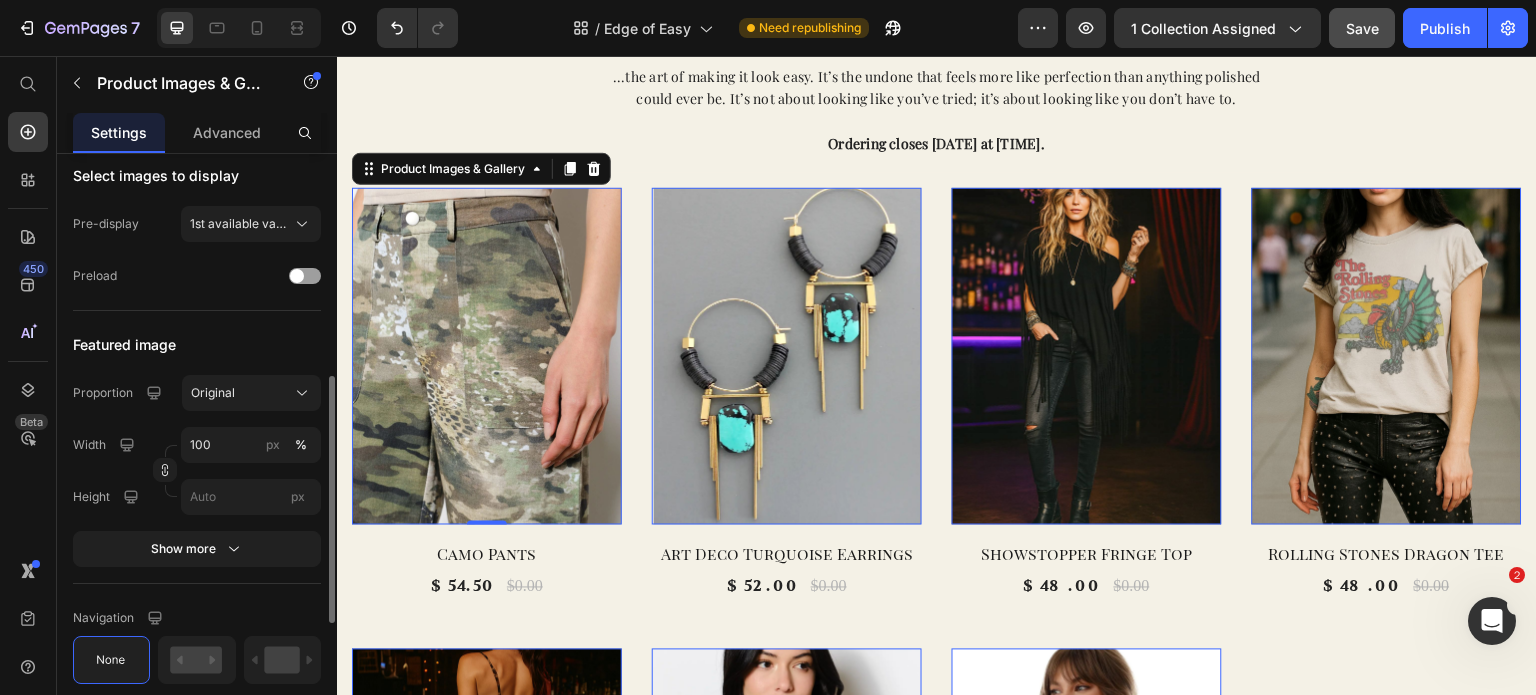 scroll, scrollTop: 580, scrollLeft: 0, axis: vertical 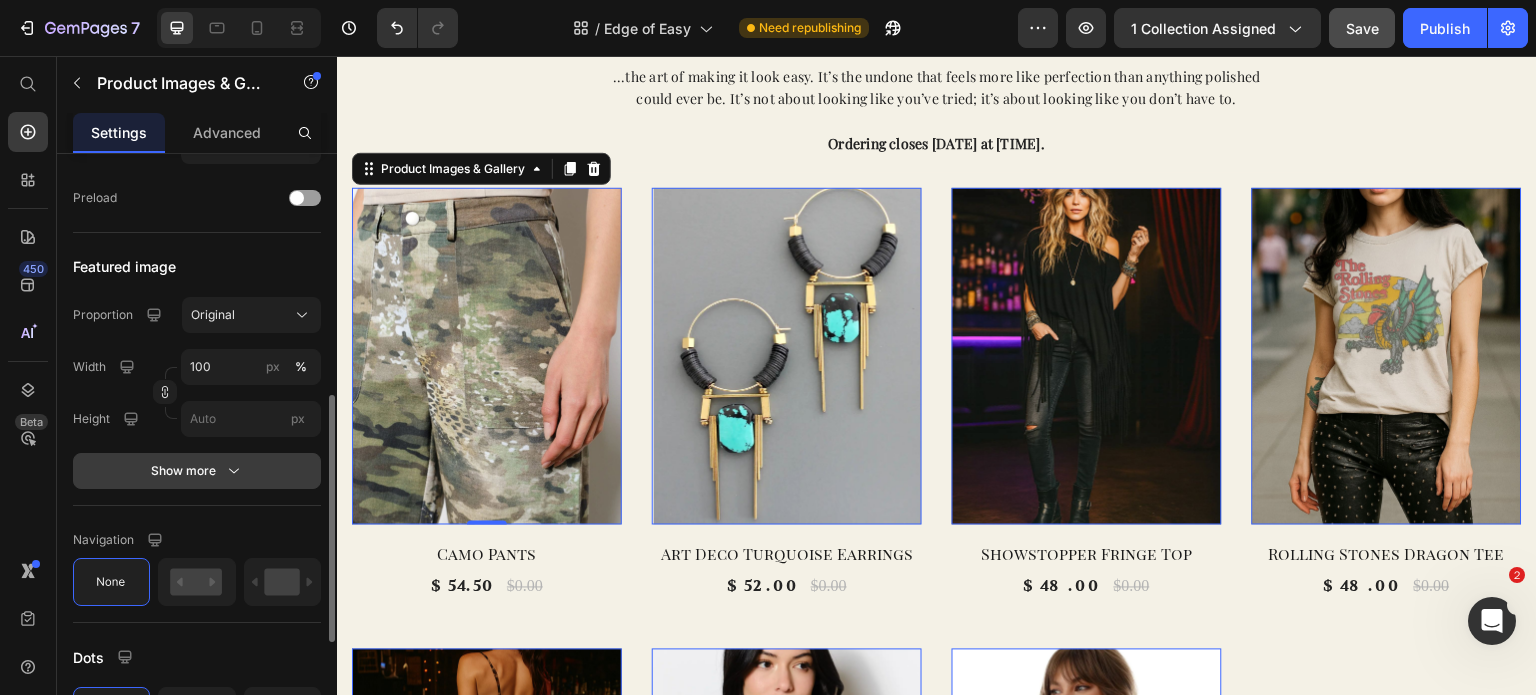 click on "Show more" at bounding box center (197, 471) 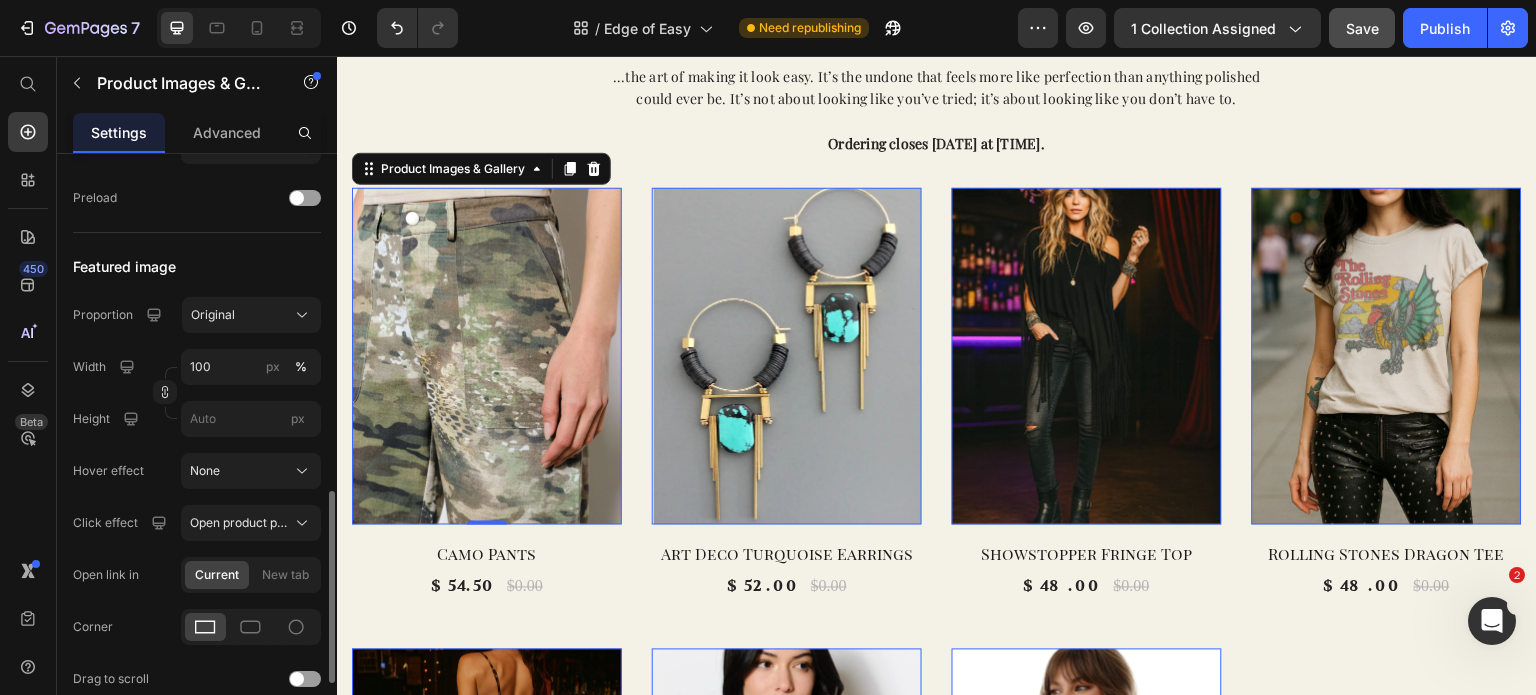 scroll, scrollTop: 694, scrollLeft: 0, axis: vertical 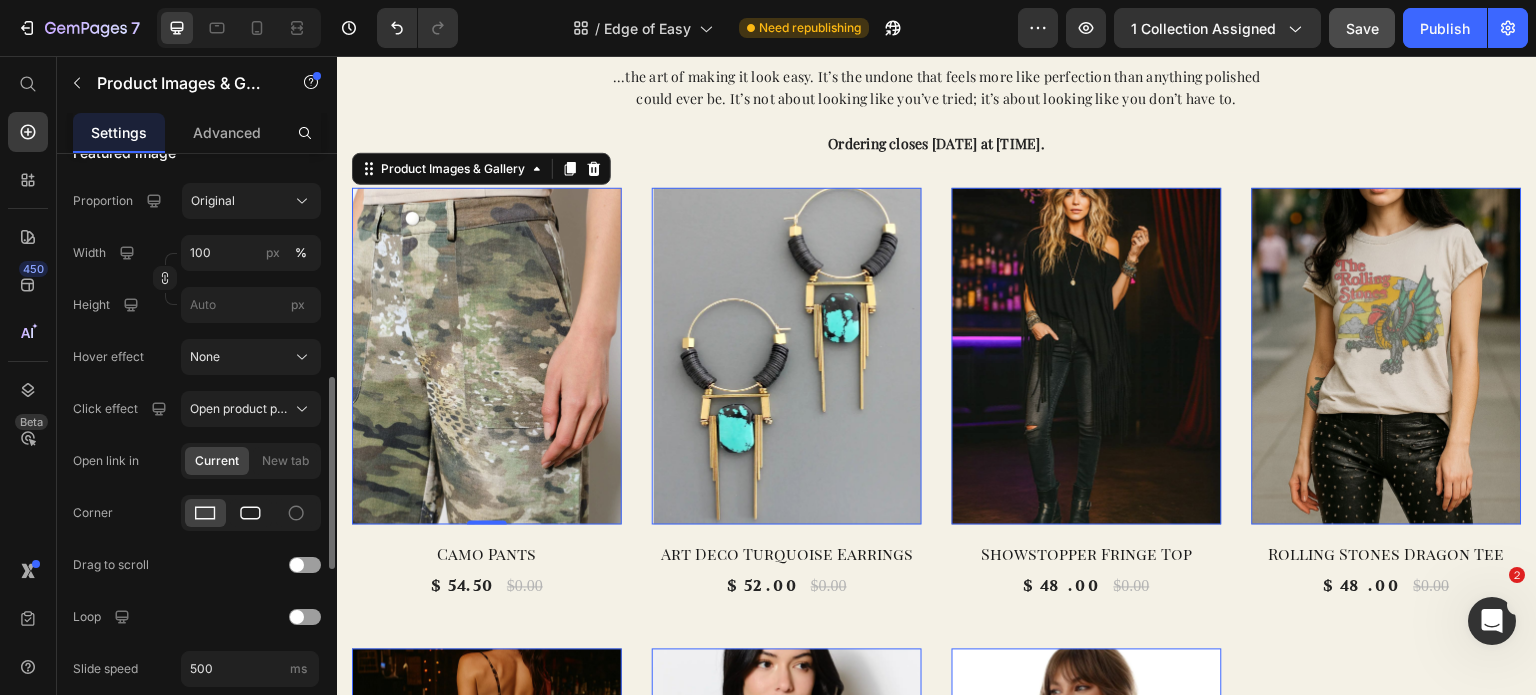 click 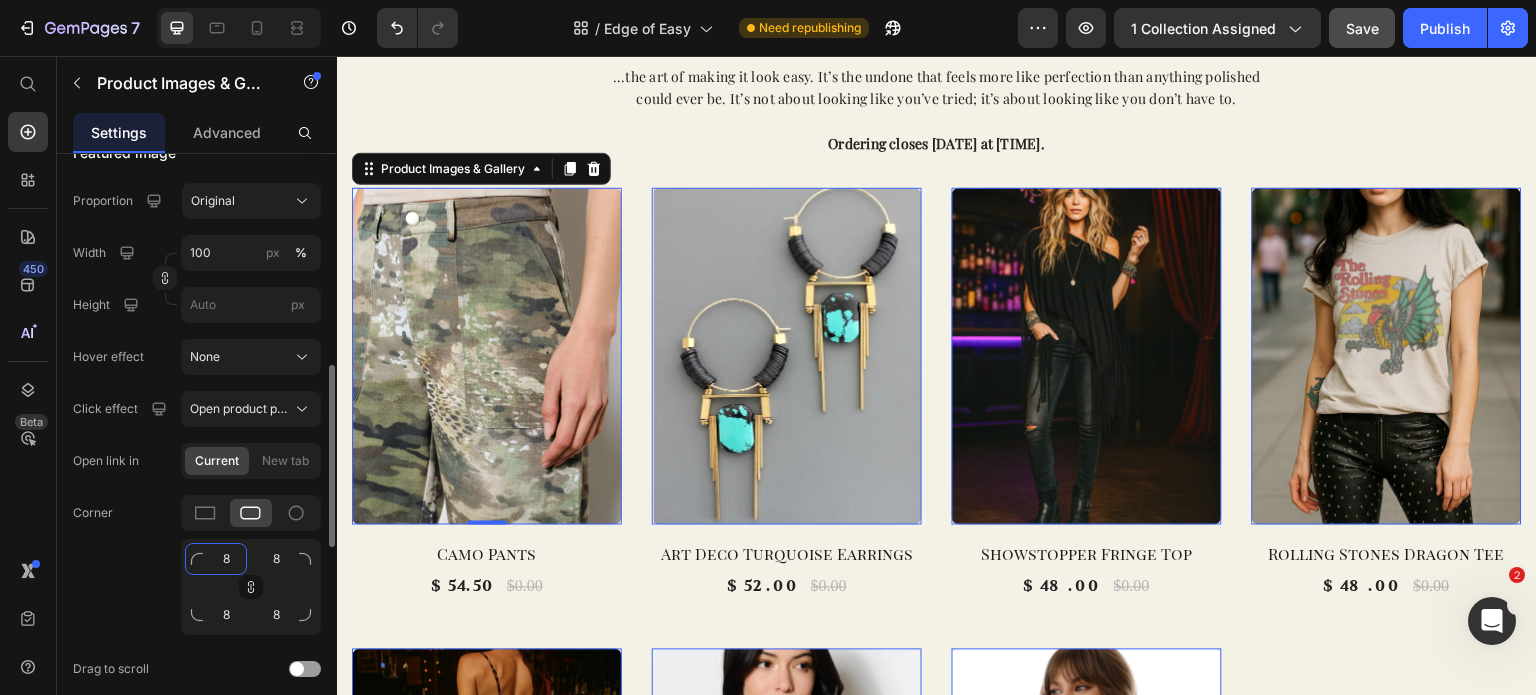 click on "8" 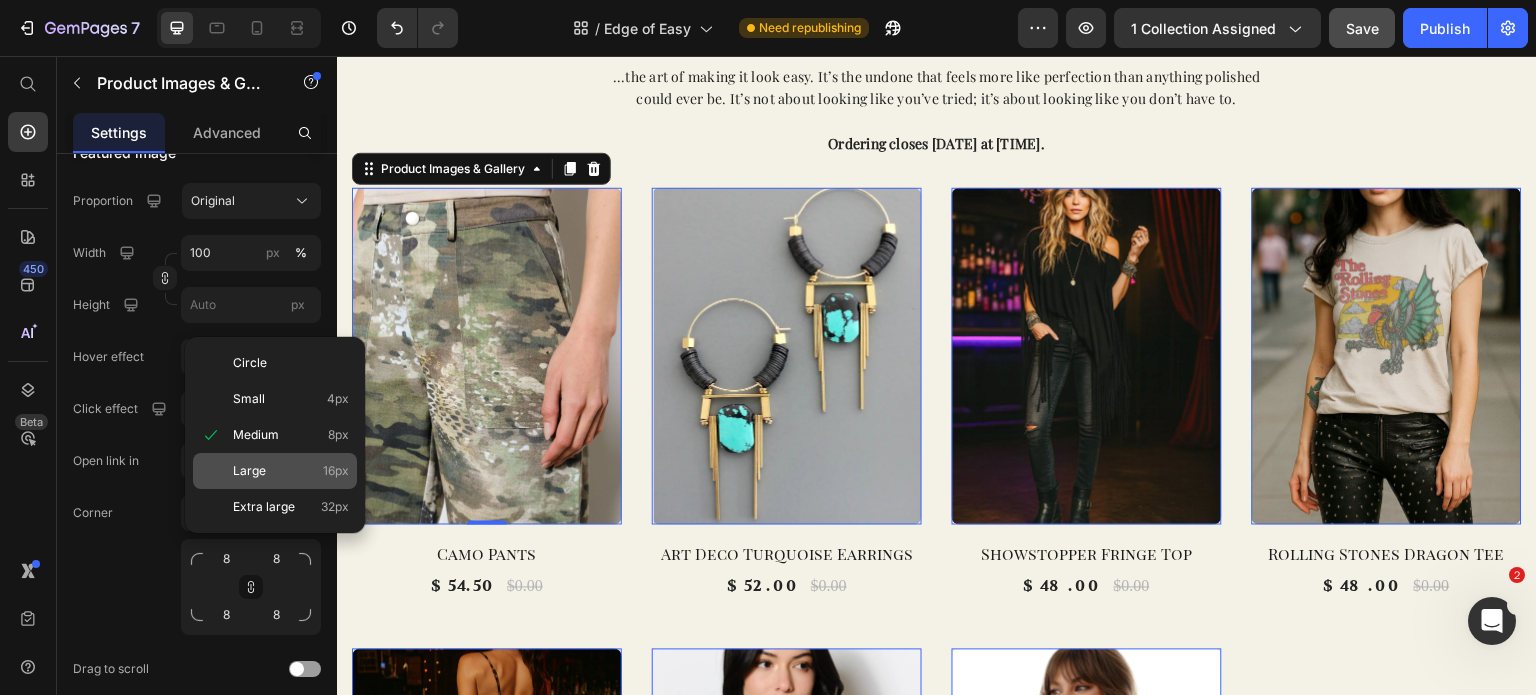 click on "Large 16px" 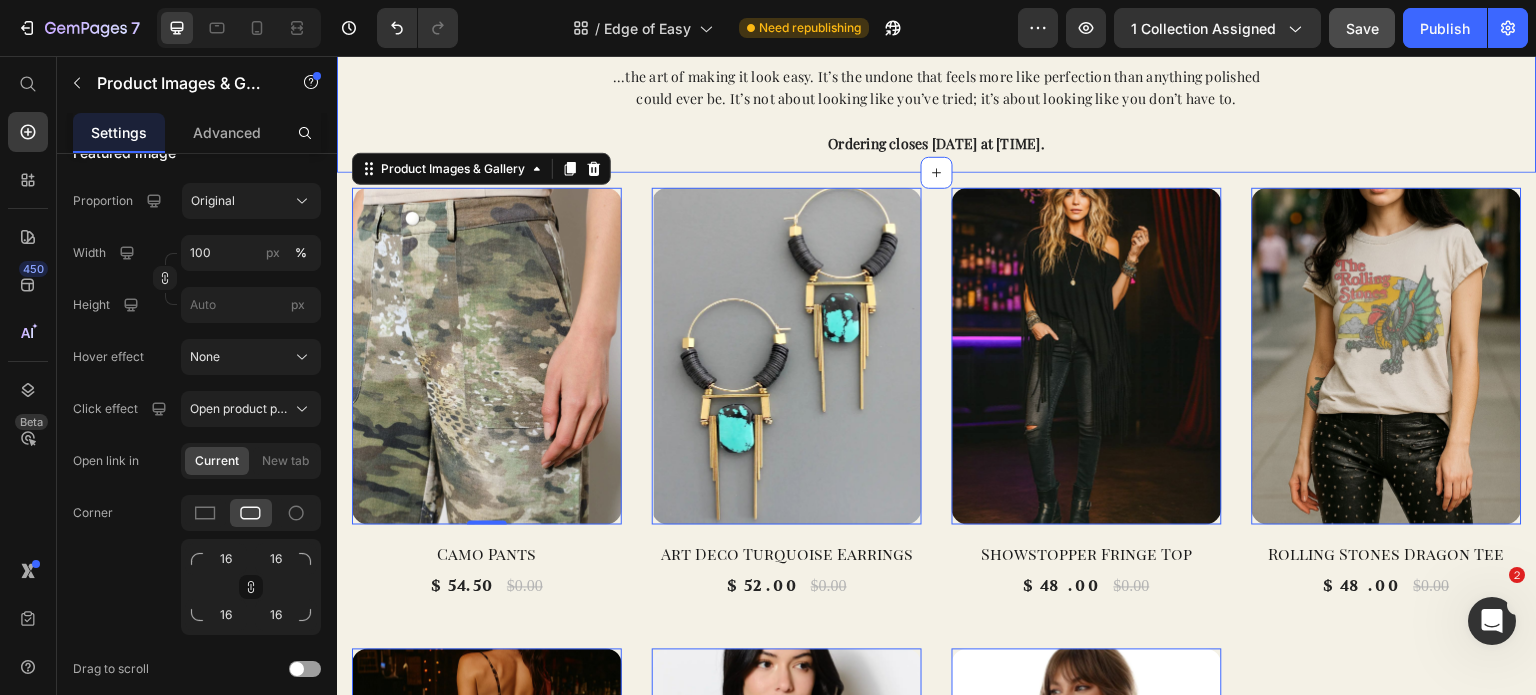click on "Edge of Easy Heading ...the art of making it look easy. It’s the undone that feels more like perfection than anything polished could ever be. It’s not about looking like you’ve tried; it’s about looking like you don’t have to.  Ordering closes [DATE] at [TIME]. Text Block Row" at bounding box center (937, 96) 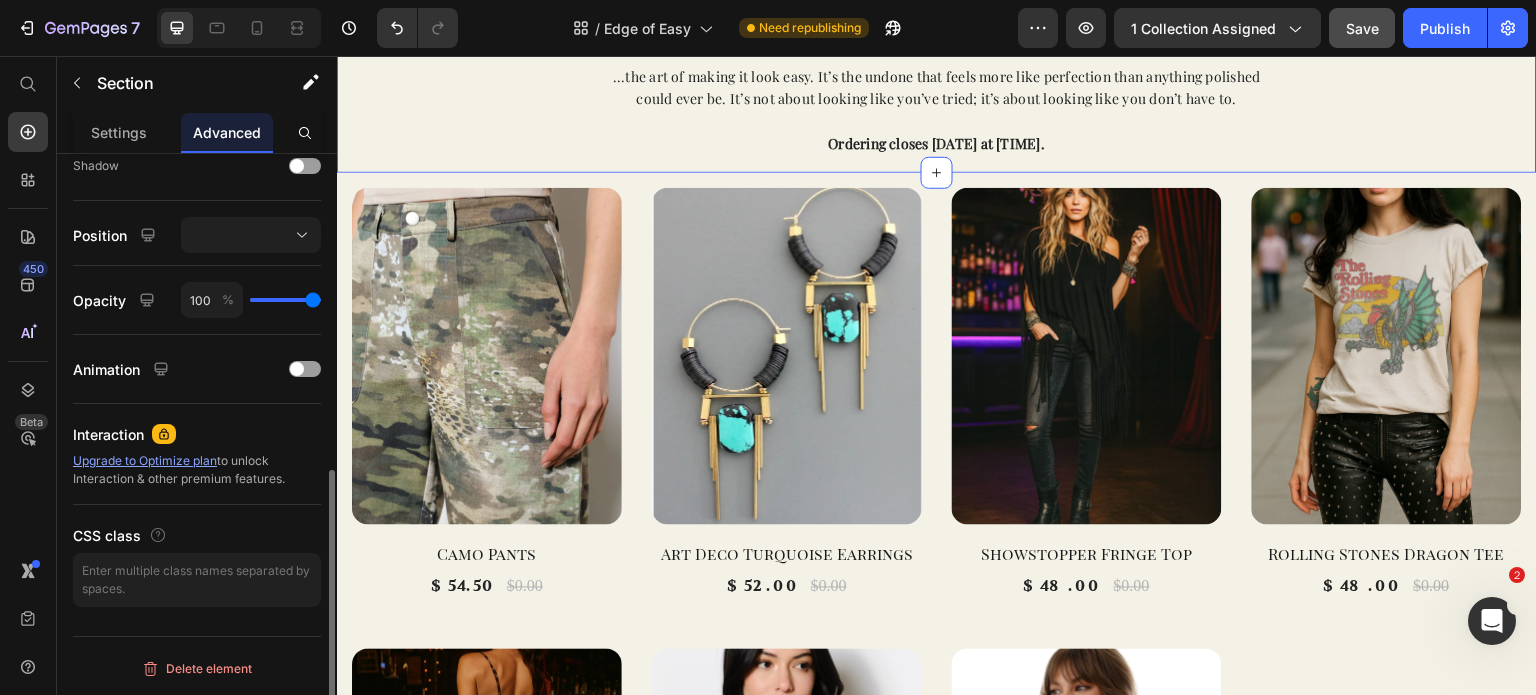 scroll, scrollTop: 0, scrollLeft: 0, axis: both 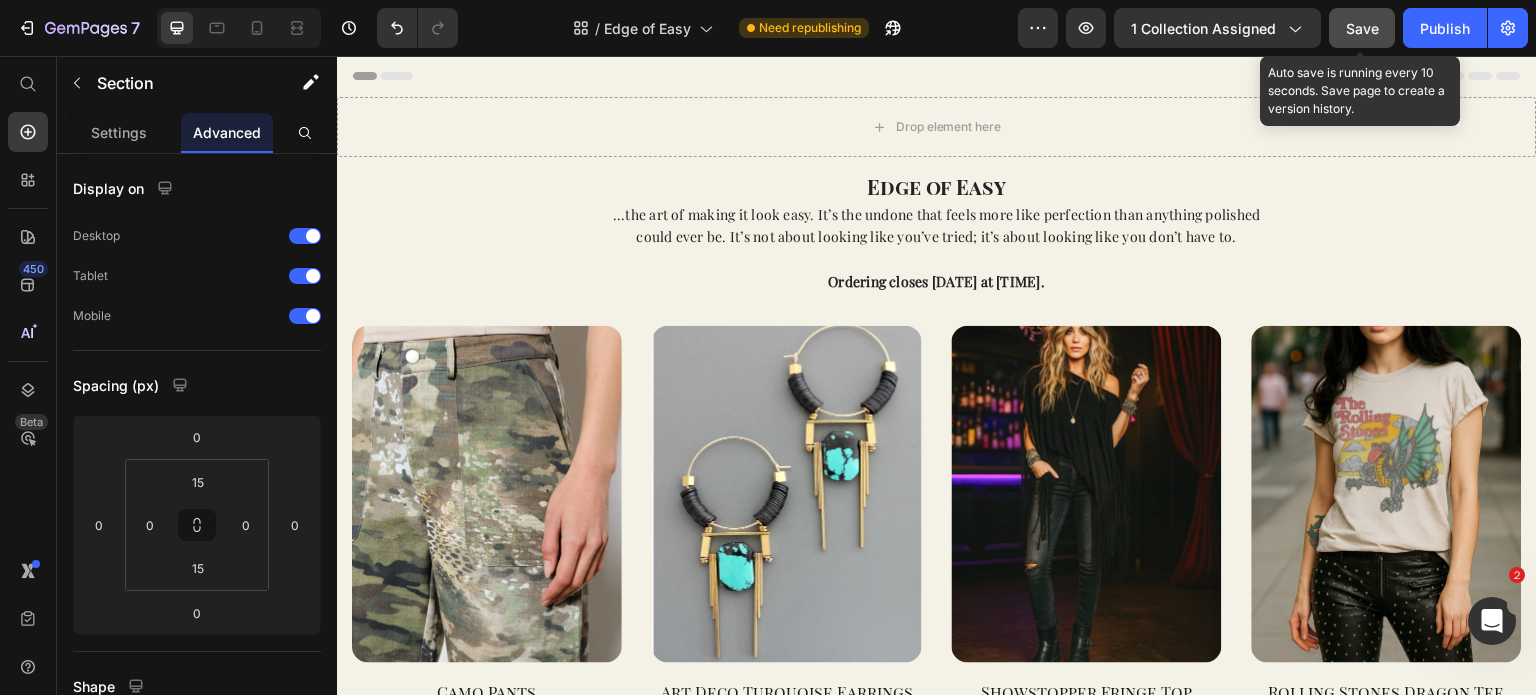 click on "Save" at bounding box center [1362, 28] 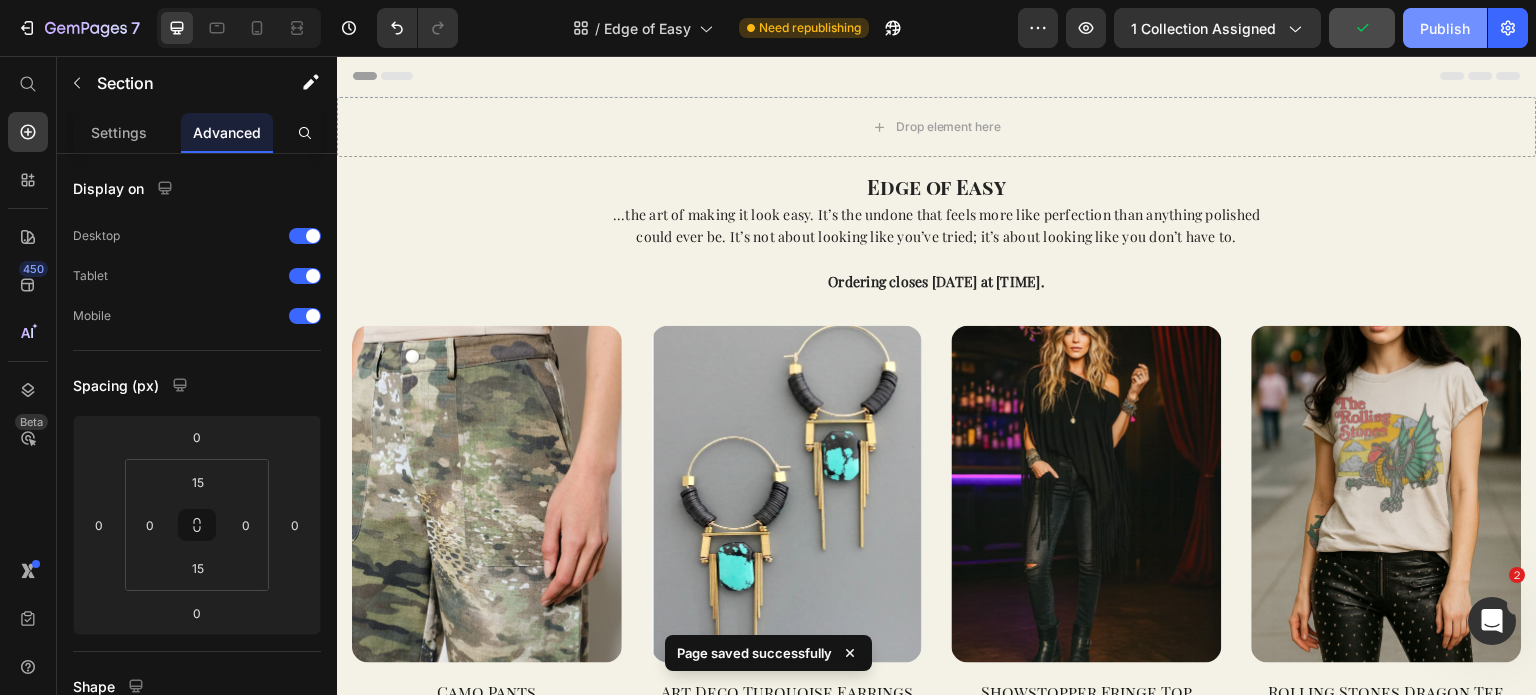 click on "Publish" at bounding box center (1445, 28) 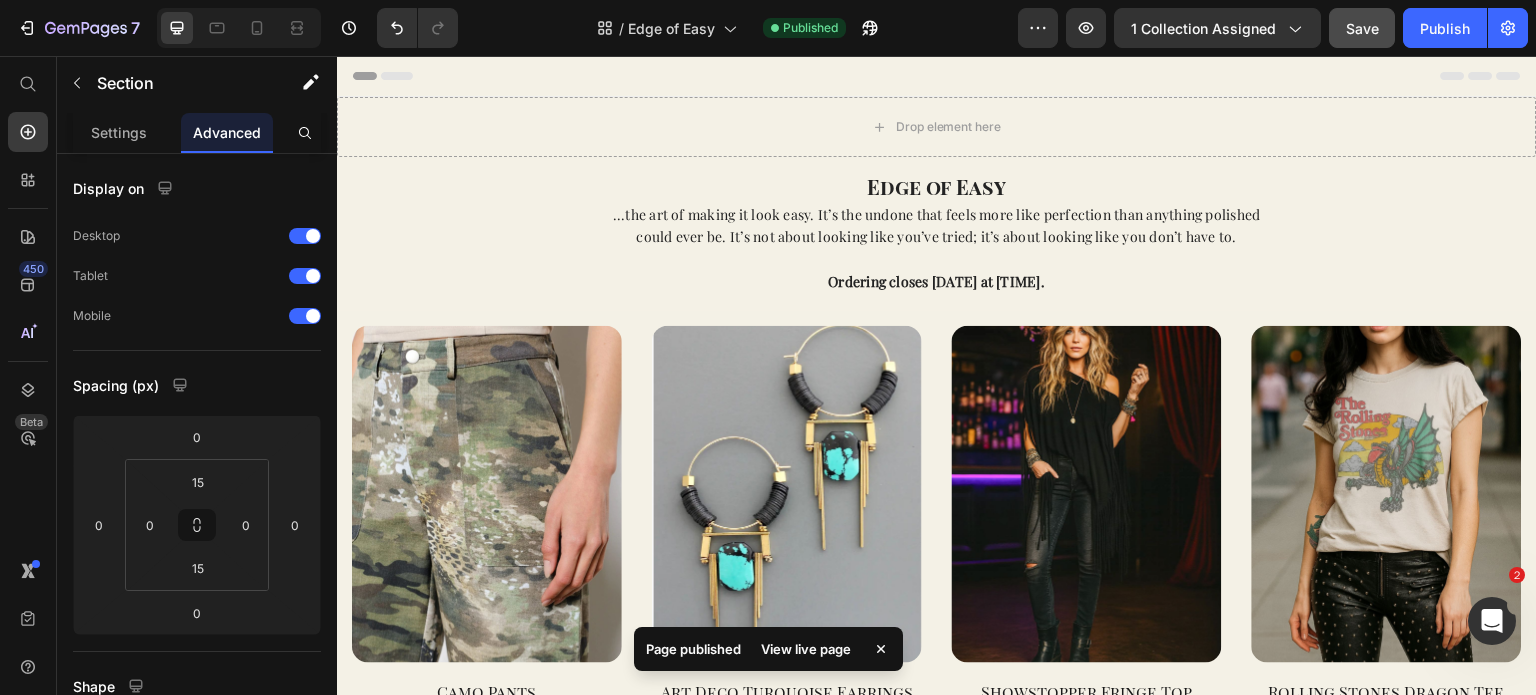 click on "View live page" at bounding box center [806, 649] 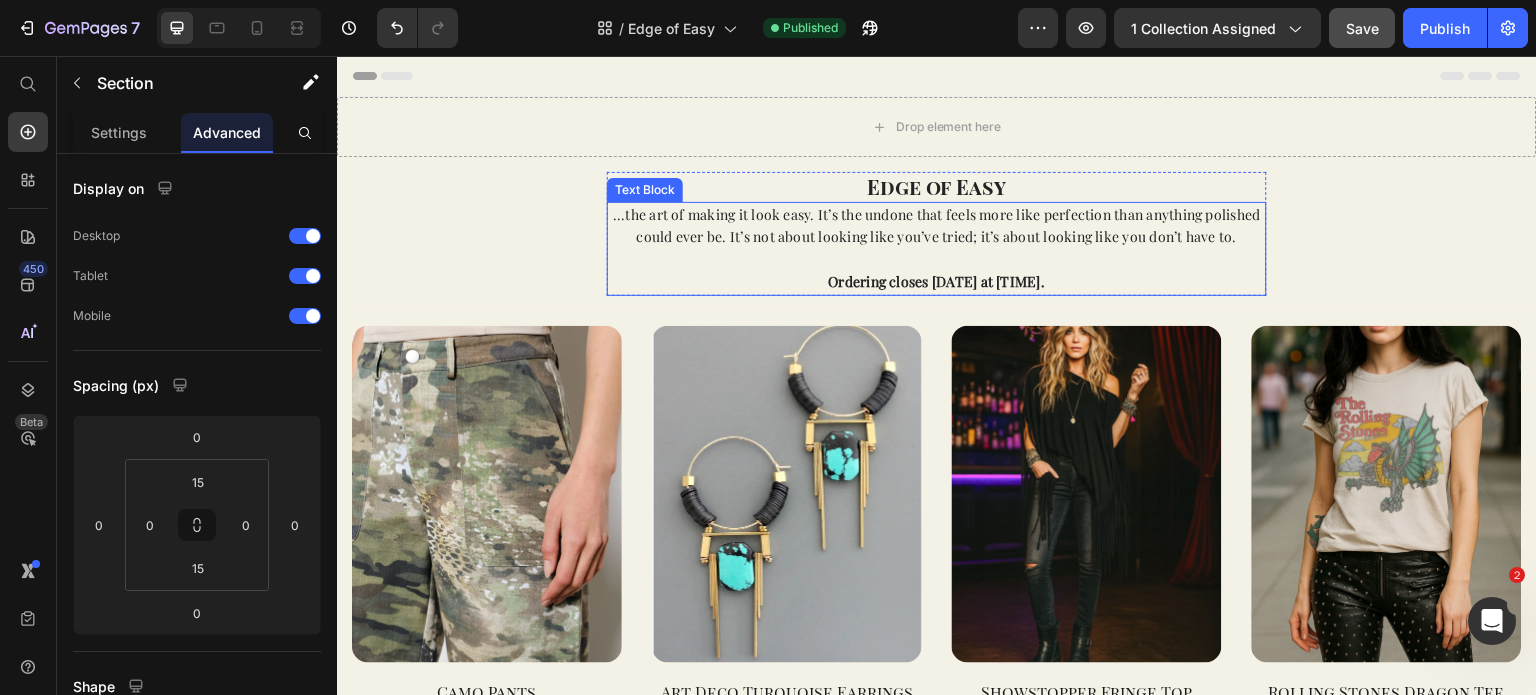 click on "Ordering closes [DATE] at [TIME]." at bounding box center (937, 281) 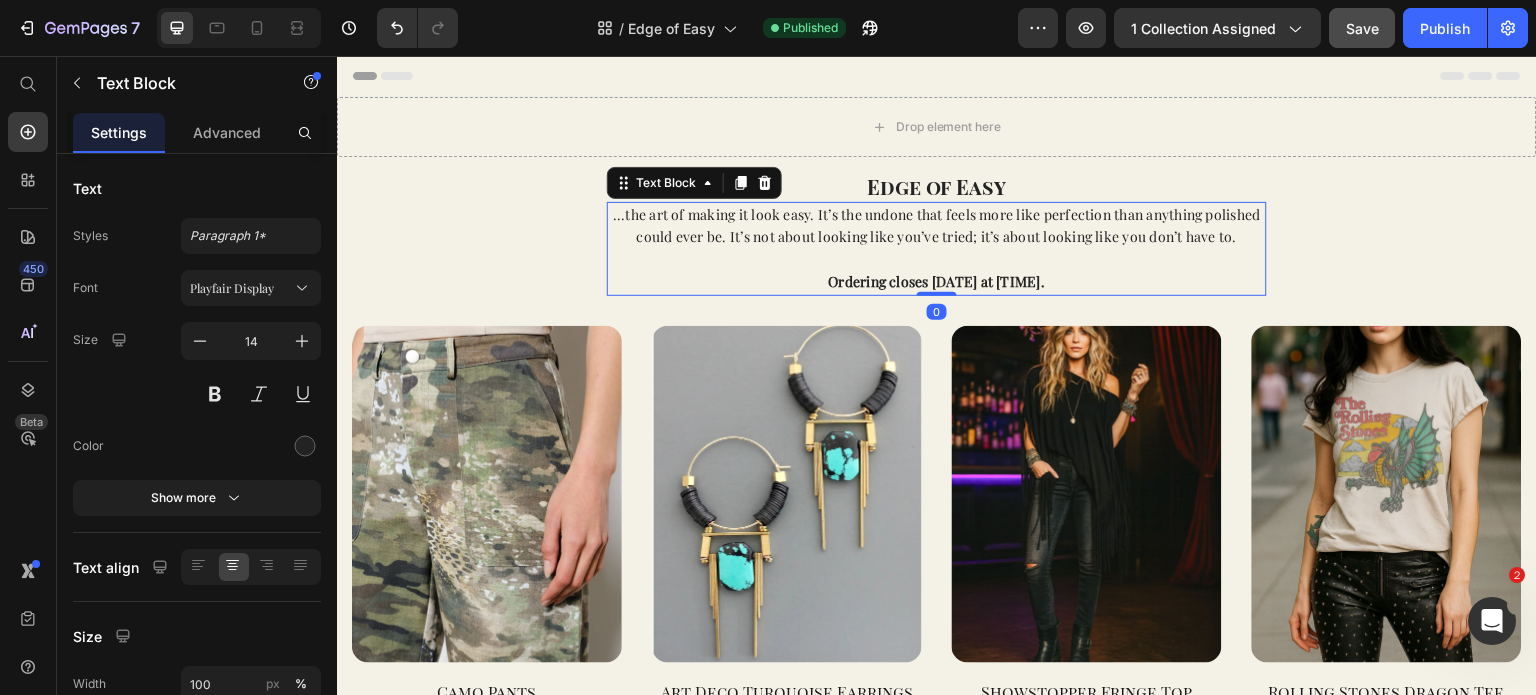 click on "Ordering closes [DATE] at [TIME]." at bounding box center [937, 281] 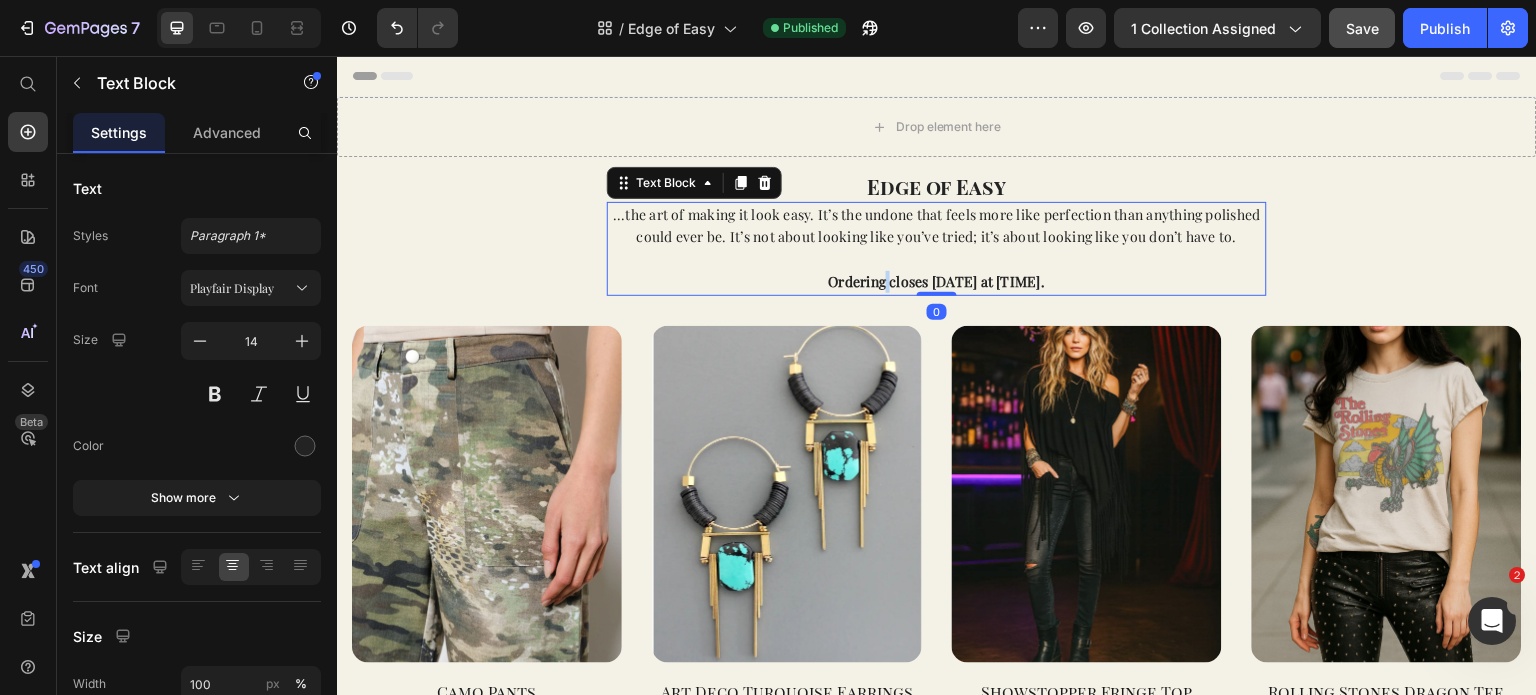 click on "Ordering closes [DATE] at [TIME]." at bounding box center (937, 281) 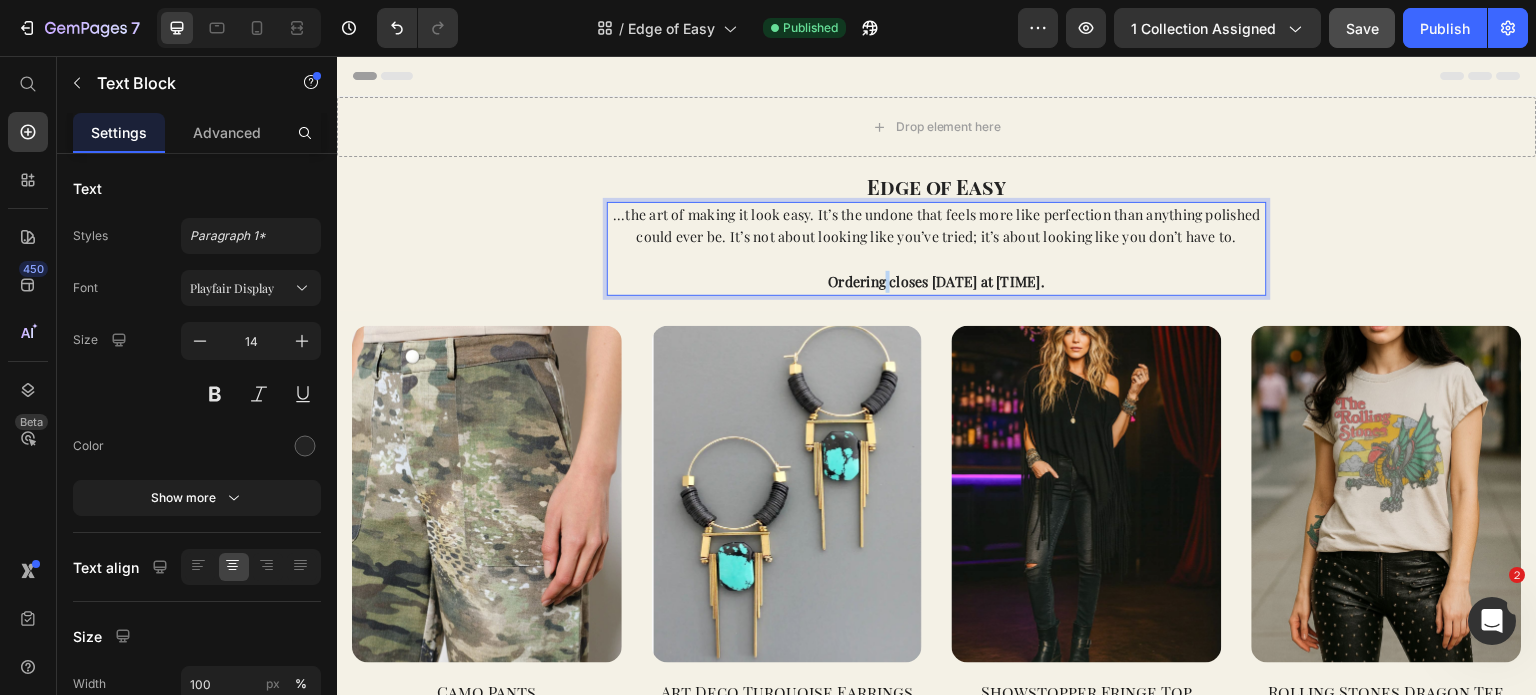click on "Ordering closes [DATE] at [TIME]." at bounding box center (937, 281) 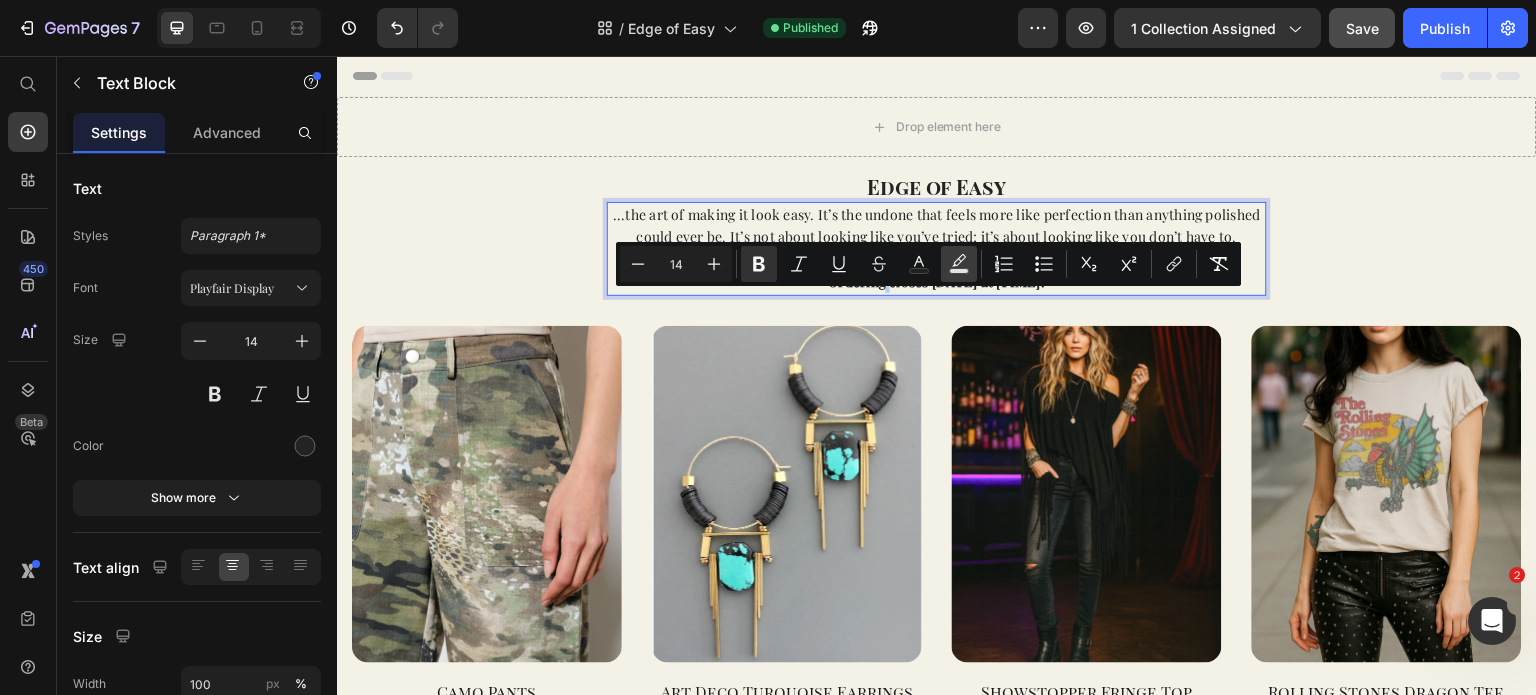 click 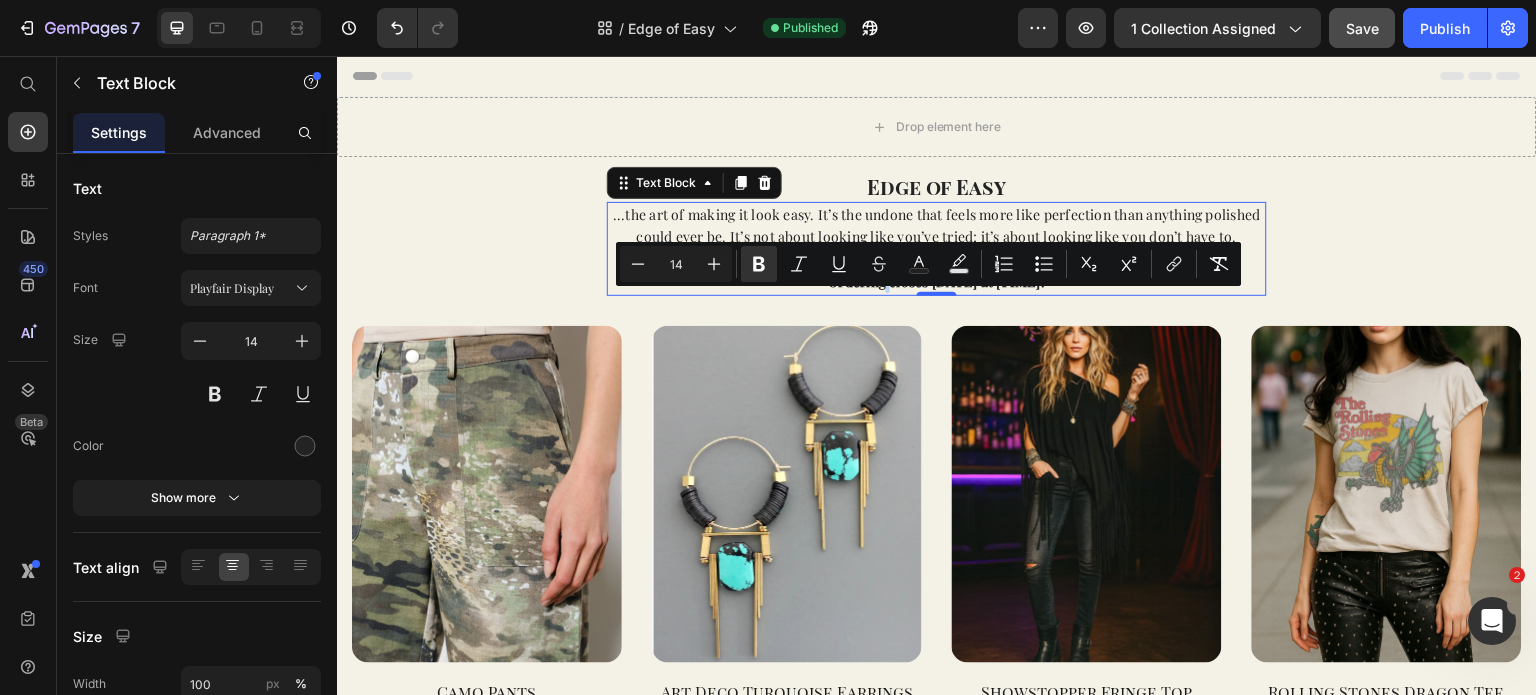 click on "Ordering closes [DATE] at [TIME]." at bounding box center (937, 281) 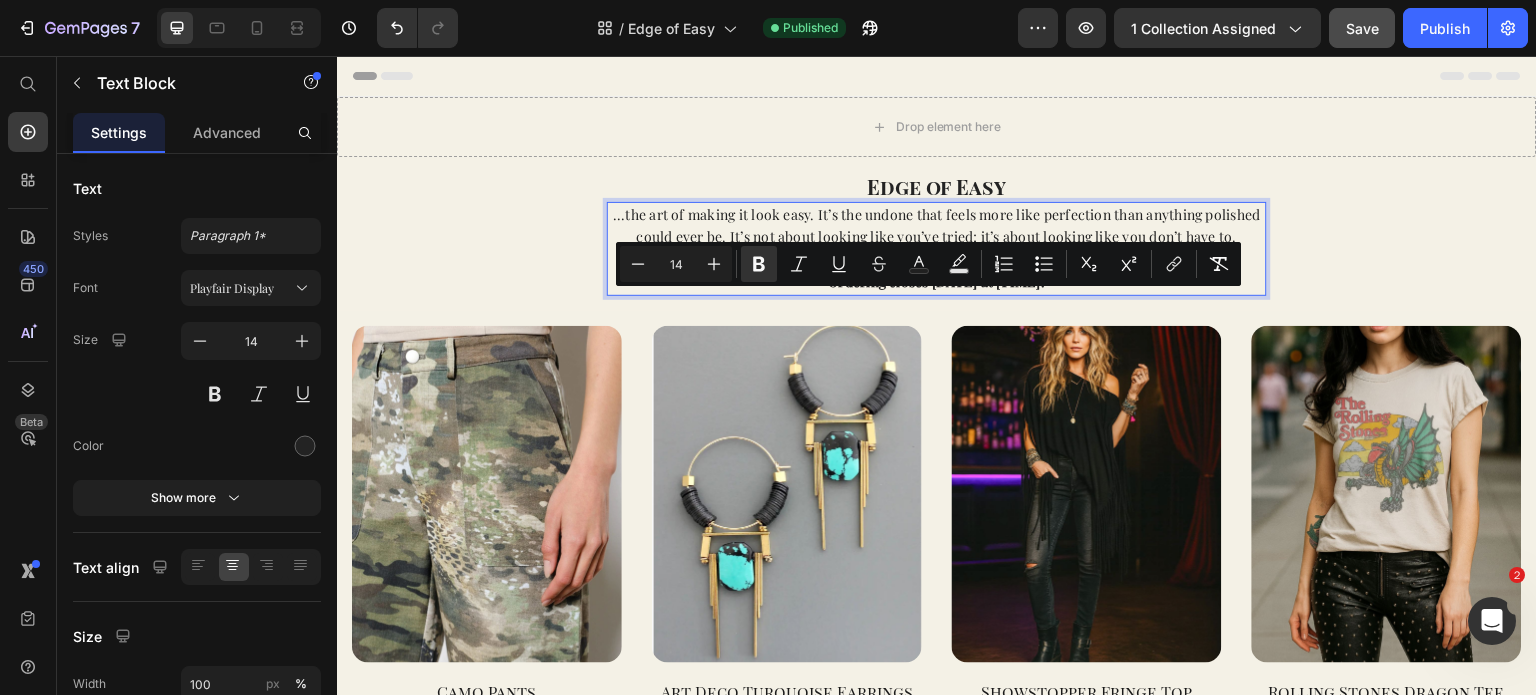 drag, startPoint x: 823, startPoint y: 303, endPoint x: 1043, endPoint y: 302, distance: 220.00227 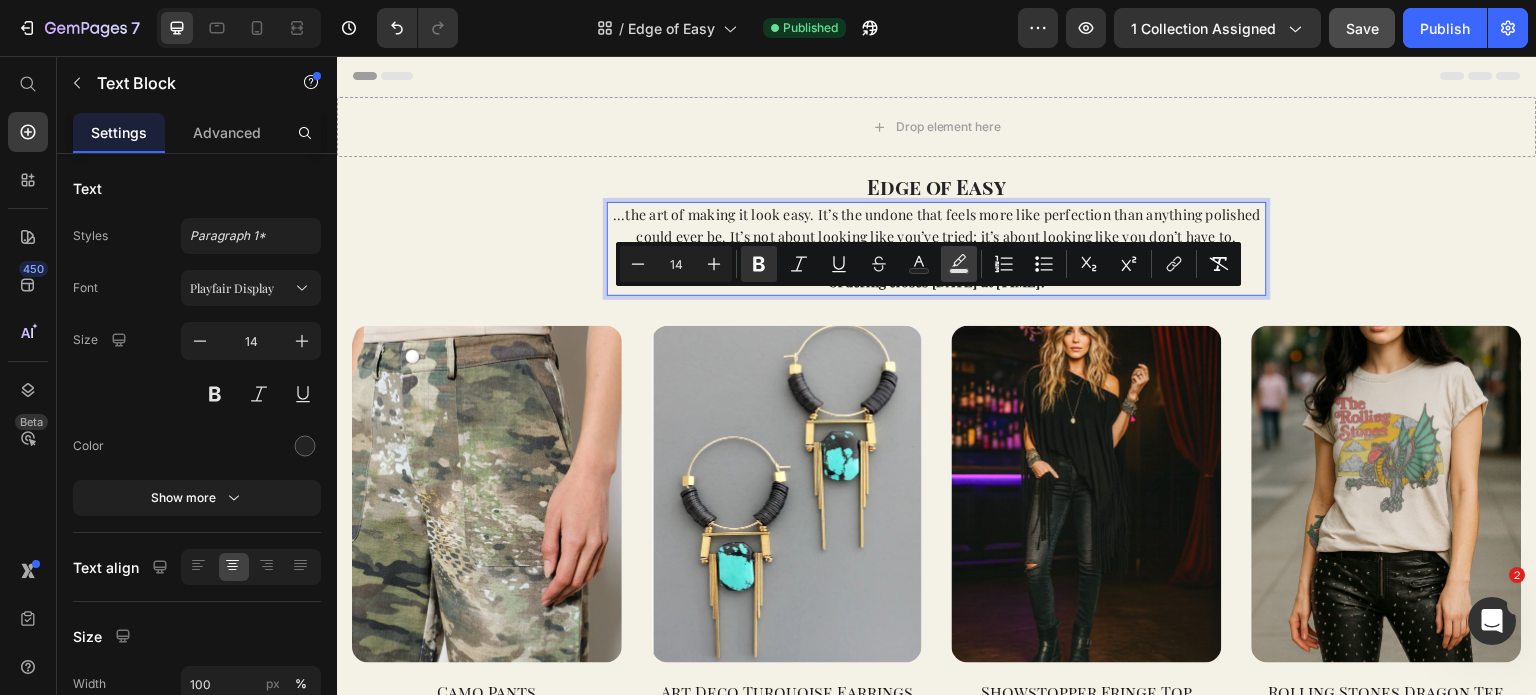 click 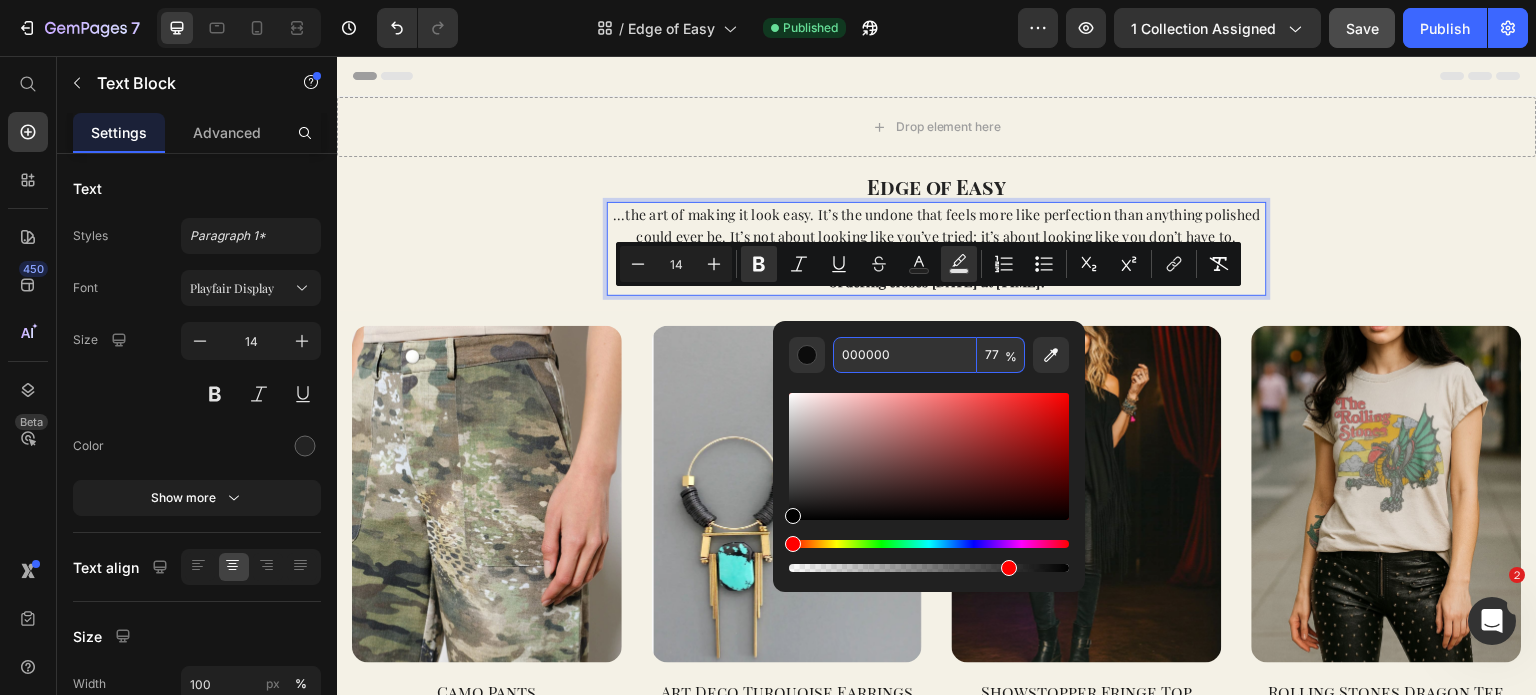 click on "000000" at bounding box center (905, 355) 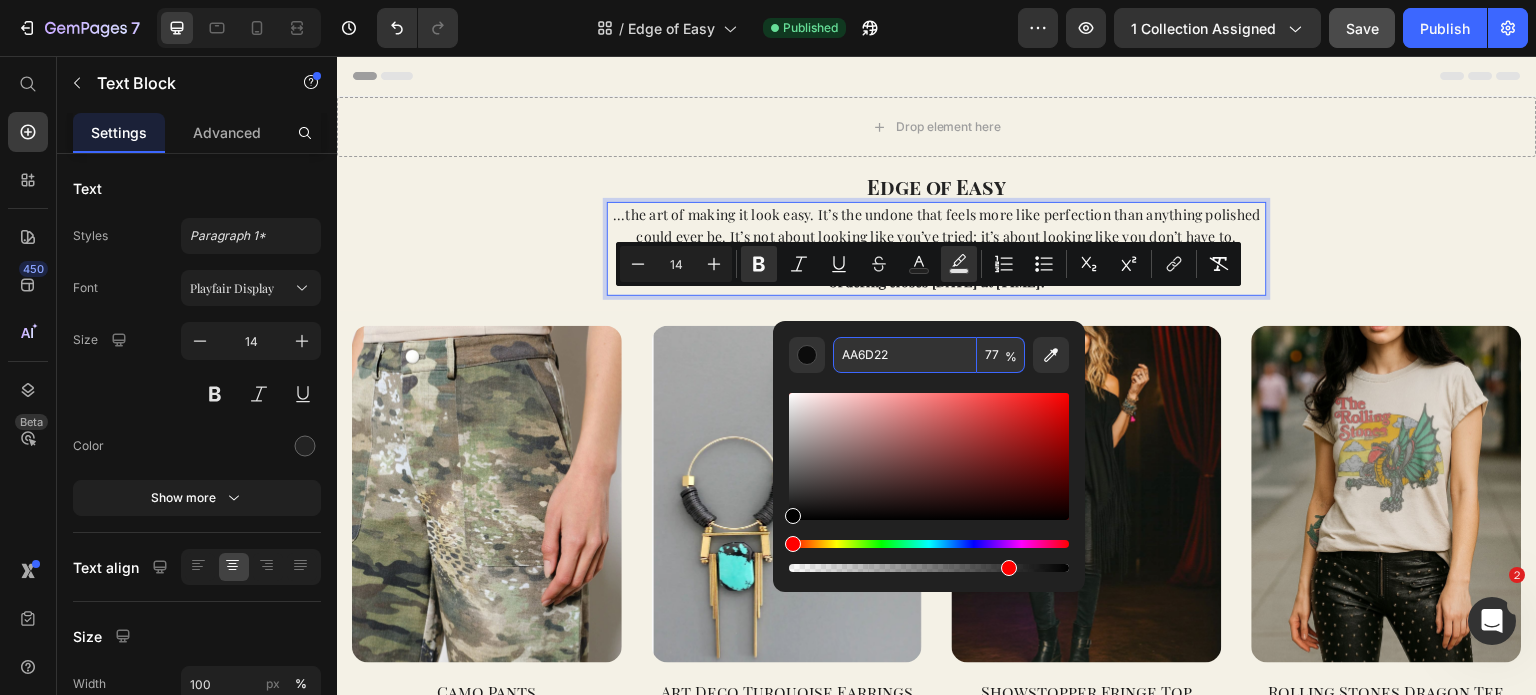 type on "AA6D22" 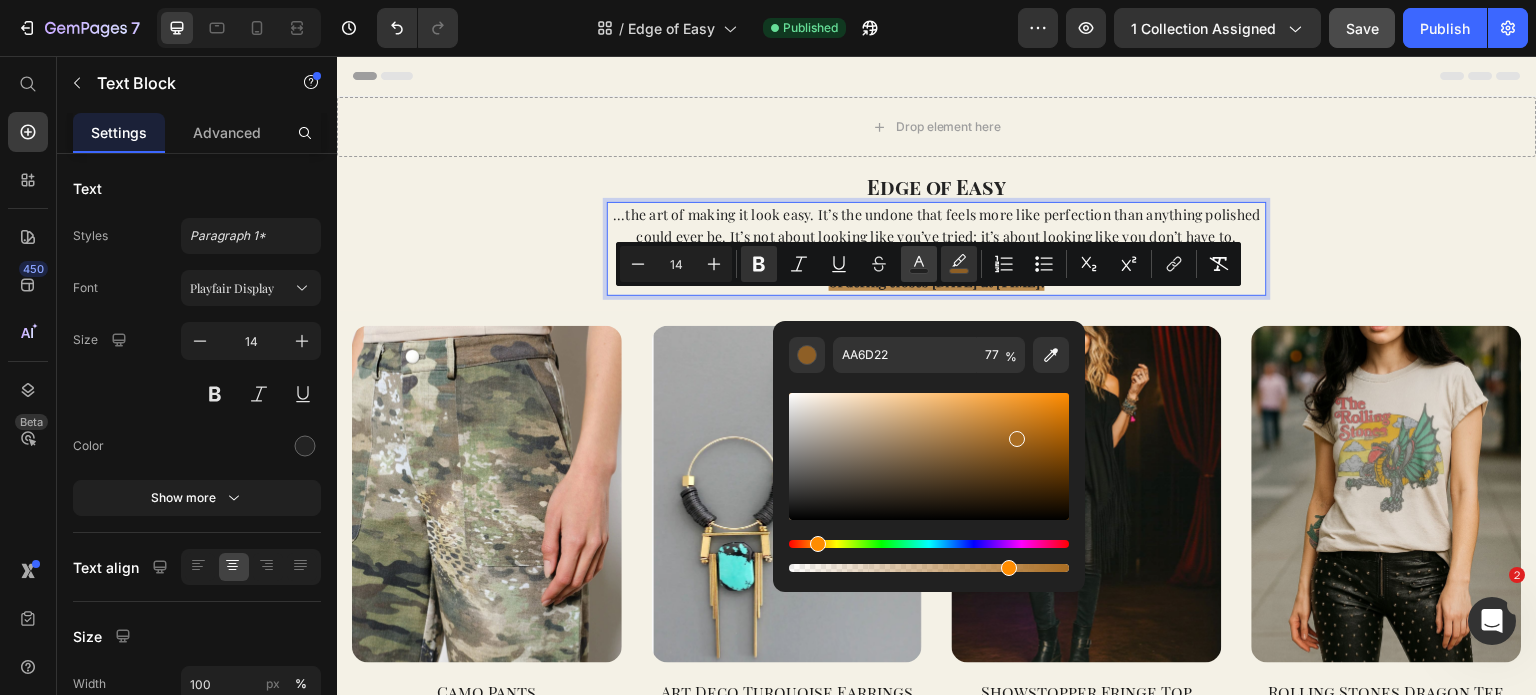 click 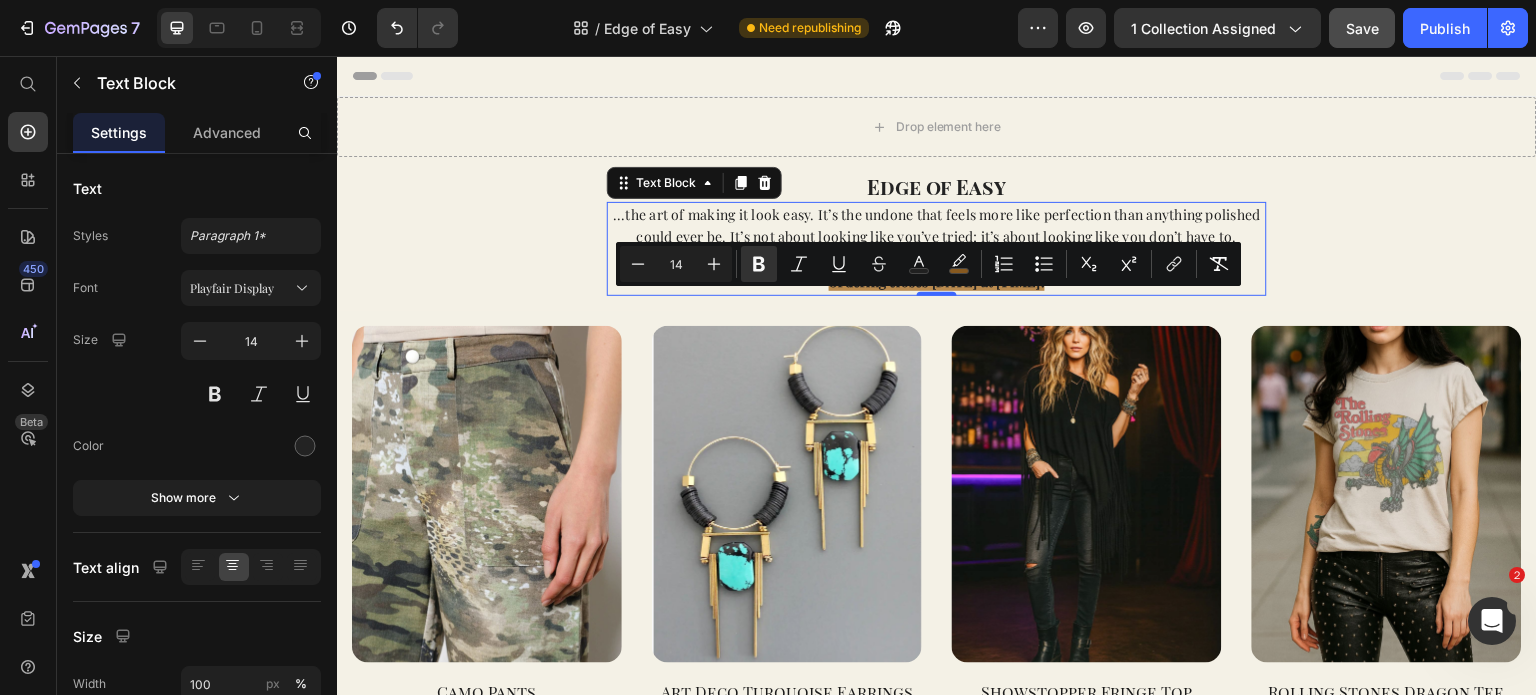 click on "Ordering closes [DATE] at [TIME]." at bounding box center [937, 281] 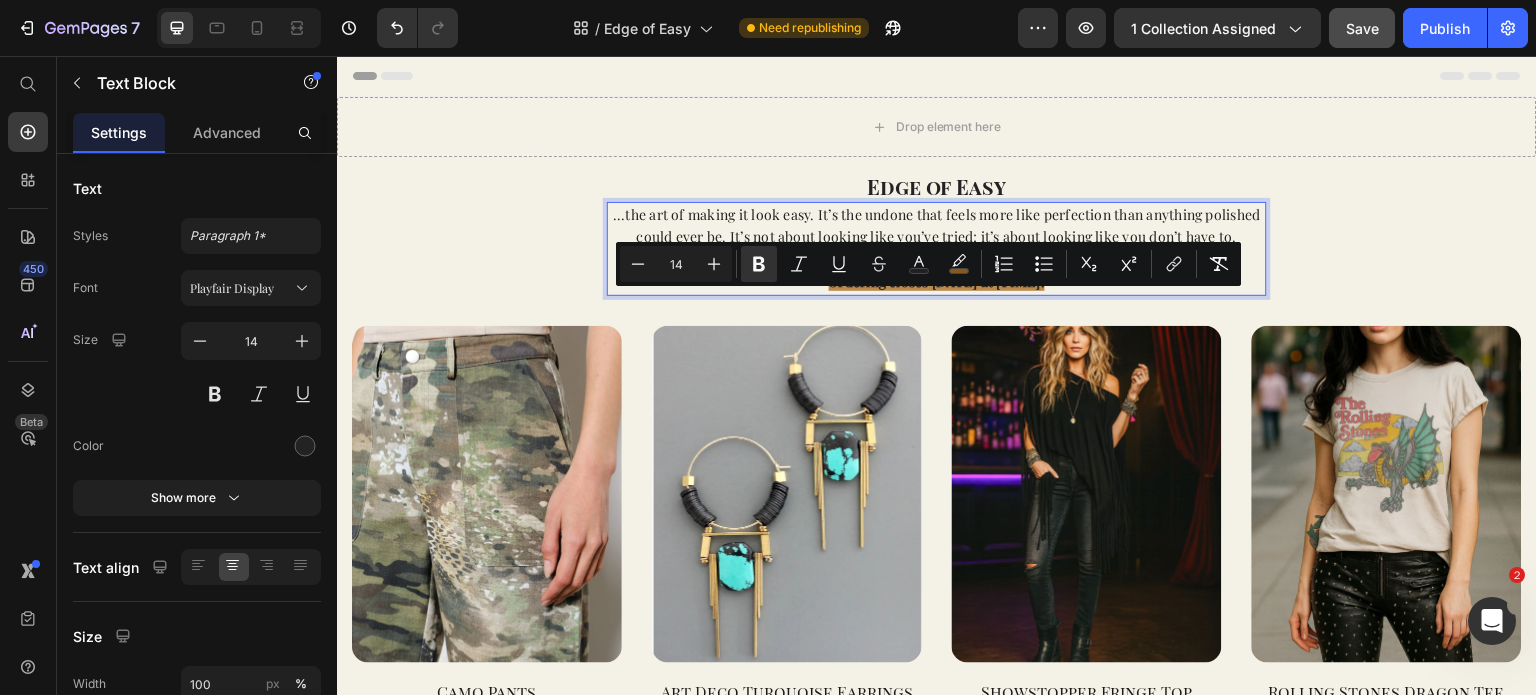 drag, startPoint x: 826, startPoint y: 305, endPoint x: 1036, endPoint y: 303, distance: 210.00952 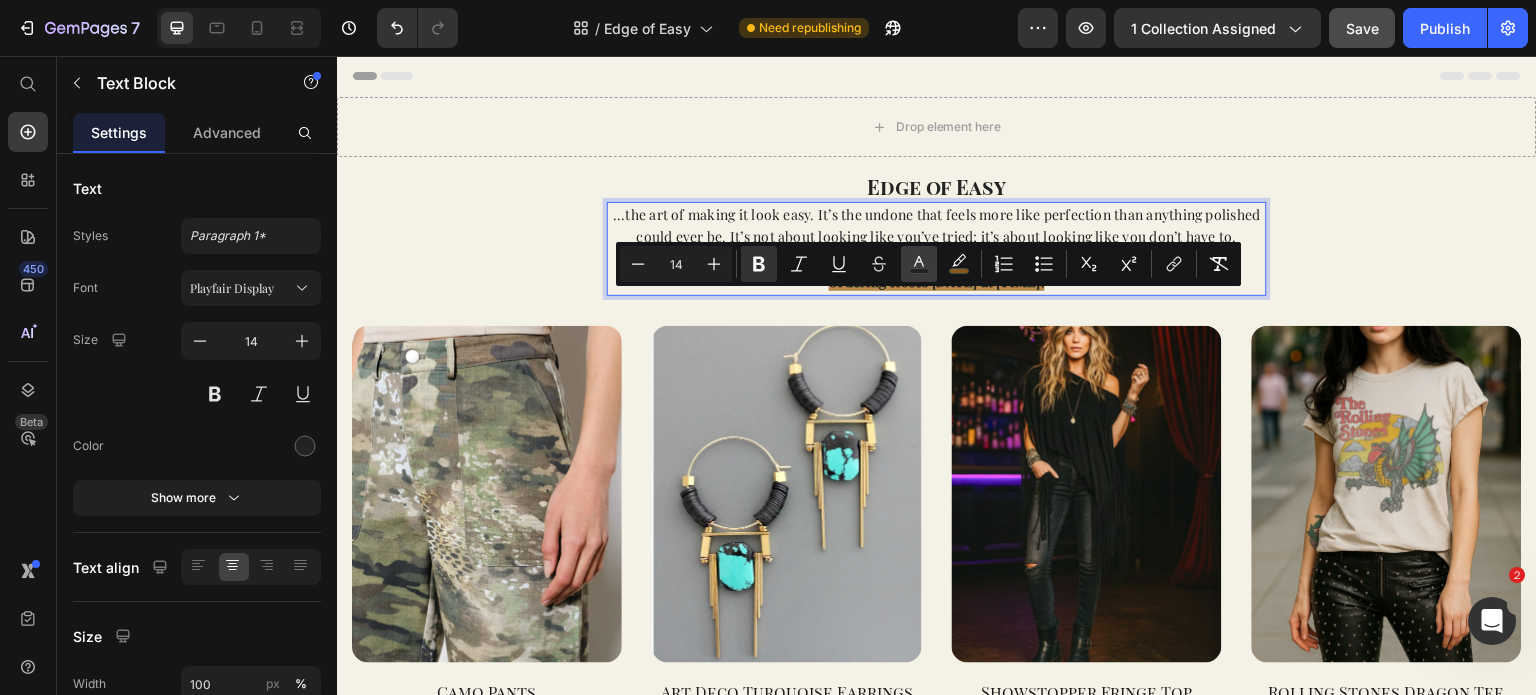 click 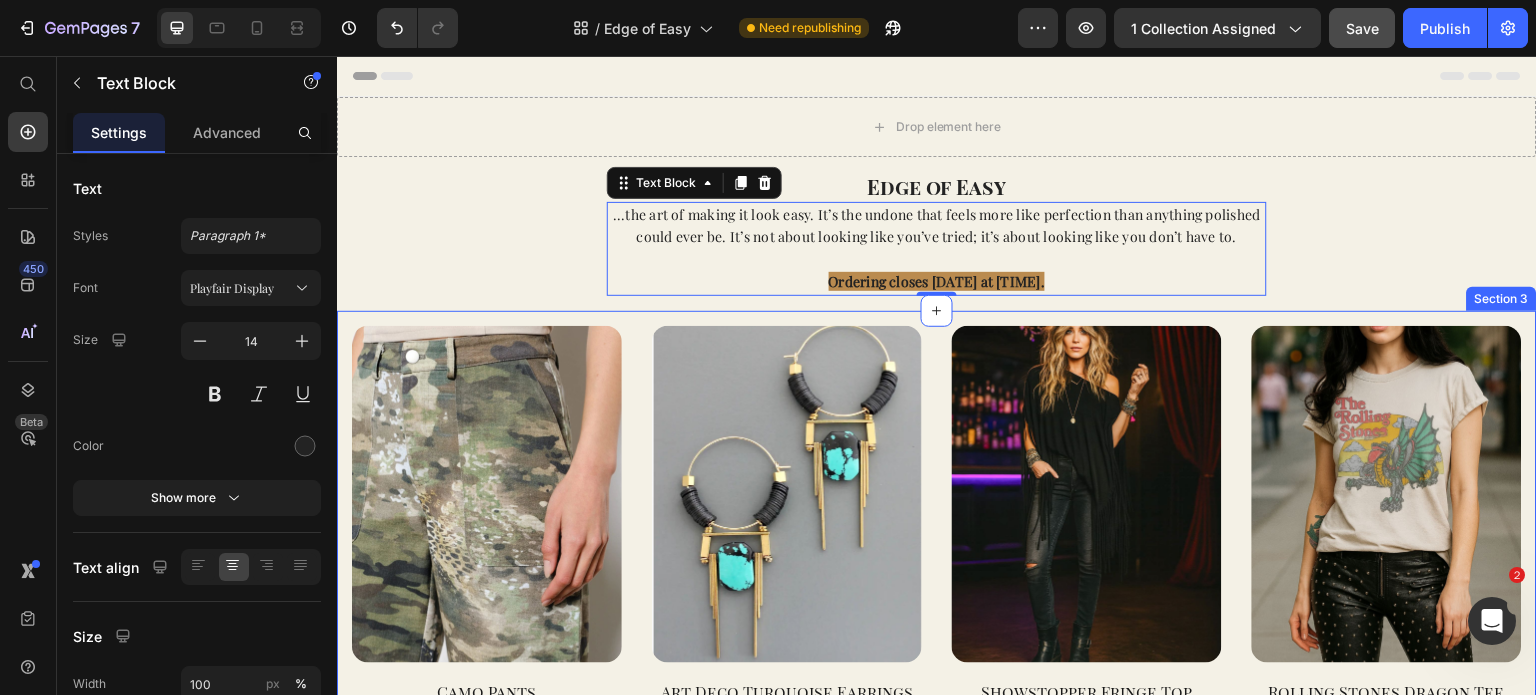 drag, startPoint x: 1201, startPoint y: 389, endPoint x: 866, endPoint y: 346, distance: 337.7484 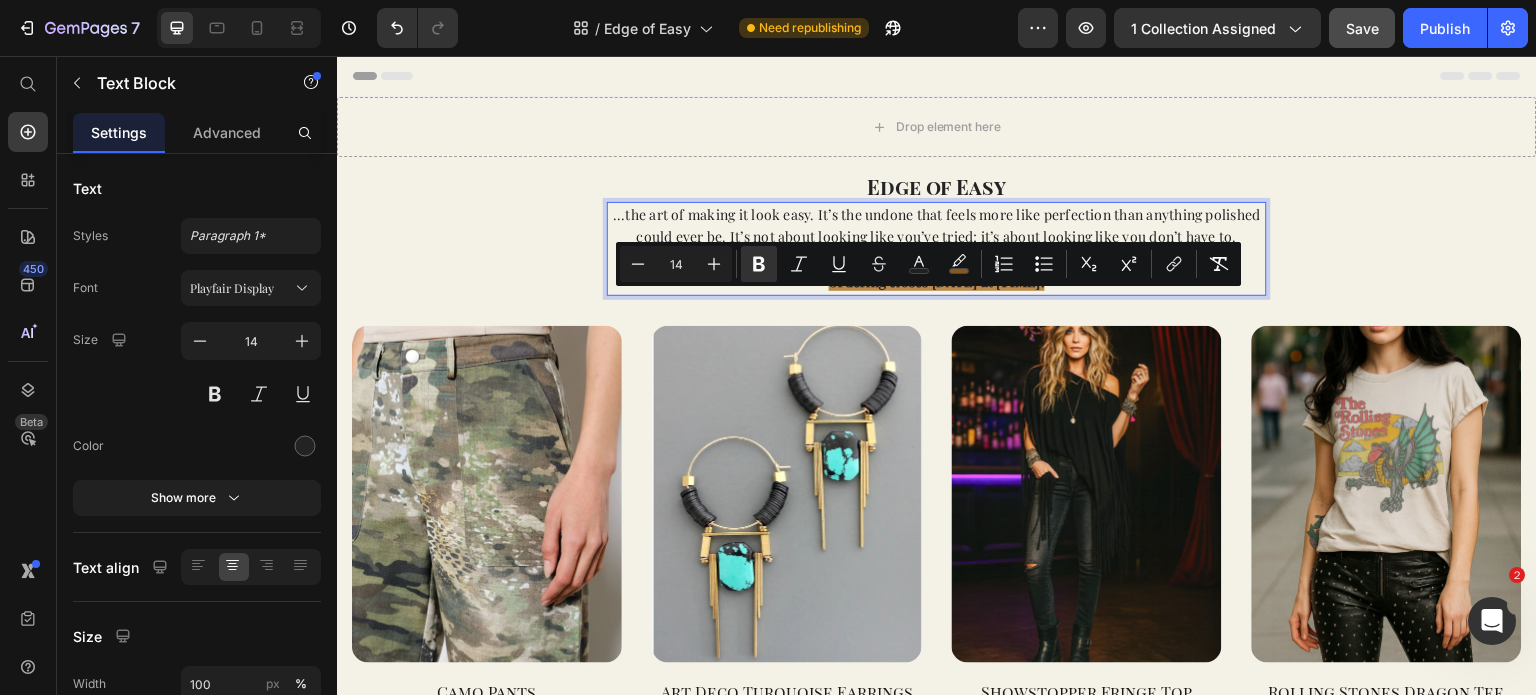 click on "Ordering closes [DATE] at [TIME]." at bounding box center [937, 281] 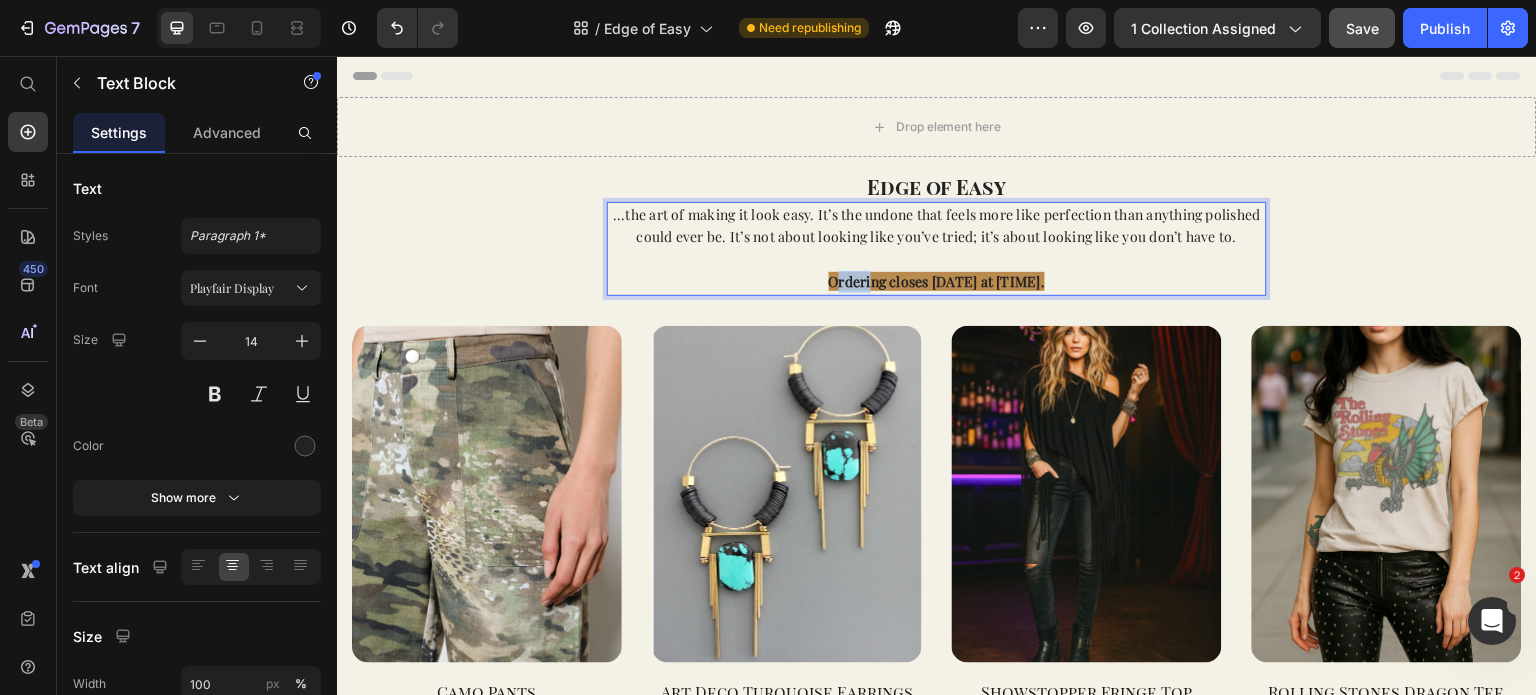 drag, startPoint x: 868, startPoint y: 302, endPoint x: 830, endPoint y: 304, distance: 38.052597 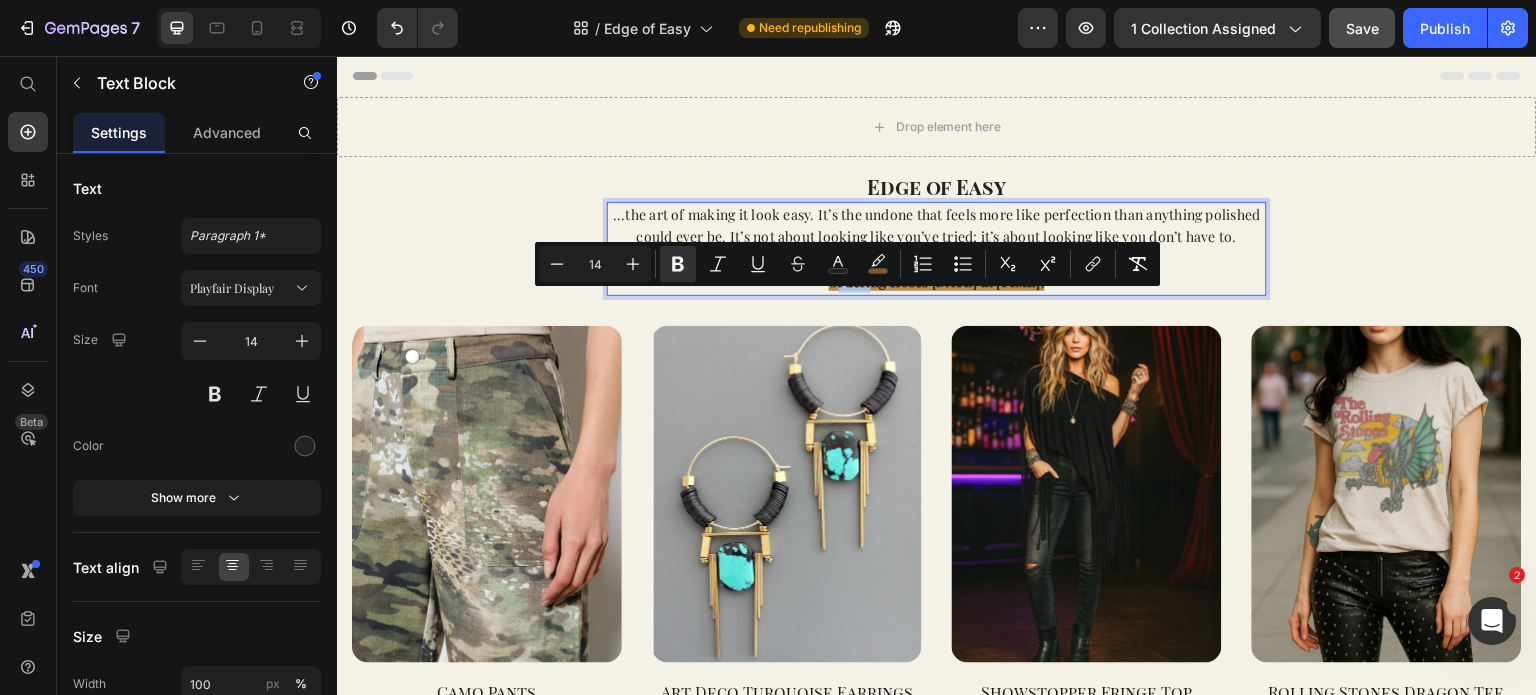 click on "Ordering closes [DATE] at [TIME]." at bounding box center (937, 281) 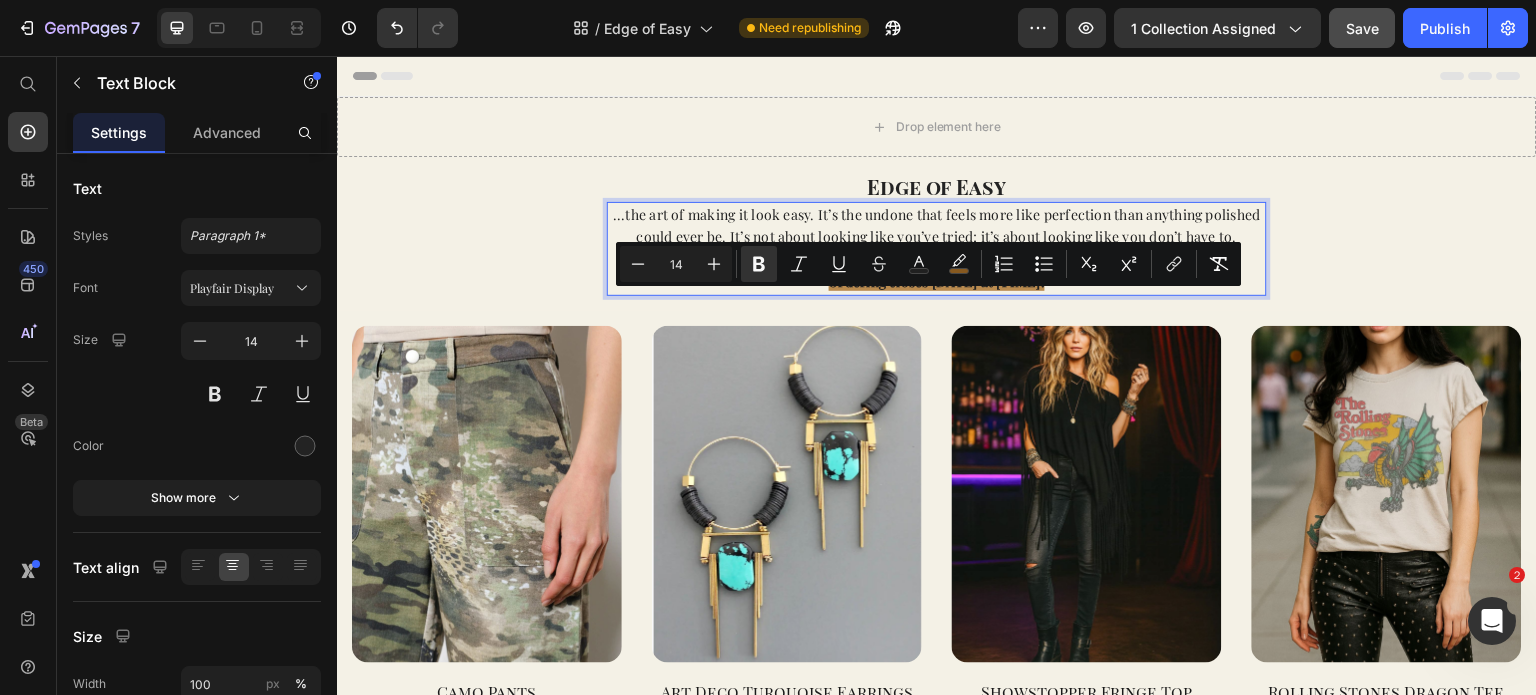 drag, startPoint x: 825, startPoint y: 305, endPoint x: 1036, endPoint y: 311, distance: 211.0853 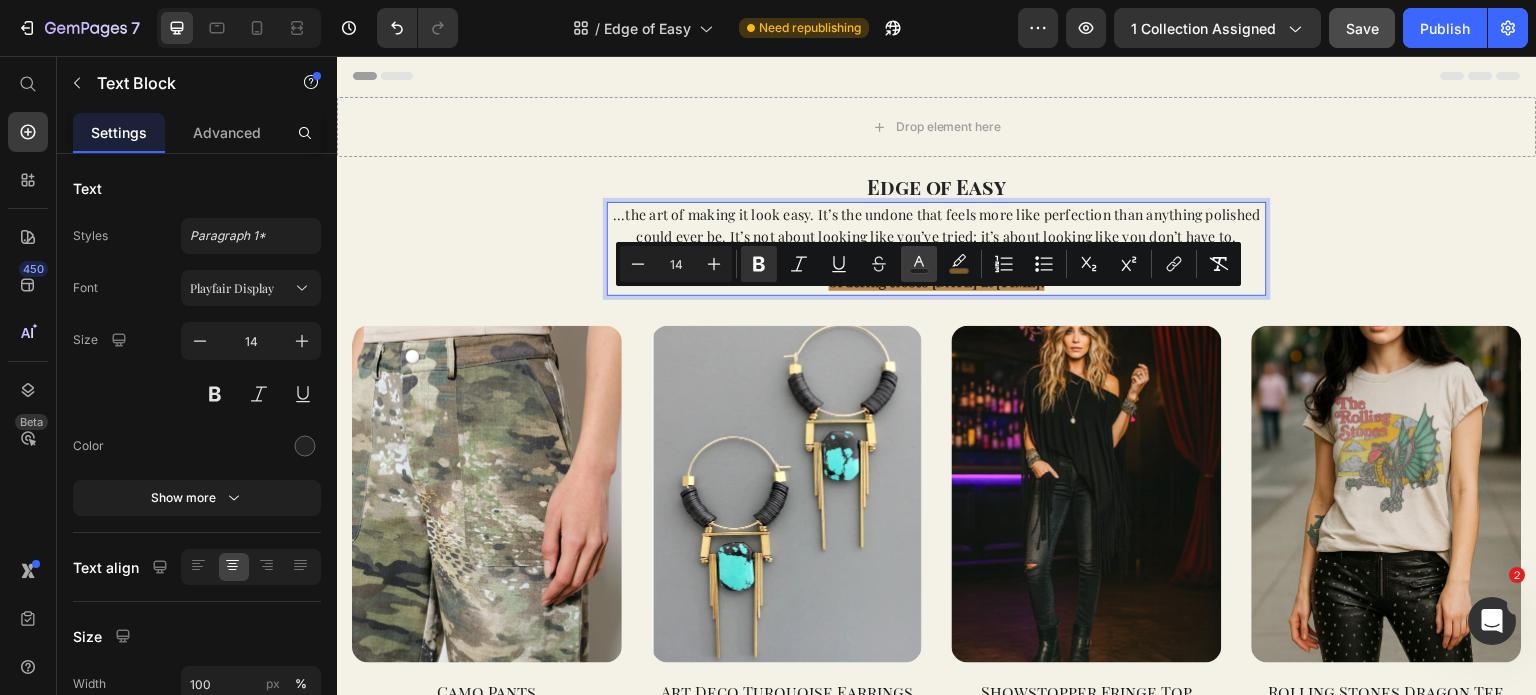 click 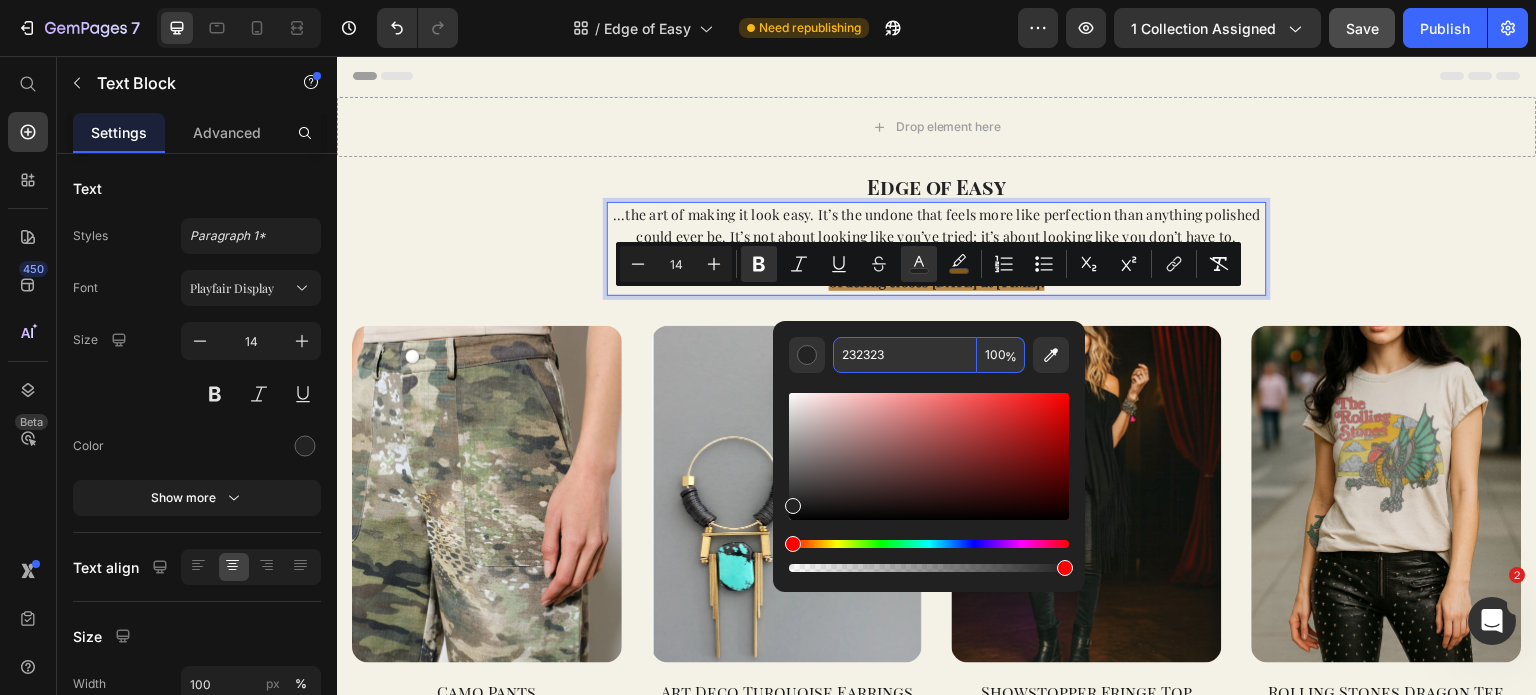 click on "232323" at bounding box center (905, 355) 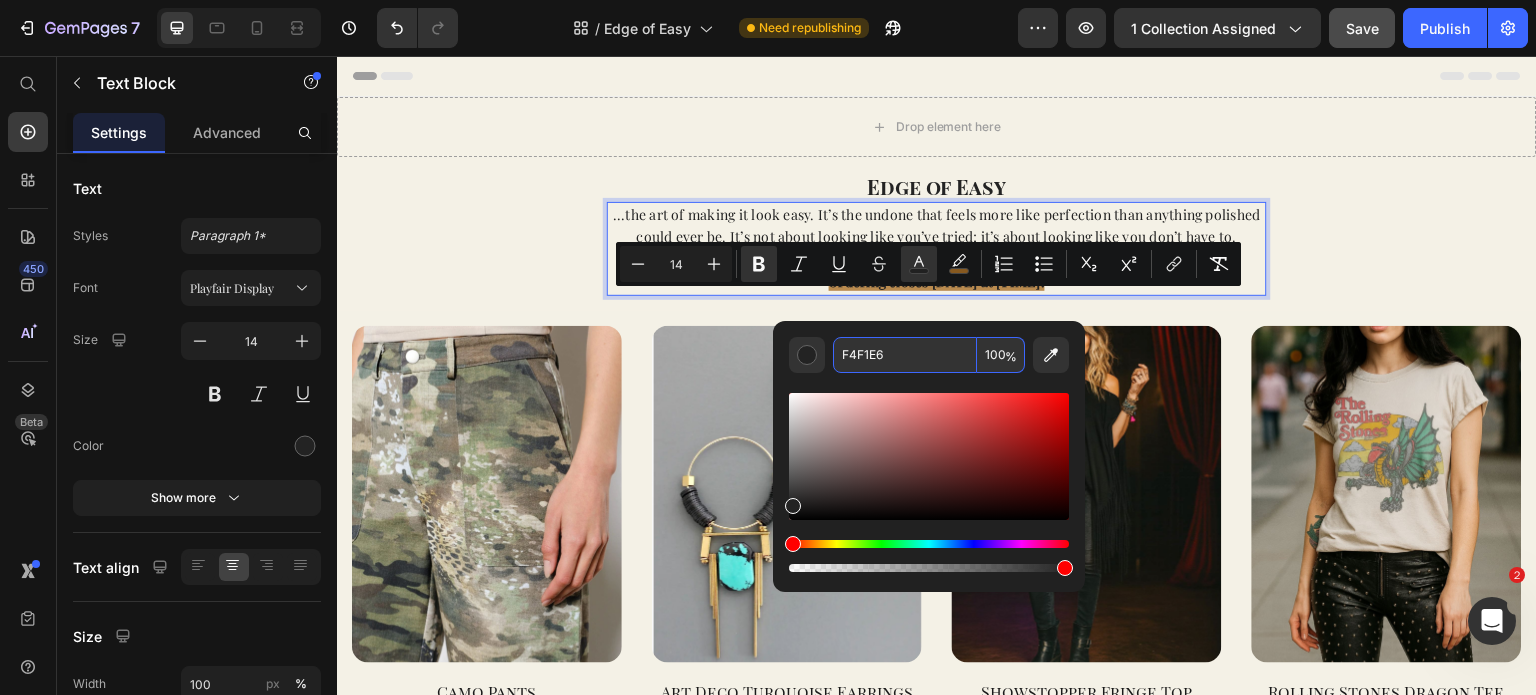 type on "F4F1E6" 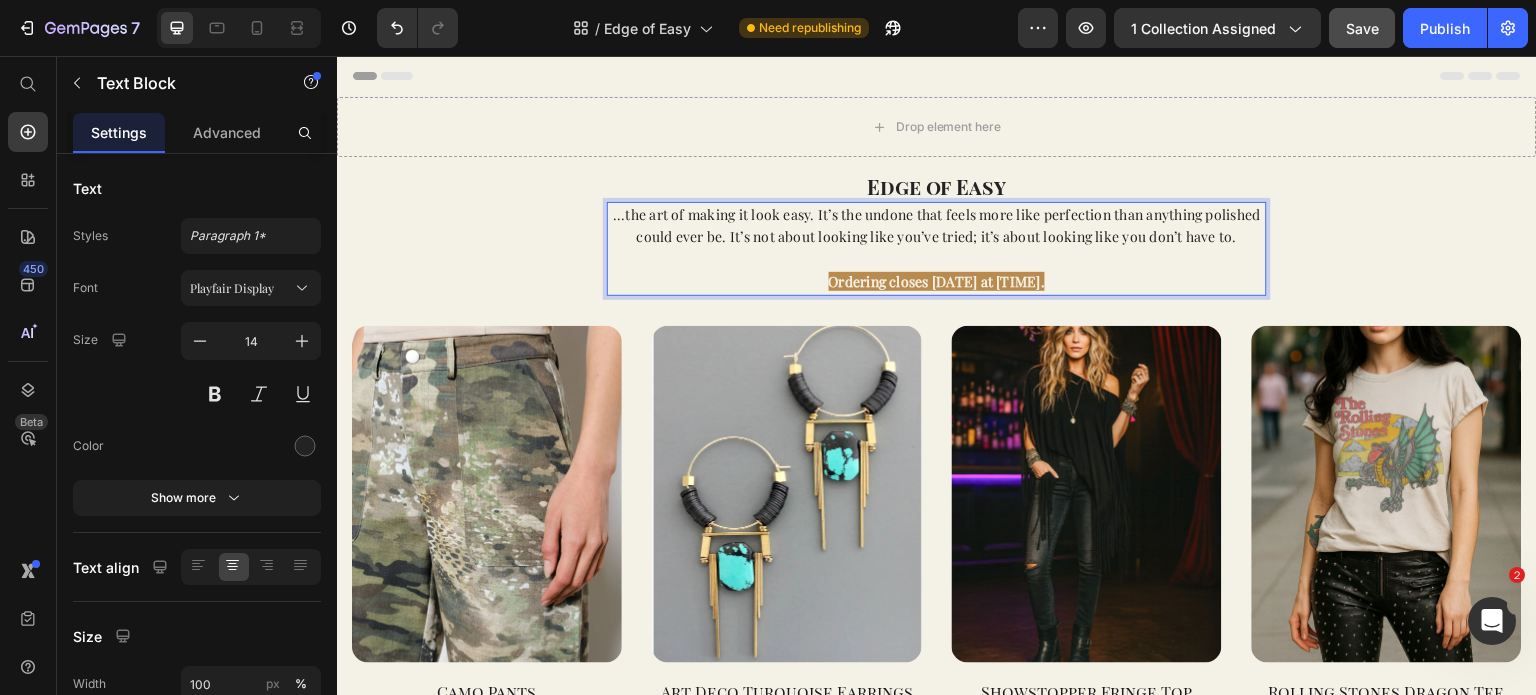 click at bounding box center [937, 260] 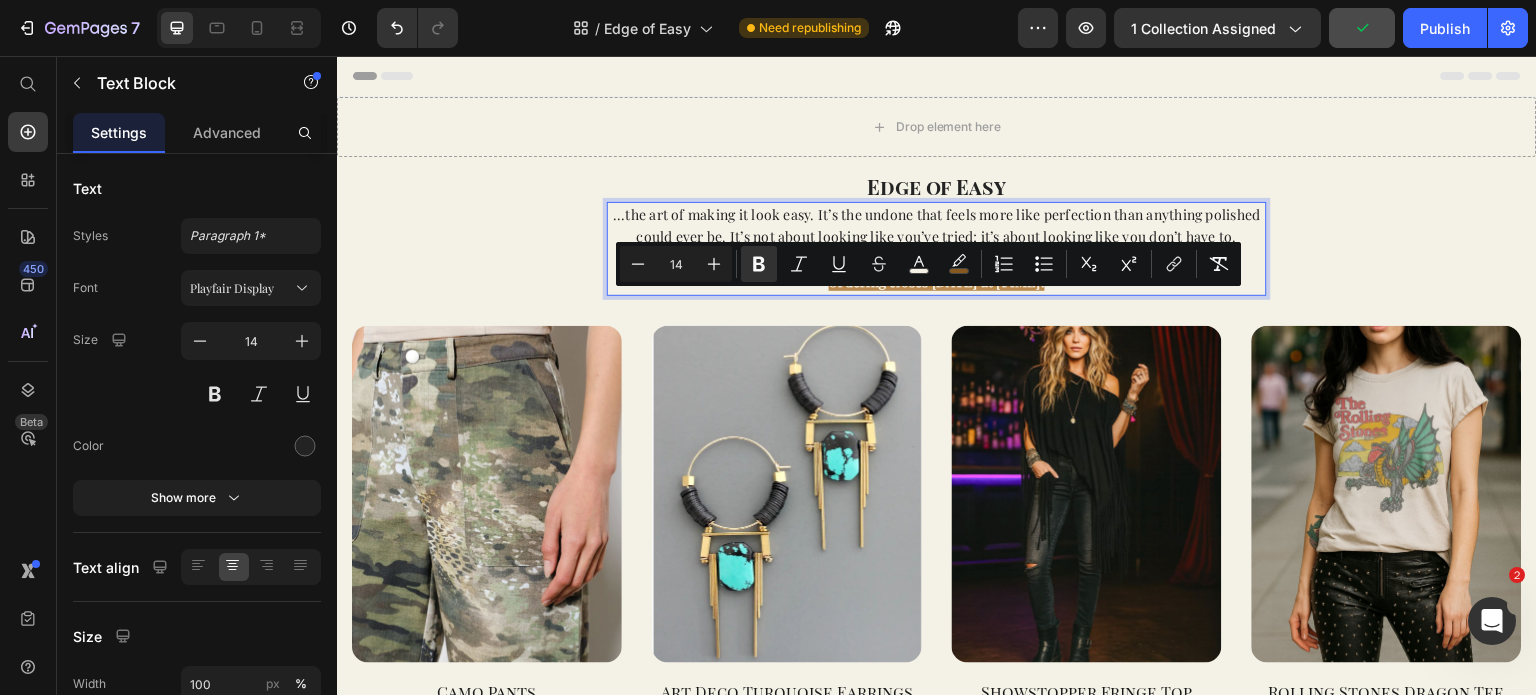 drag, startPoint x: 824, startPoint y: 307, endPoint x: 1039, endPoint y: 313, distance: 215.08371 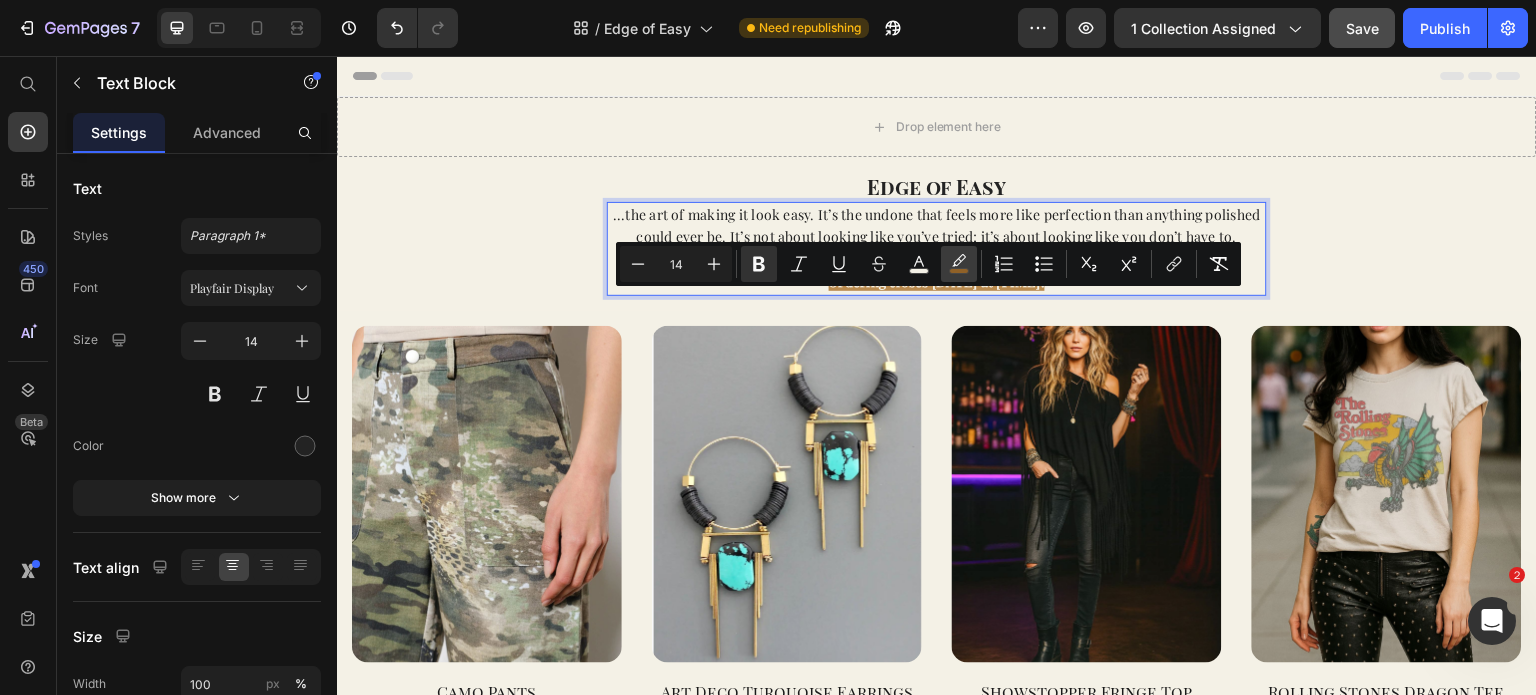 click 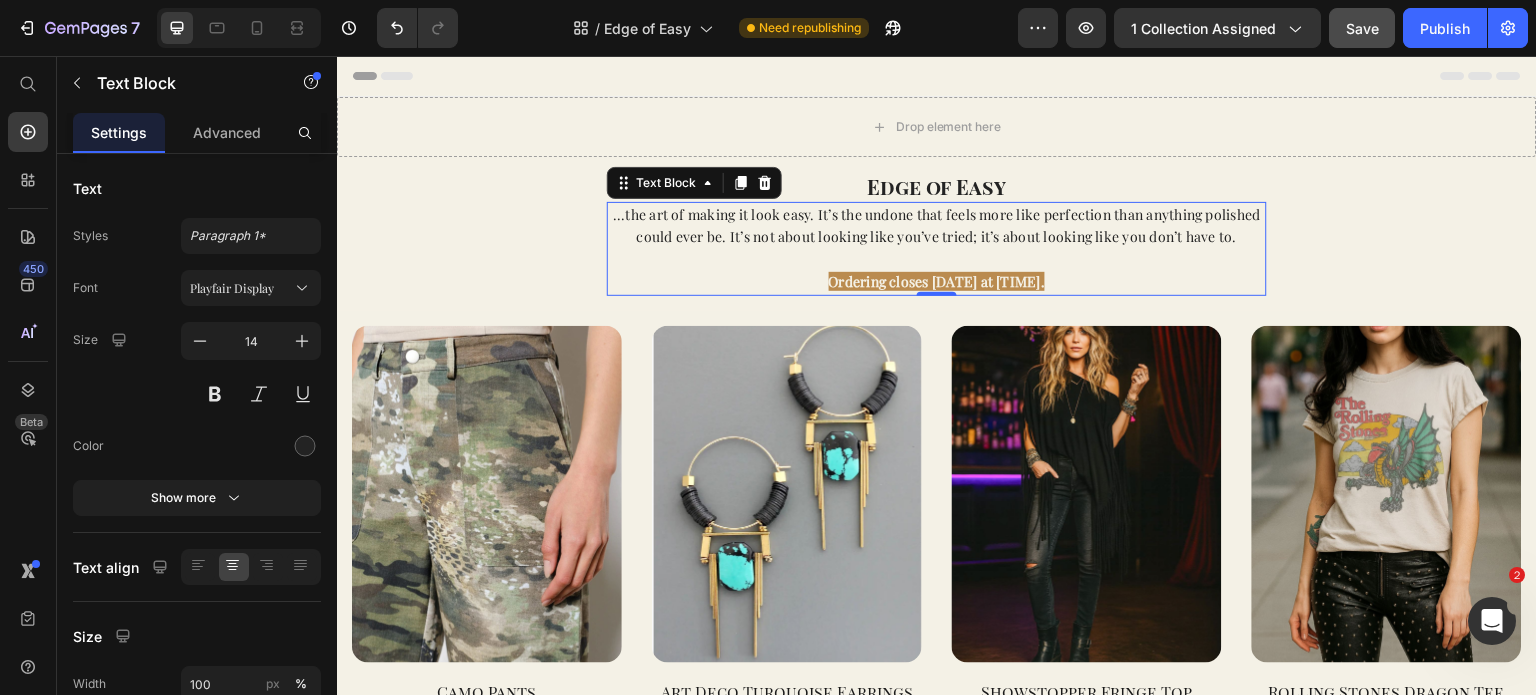 click on "Ordering closes [DATE] at [TIME]." at bounding box center [937, 281] 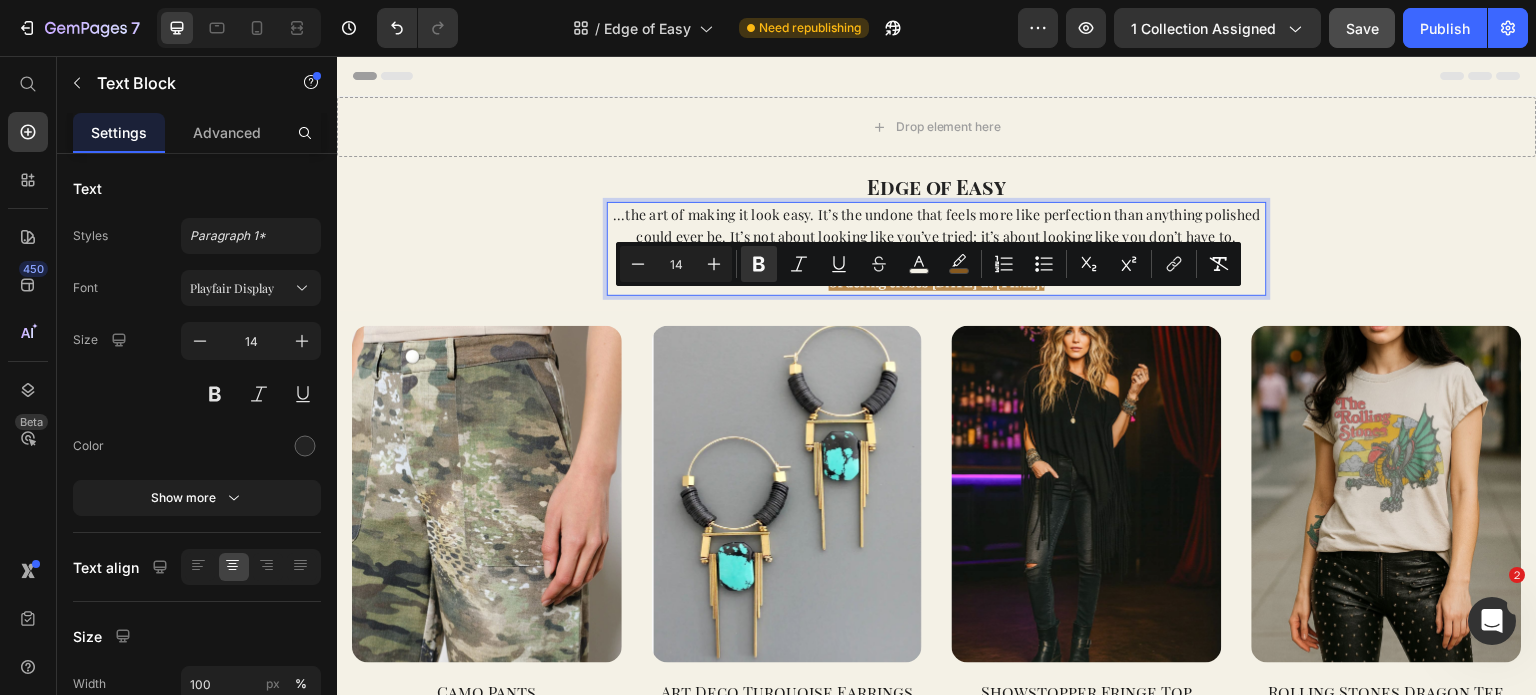 drag, startPoint x: 822, startPoint y: 308, endPoint x: 1038, endPoint y: 314, distance: 216.08331 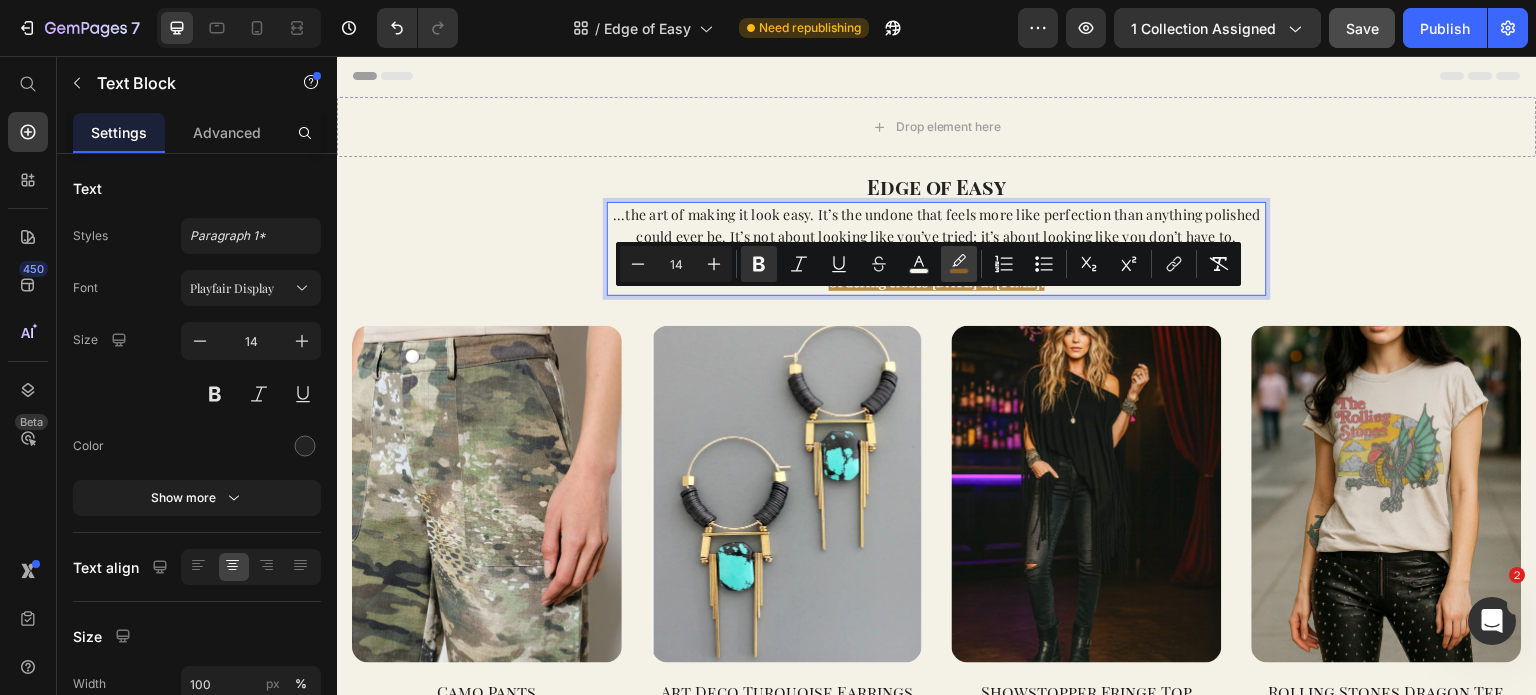 click 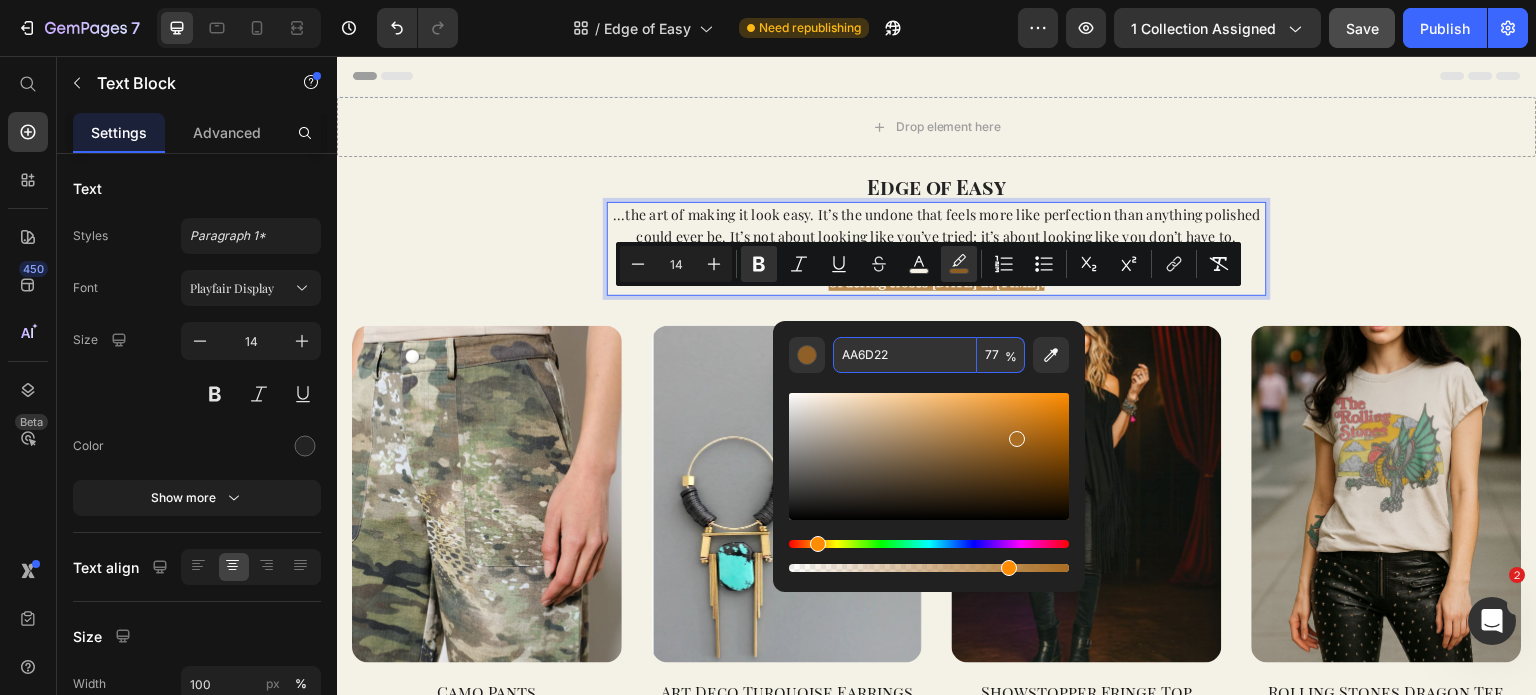 click on "AA6D22" at bounding box center (905, 355) 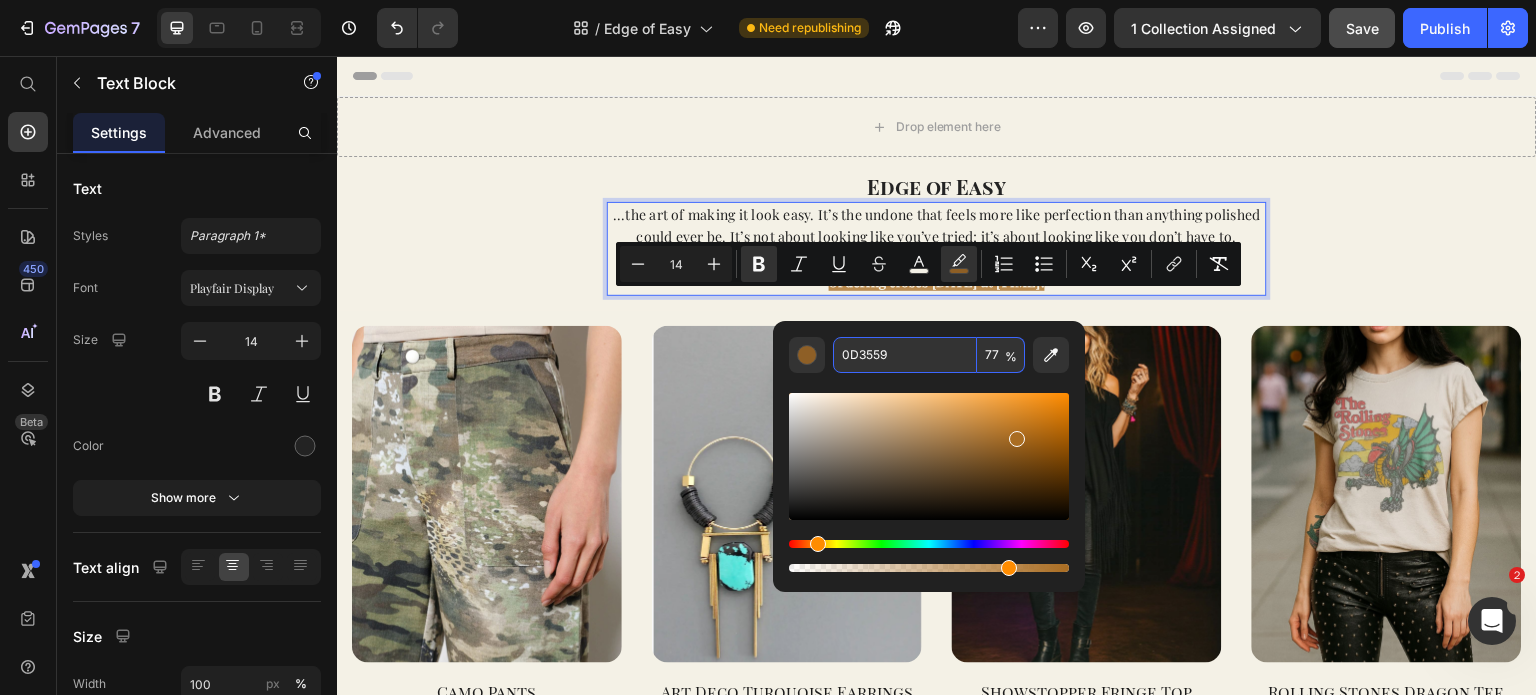 type on "0D3559" 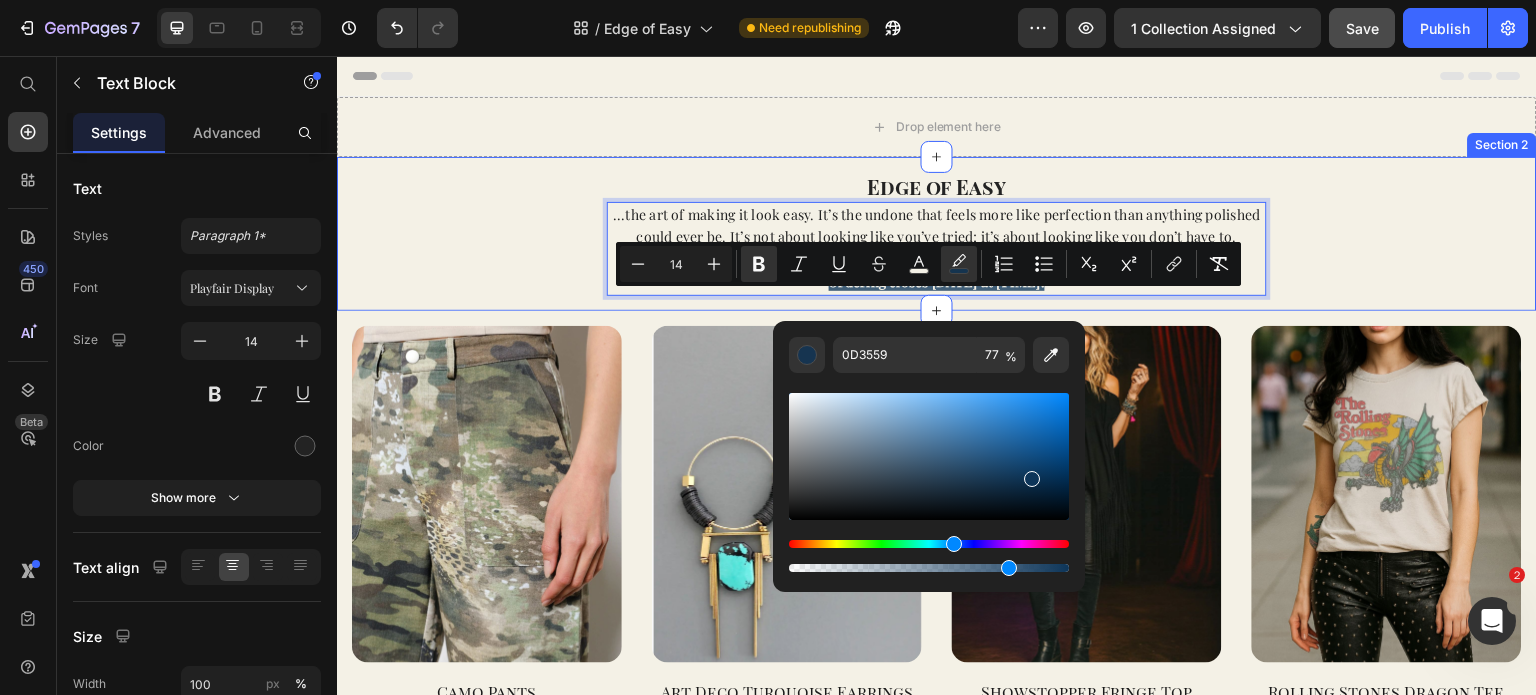 click on "Edge of Easy Heading ...the art of making it look easy. It’s the undone that feels more like perfection than anything polished could ever be. It’s not about looking like you’ve tried; it’s about looking like you don’t have to. Ordering closes [DATE] at [TIME]. Text Block   0 Row" at bounding box center [937, 234] 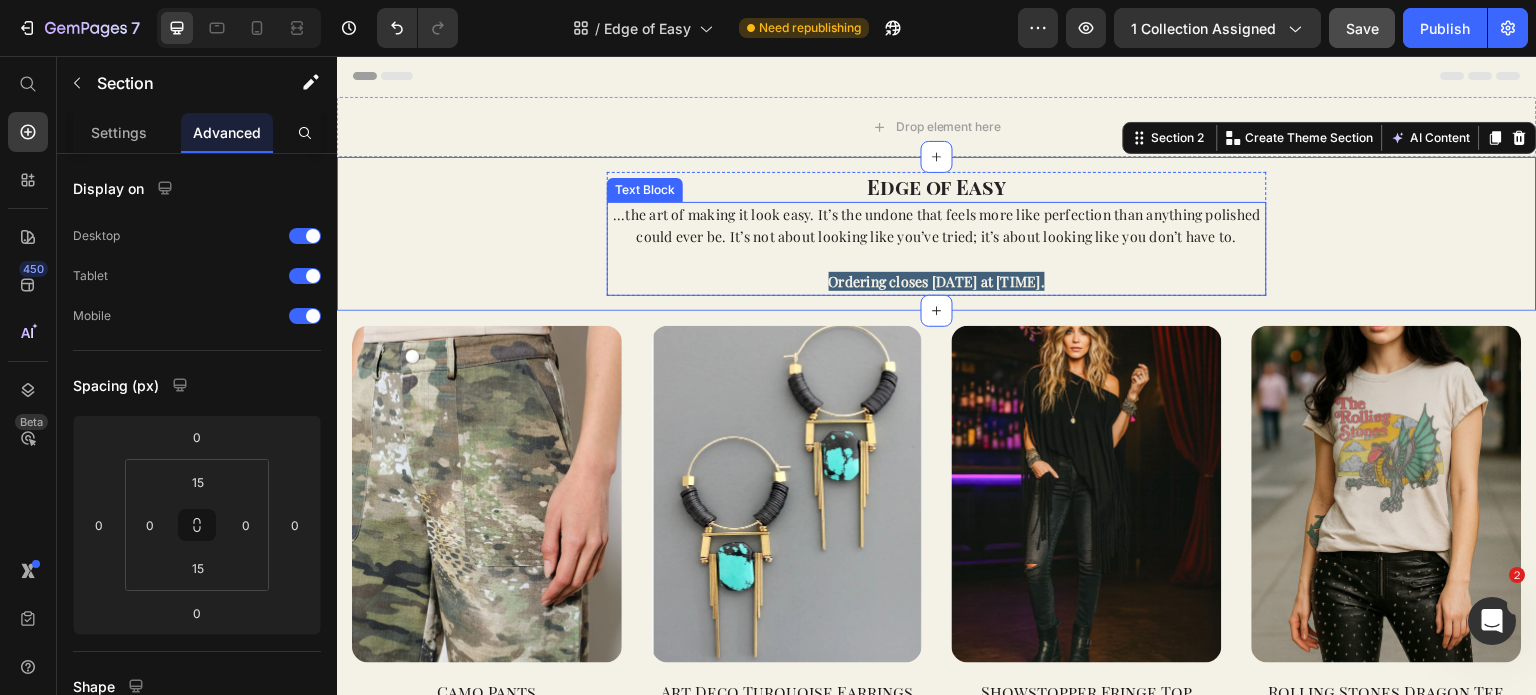 click on "...the art of making it look easy. It’s the undone that feels more like perfection than anything polished could ever be. It’s not about looking like you’ve tried; it’s about looking like you don’t have to." at bounding box center [937, 226] 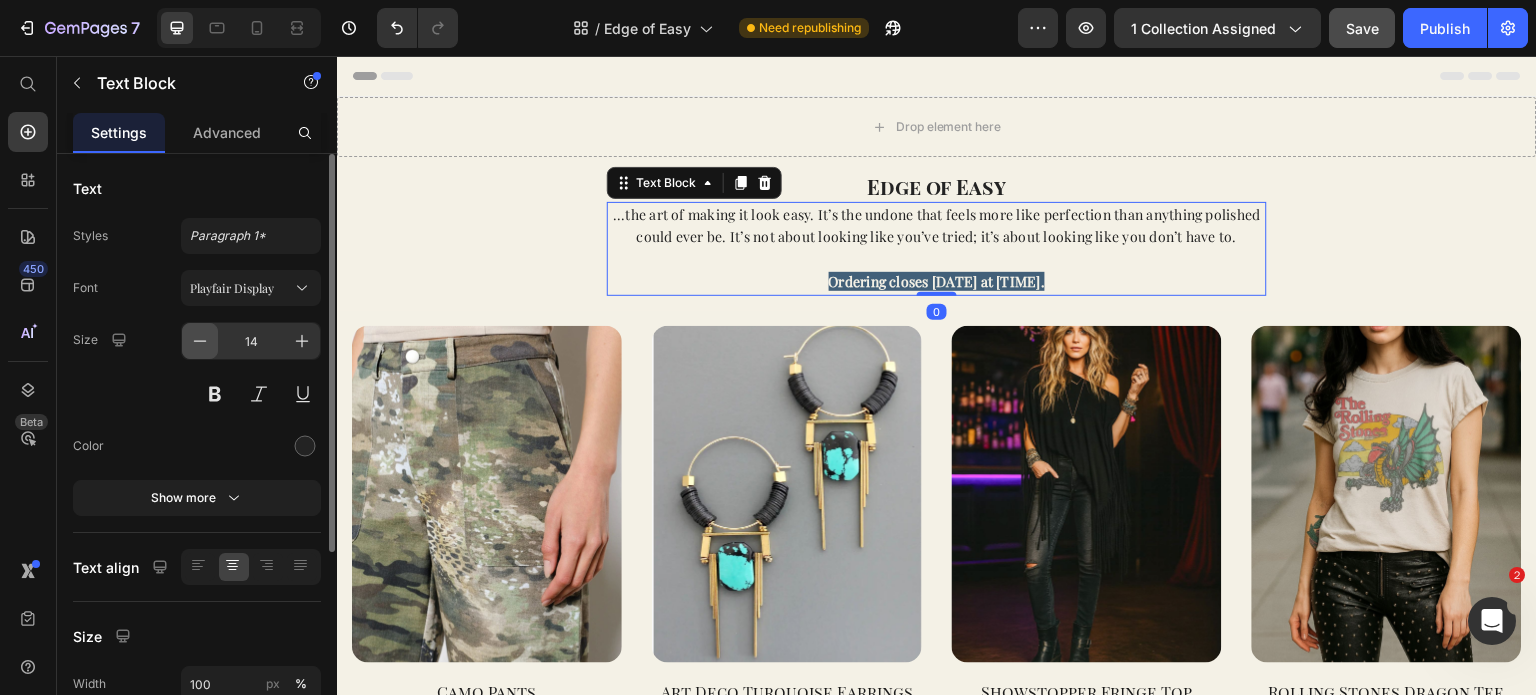 click 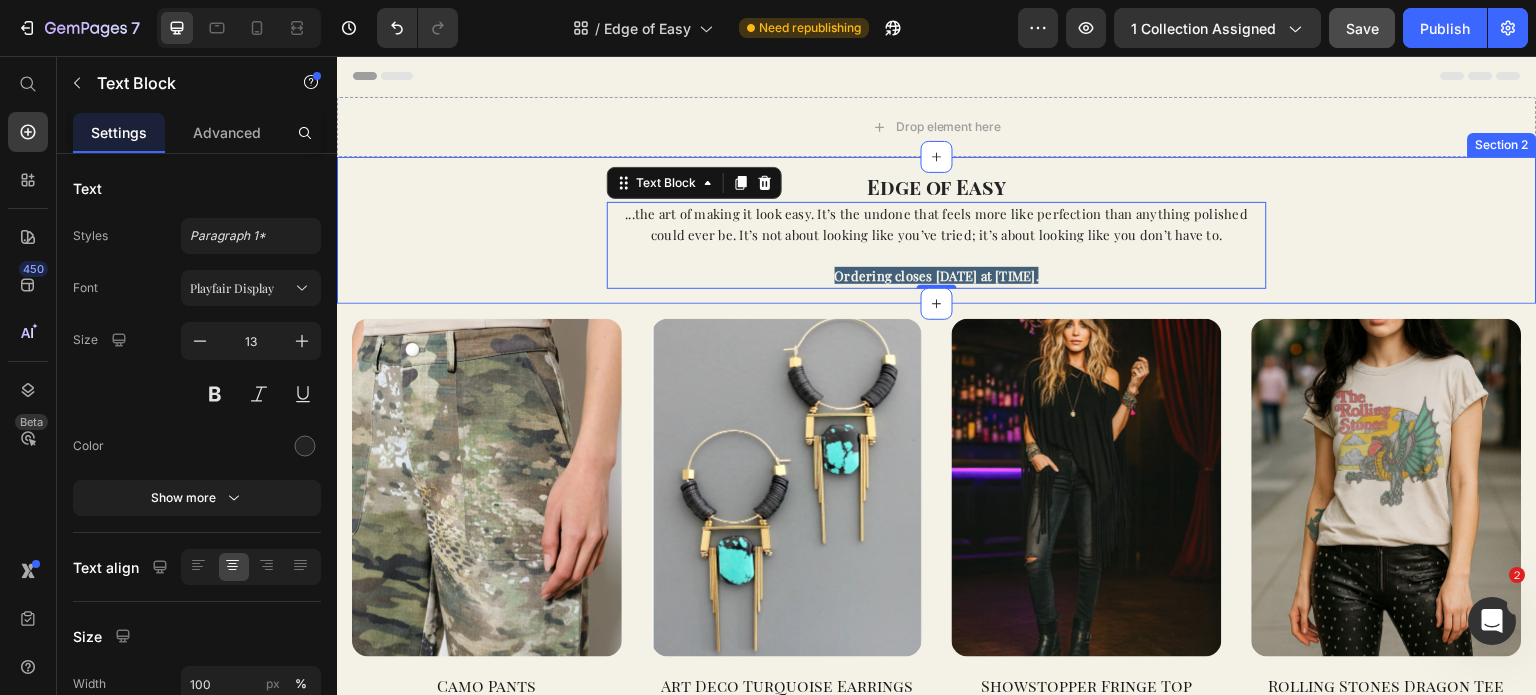 click on "Edge of Easy Heading ...the art of making it look easy. It’s the undone that feels more like perfection than anything polished could ever be. It’s not about looking like you’ve tried; it’s about looking like you don’t have to. Ordering closes [DATE] at [TIME]. Text Block   0 Row" at bounding box center (937, 230) 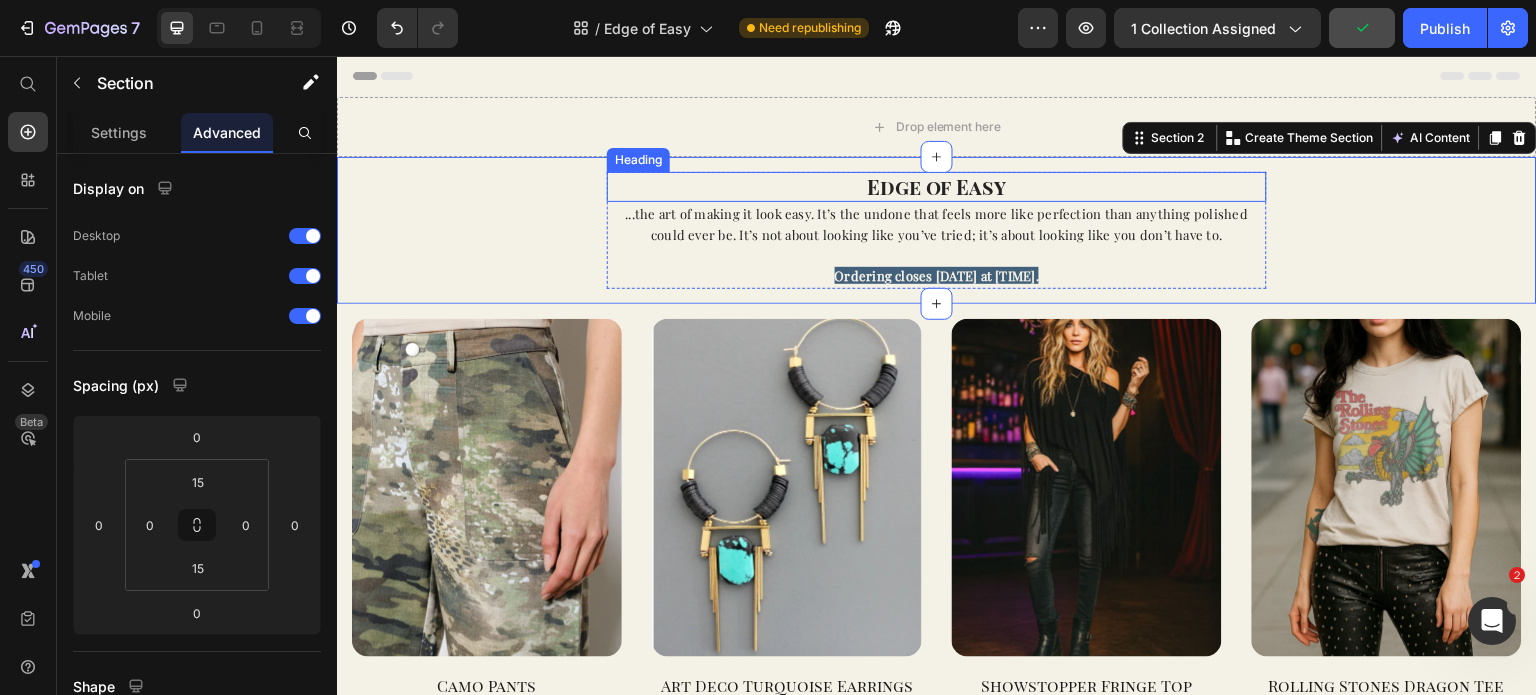 click on "Edge of Easy" at bounding box center (937, 187) 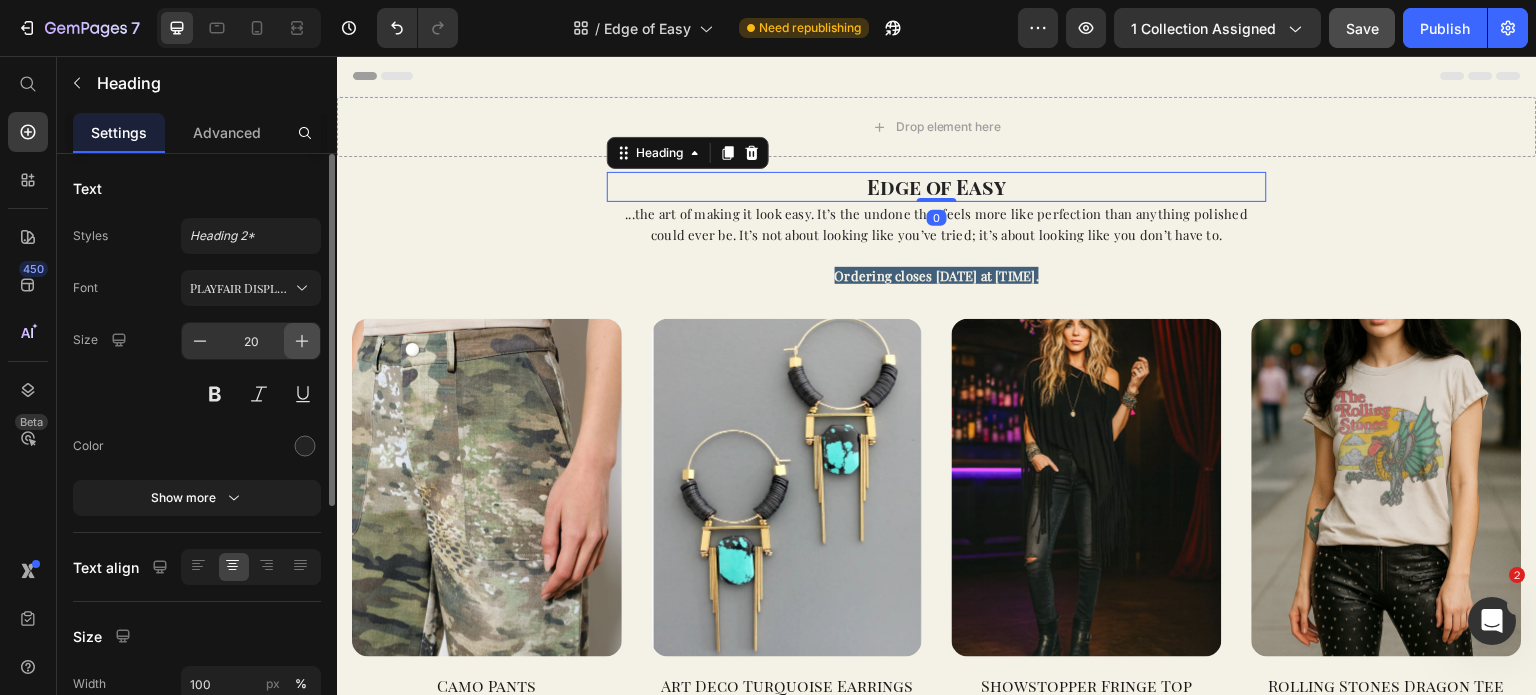 click 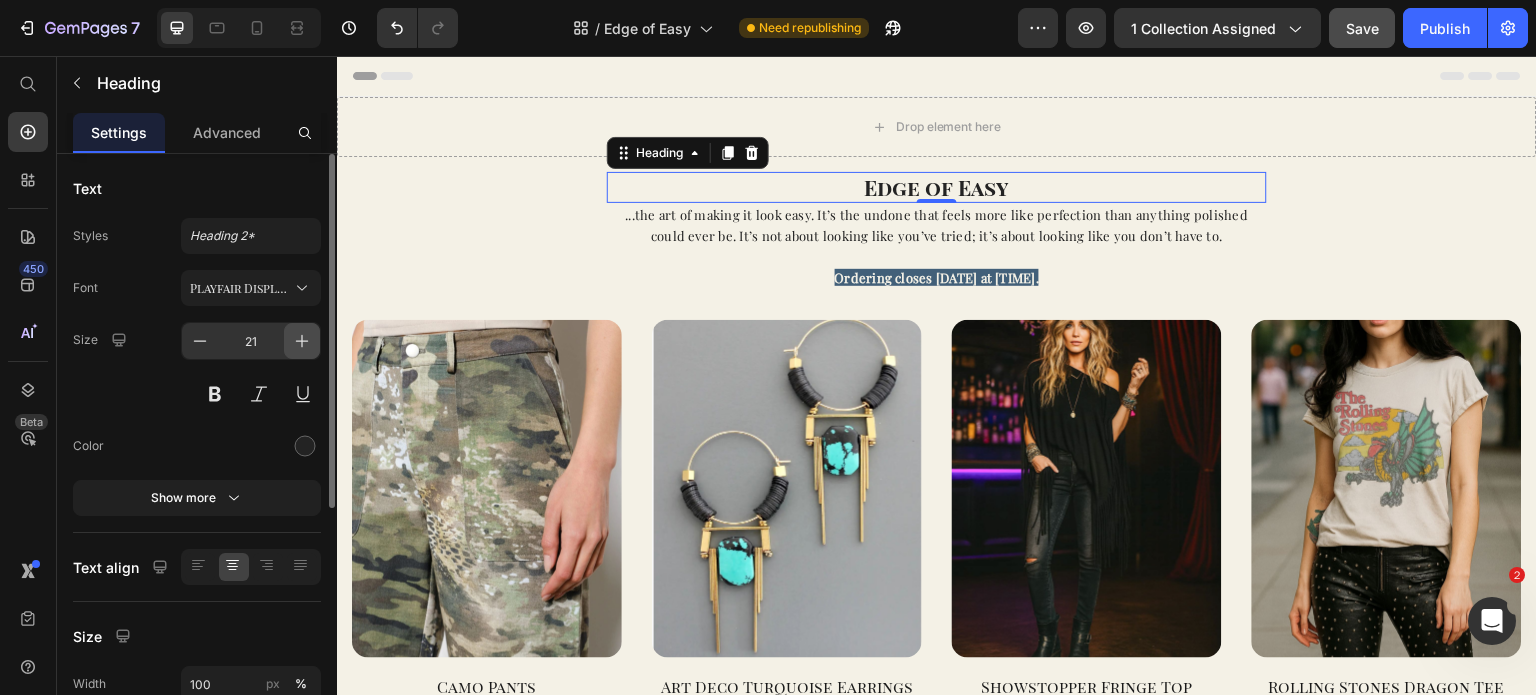click 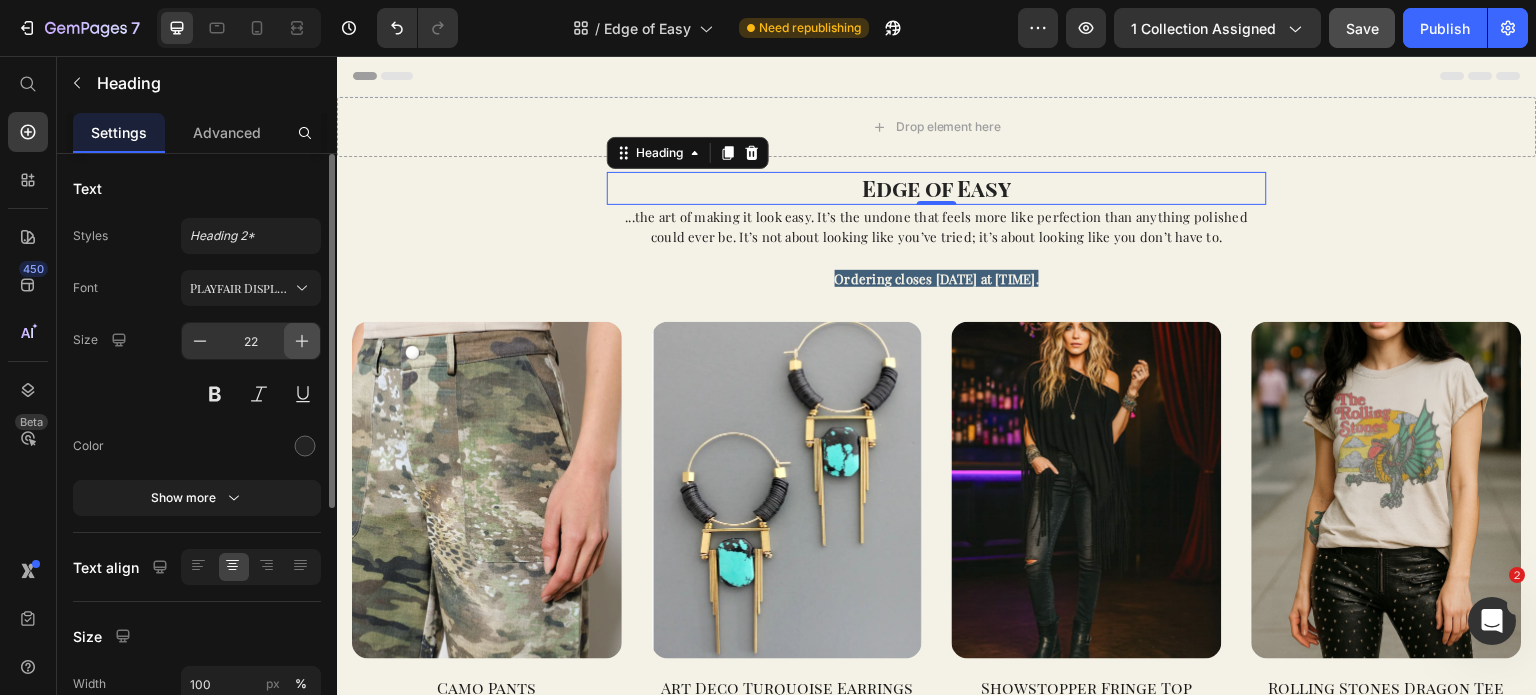 click 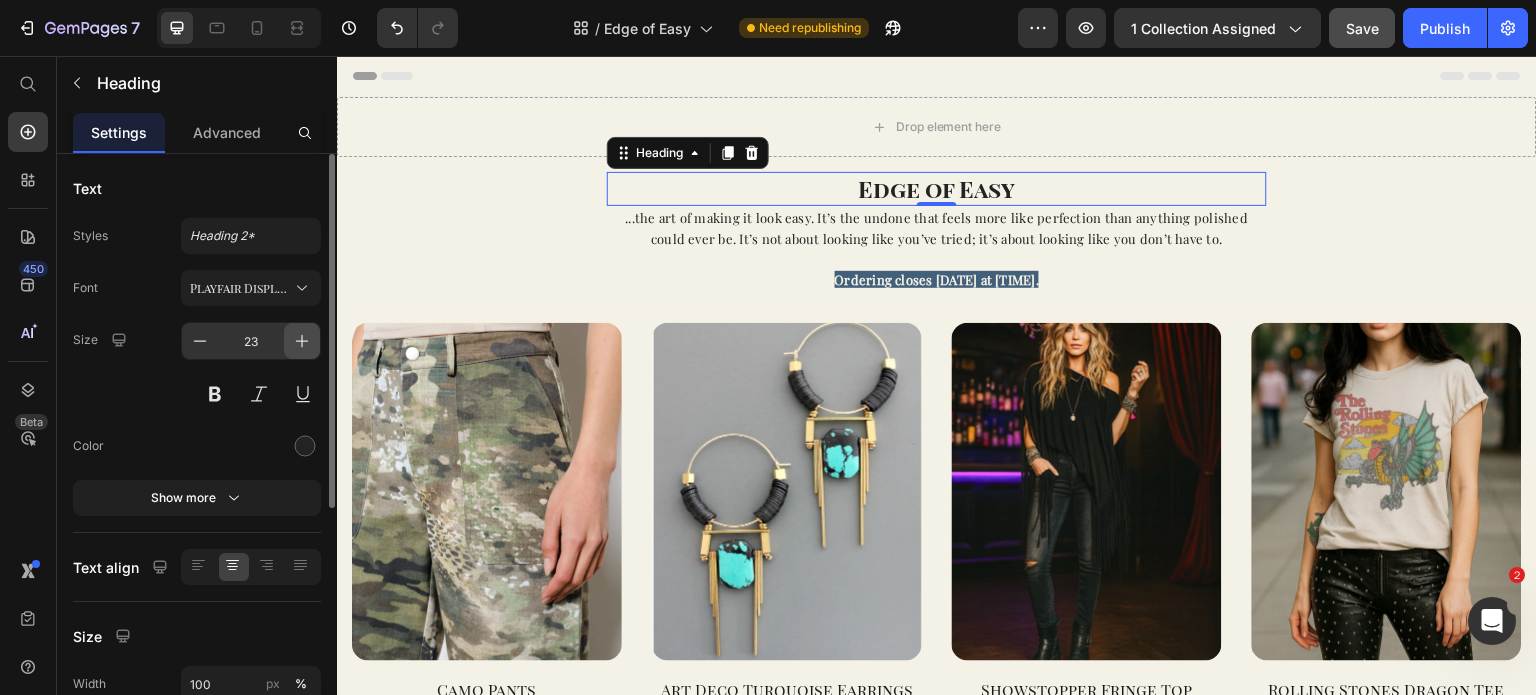 click 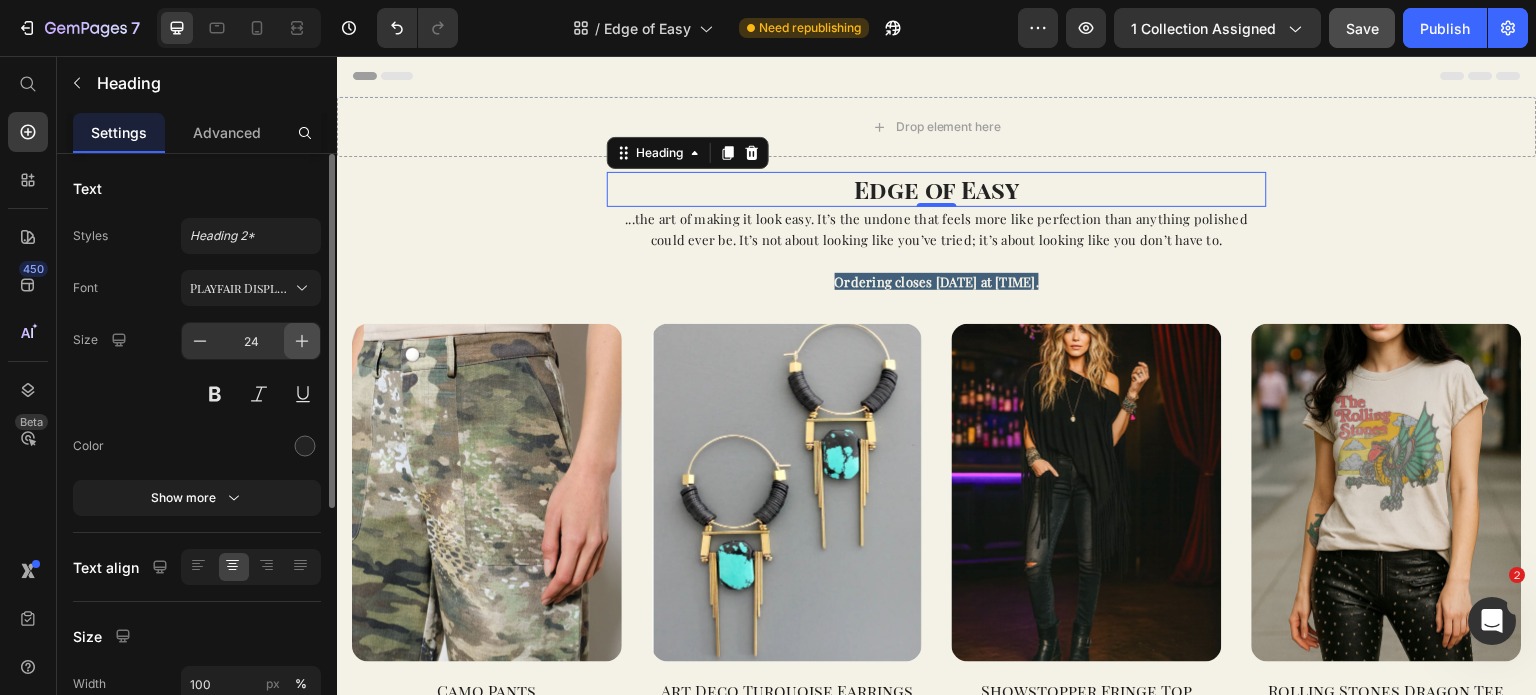 click 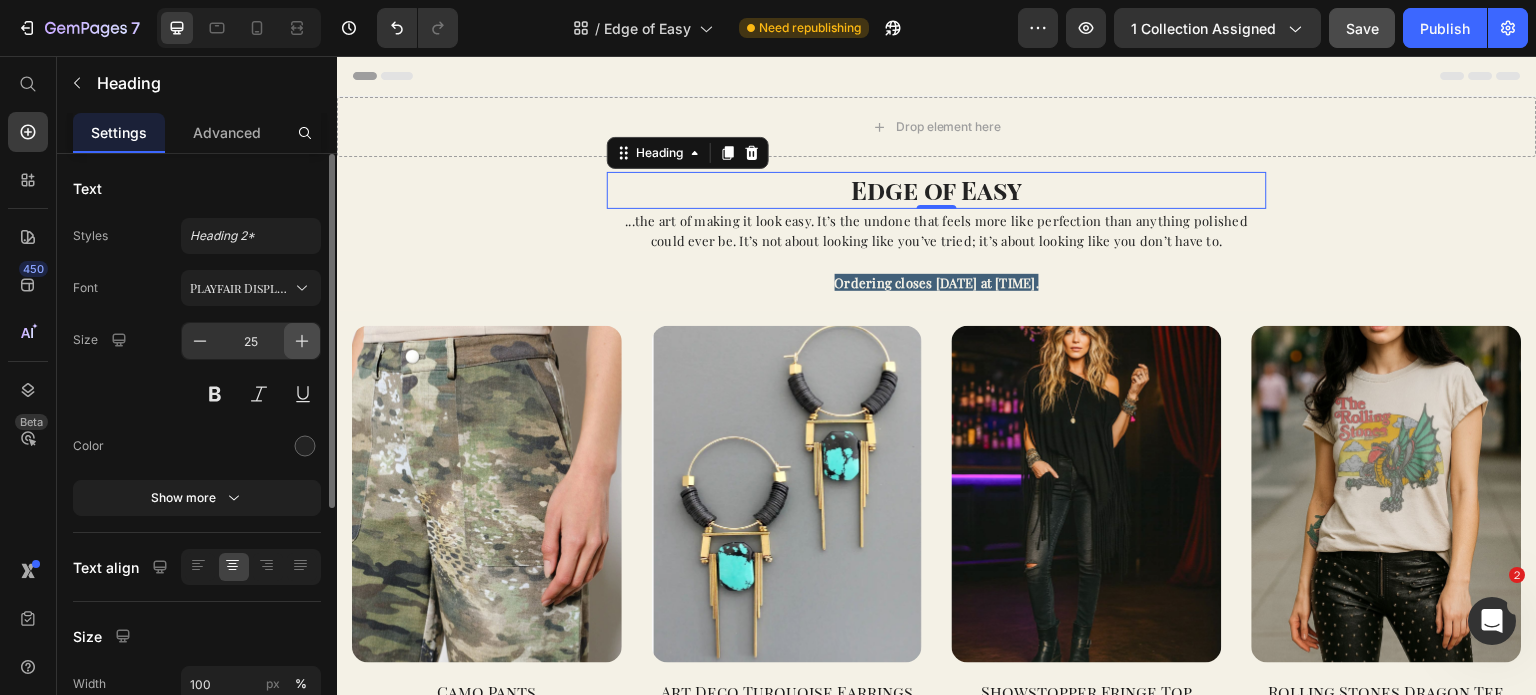 click 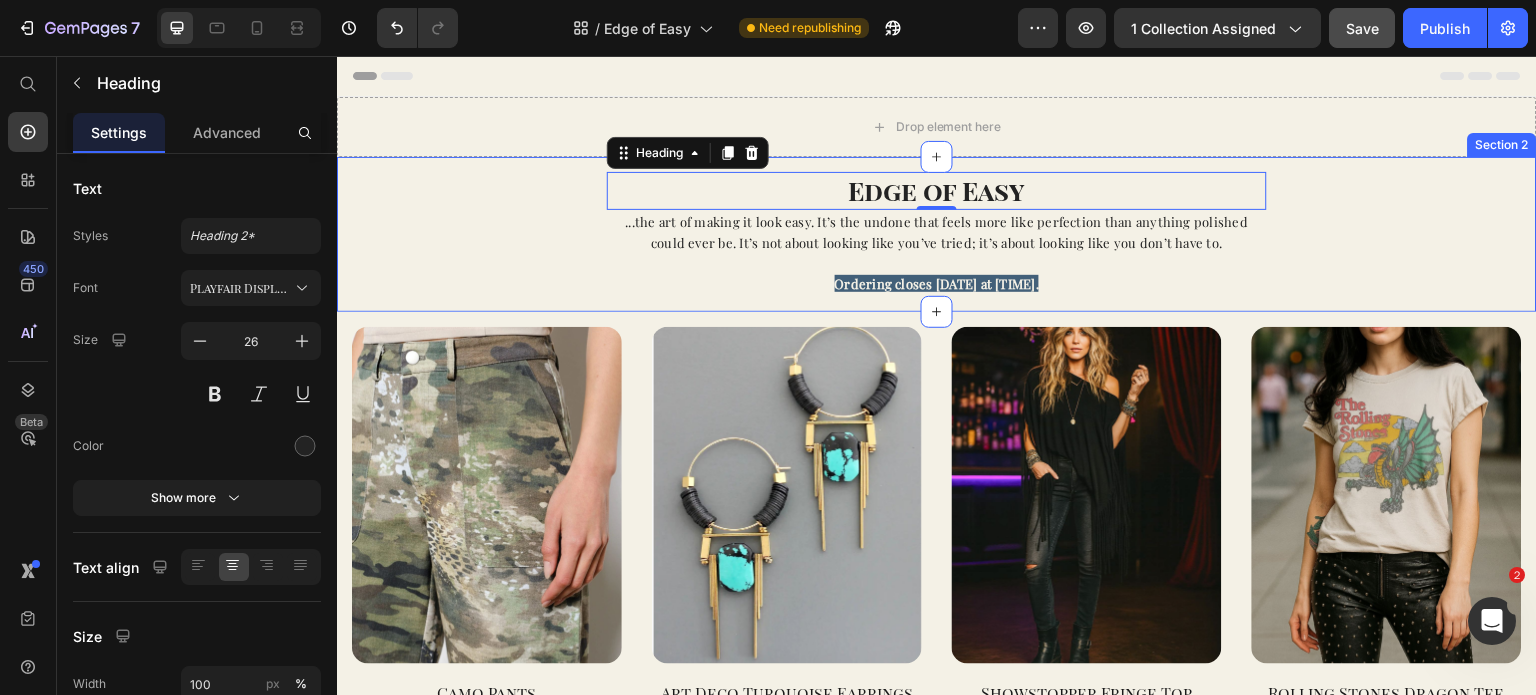 click on "Edge of Easy Heading   0 ...the art of making it look easy. It’s the undone that feels more like perfection than anything polished could ever be. It’s not about looking like you’ve tried; it’s about looking like you don’t have to. Ordering closes [DATE] at [TIME]. Text Block Row" at bounding box center [937, 234] 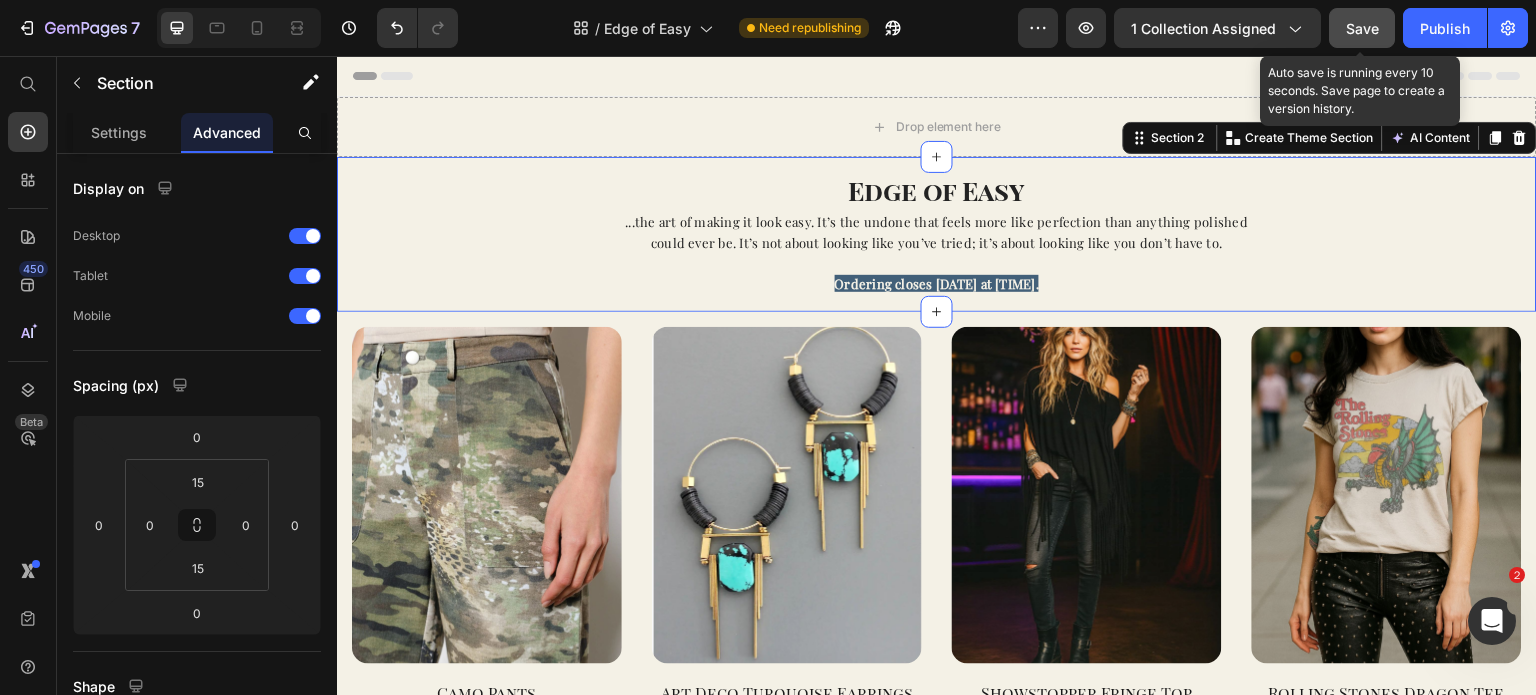 click on "Save" at bounding box center (1362, 28) 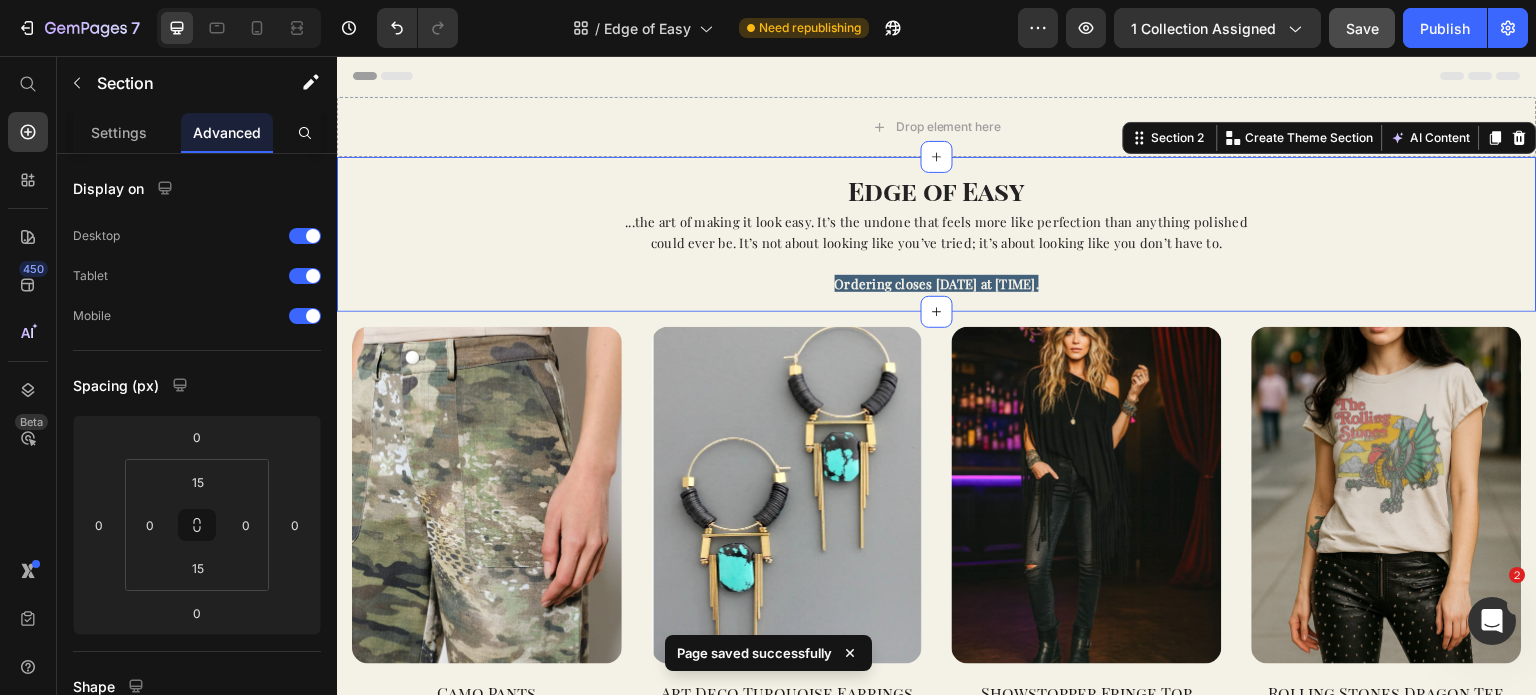 click on "Edge of Easy Heading ...the art of making it look easy. It’s the undone that feels more like perfection than anything polished could ever be. It’s not about looking like you’ve tried; it’s about looking like you don’t have to.Ordering closes [DATE] at [TIME]. Text Block Row" at bounding box center (937, 234) 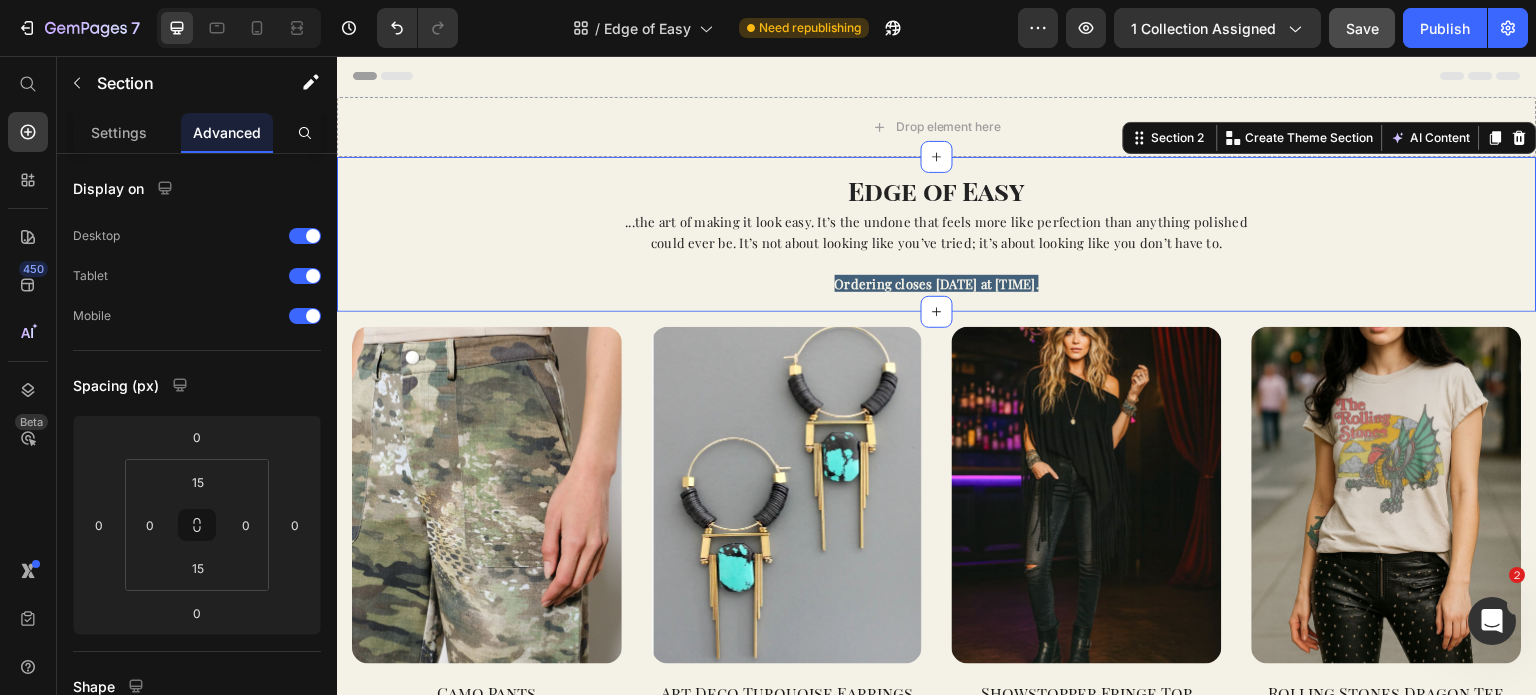 click on "Edge of Easy Heading ...the art of making it look easy. It’s the undone that feels more like perfection than anything polished could ever be. It’s not about looking like you’ve tried; it’s about looking like you don’t have to.Ordering closes [DATE] at [TIME]. Text Block Row" at bounding box center (937, 234) 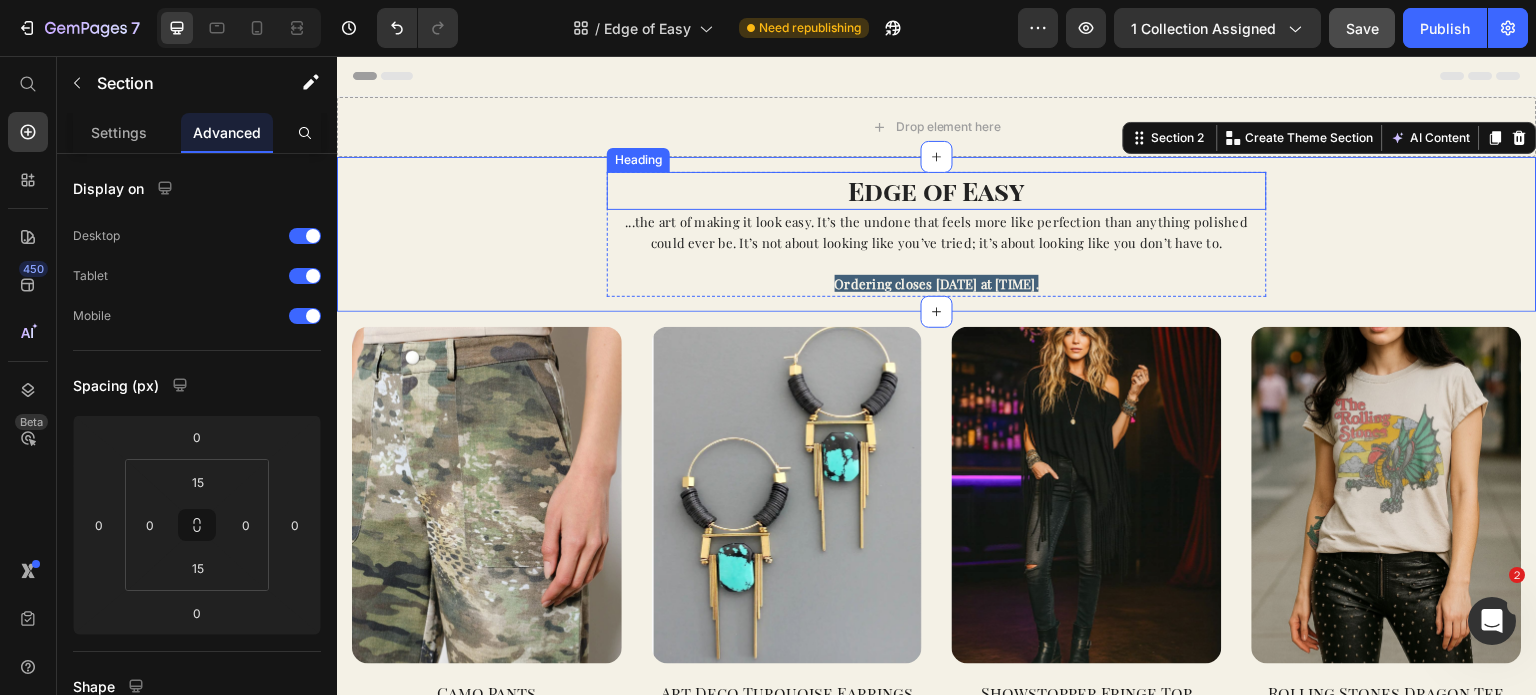 click on "Edge of Easy" at bounding box center [937, 191] 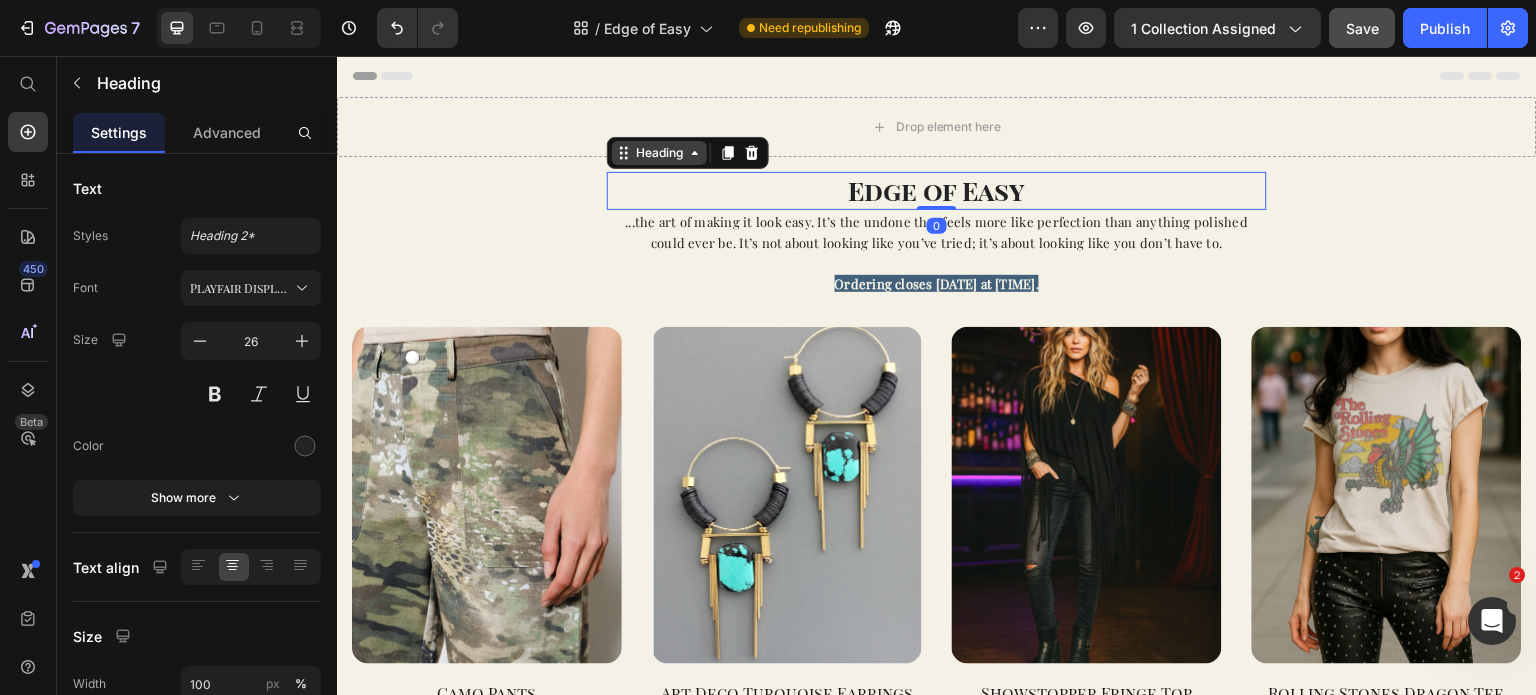 click on "Heading" at bounding box center (659, 153) 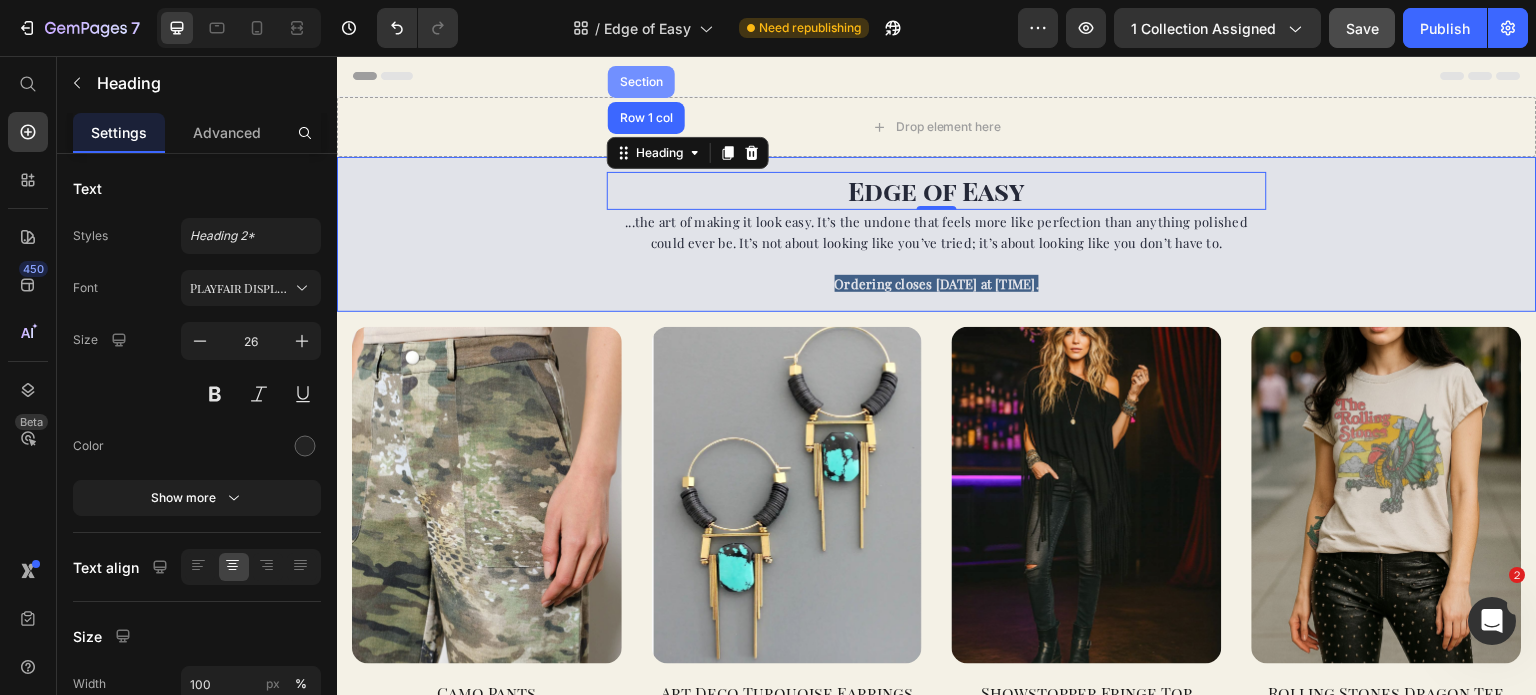 click on "Section" at bounding box center [641, 82] 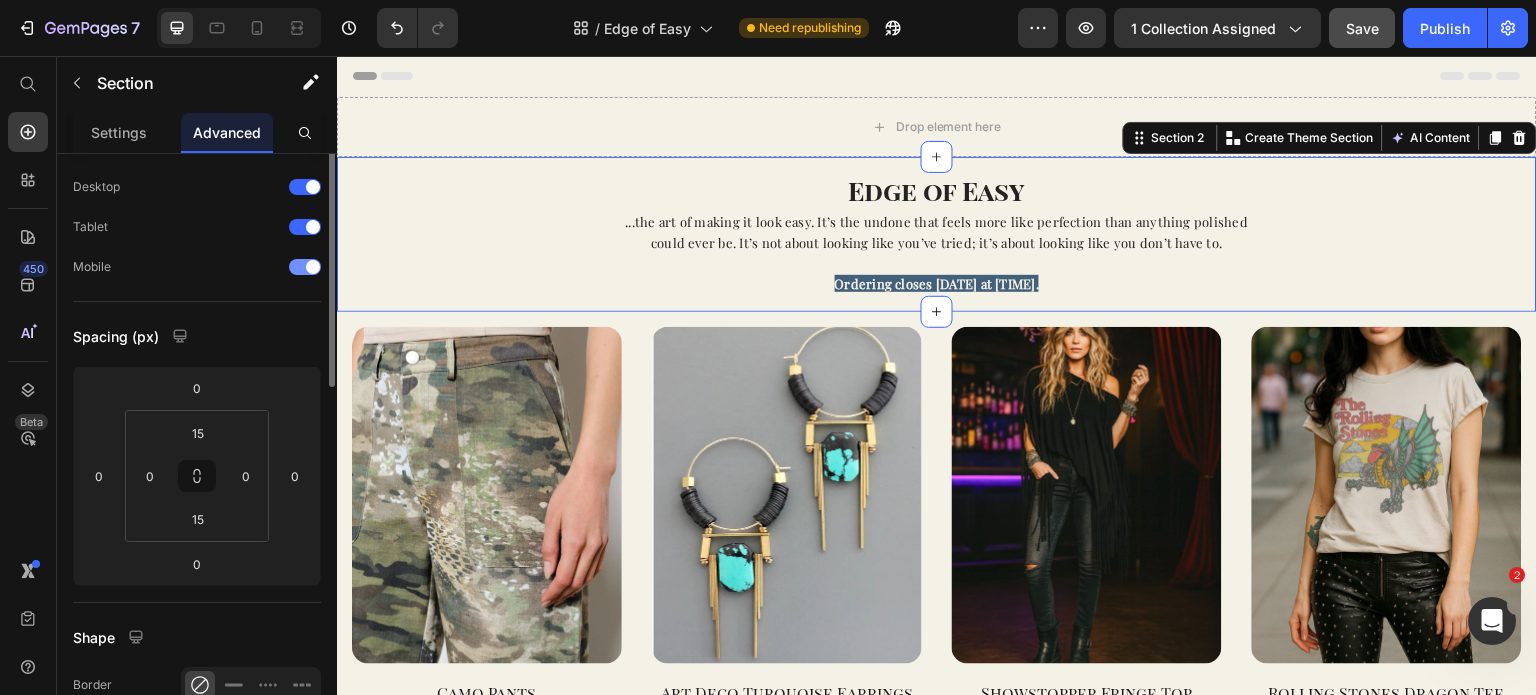 scroll, scrollTop: 0, scrollLeft: 0, axis: both 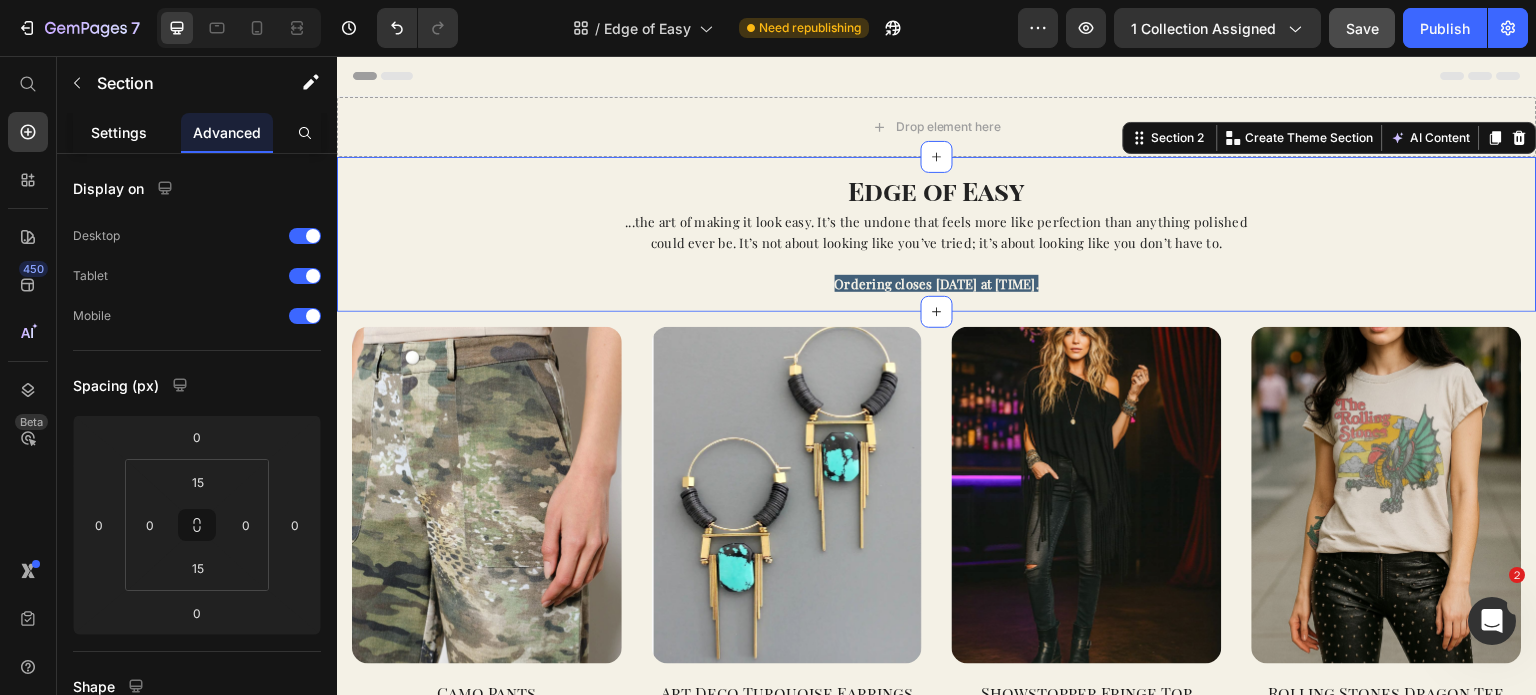 click on "Settings" at bounding box center (119, 132) 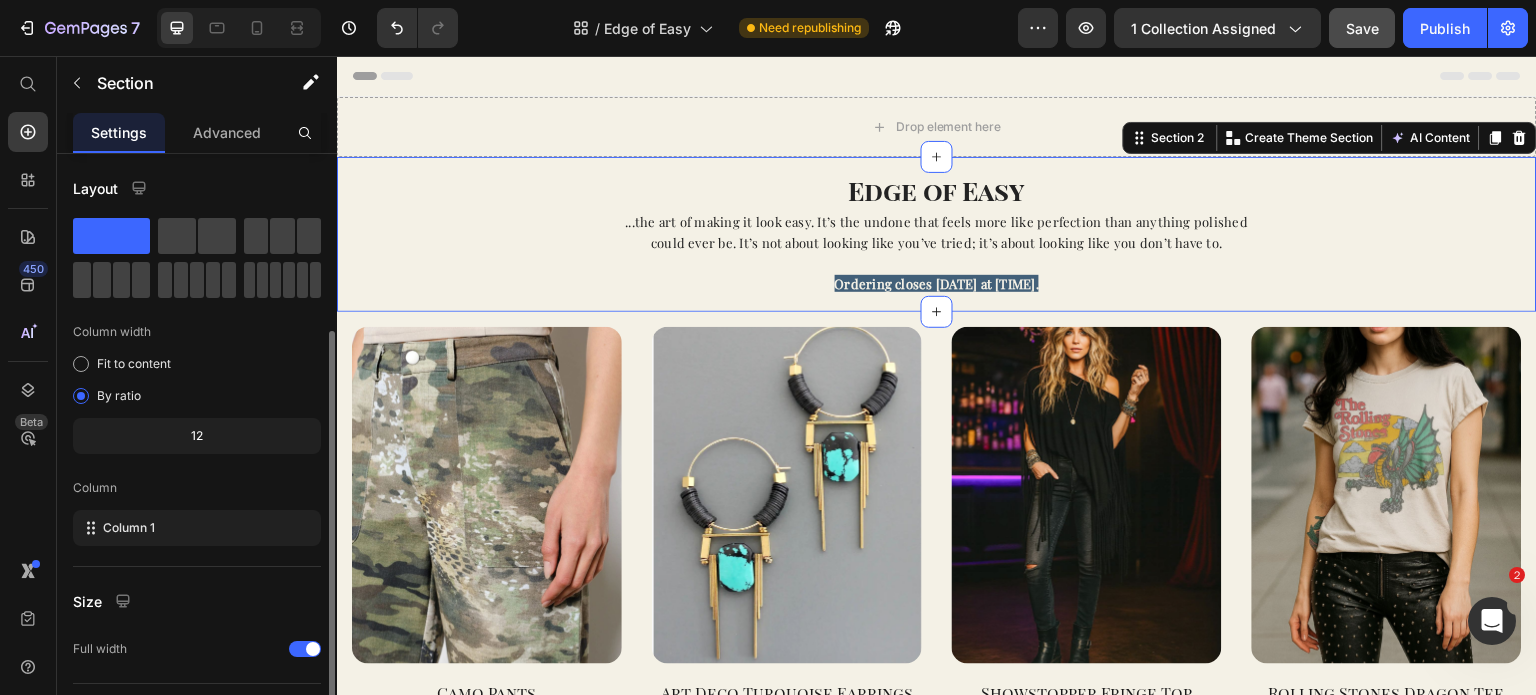 scroll, scrollTop: 208, scrollLeft: 0, axis: vertical 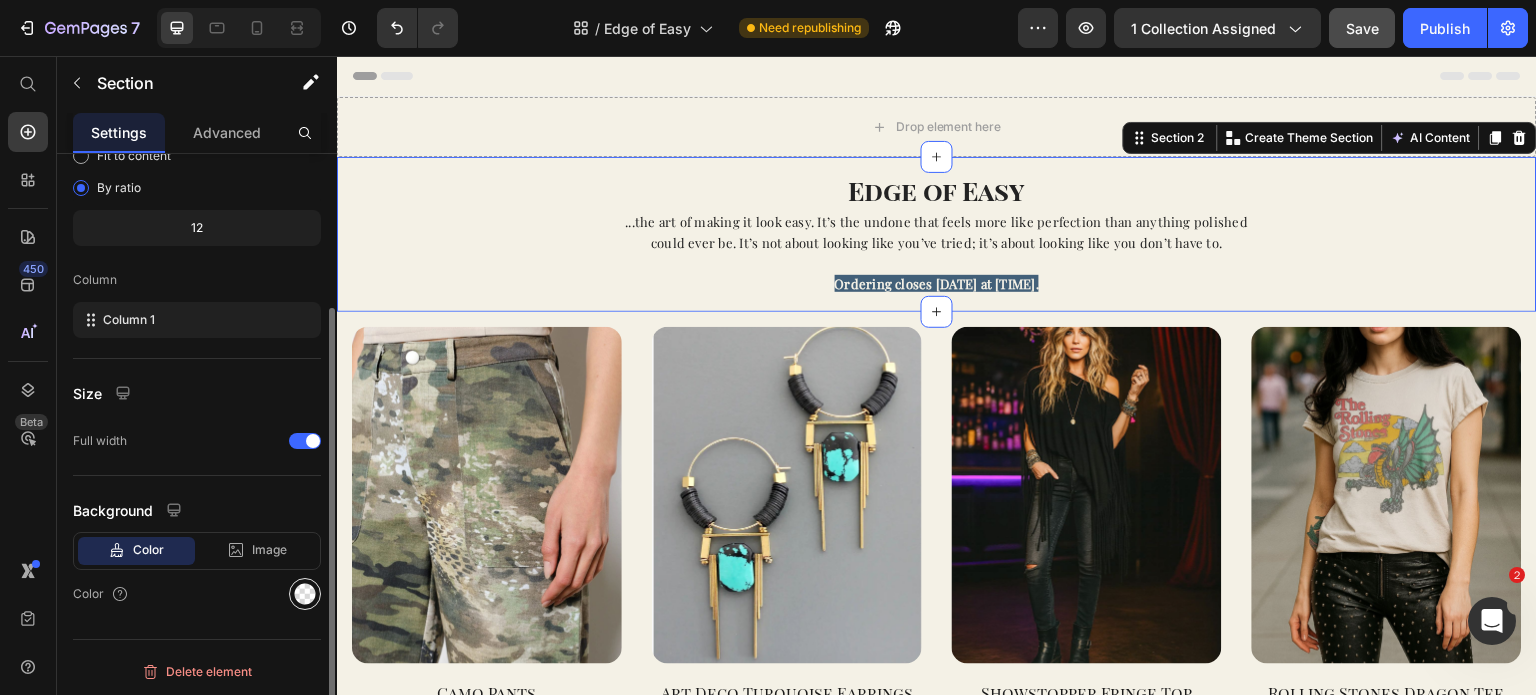 click at bounding box center [305, 594] 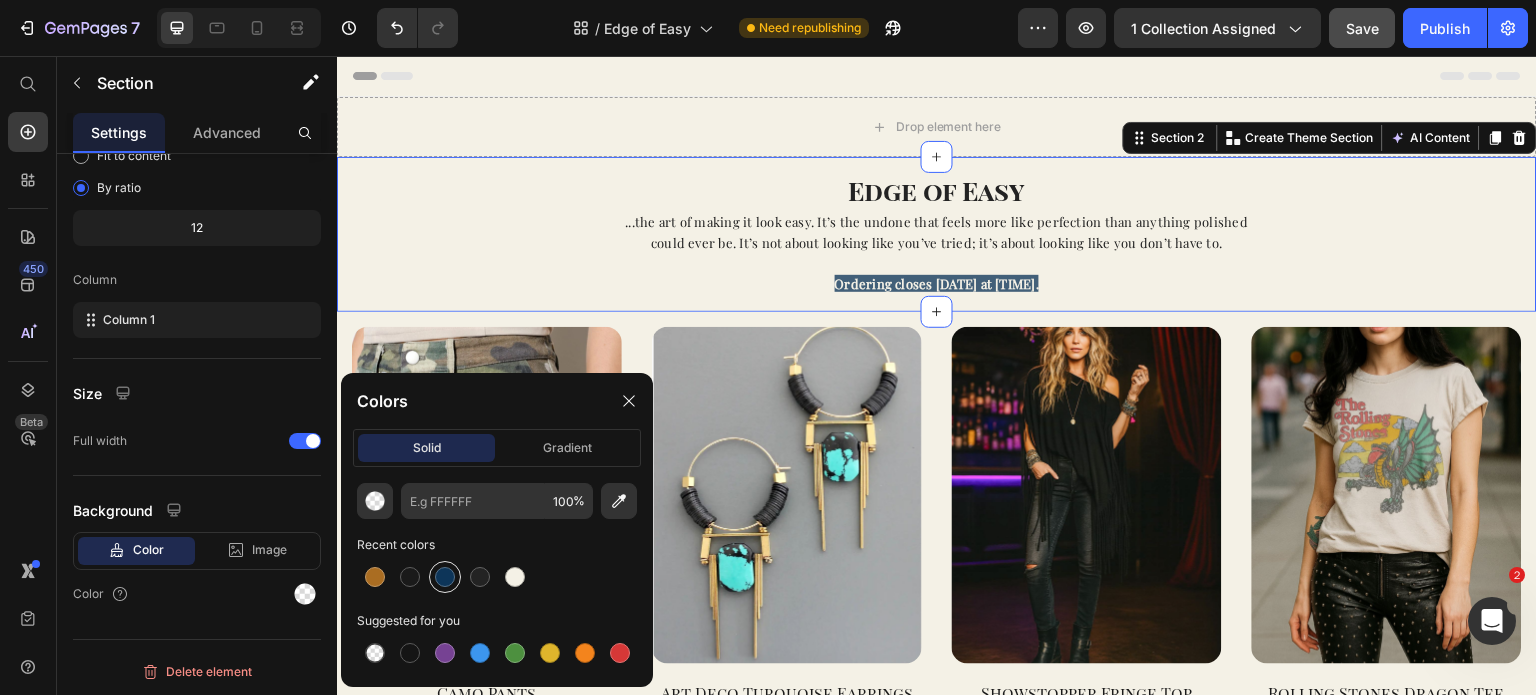 click at bounding box center (445, 577) 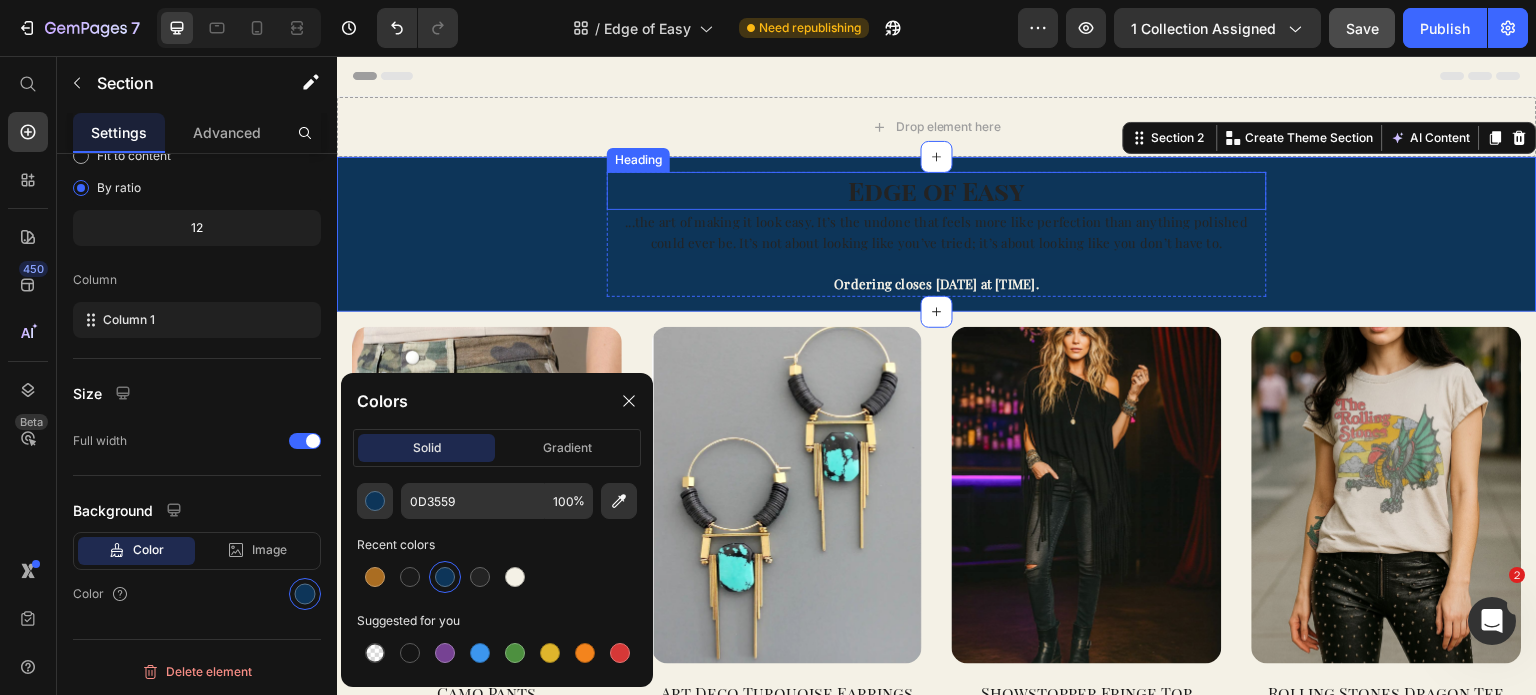 click on "Edge of Easy" at bounding box center (937, 191) 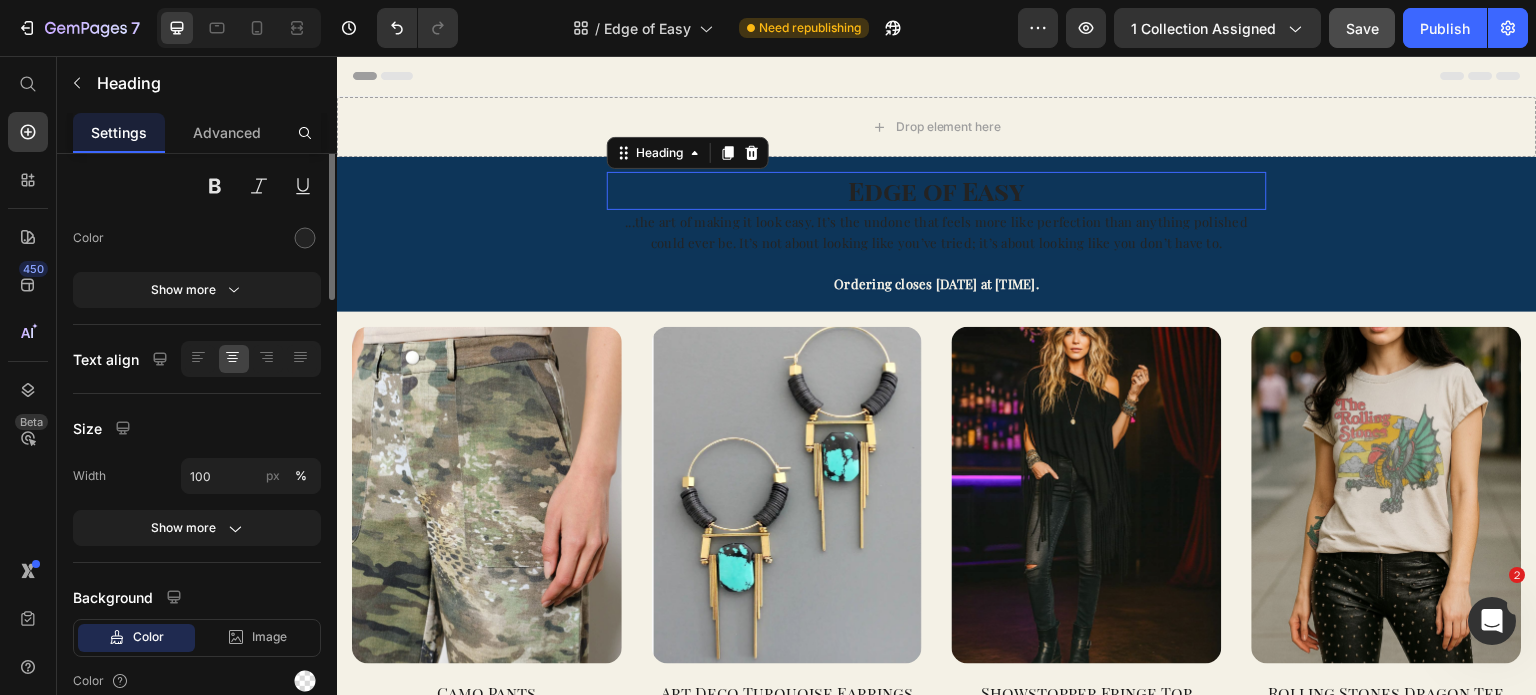 scroll, scrollTop: 0, scrollLeft: 0, axis: both 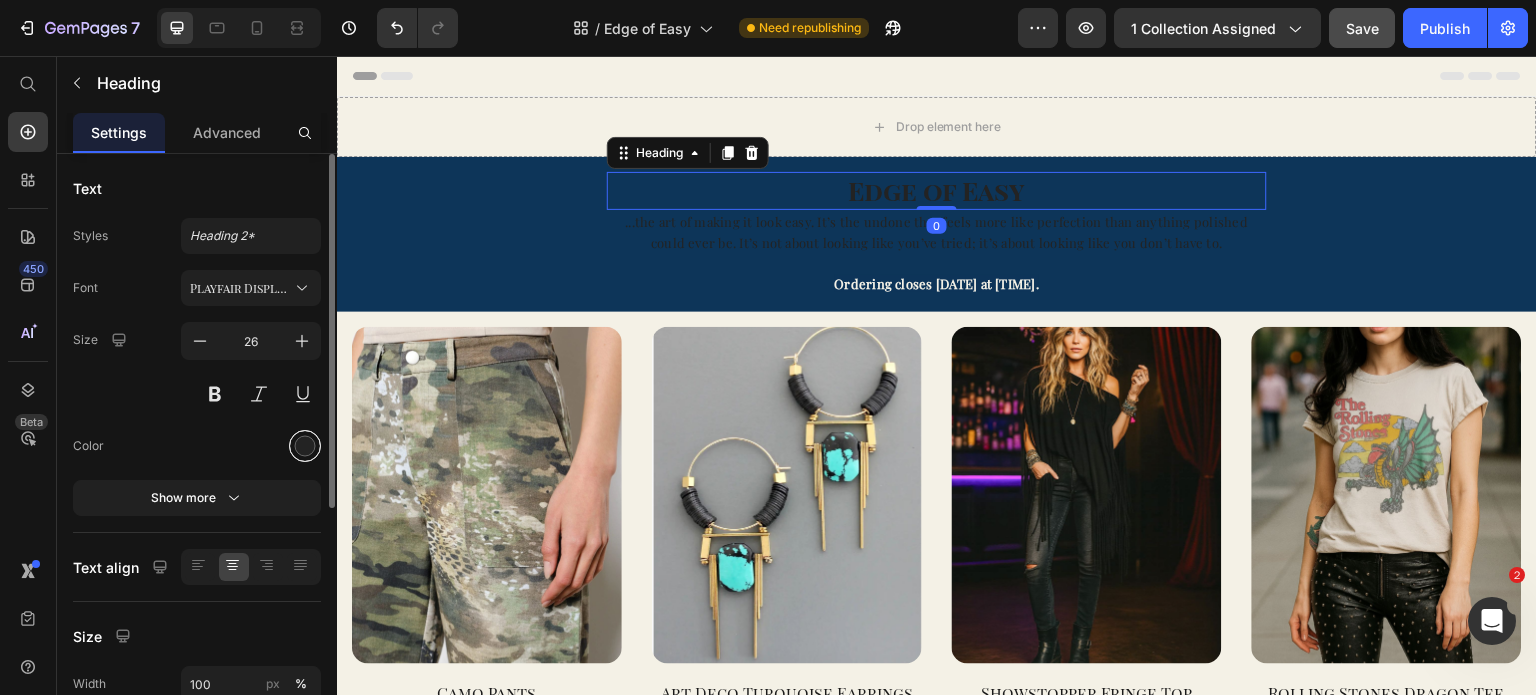 click at bounding box center (305, 446) 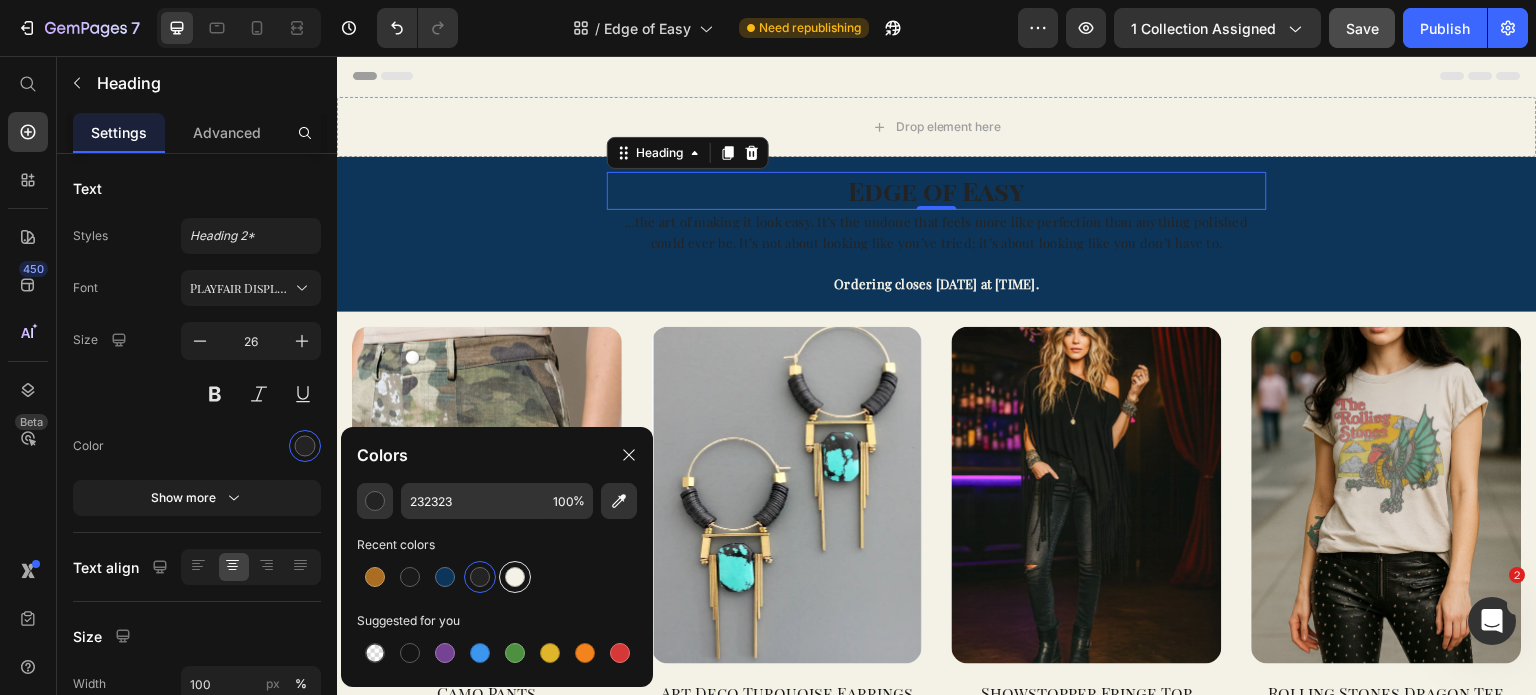 click at bounding box center [515, 577] 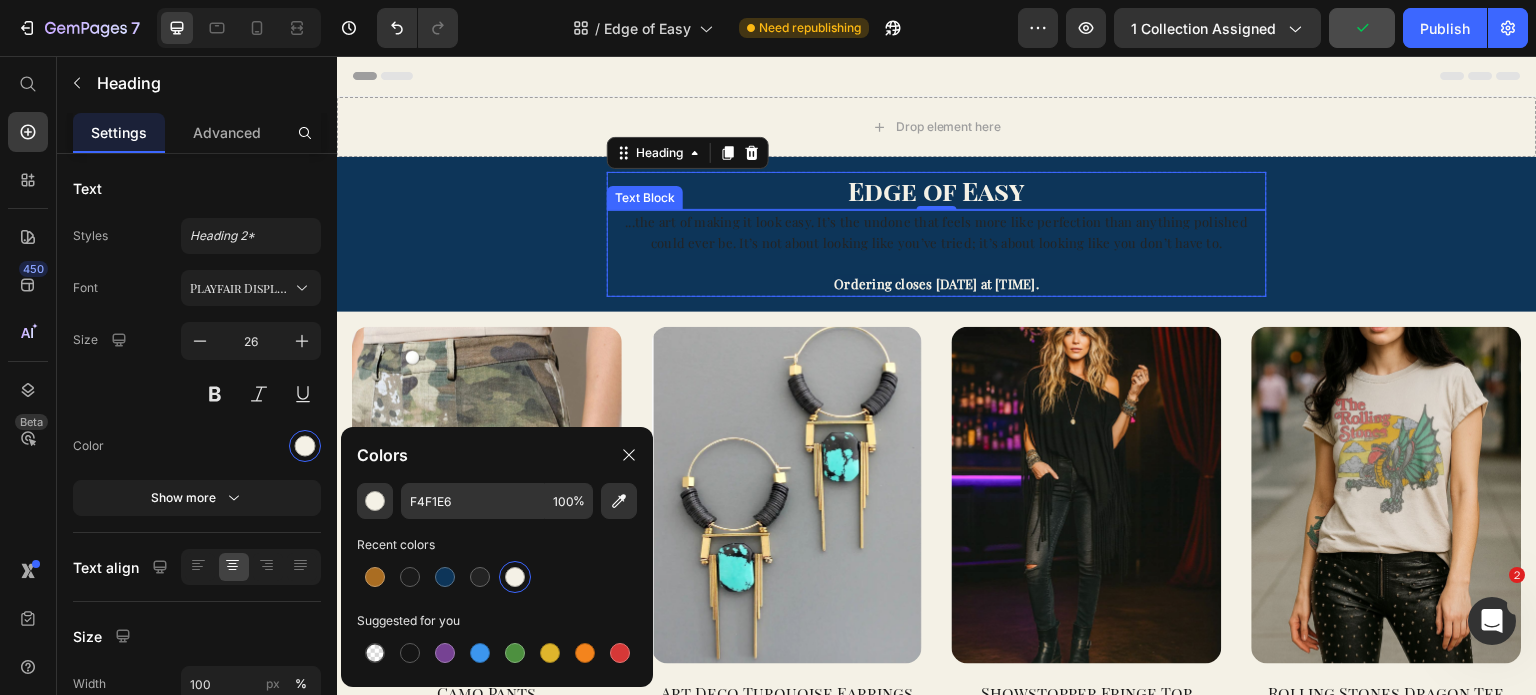 click on "...the art of making it look easy. It’s the undone that feels more like perfection than anything polished could ever be. It’s not about looking like you’ve tried; it’s about looking like you don’t have to." at bounding box center (937, 233) 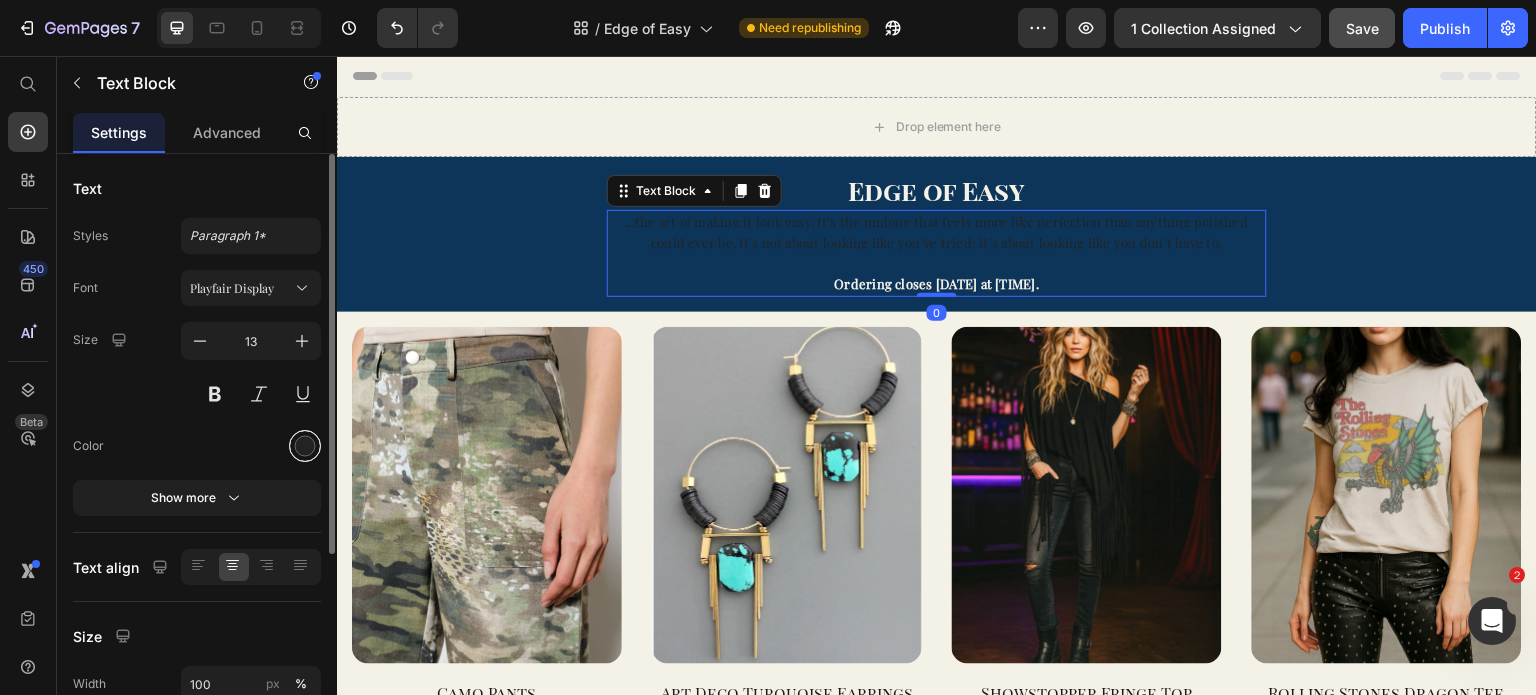 click at bounding box center [305, 446] 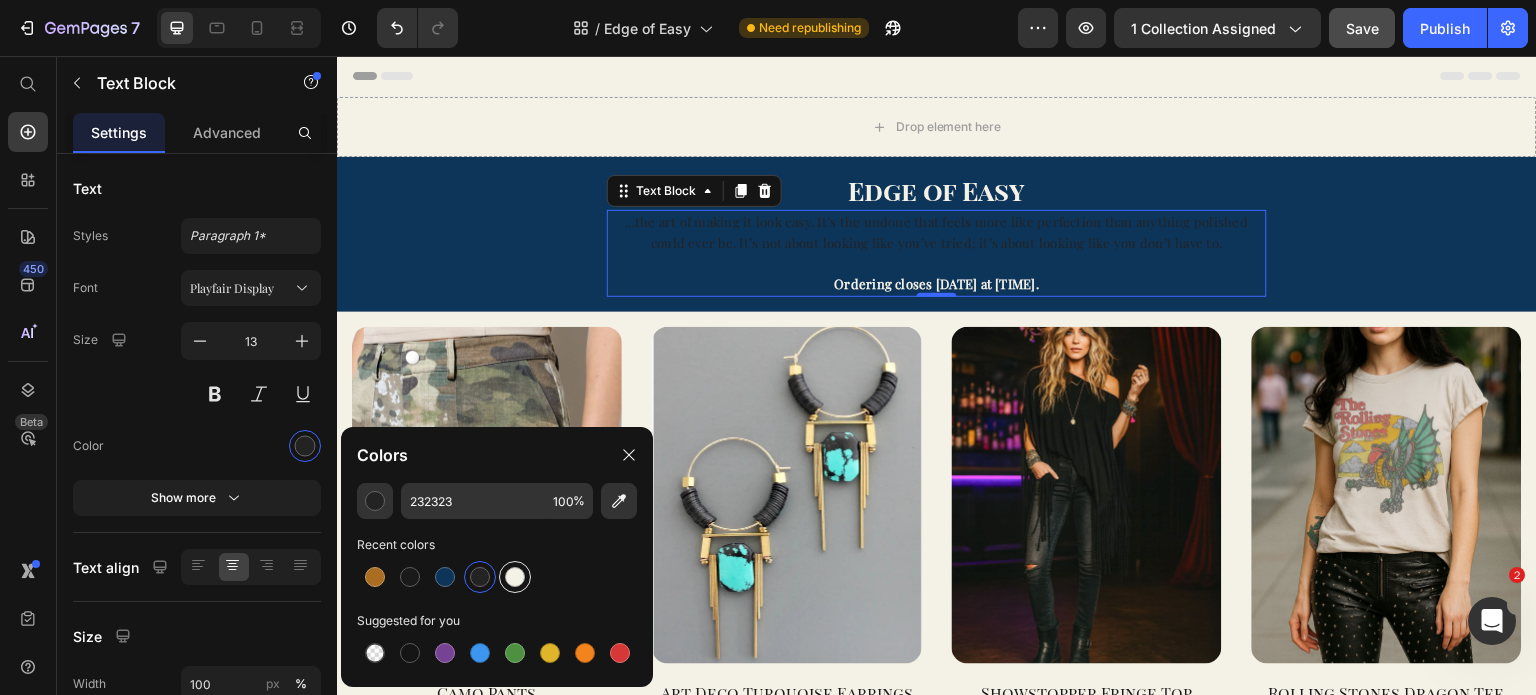 click at bounding box center [515, 577] 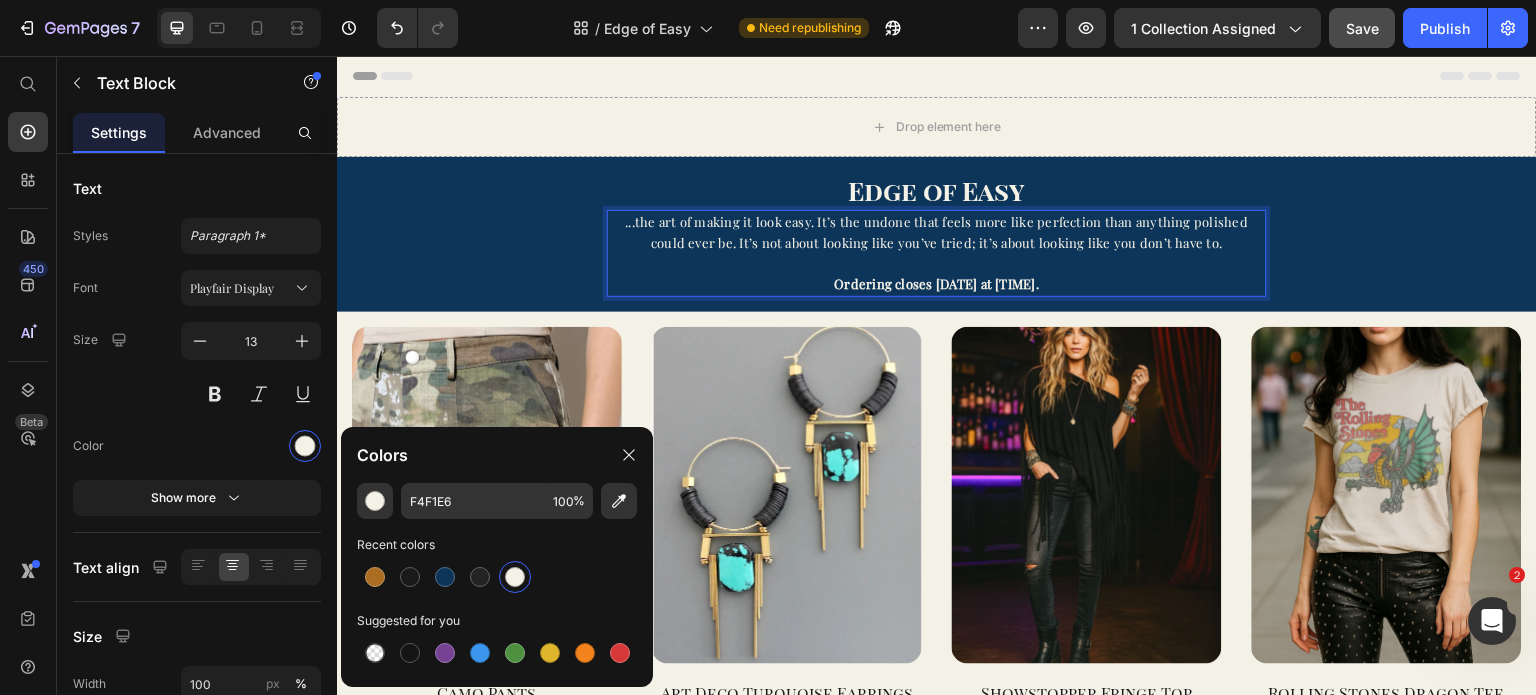 click on "Ordering closes [DATE] at [TIME]." at bounding box center [937, 283] 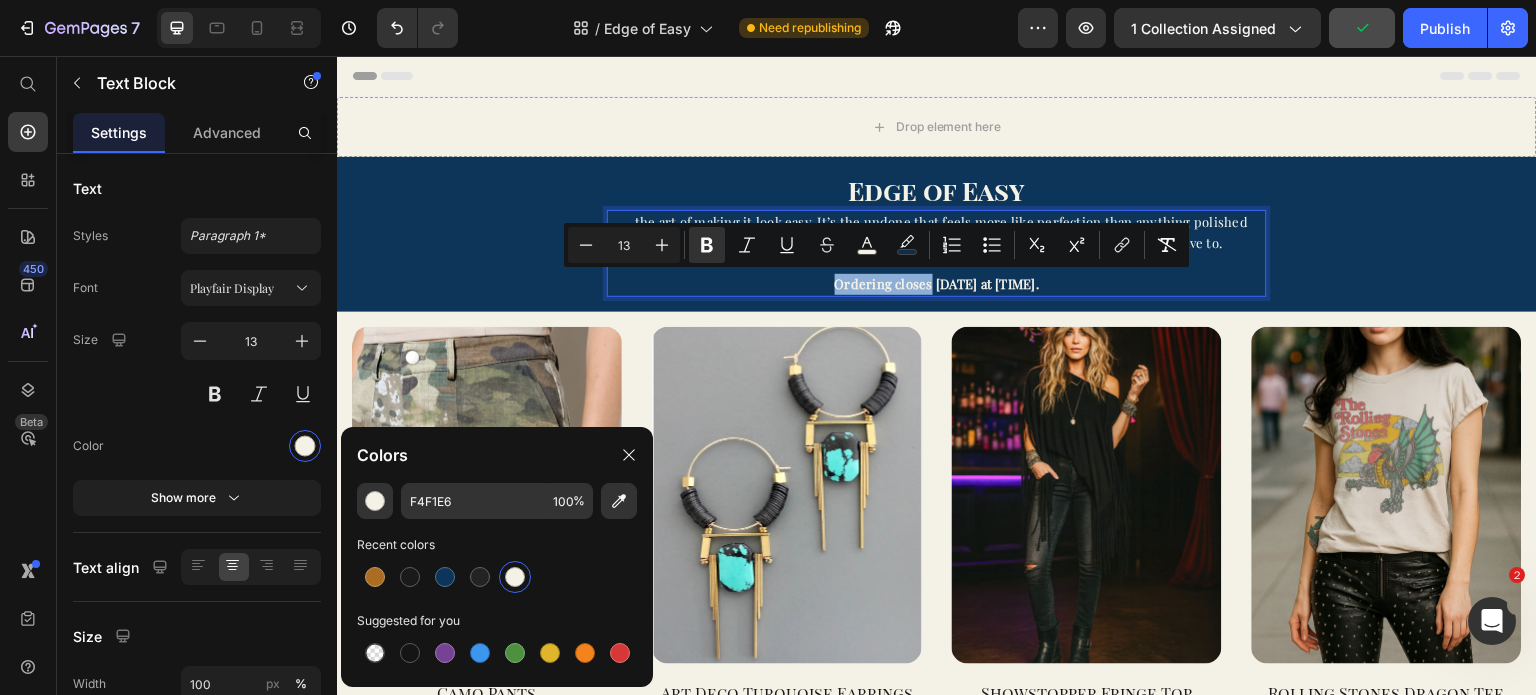 drag, startPoint x: 922, startPoint y: 289, endPoint x: 832, endPoint y: 288, distance: 90.005554 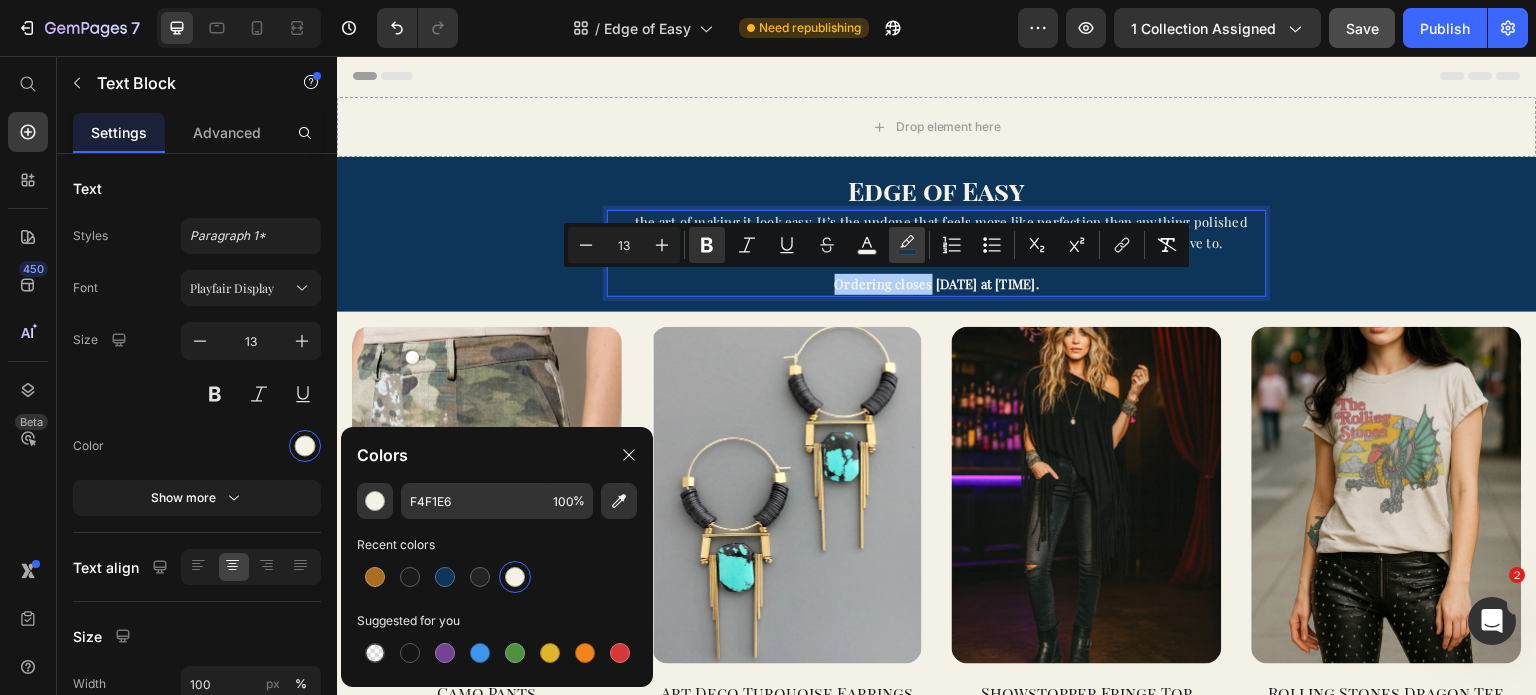 click 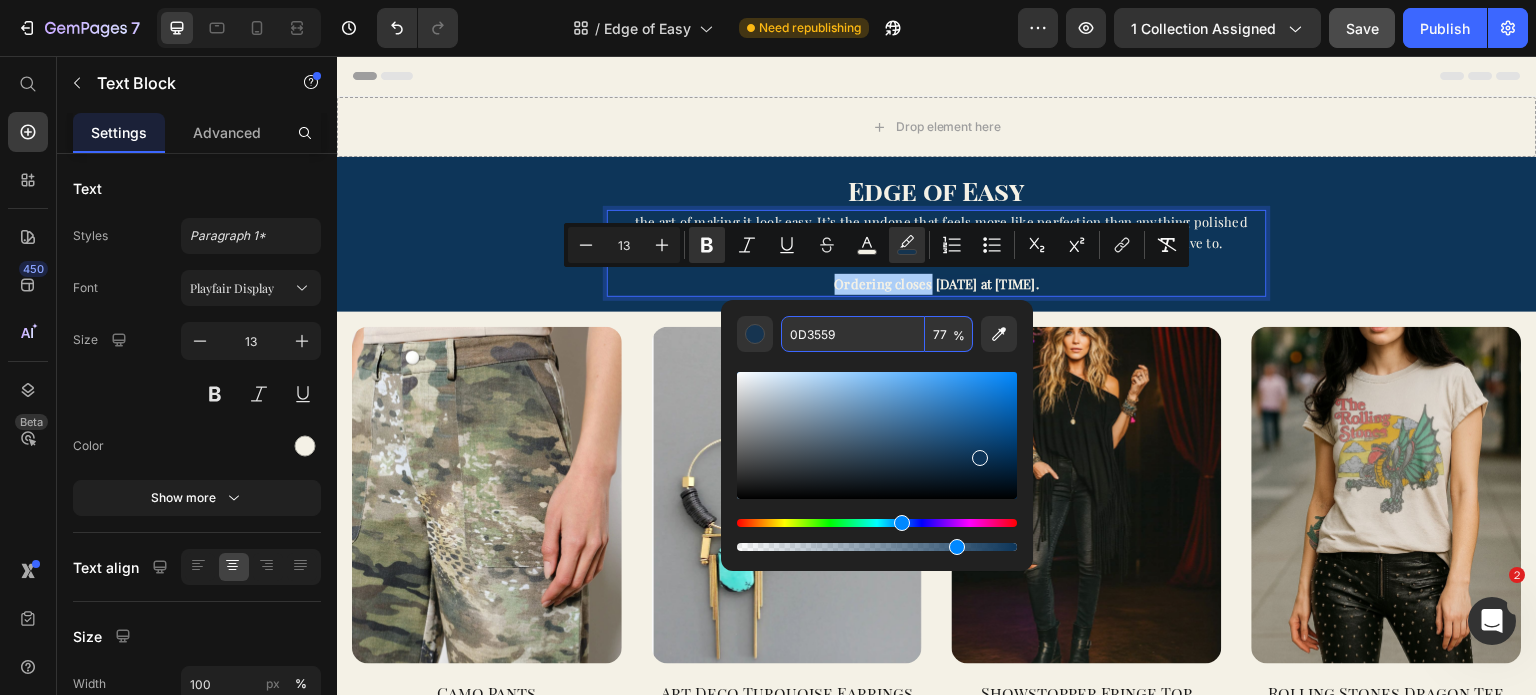 click on "0D3559" at bounding box center [853, 334] 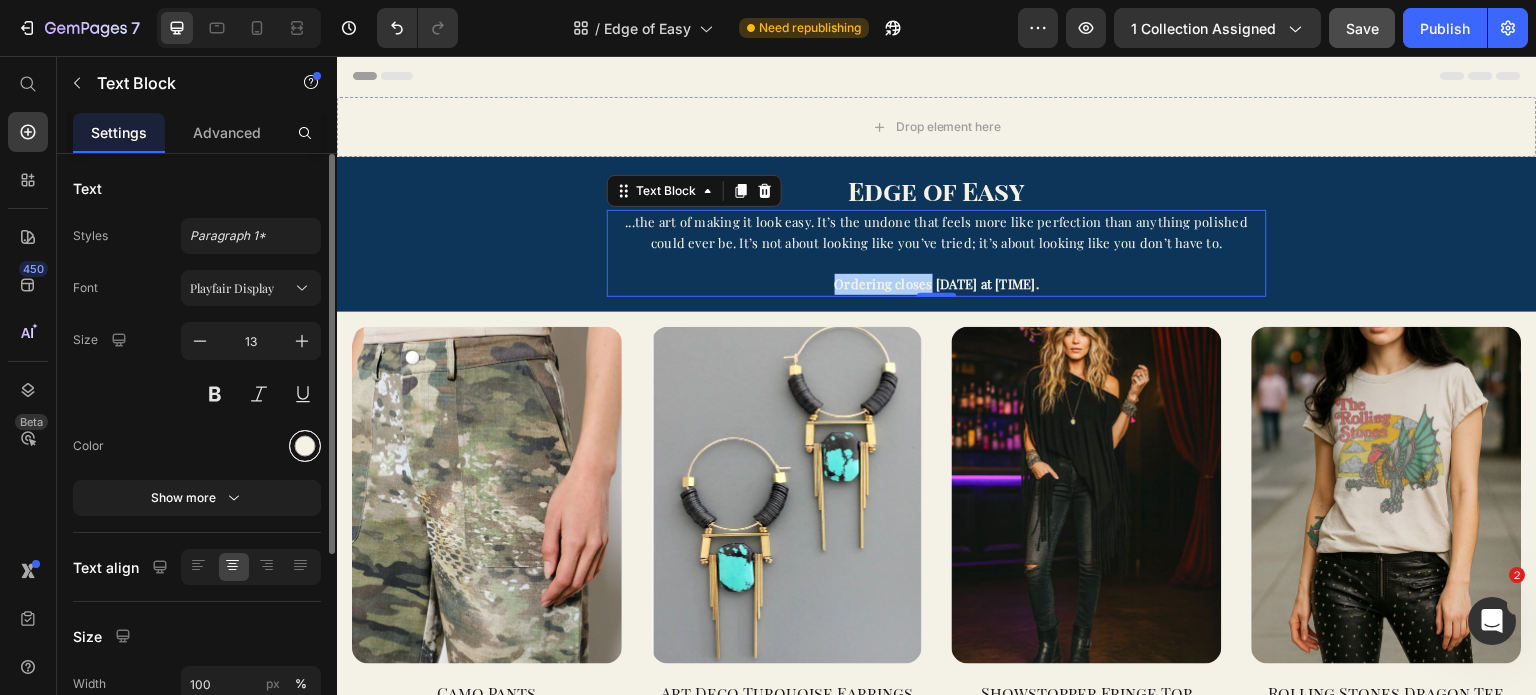 click at bounding box center (305, 446) 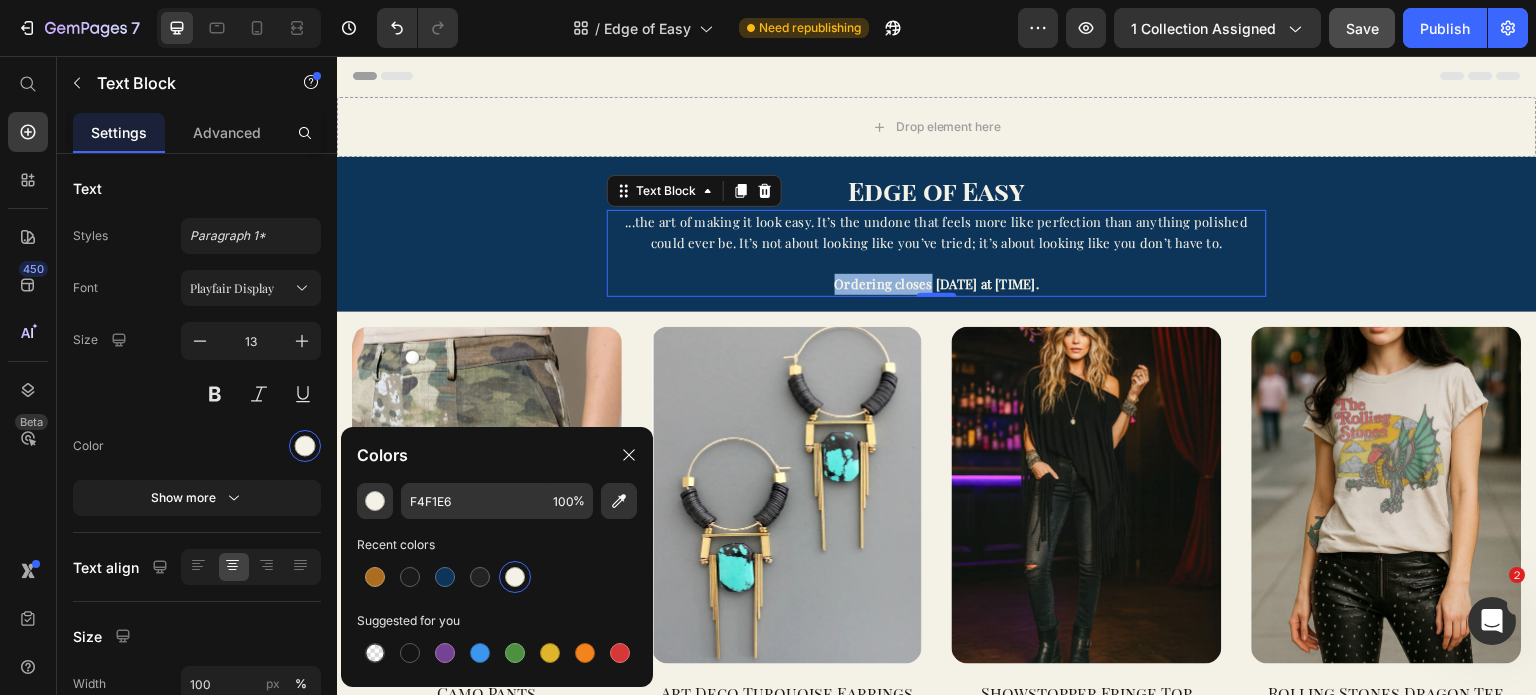 click on "Ordering closes [DATE] at [TIME]." at bounding box center [937, 283] 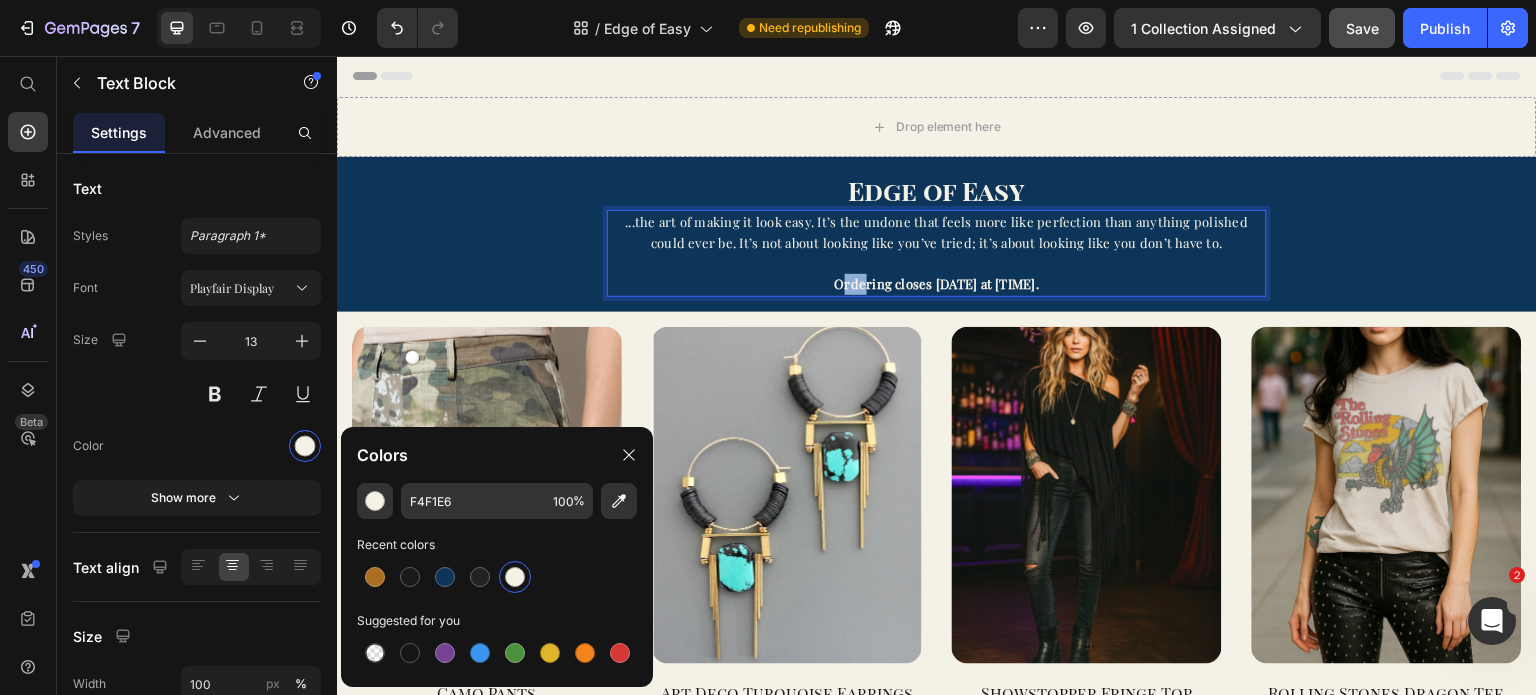 drag, startPoint x: 834, startPoint y: 287, endPoint x: 861, endPoint y: 287, distance: 27 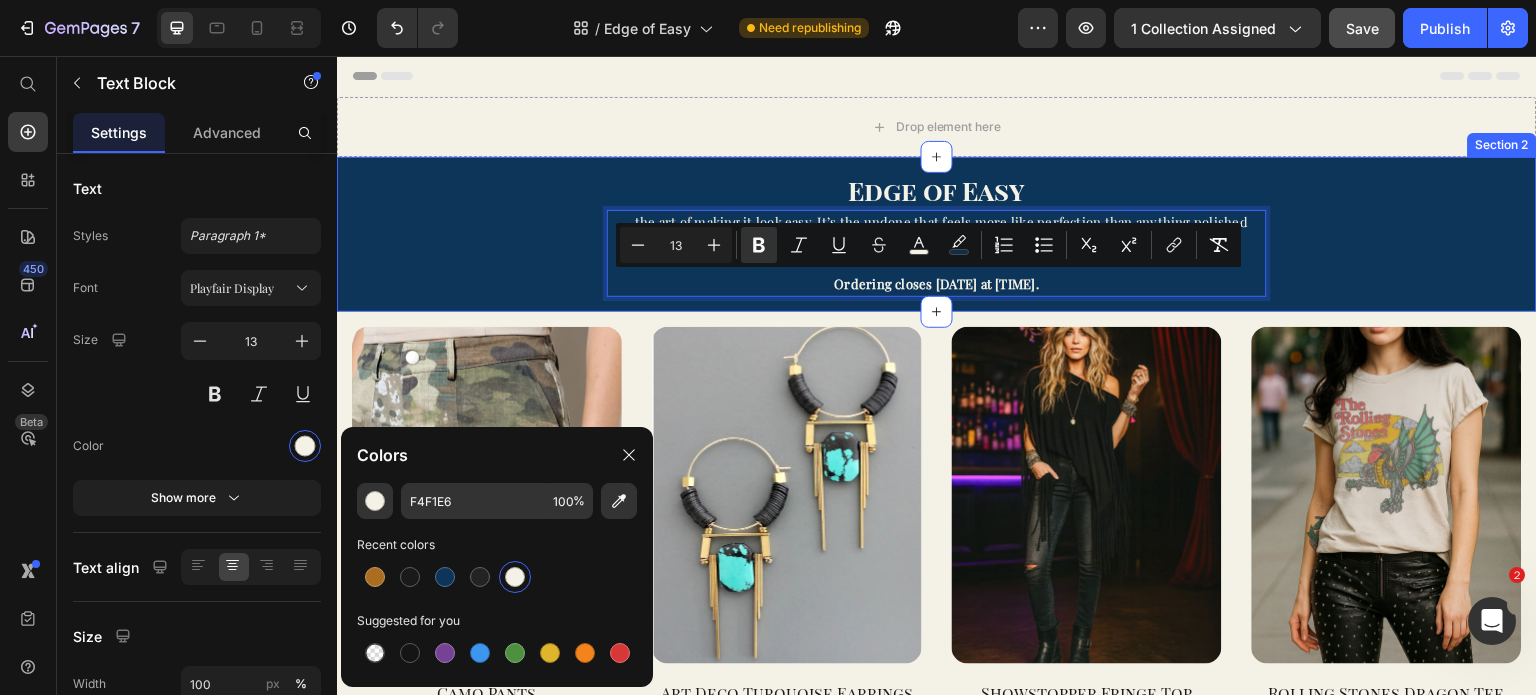 drag, startPoint x: 831, startPoint y: 287, endPoint x: 1040, endPoint y: 304, distance: 209.69025 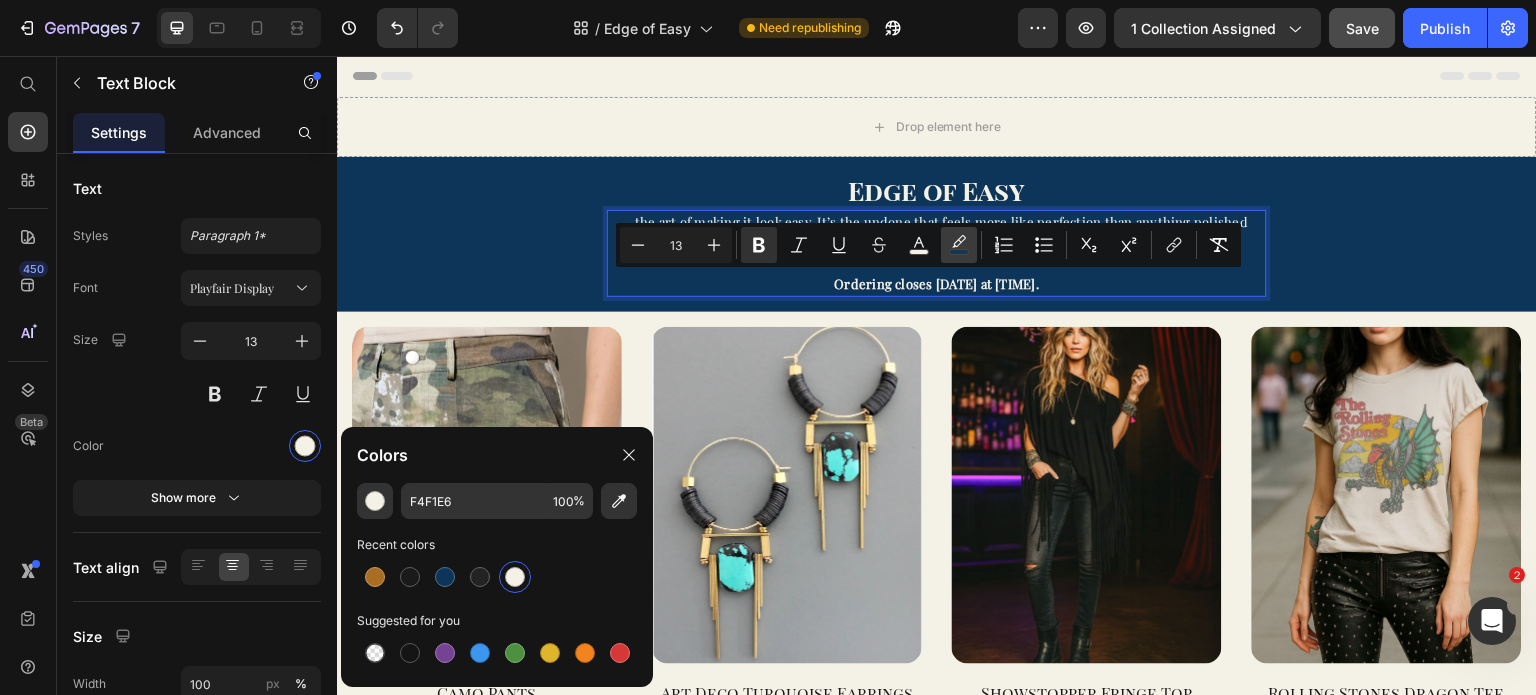click 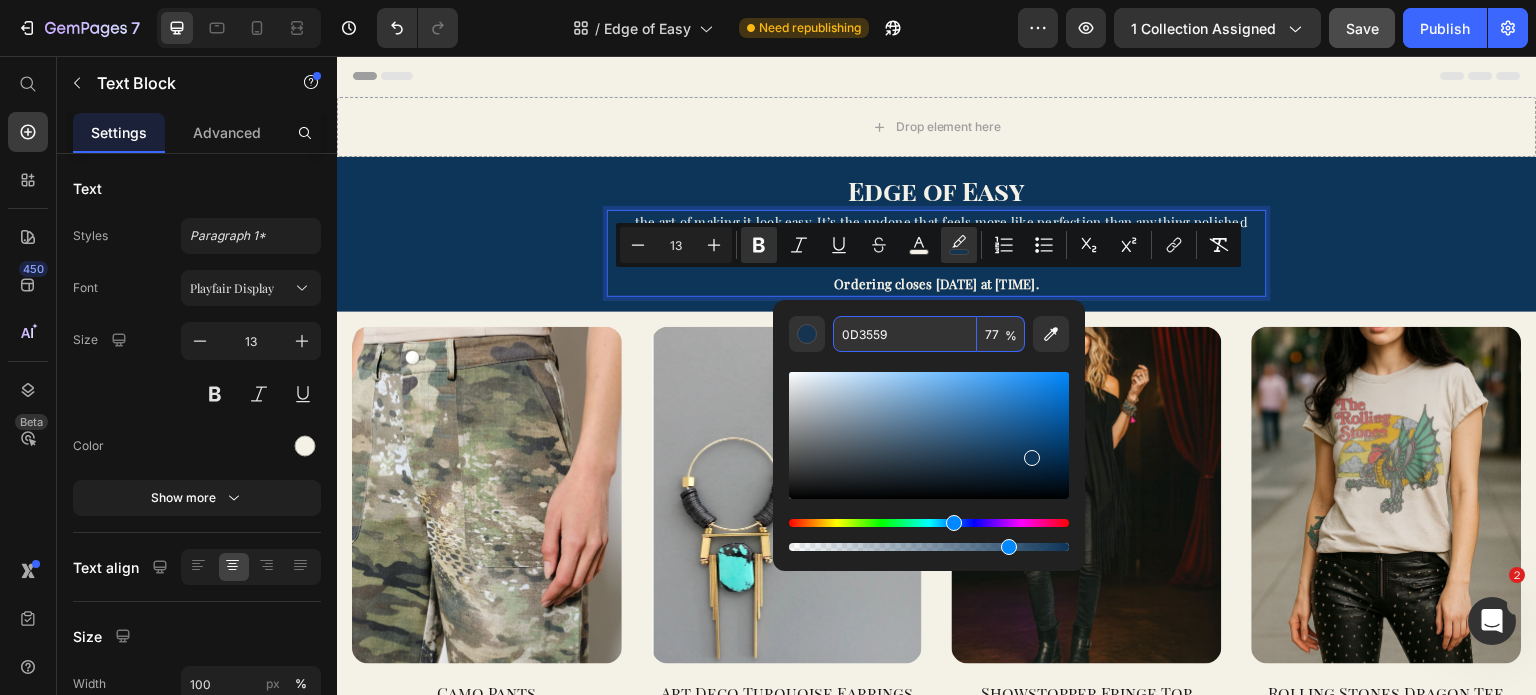 click on "0D3559" at bounding box center (905, 334) 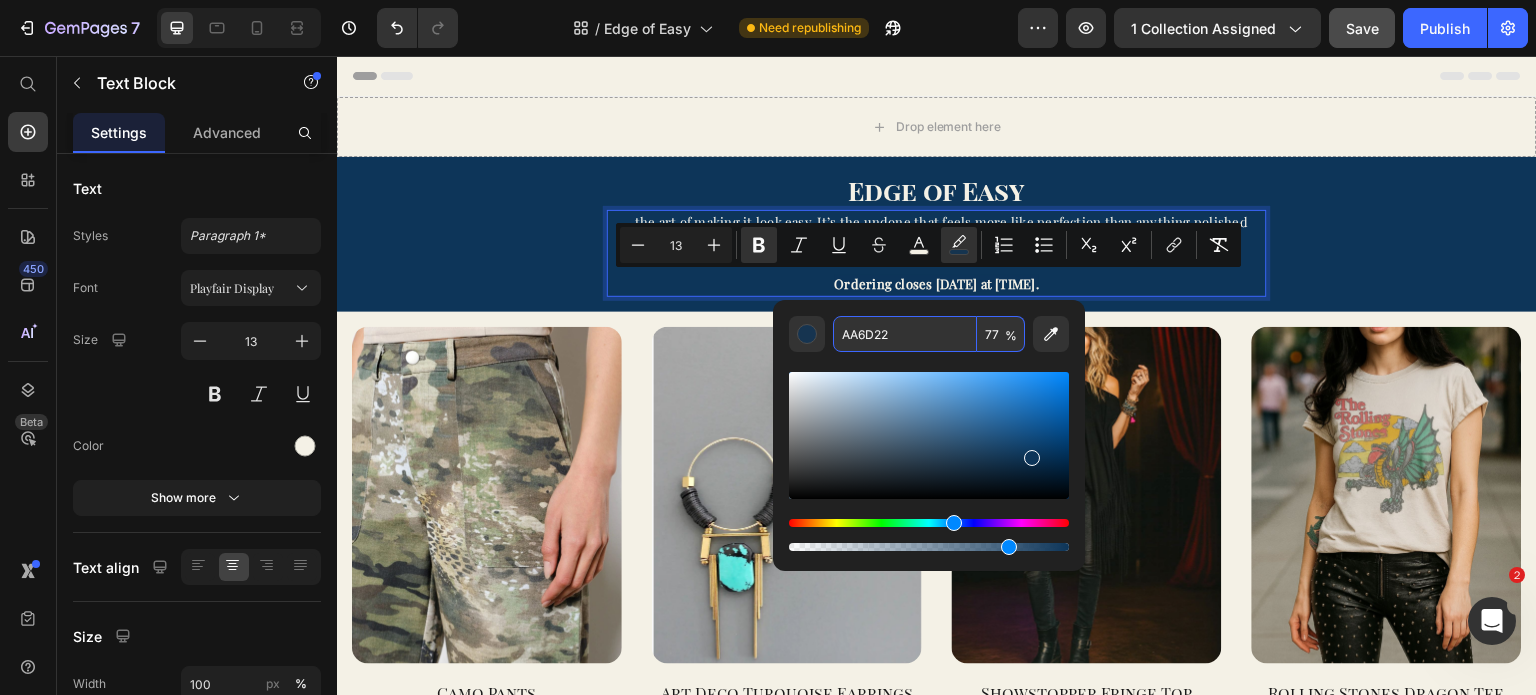 type on "AA6D22" 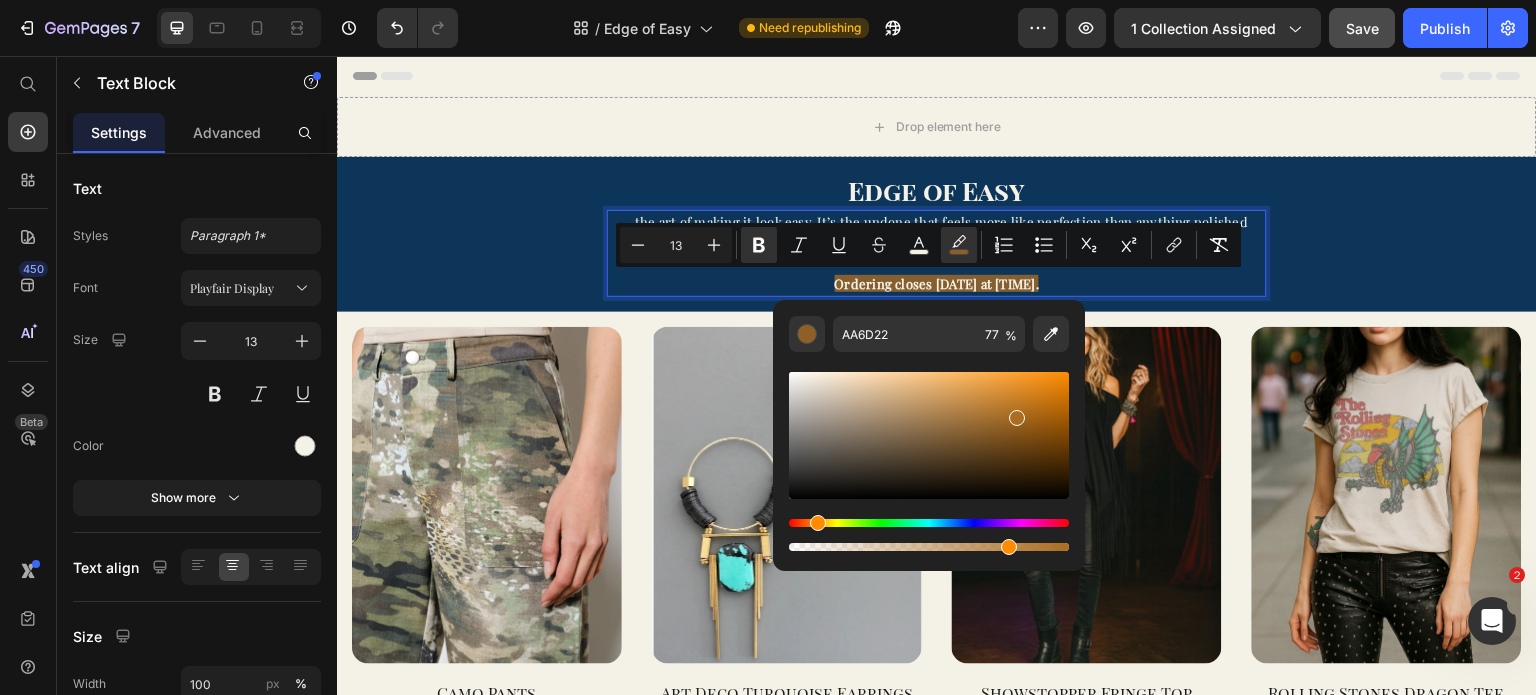 click on "Ordering closes [DATE] at [TIME]." at bounding box center (937, 284) 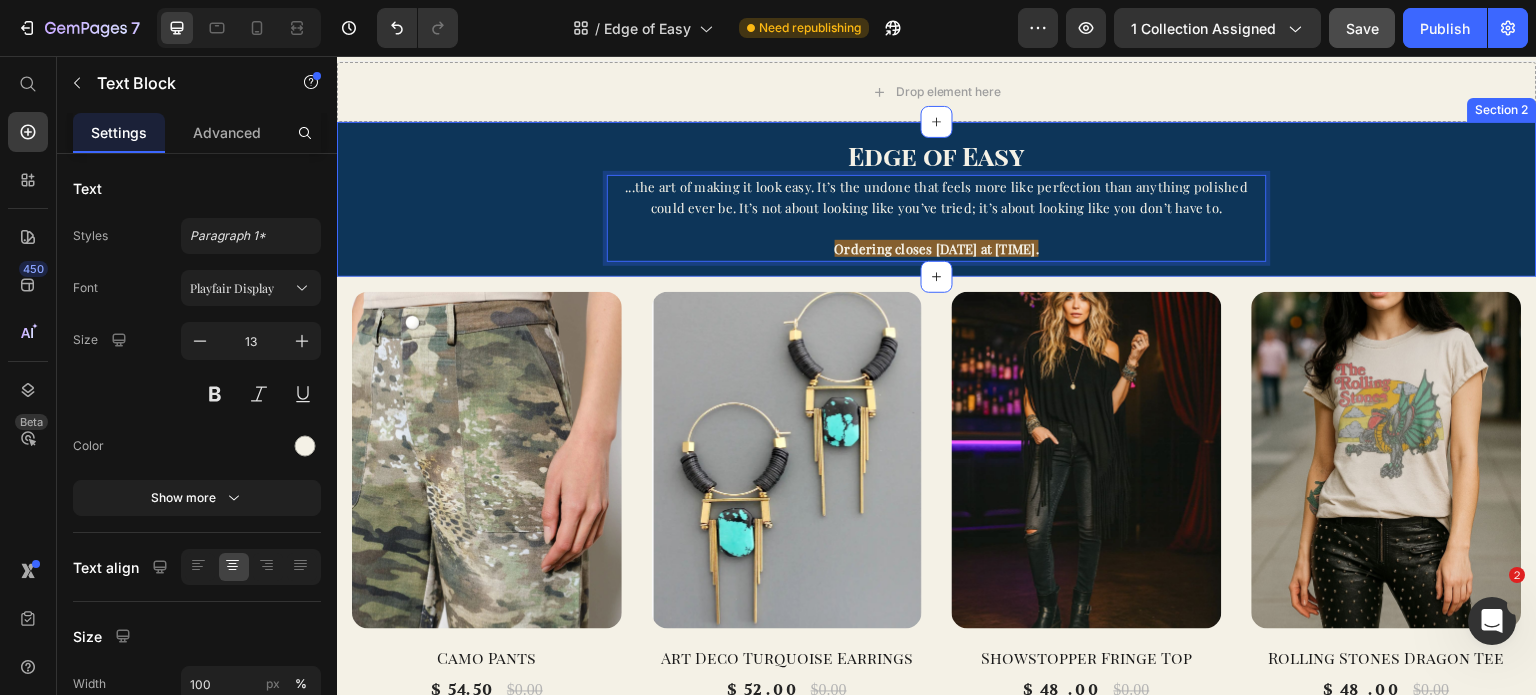 scroll, scrollTop: 32, scrollLeft: 0, axis: vertical 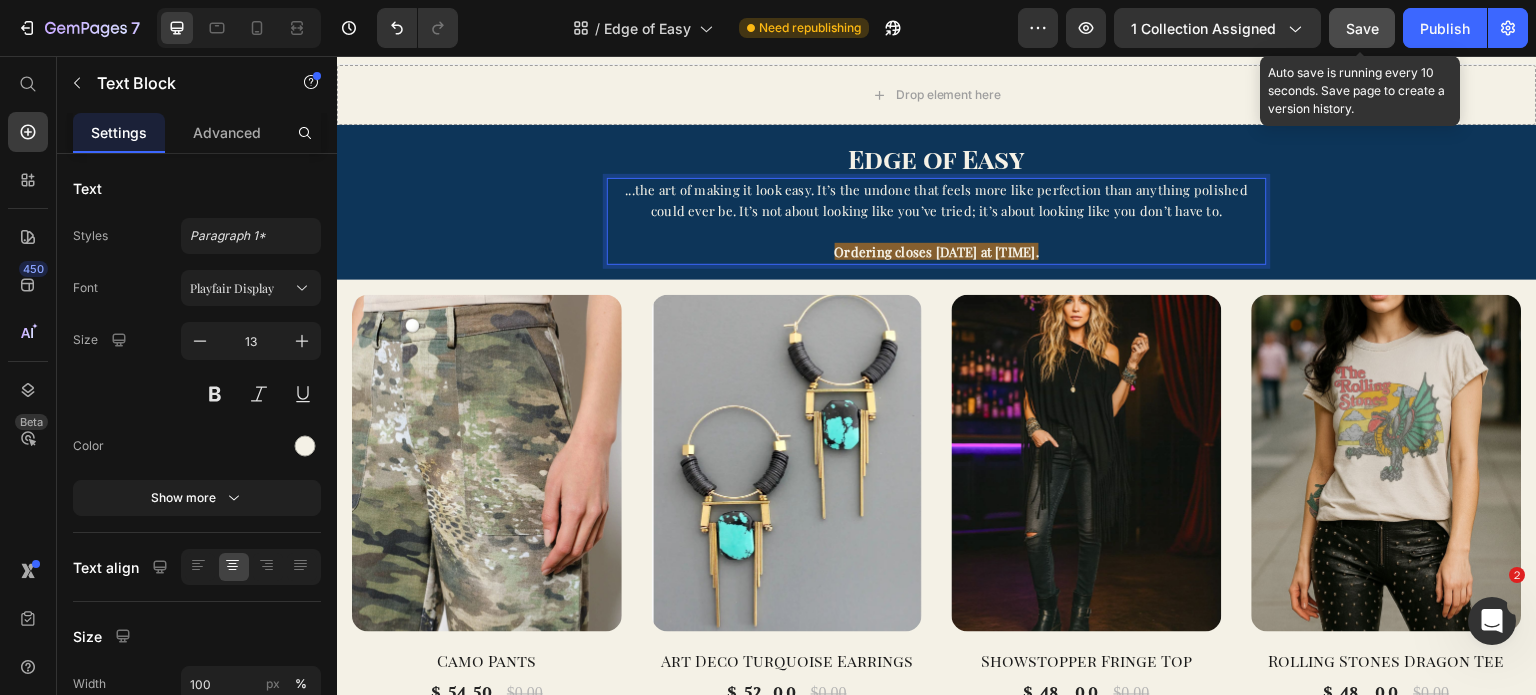click on "Save" 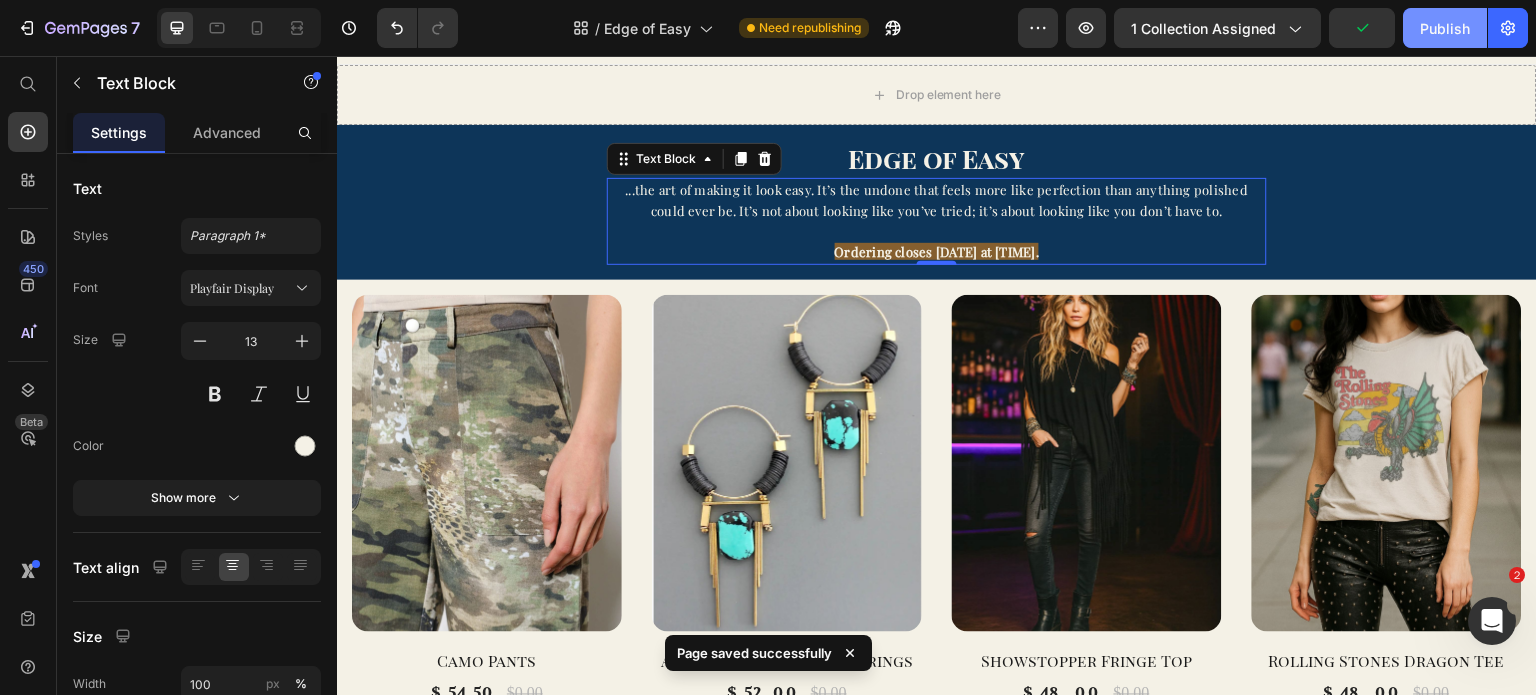 click on "Publish" at bounding box center (1445, 28) 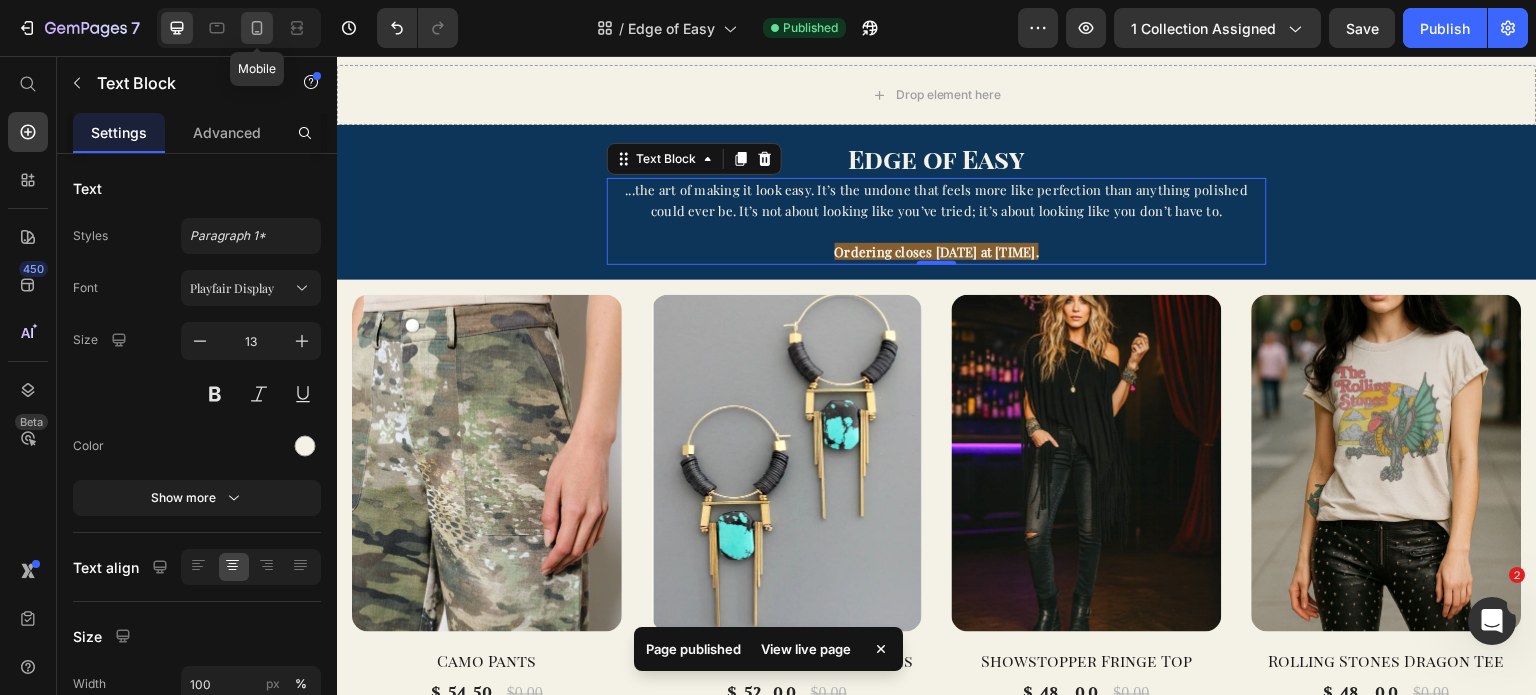 click 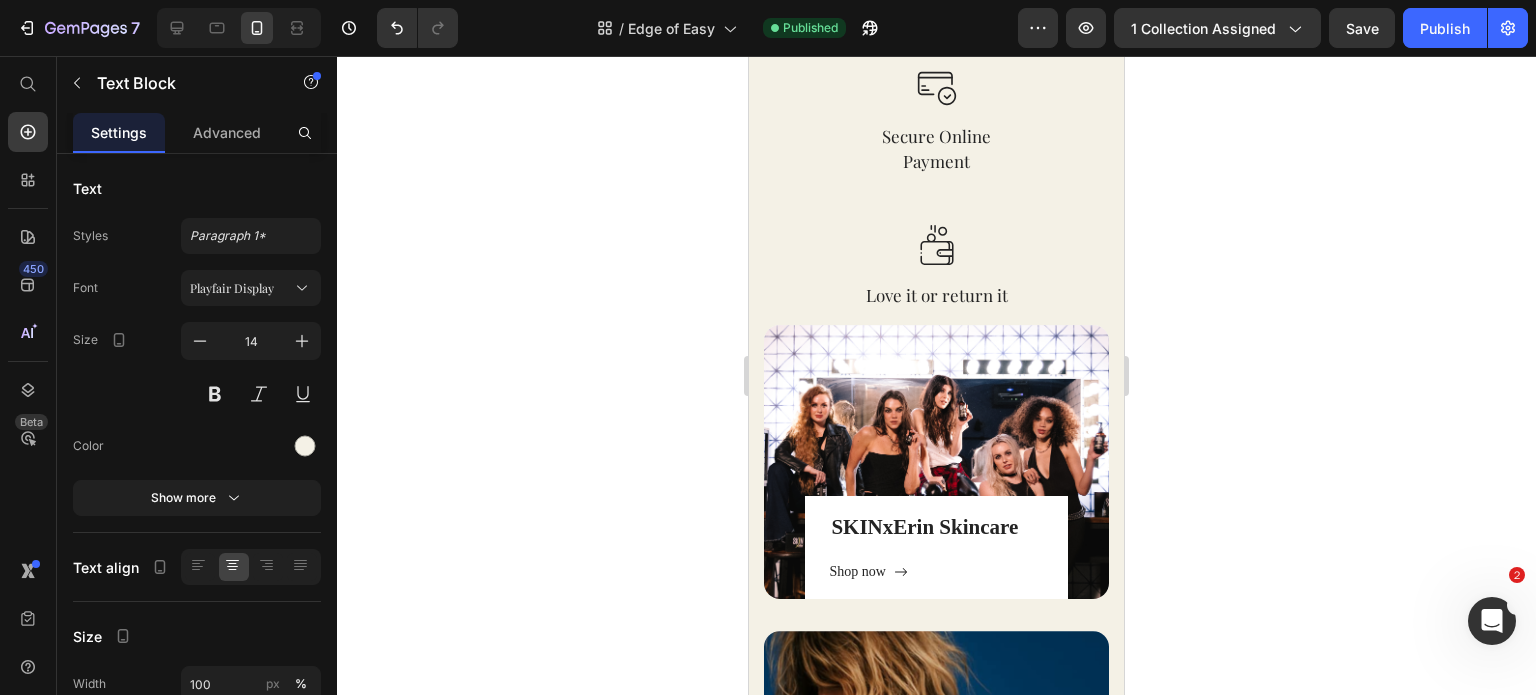 scroll, scrollTop: 2748, scrollLeft: 0, axis: vertical 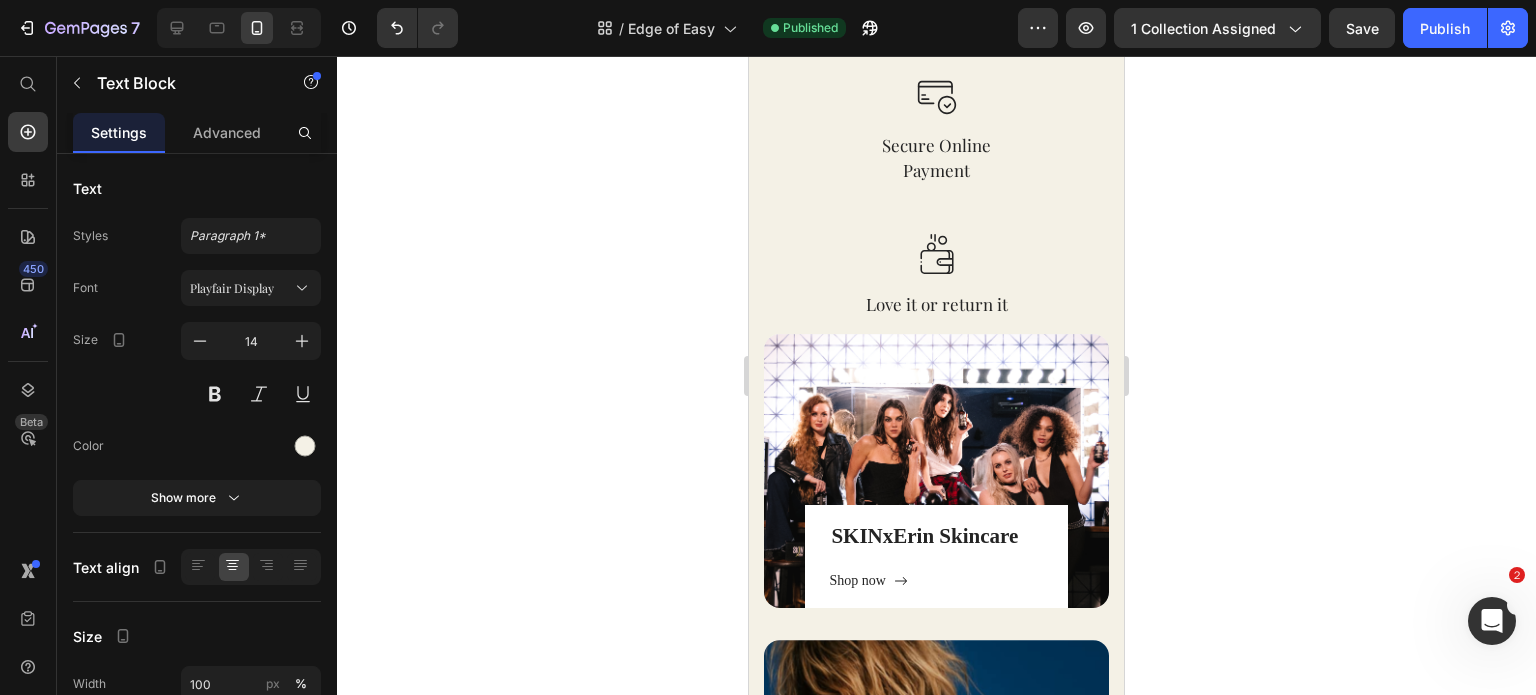 click at bounding box center [936, -59] 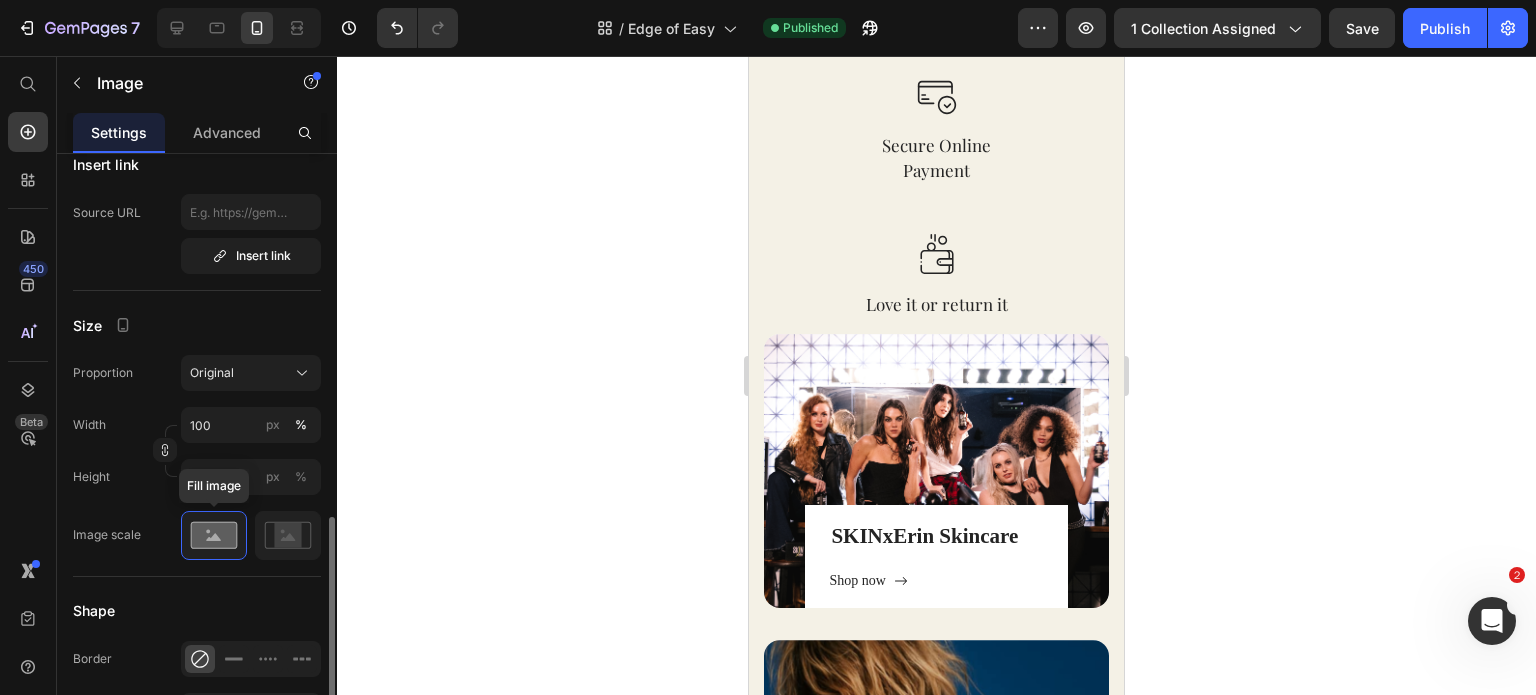 scroll, scrollTop: 578, scrollLeft: 0, axis: vertical 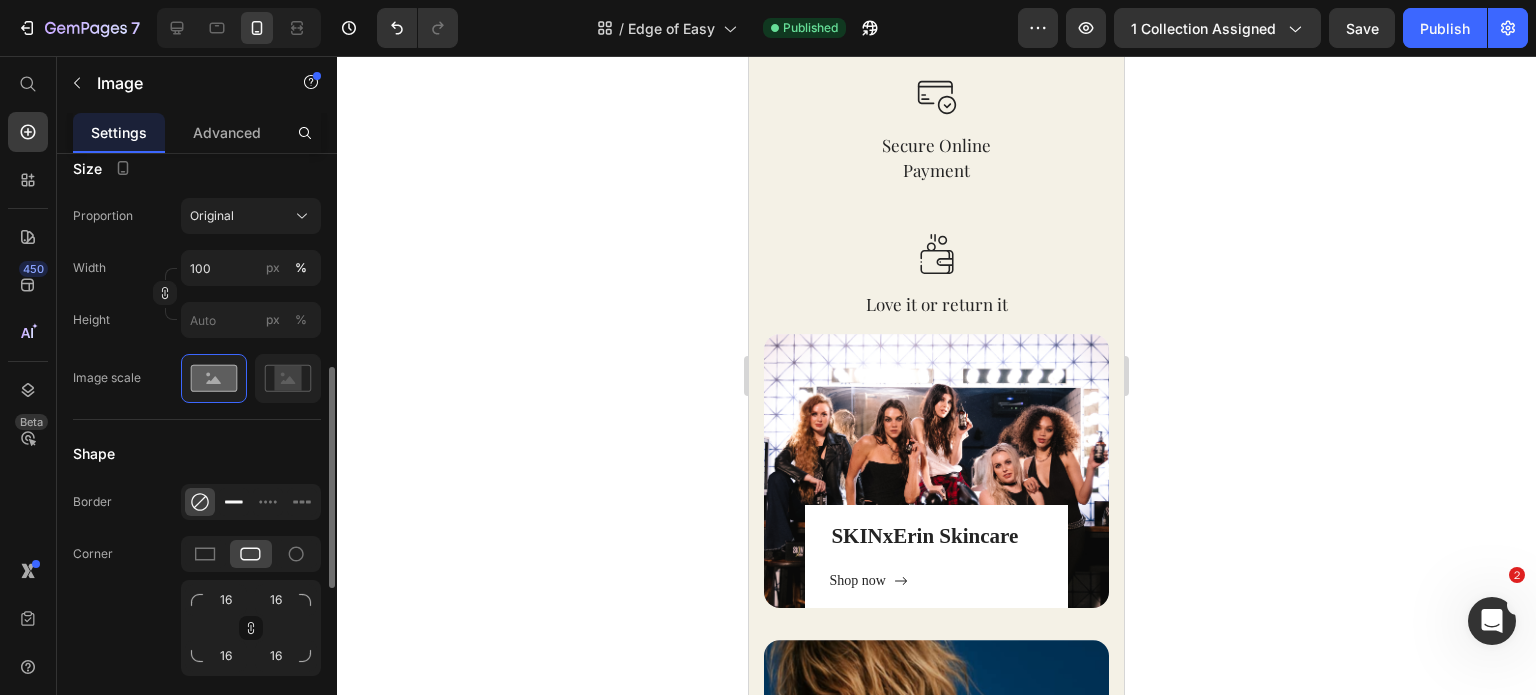 click 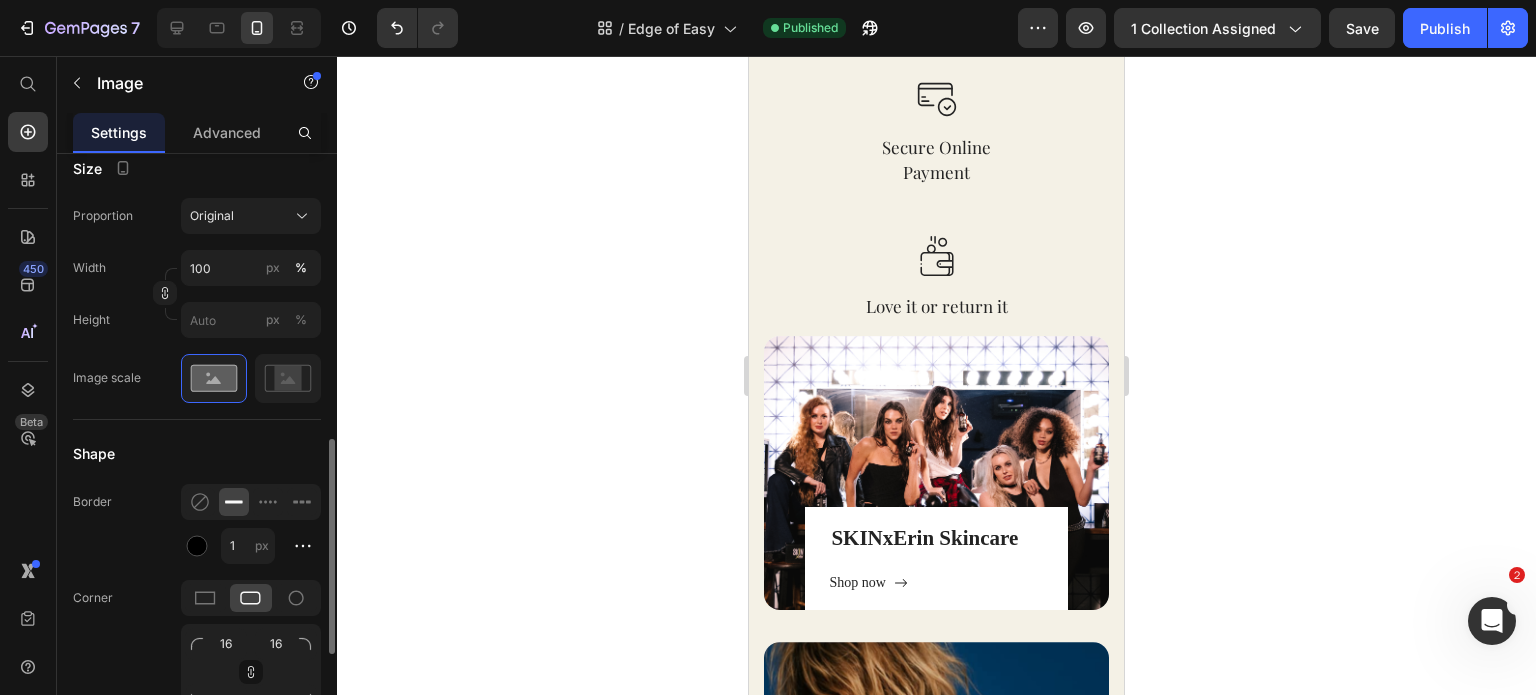 scroll, scrollTop: 635, scrollLeft: 0, axis: vertical 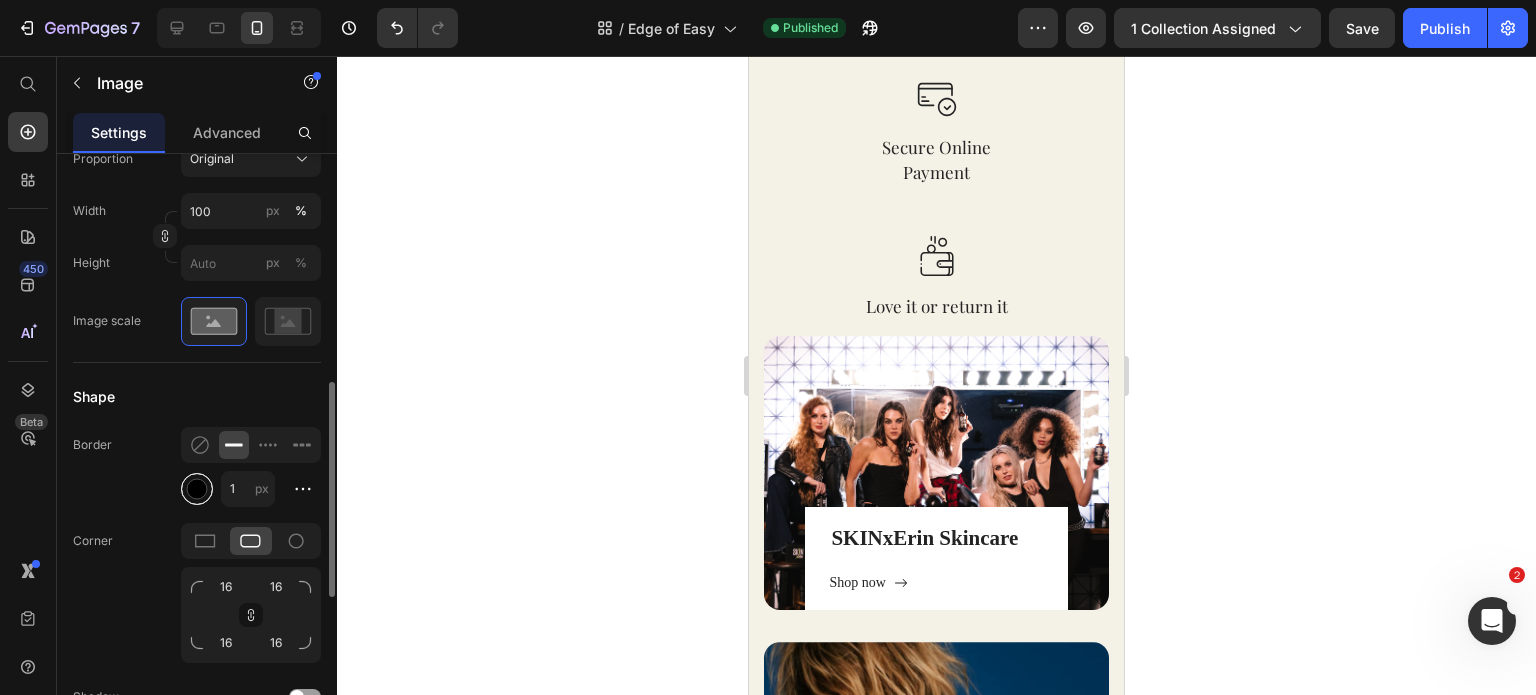 click at bounding box center [197, 488] 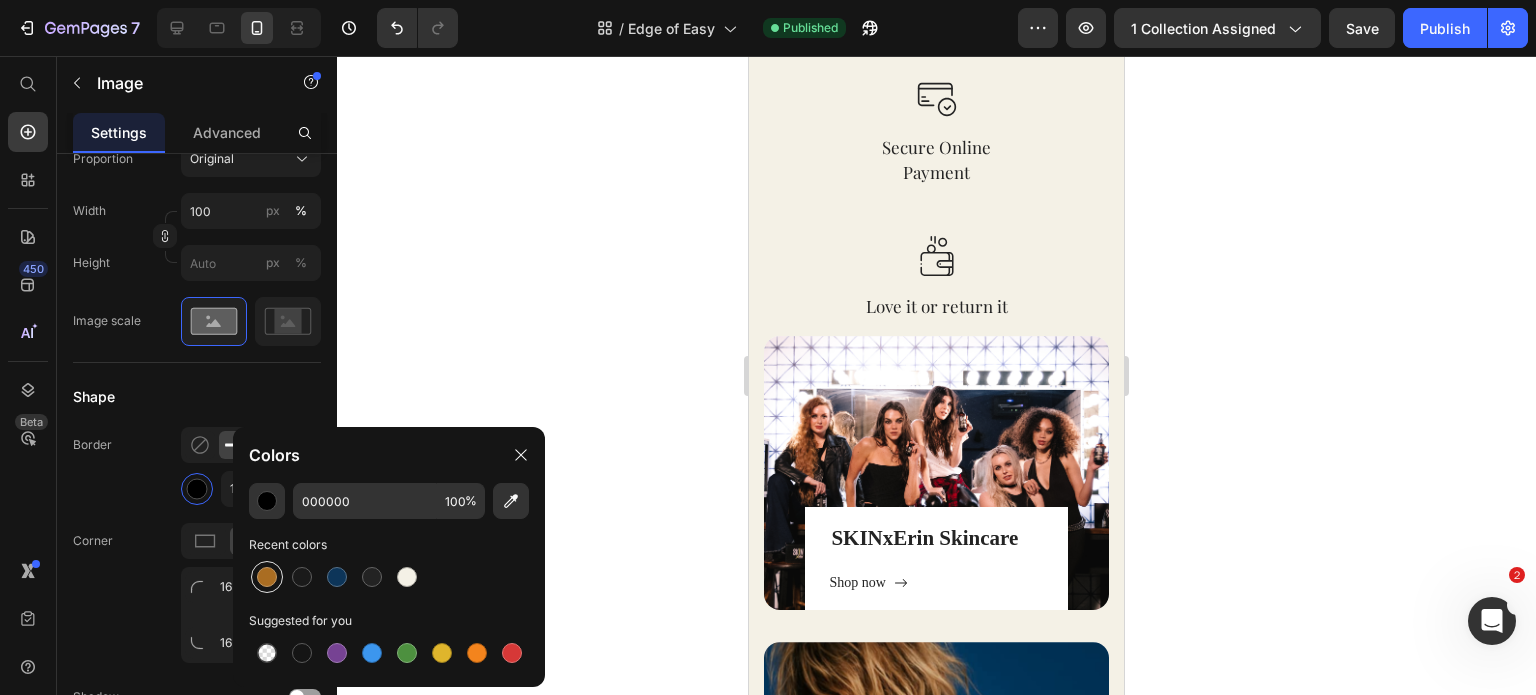 click at bounding box center [267, 577] 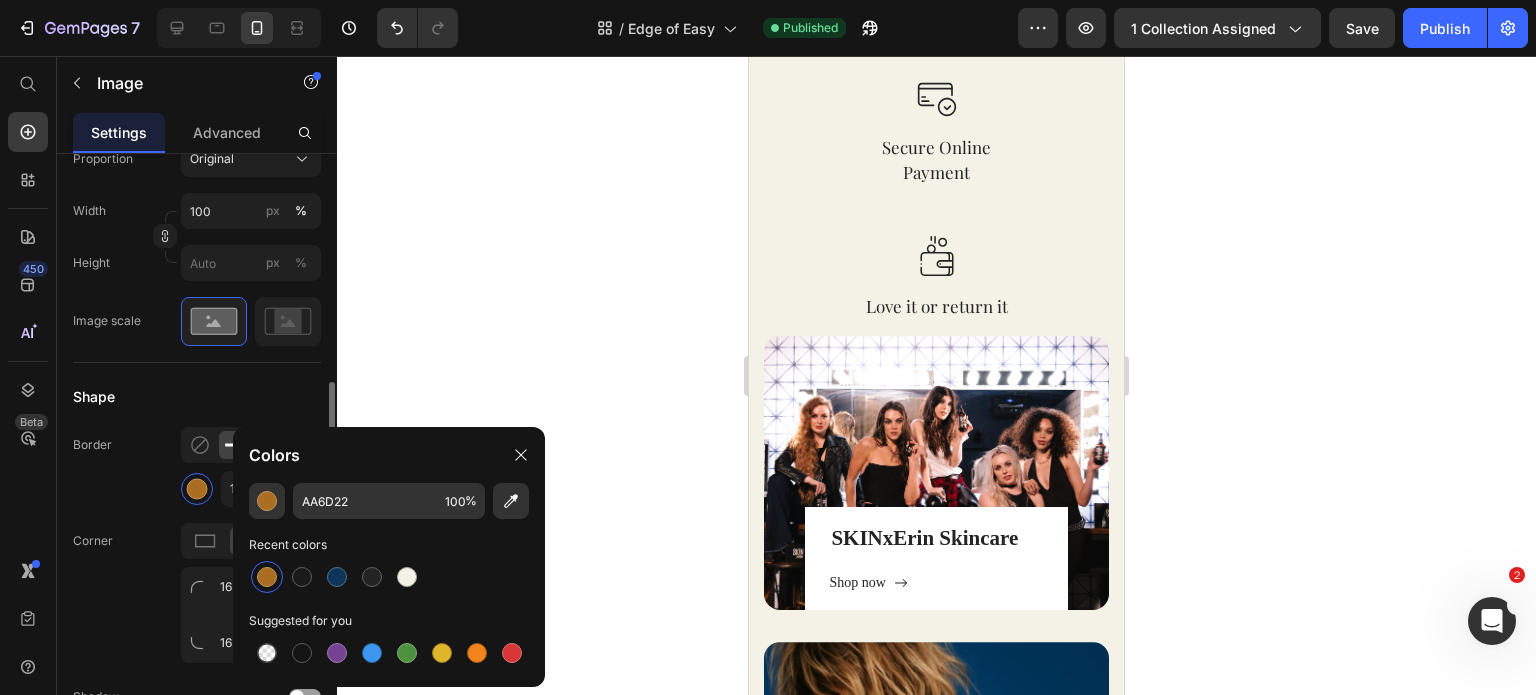 click on "Shape Border 1 px Corner 16 16 16 16 Shadow" 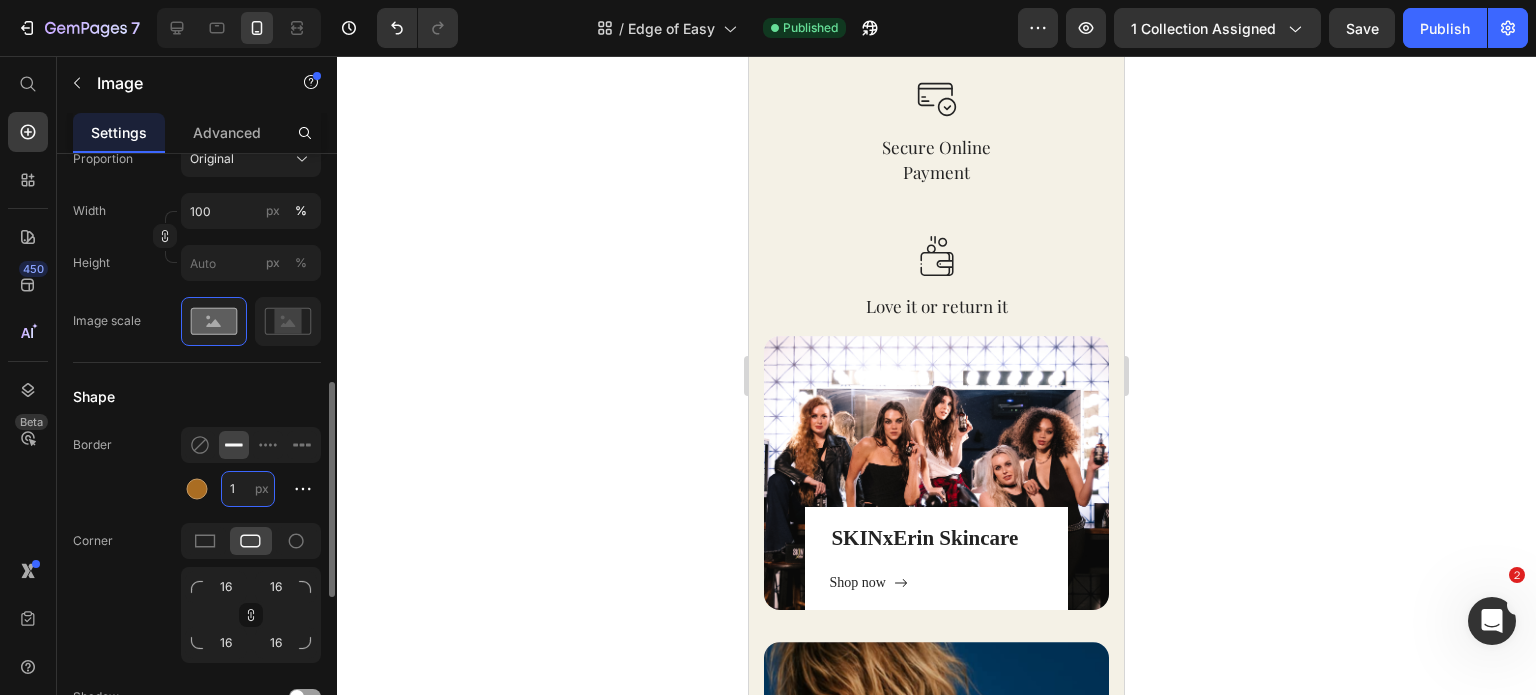 click on "1" at bounding box center (248, 489) 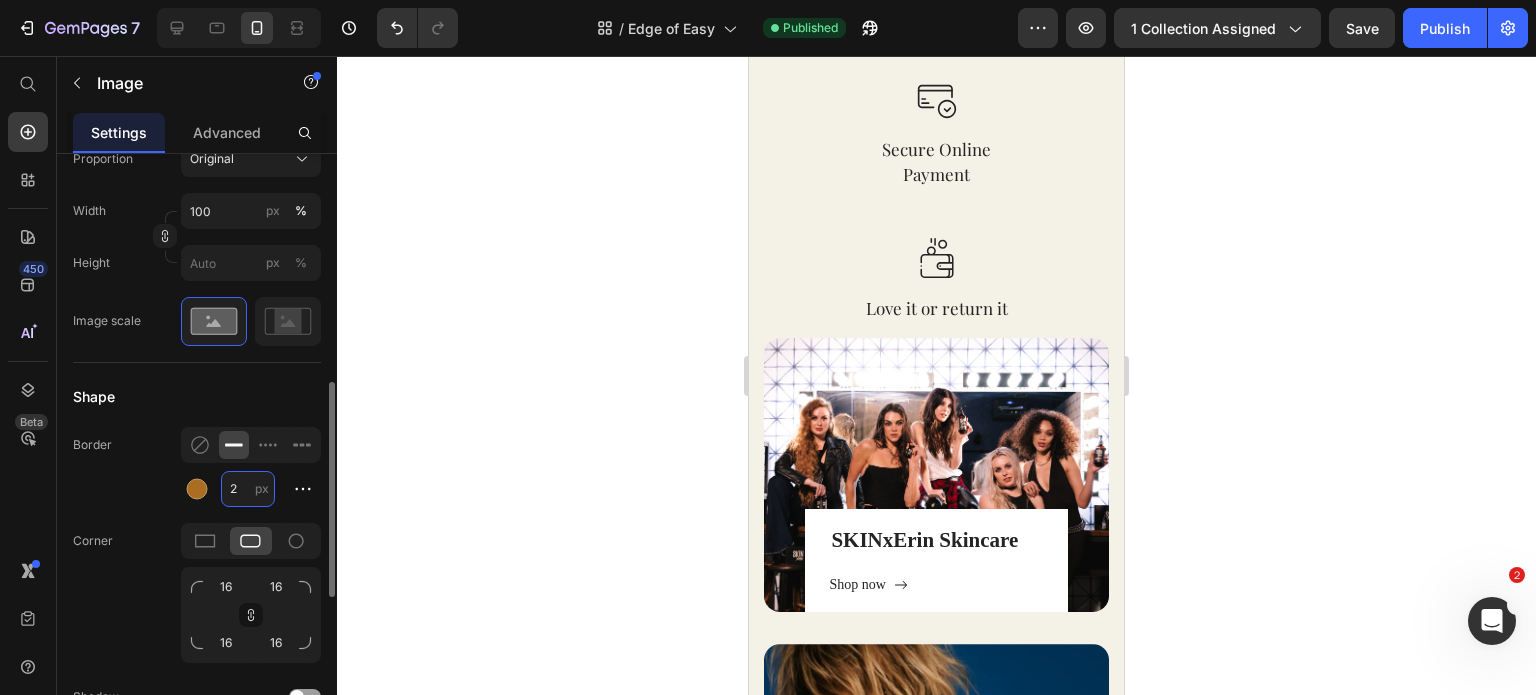 type on "2" 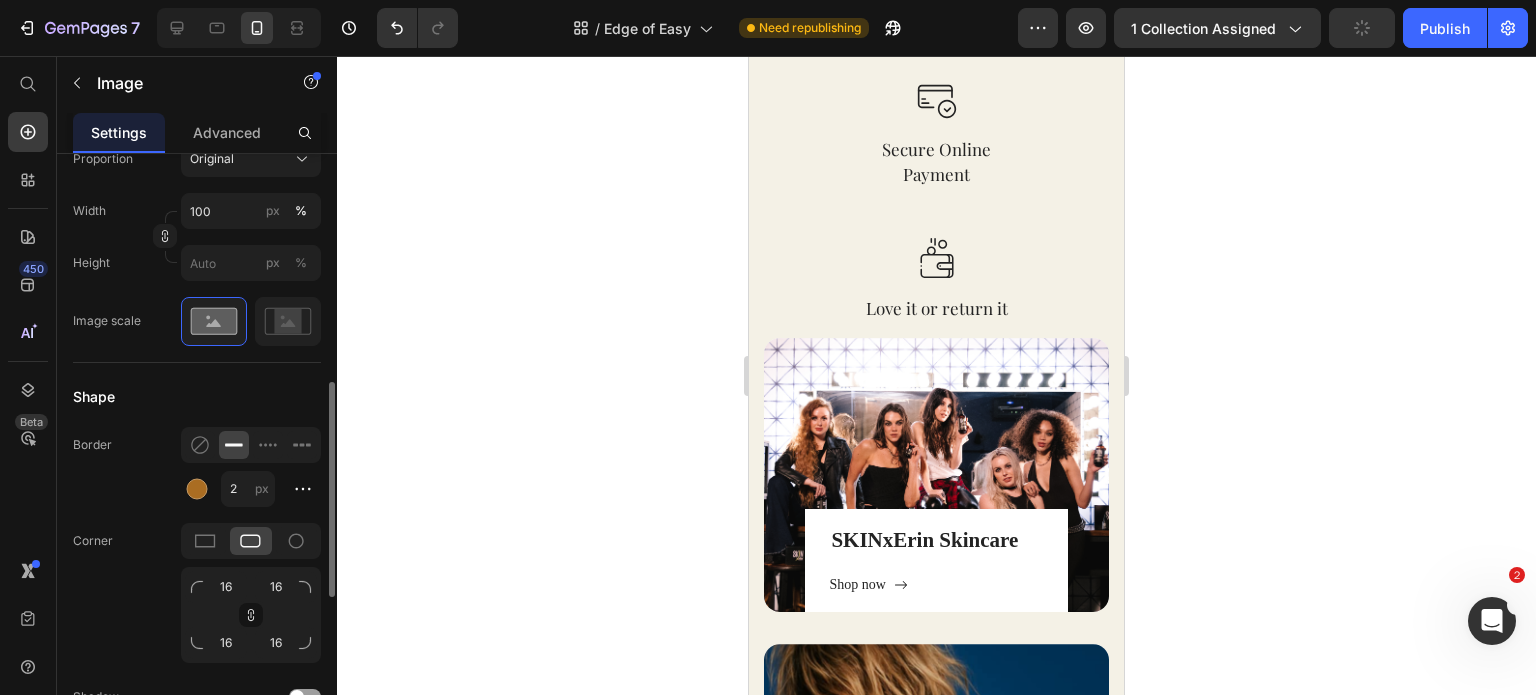 click on "Border 2 px" 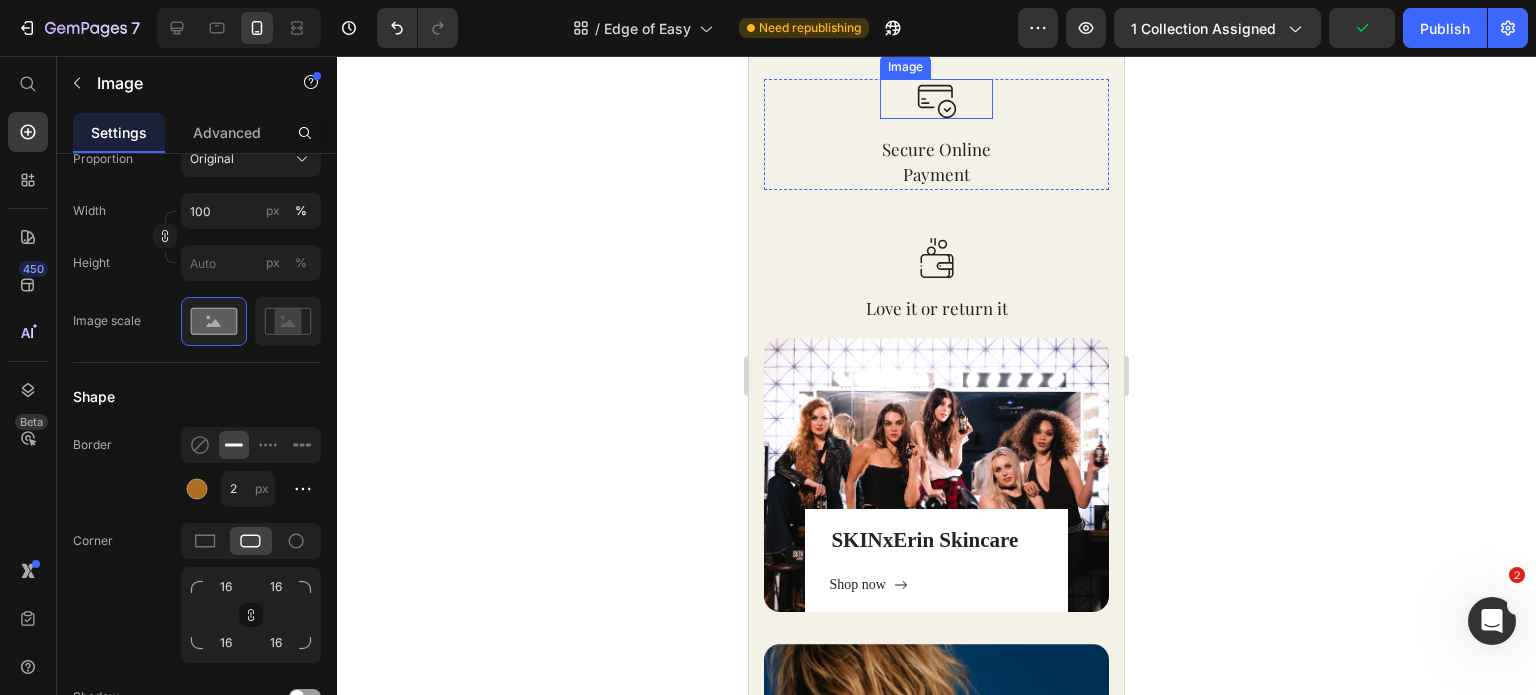 click at bounding box center [936, 99] 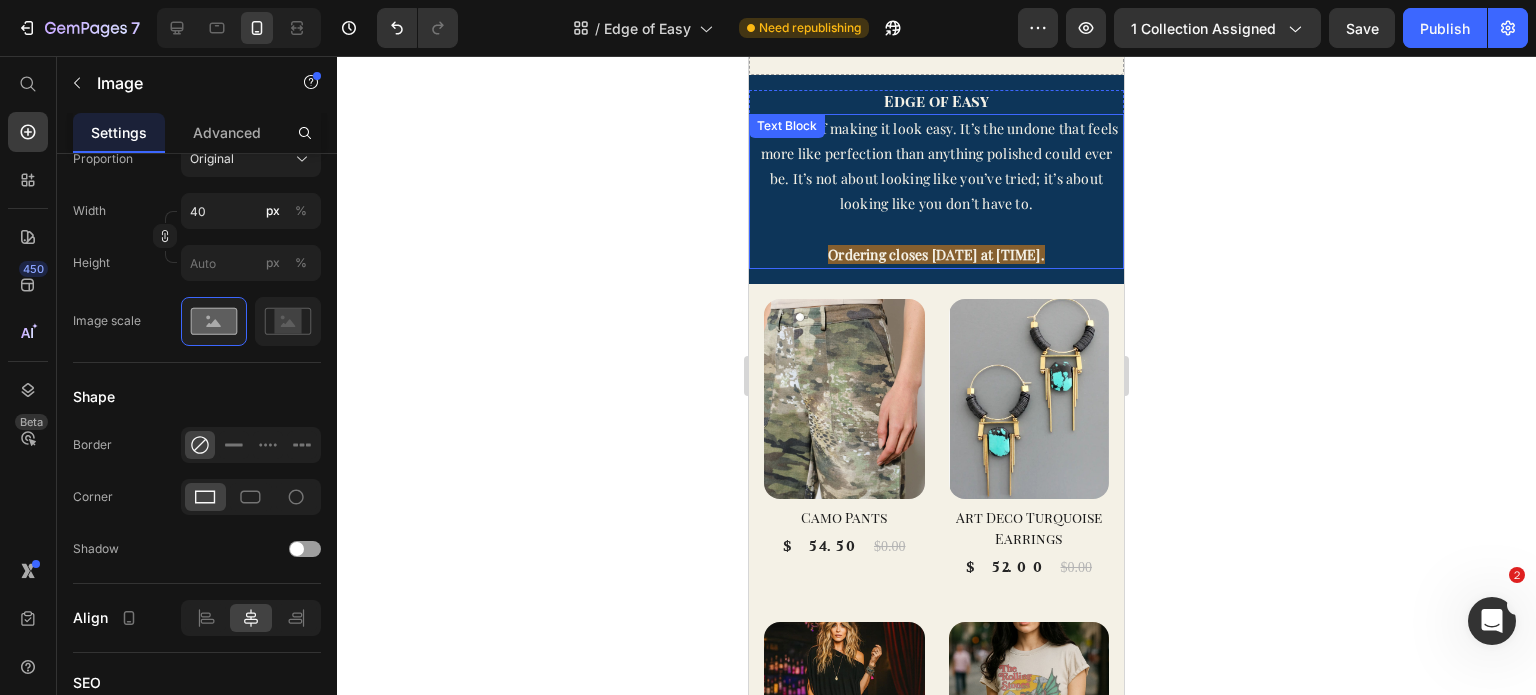 scroll, scrollTop: 0, scrollLeft: 0, axis: both 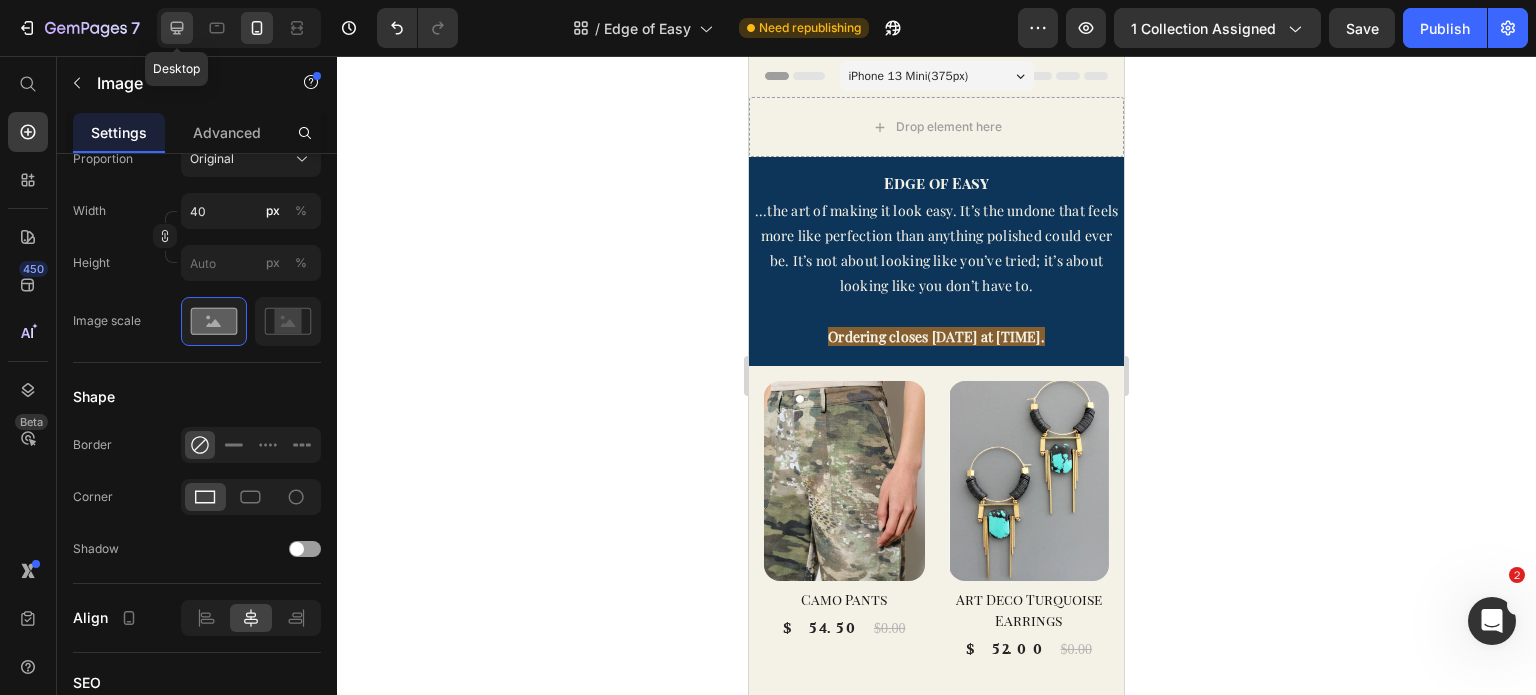 click 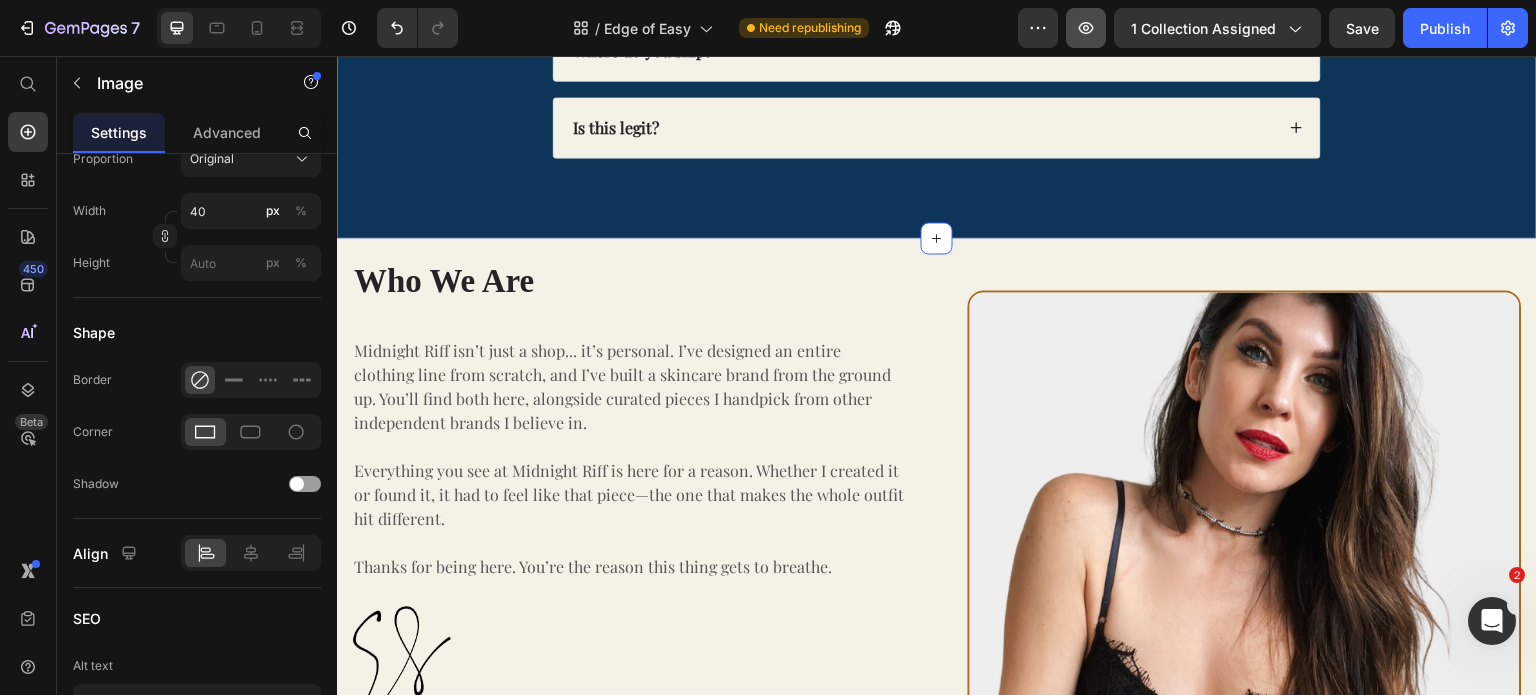 scroll, scrollTop: 1600, scrollLeft: 0, axis: vertical 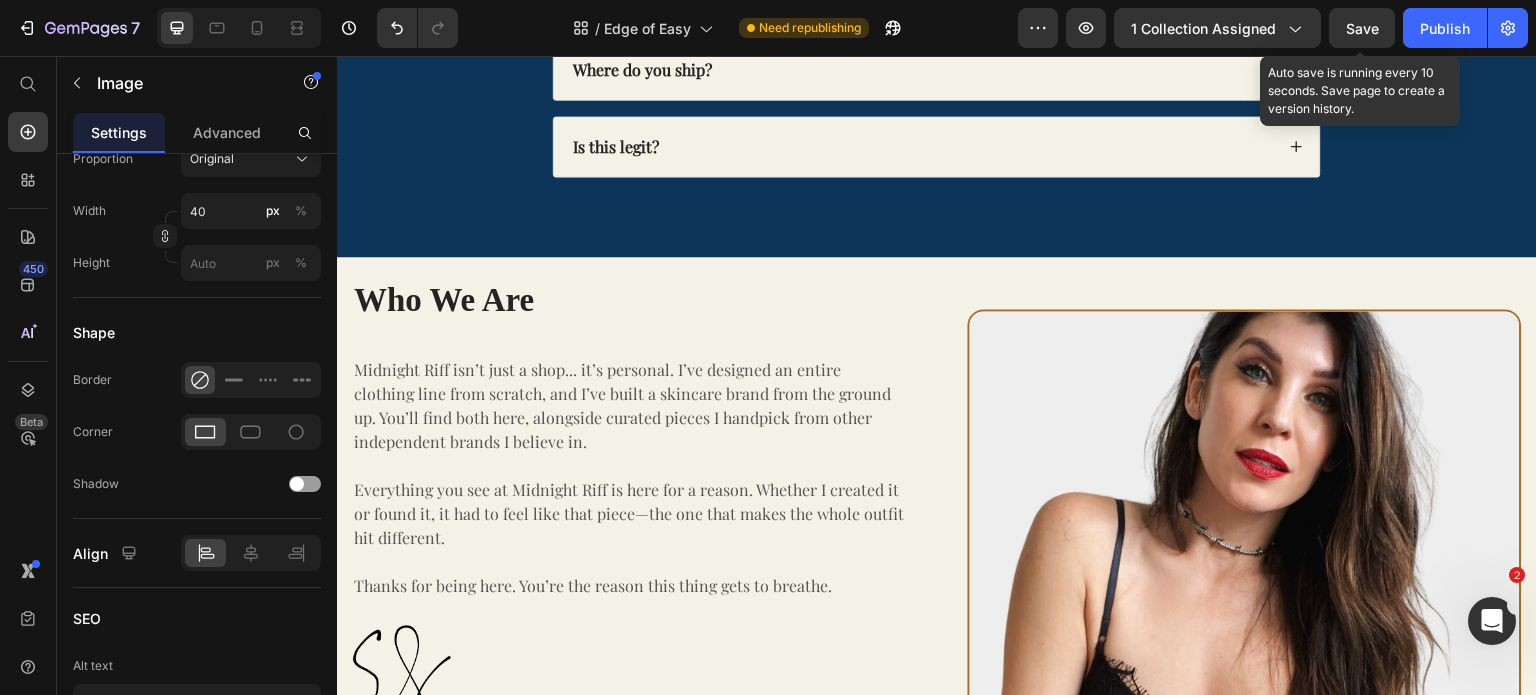 click on "Save" at bounding box center (1362, 28) 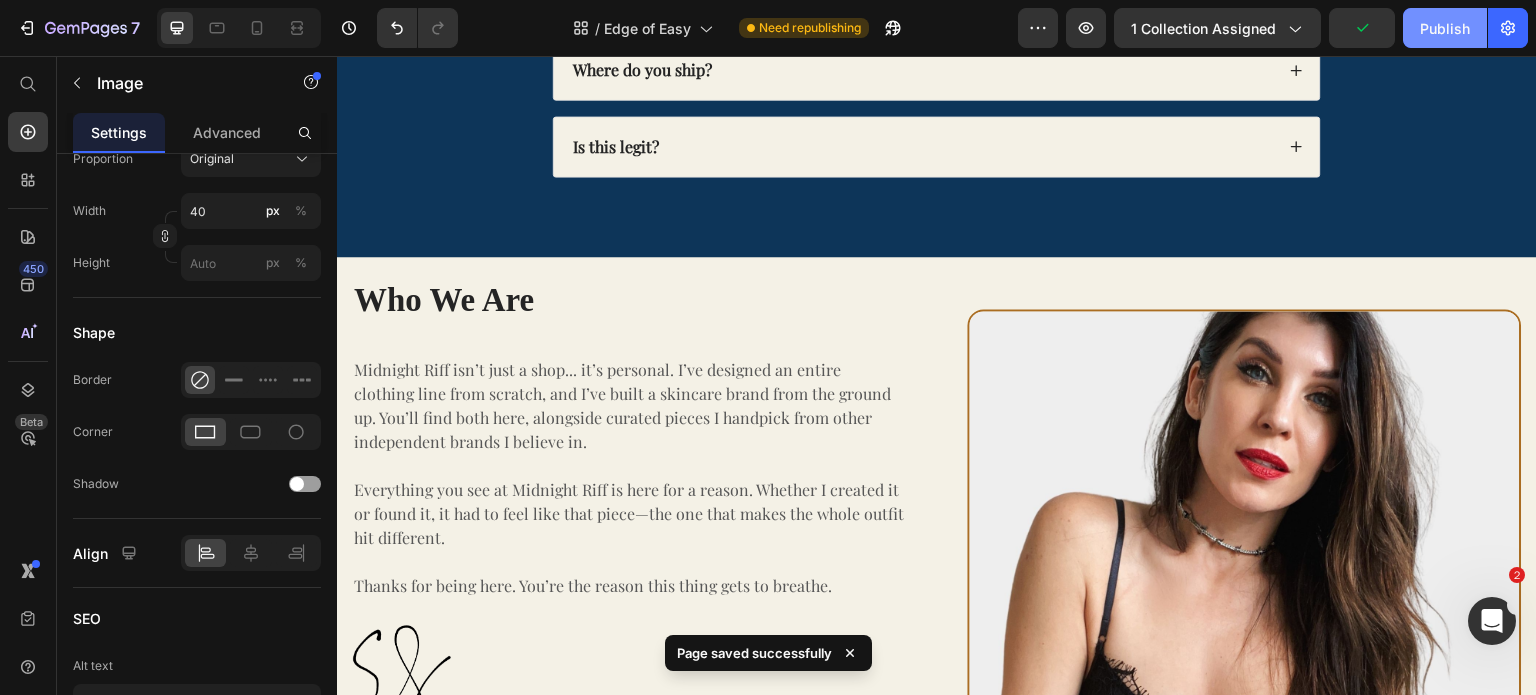 click on "Publish" at bounding box center [1445, 28] 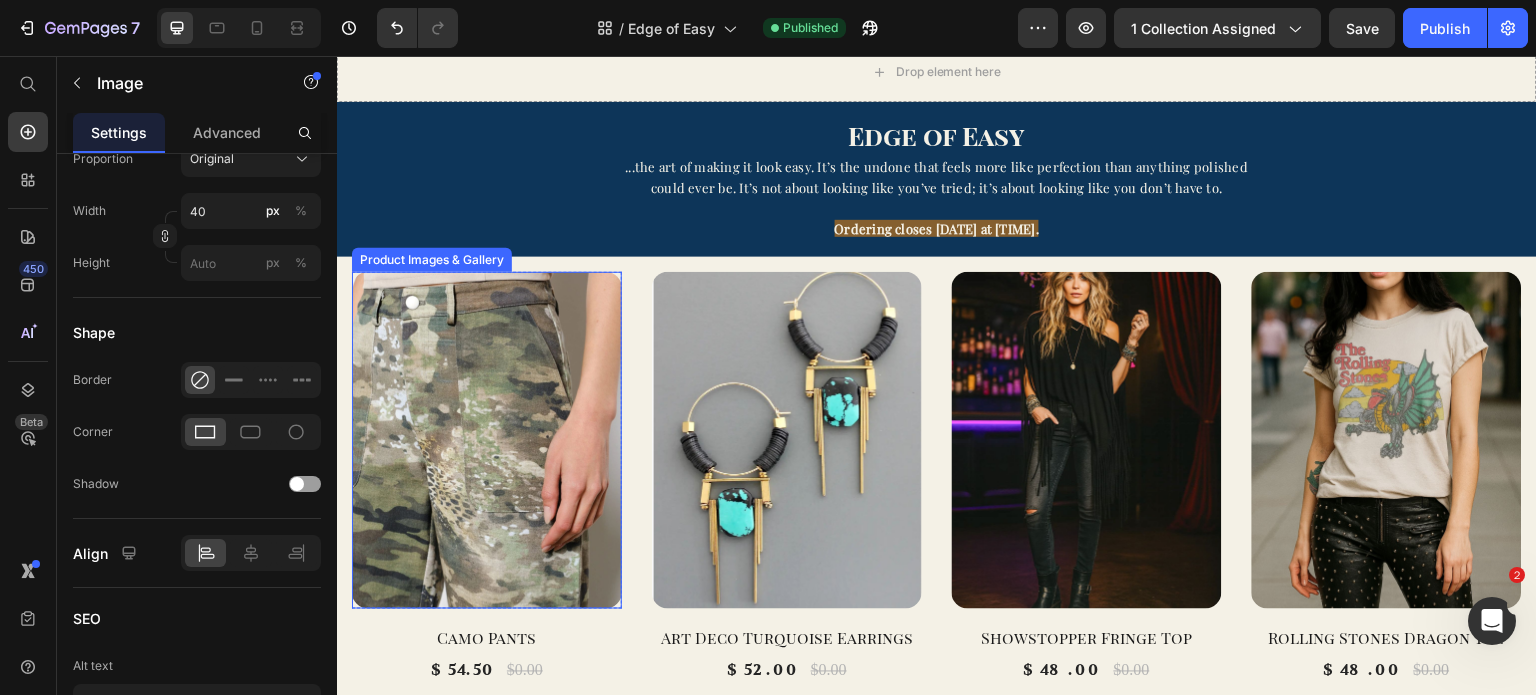 scroll, scrollTop: 0, scrollLeft: 0, axis: both 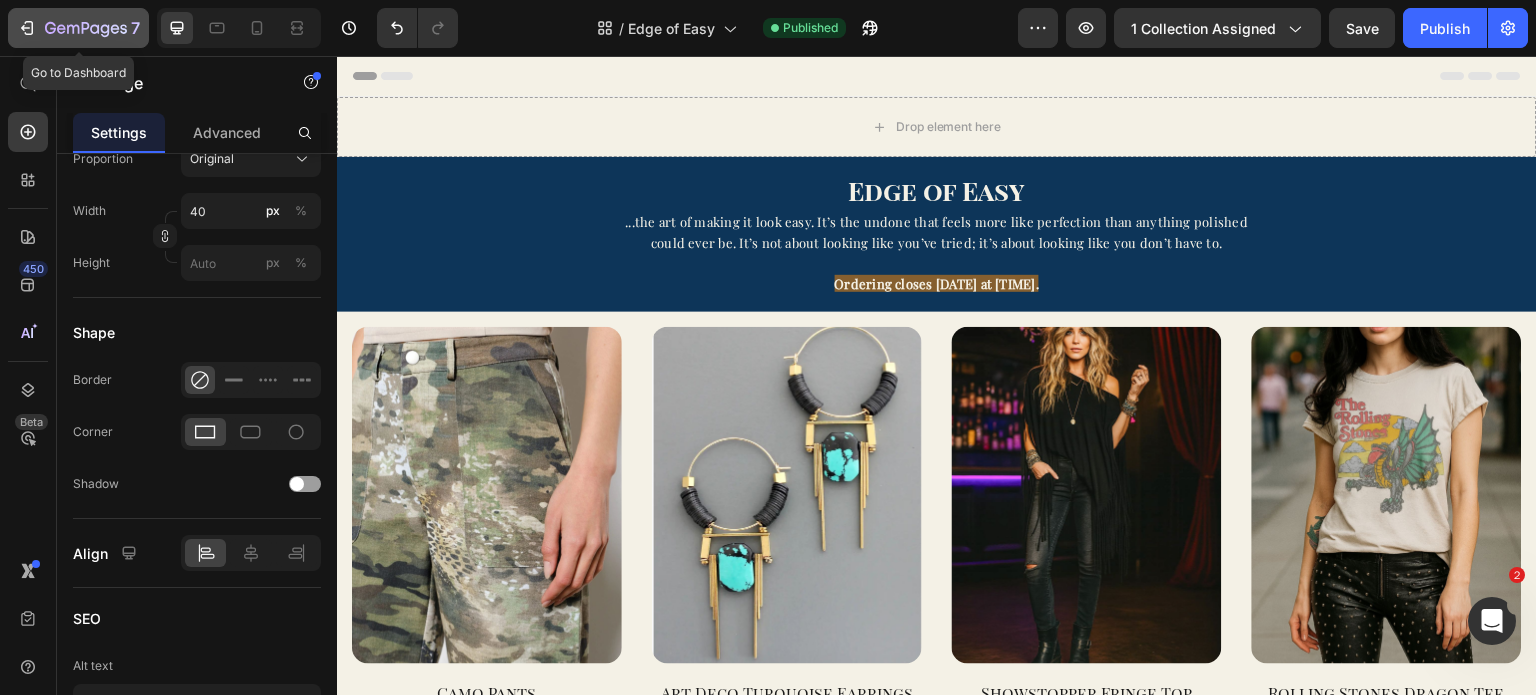 click 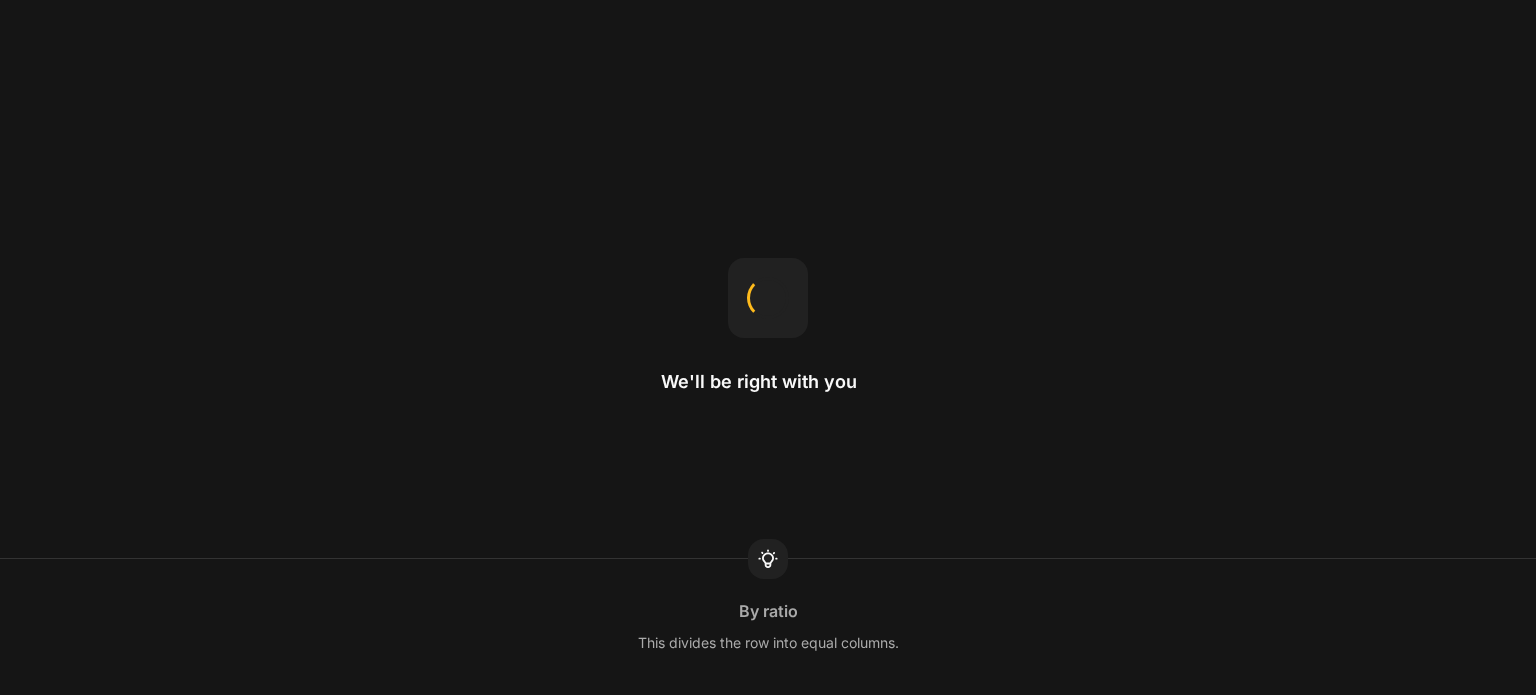 scroll, scrollTop: 0, scrollLeft: 0, axis: both 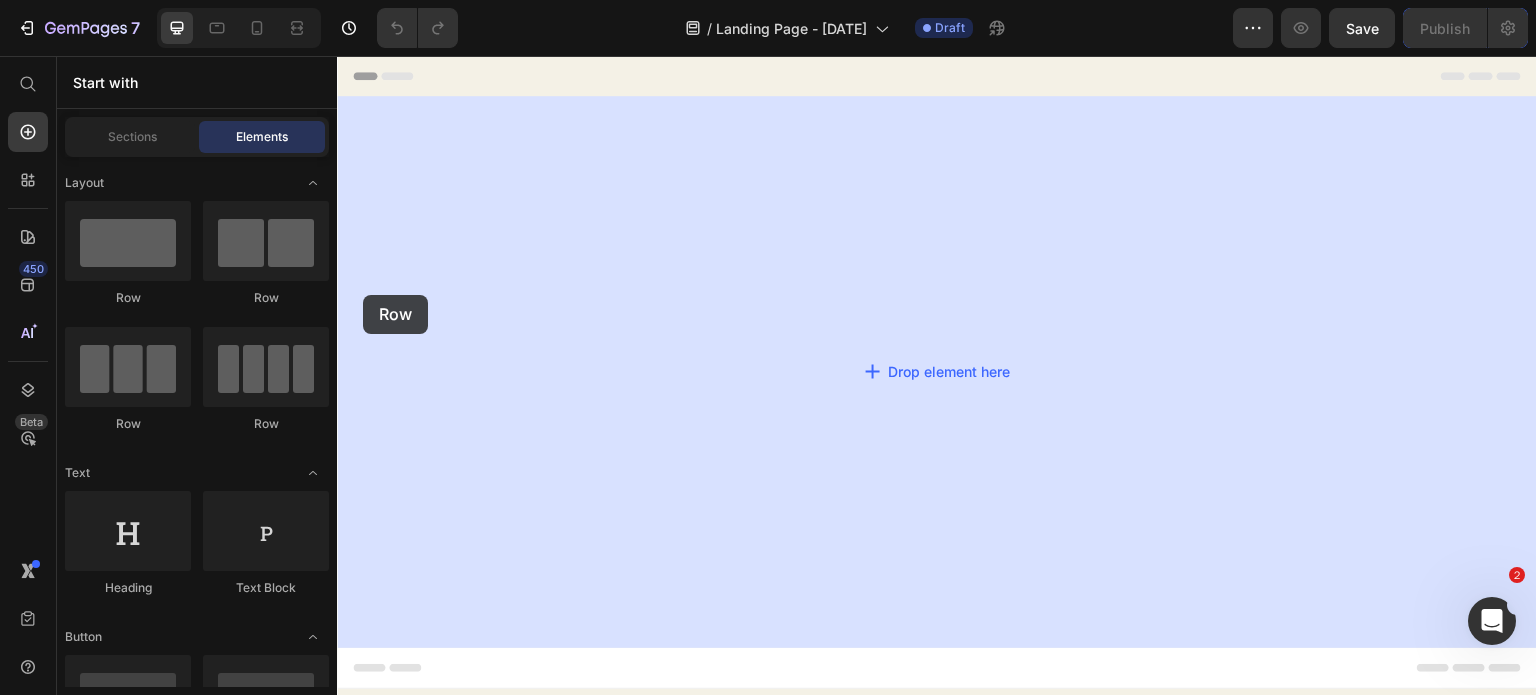 drag, startPoint x: 470, startPoint y: 452, endPoint x: 363, endPoint y: 295, distance: 189.99474 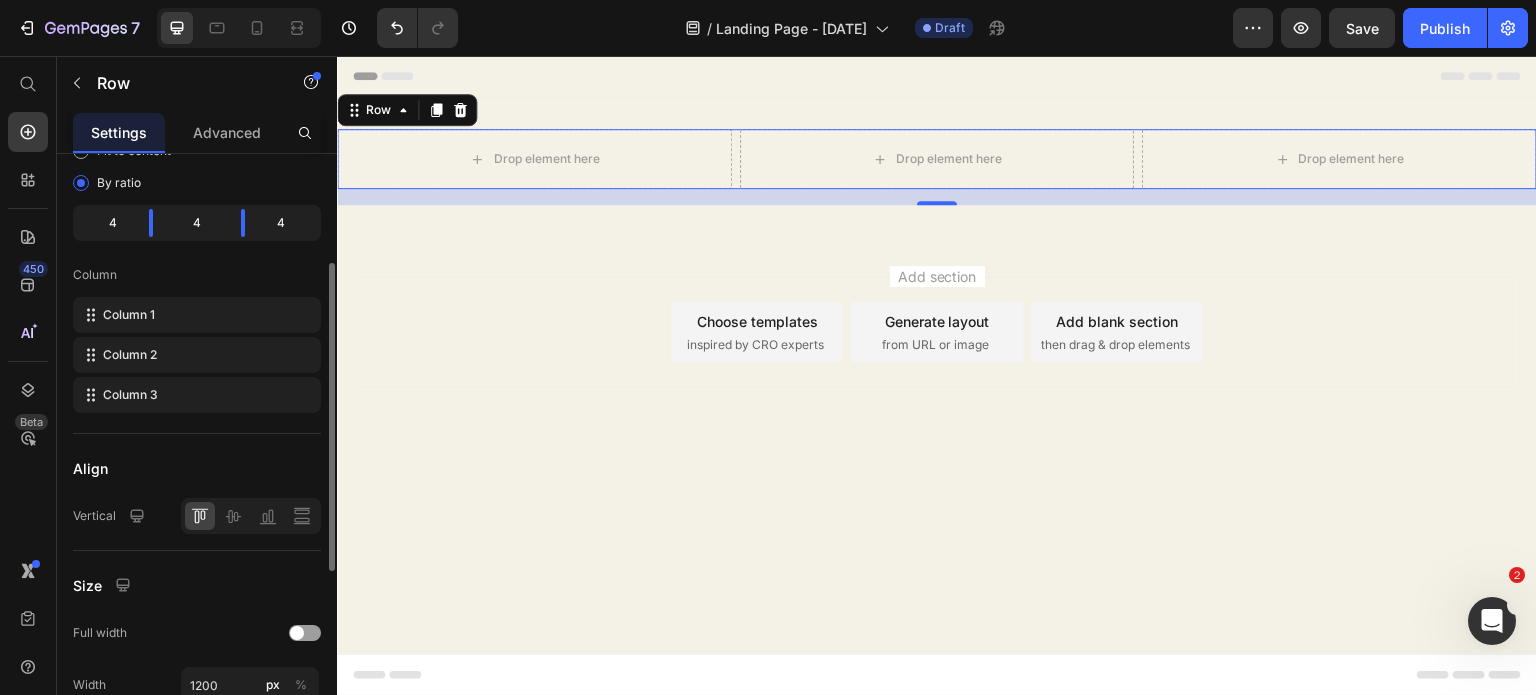 scroll, scrollTop: 0, scrollLeft: 0, axis: both 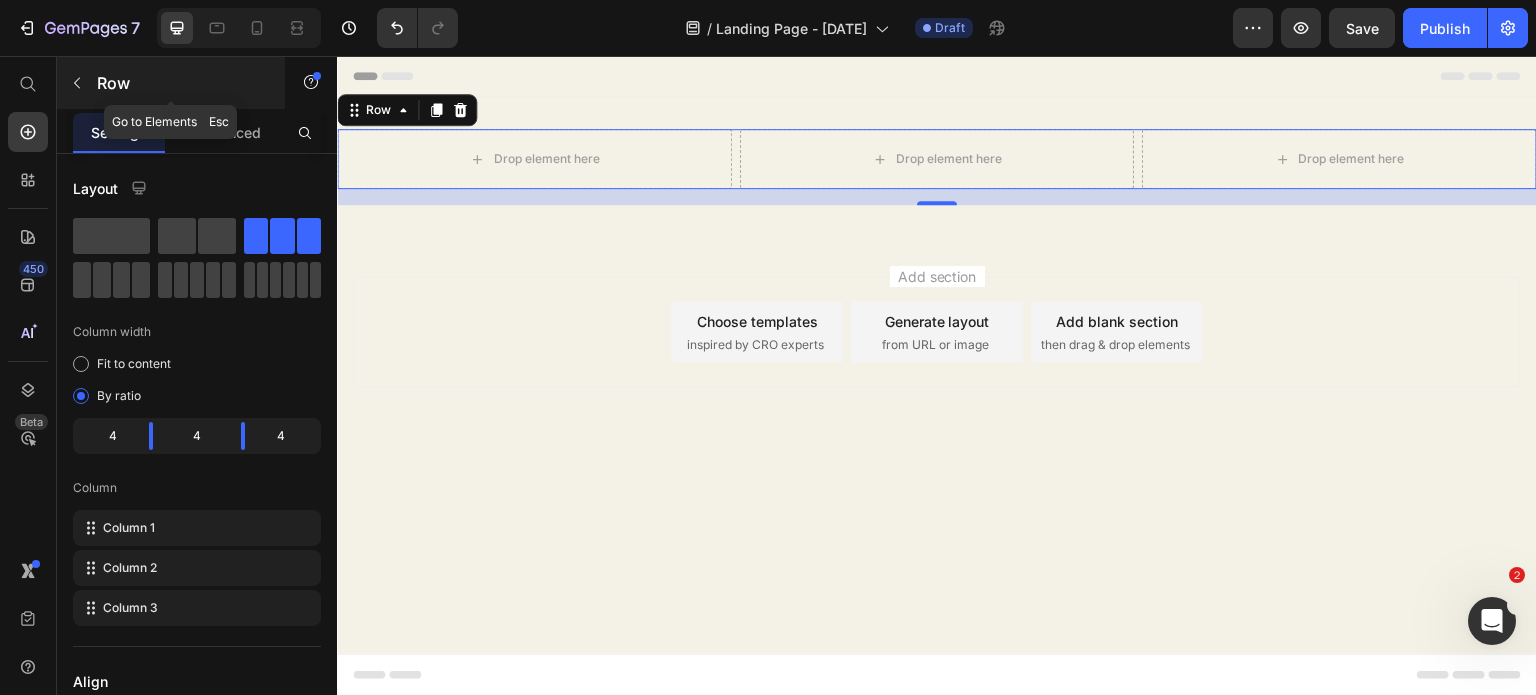 click 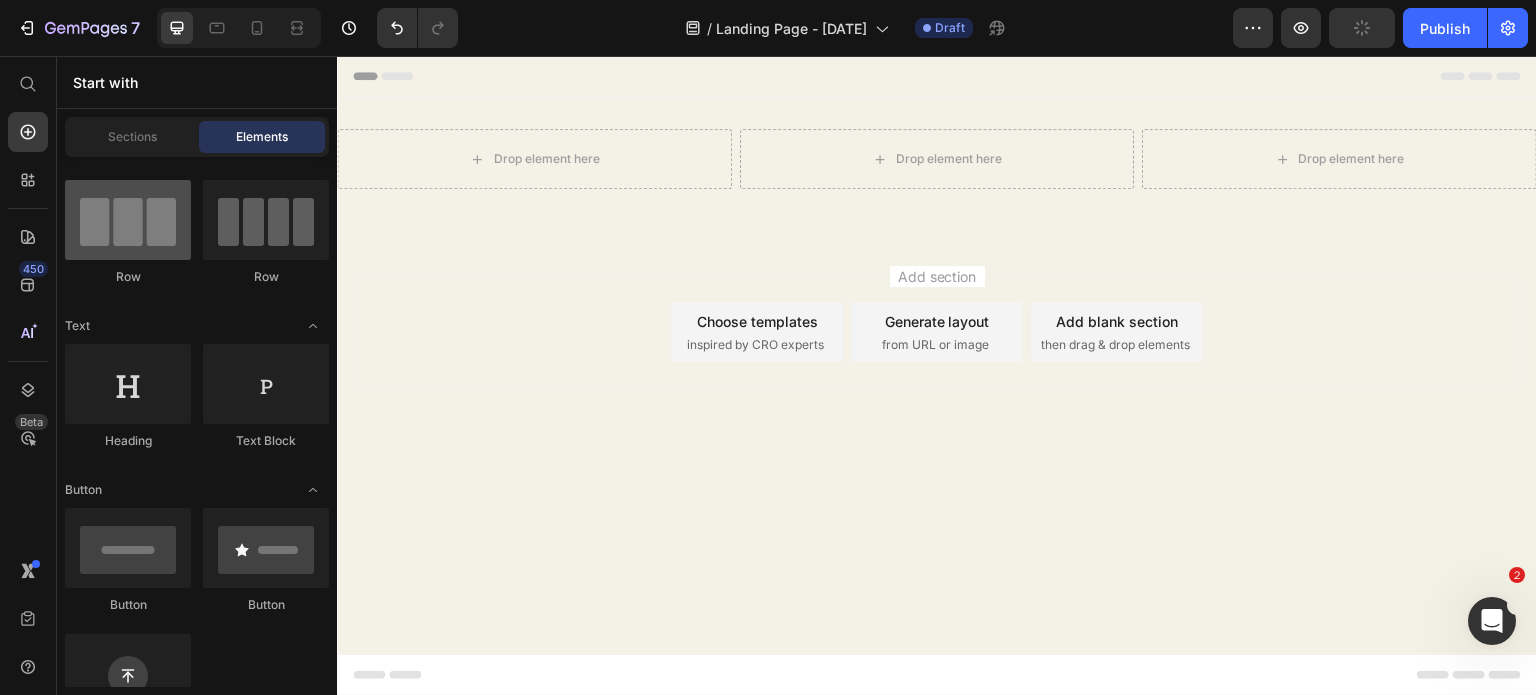 scroll, scrollTop: 0, scrollLeft: 0, axis: both 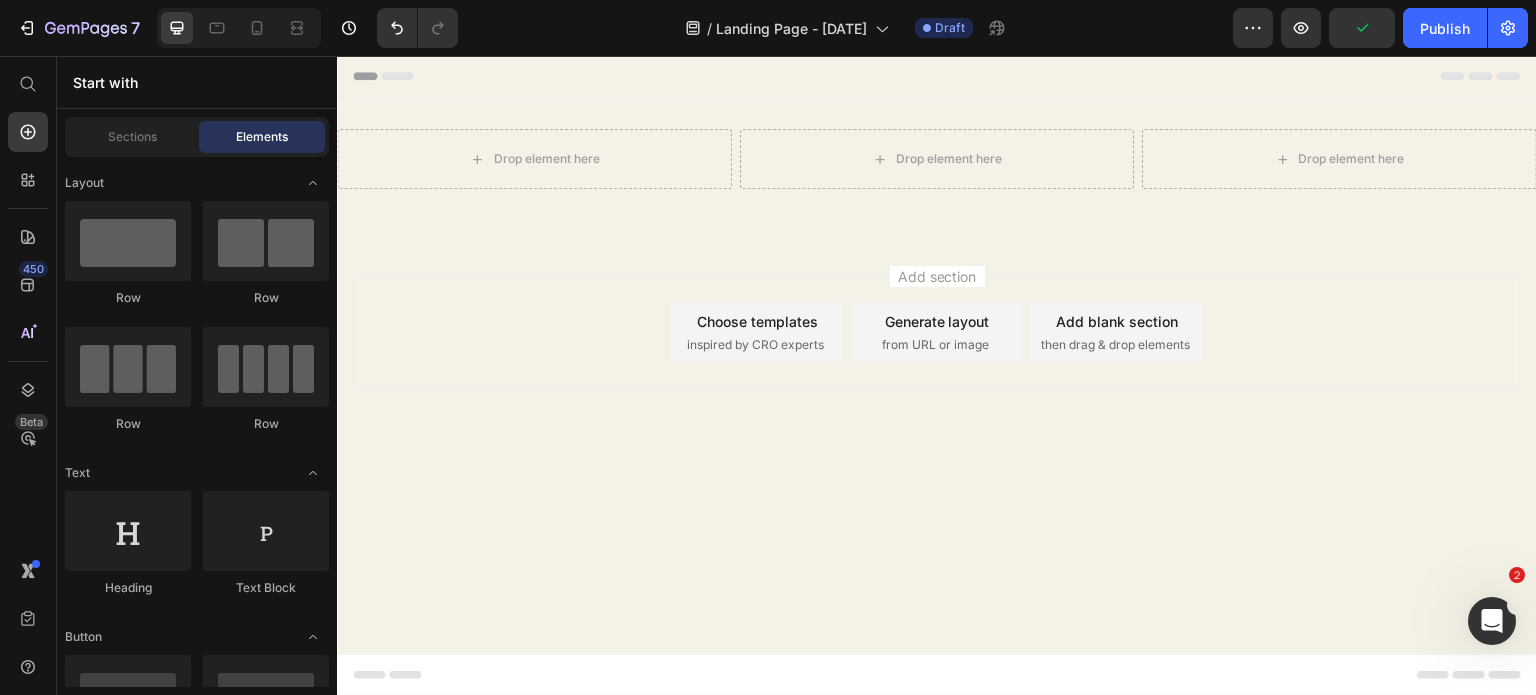 click on "Elements" at bounding box center (262, 137) 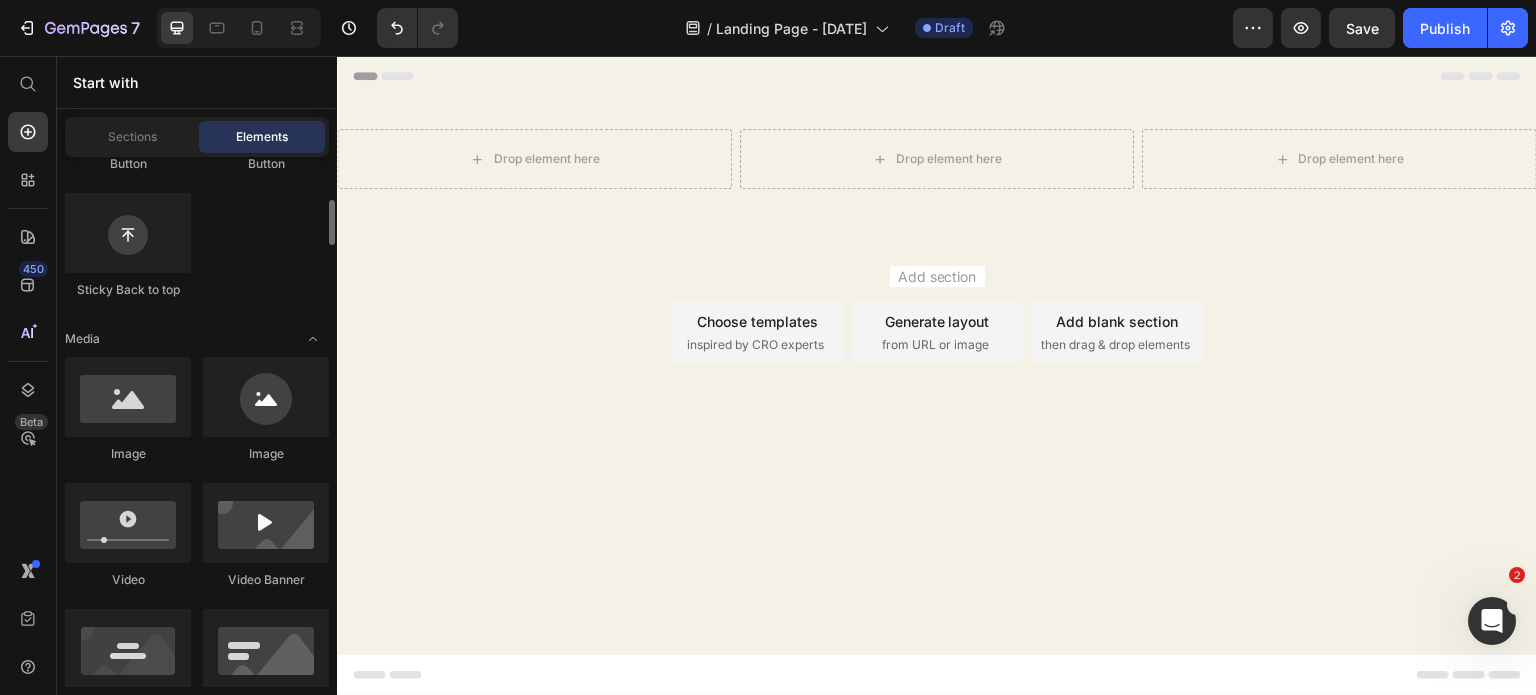 scroll, scrollTop: 594, scrollLeft: 0, axis: vertical 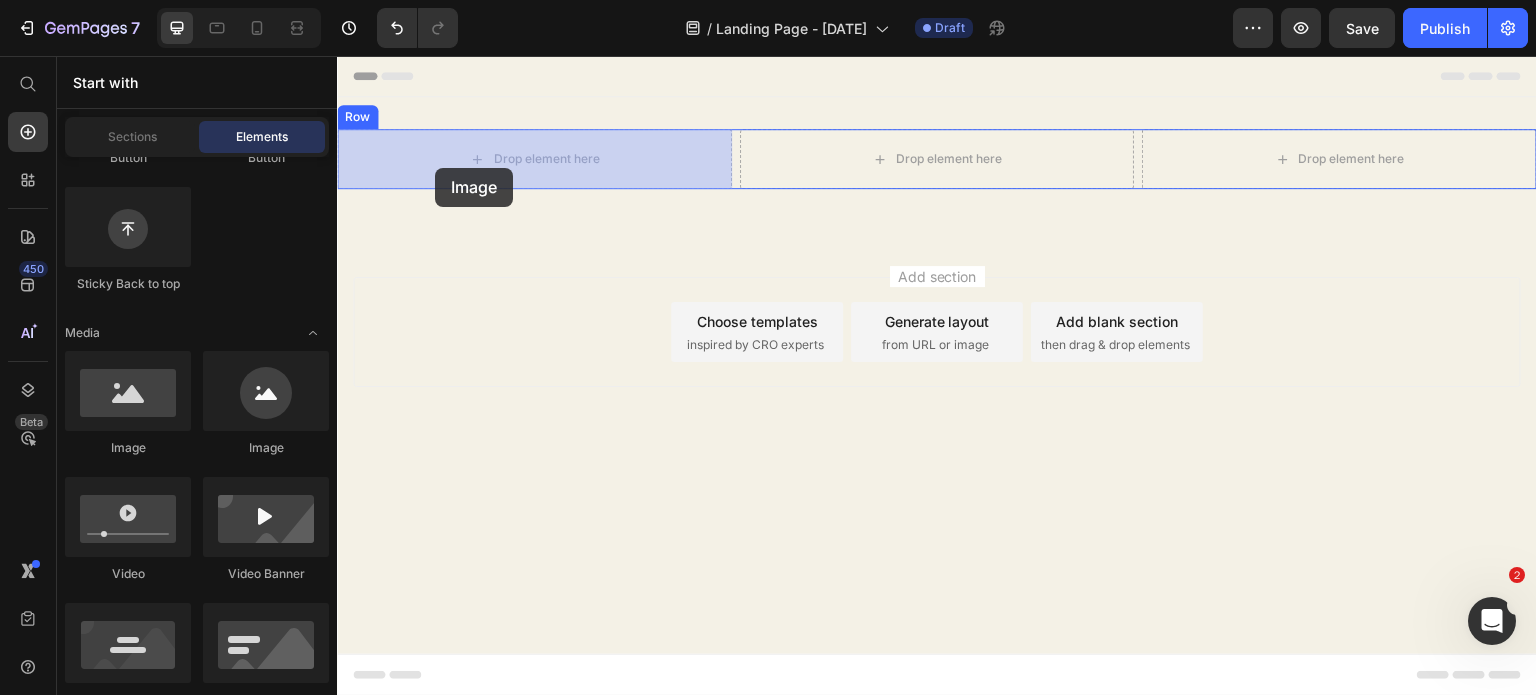 drag, startPoint x: 470, startPoint y: 469, endPoint x: 434, endPoint y: 175, distance: 296.1959 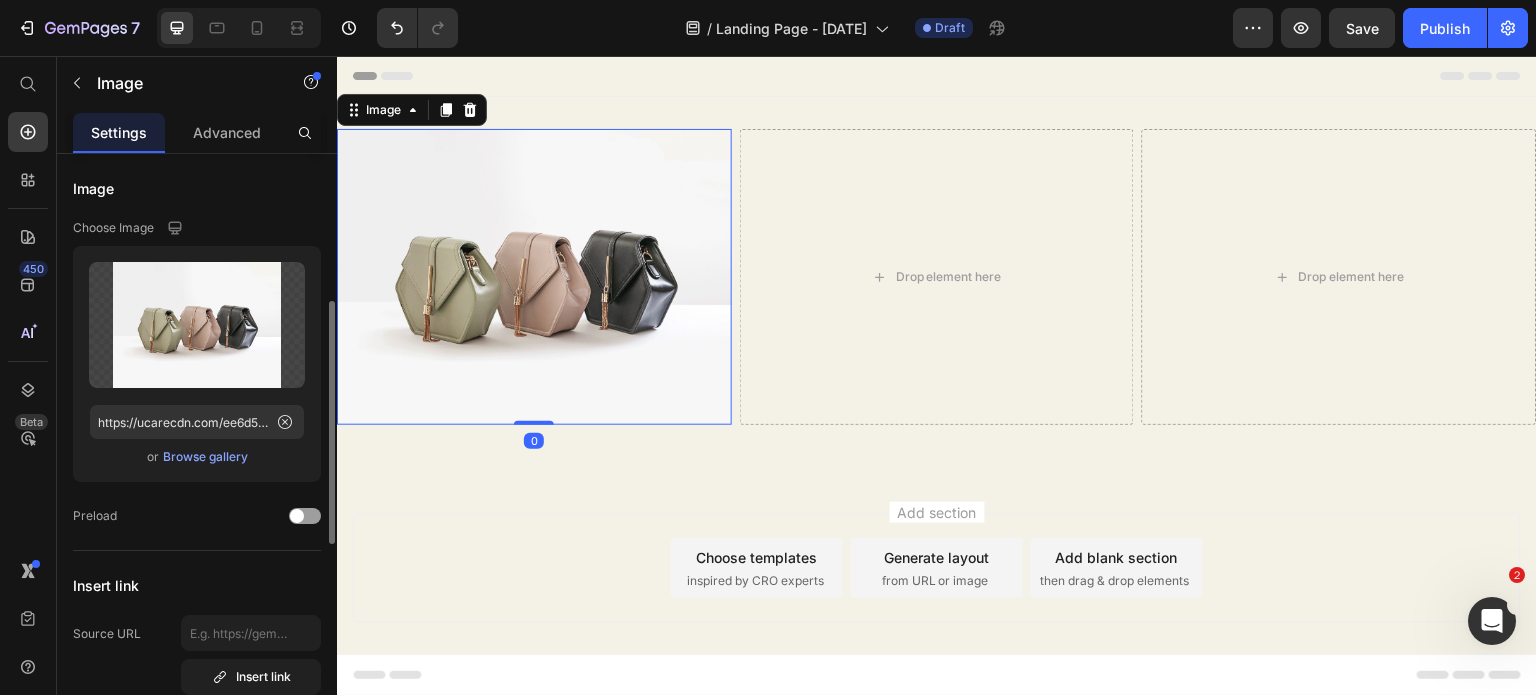scroll, scrollTop: 167, scrollLeft: 0, axis: vertical 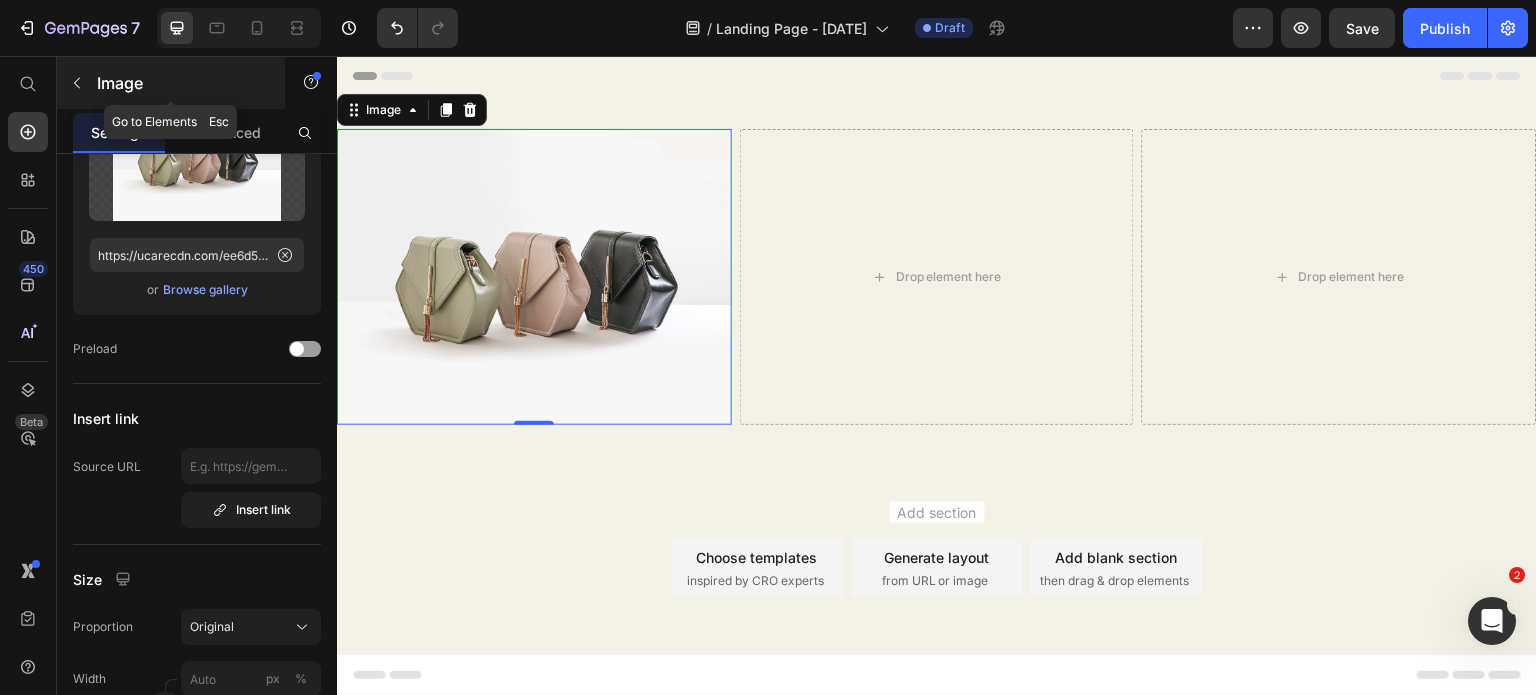 click 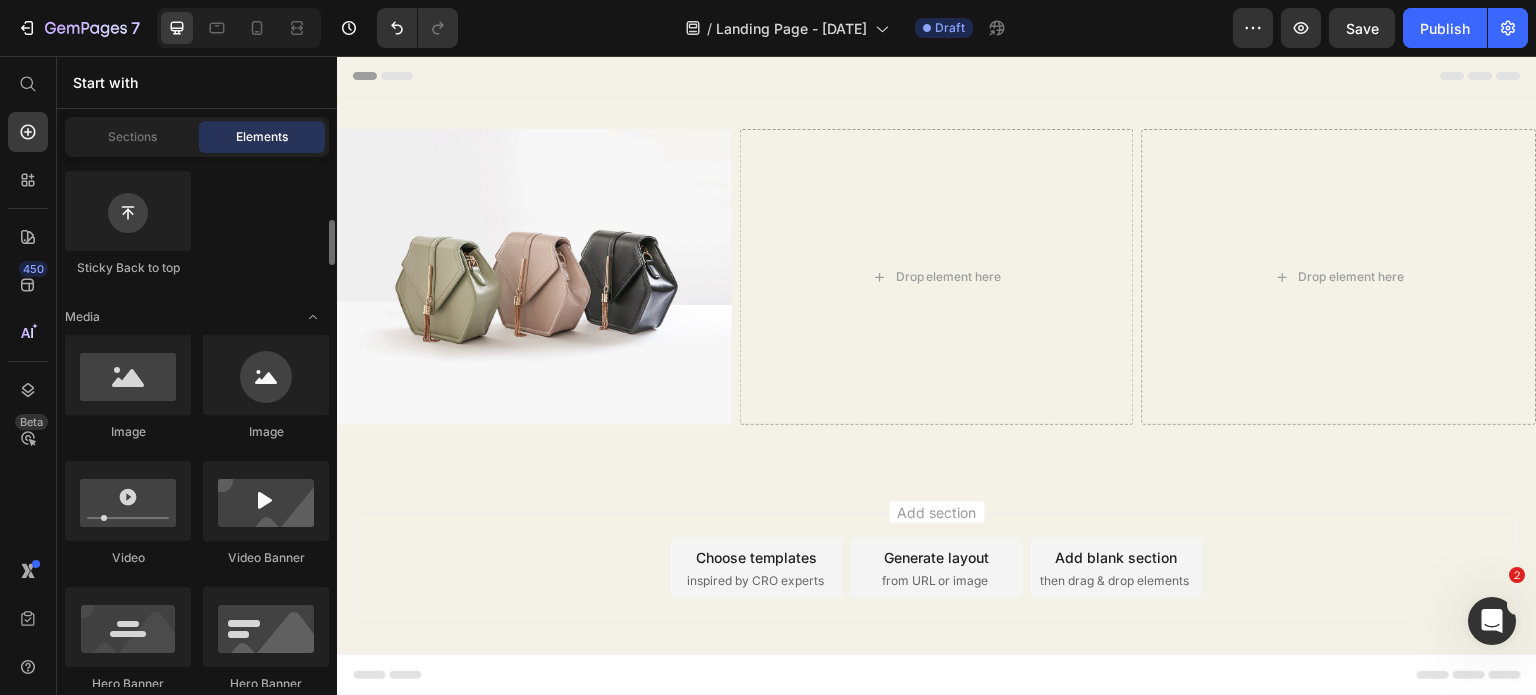 scroll, scrollTop: 609, scrollLeft: 0, axis: vertical 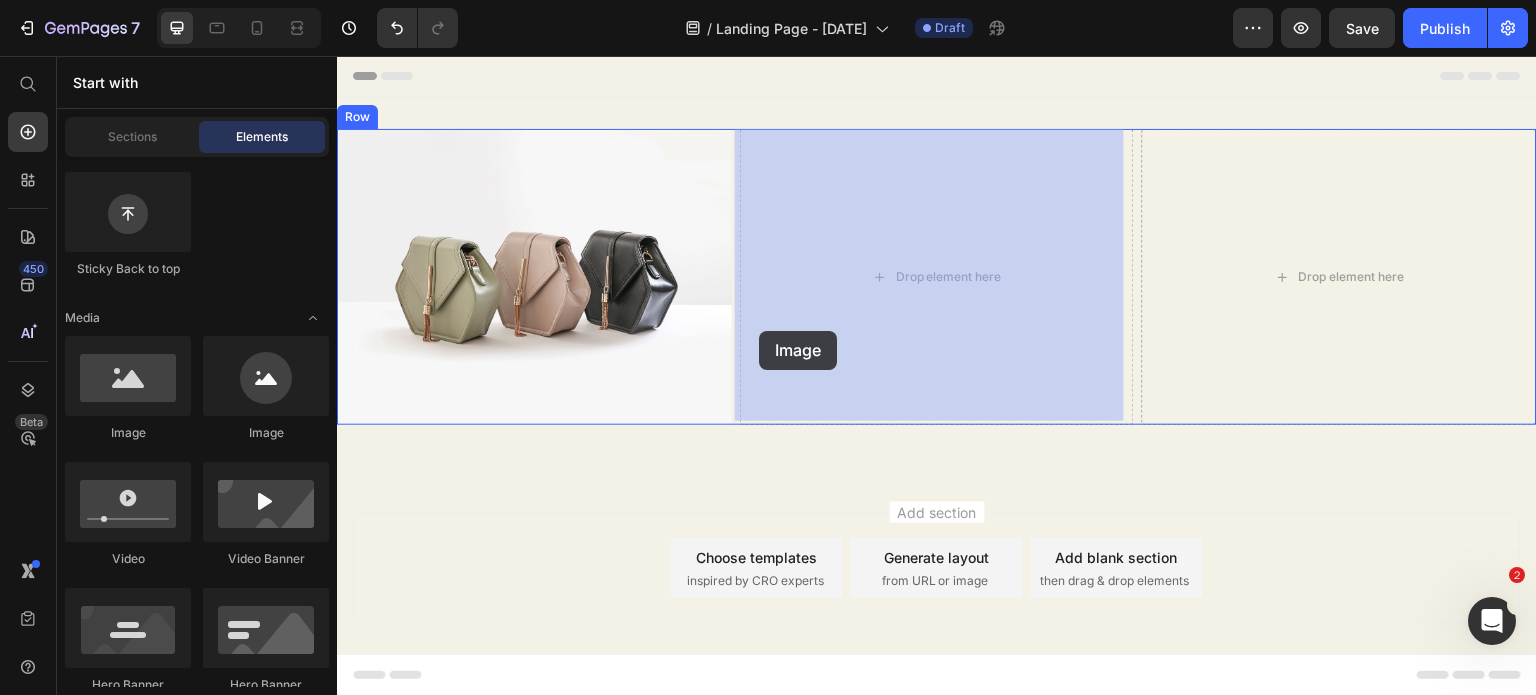 drag, startPoint x: 477, startPoint y: 460, endPoint x: 759, endPoint y: 331, distance: 310.10483 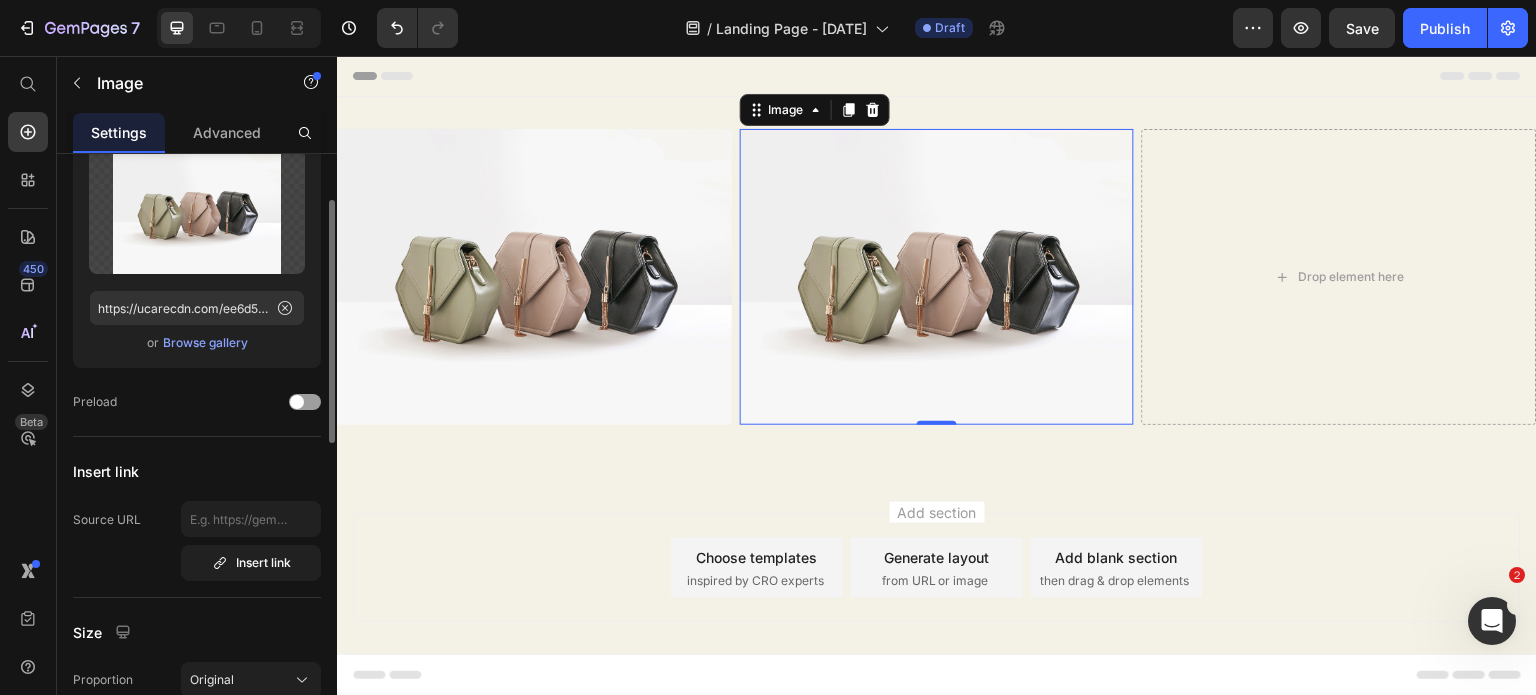 scroll, scrollTop: 0, scrollLeft: 0, axis: both 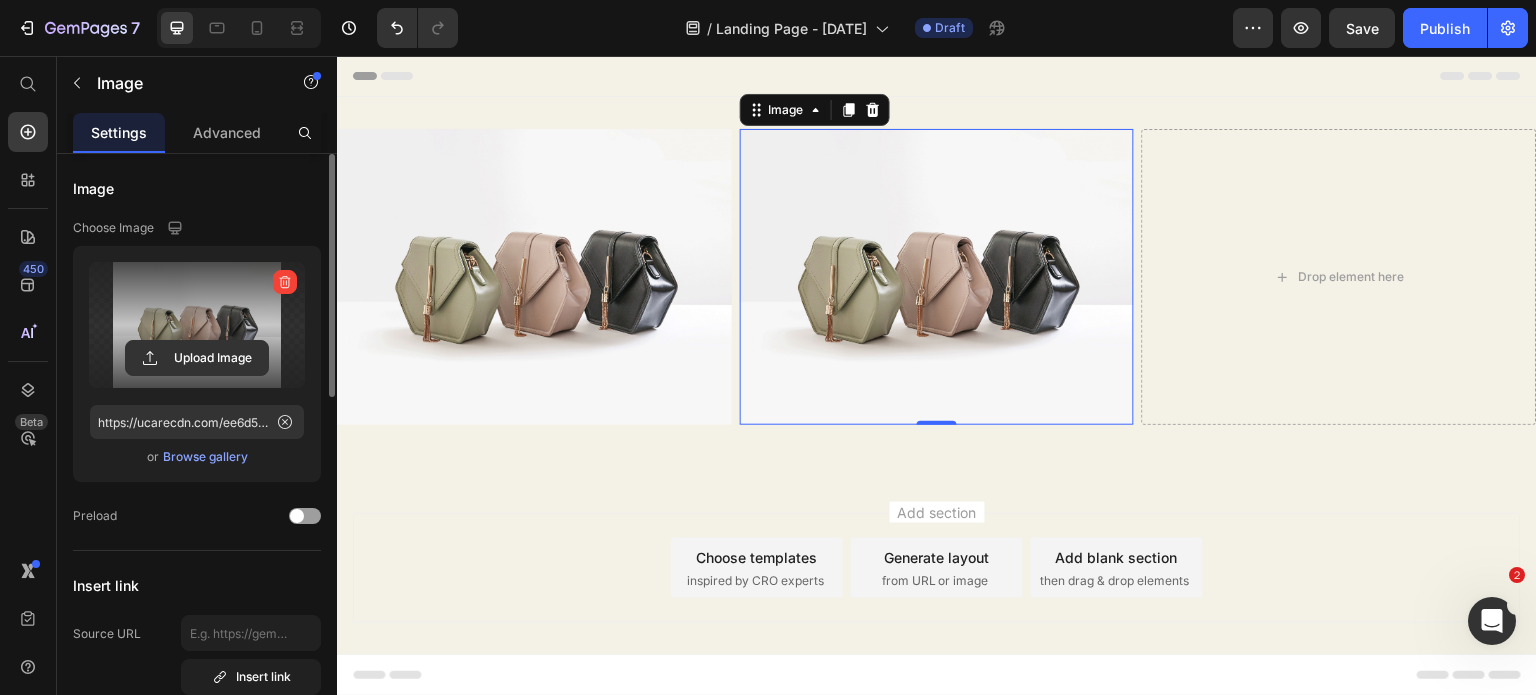 click at bounding box center (197, 325) 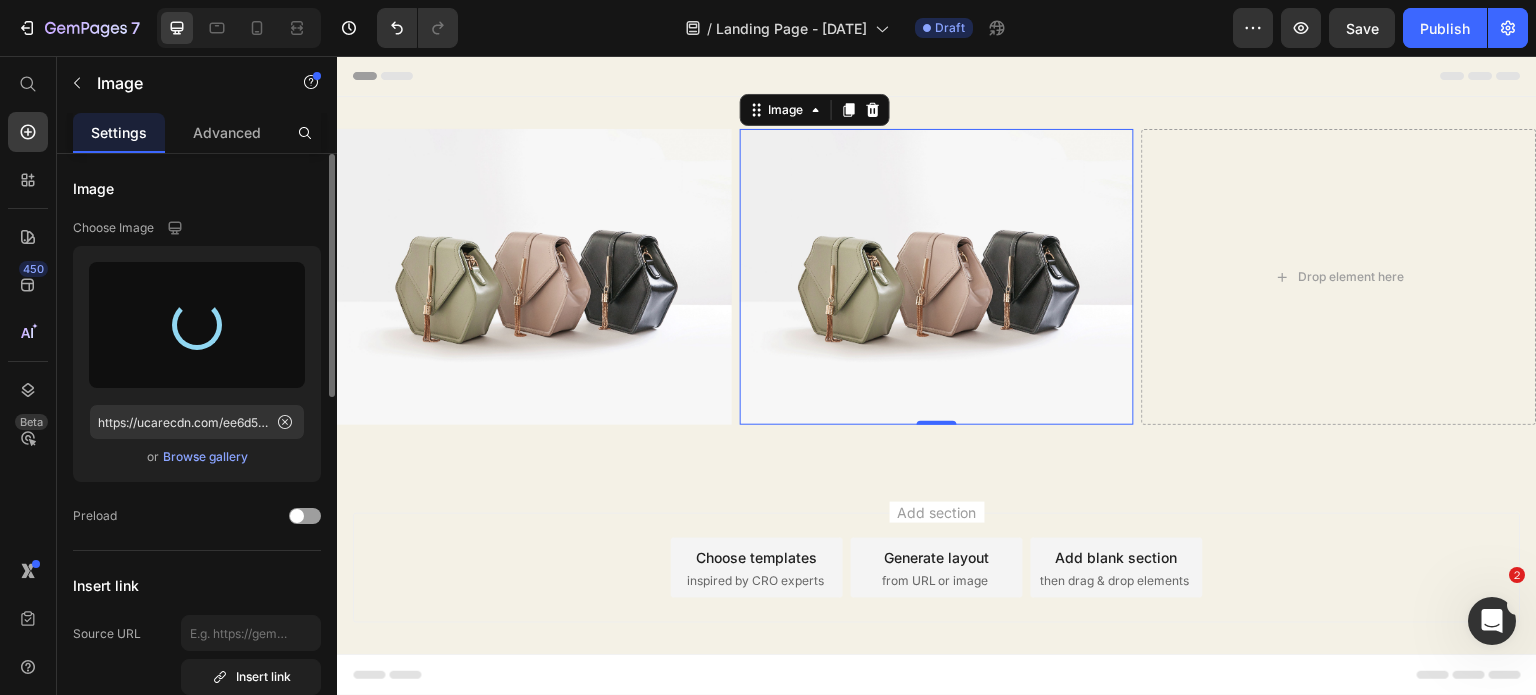 type on "https://cdn.shopify.com/s/files/1/0056/6293/3063/files/gempages_494559491581281397-bf6353e6-d856-4138-a532-0583a10d2cbf.jpg" 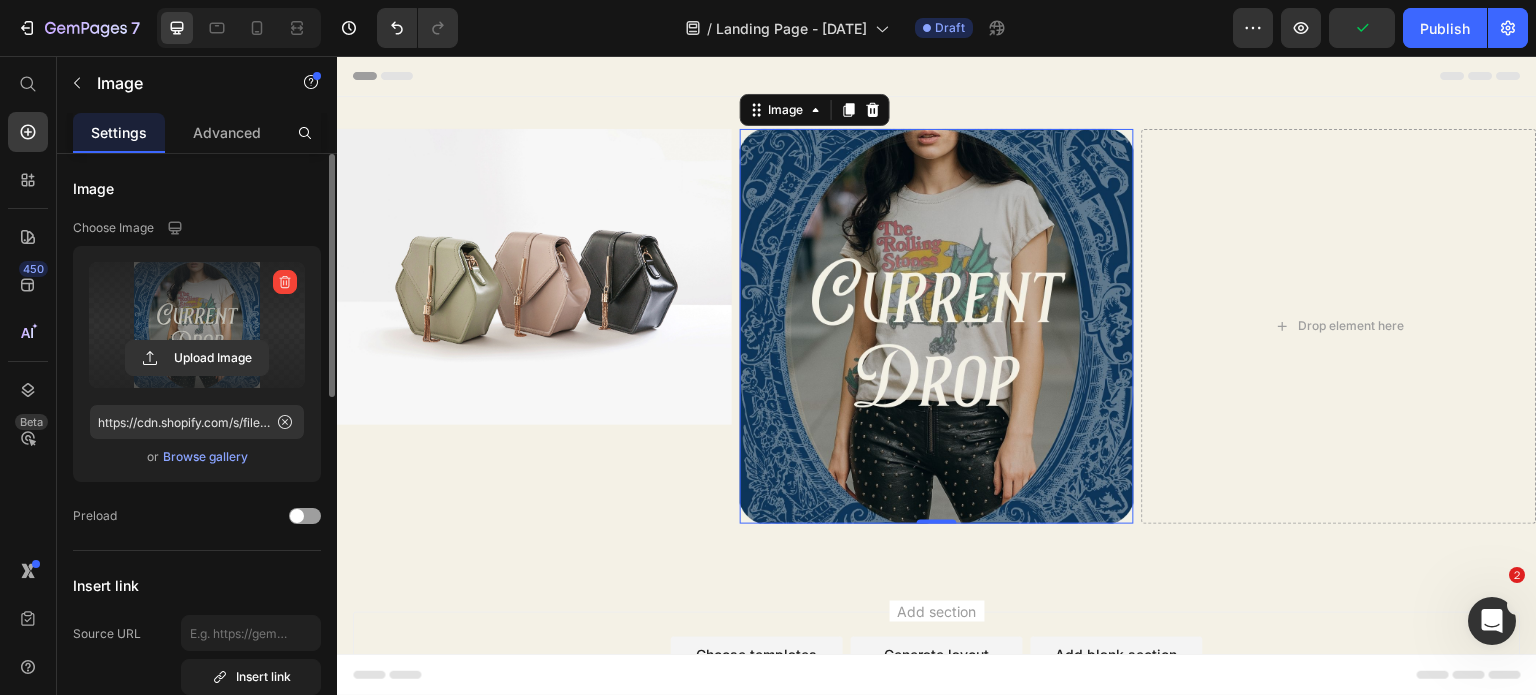click at bounding box center (937, 326) 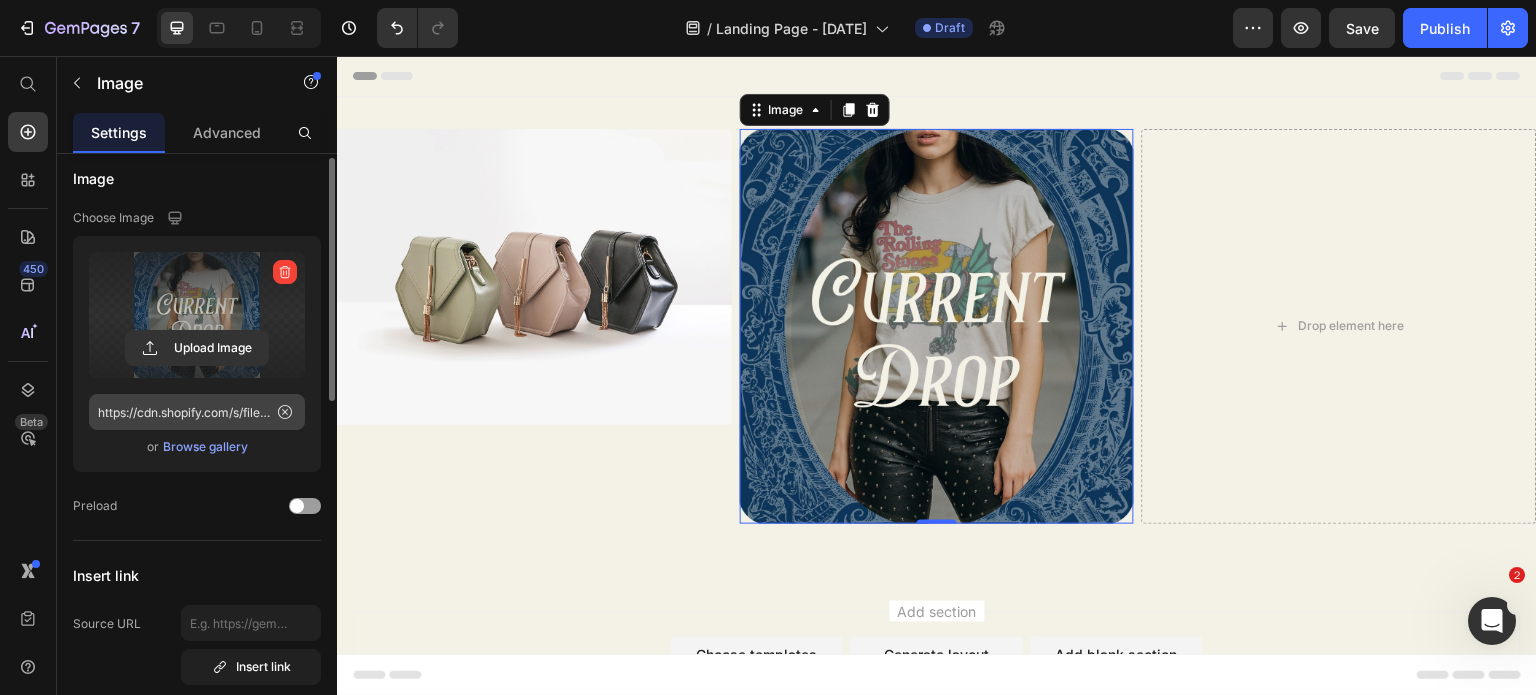 scroll, scrollTop: 32, scrollLeft: 0, axis: vertical 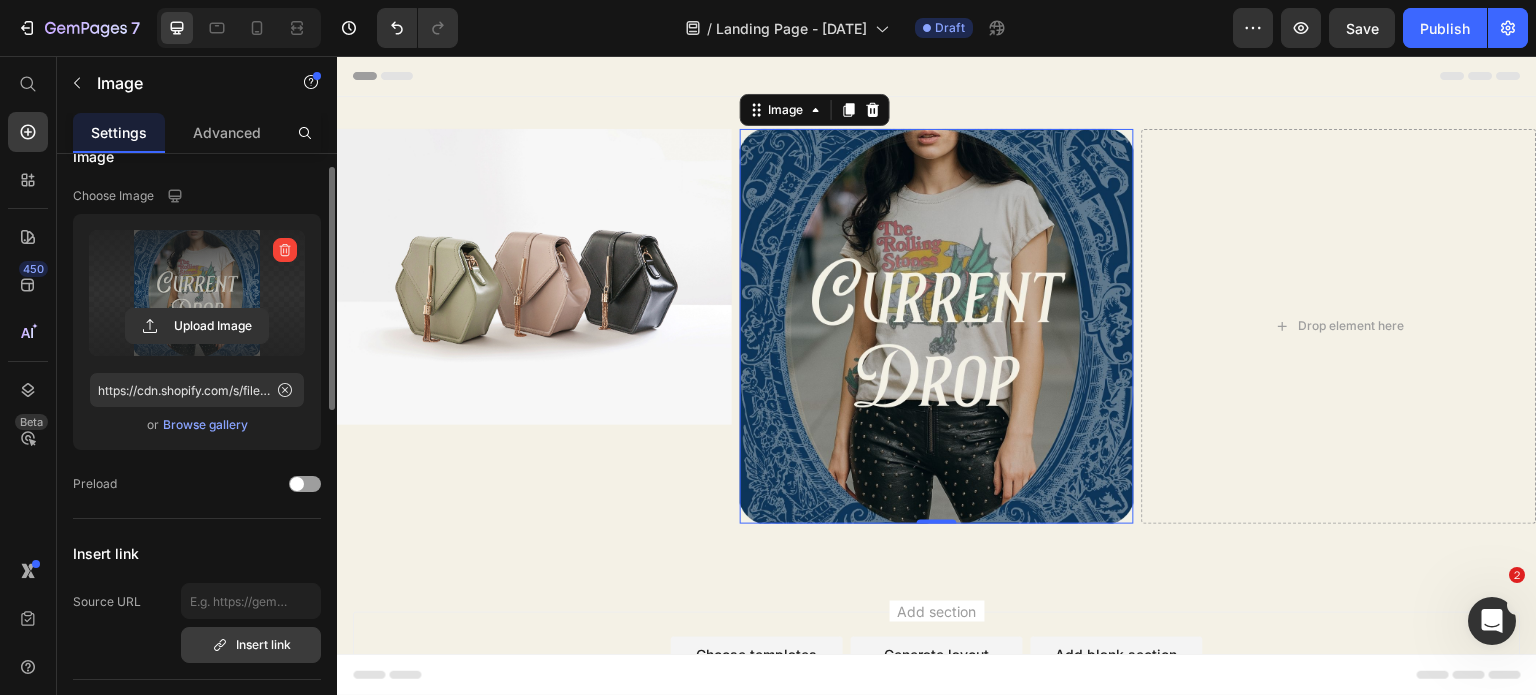 click on "Insert link" at bounding box center [251, 645] 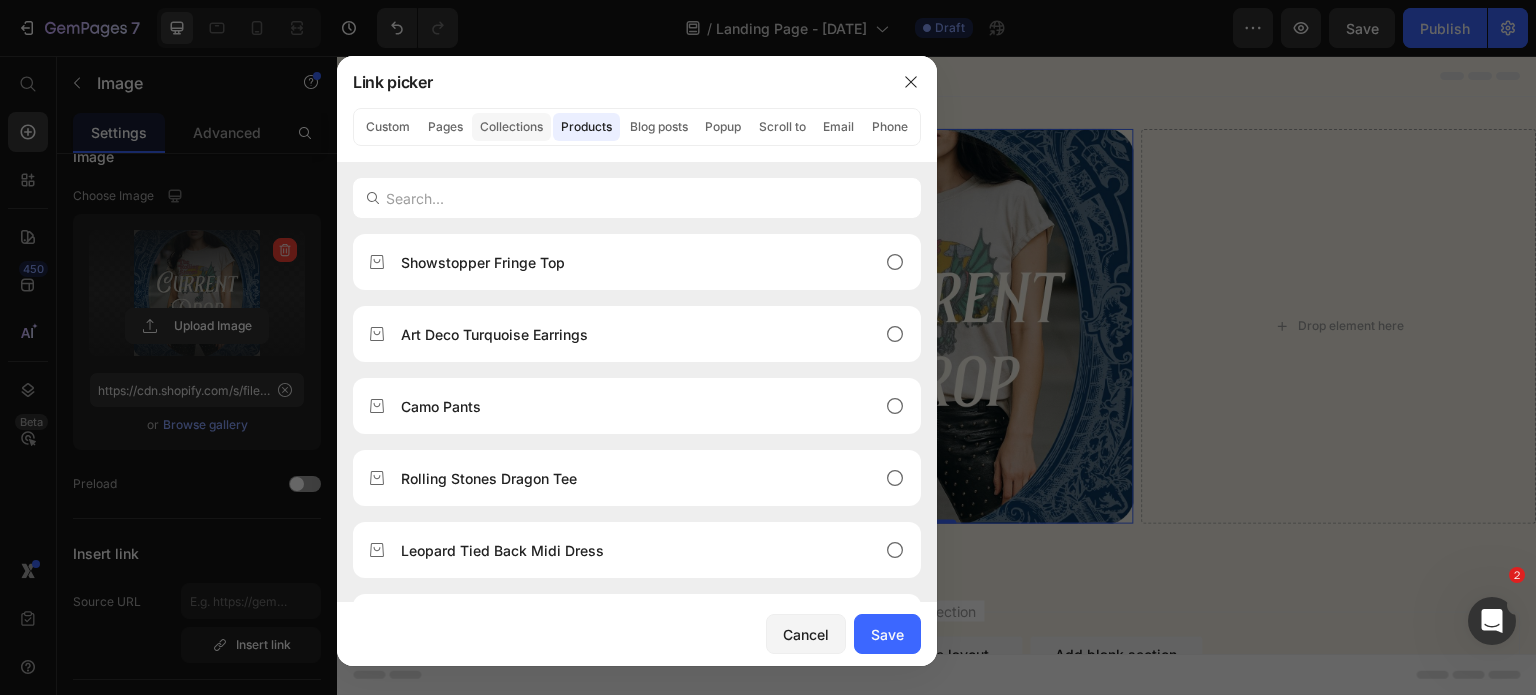 click on "Collections" 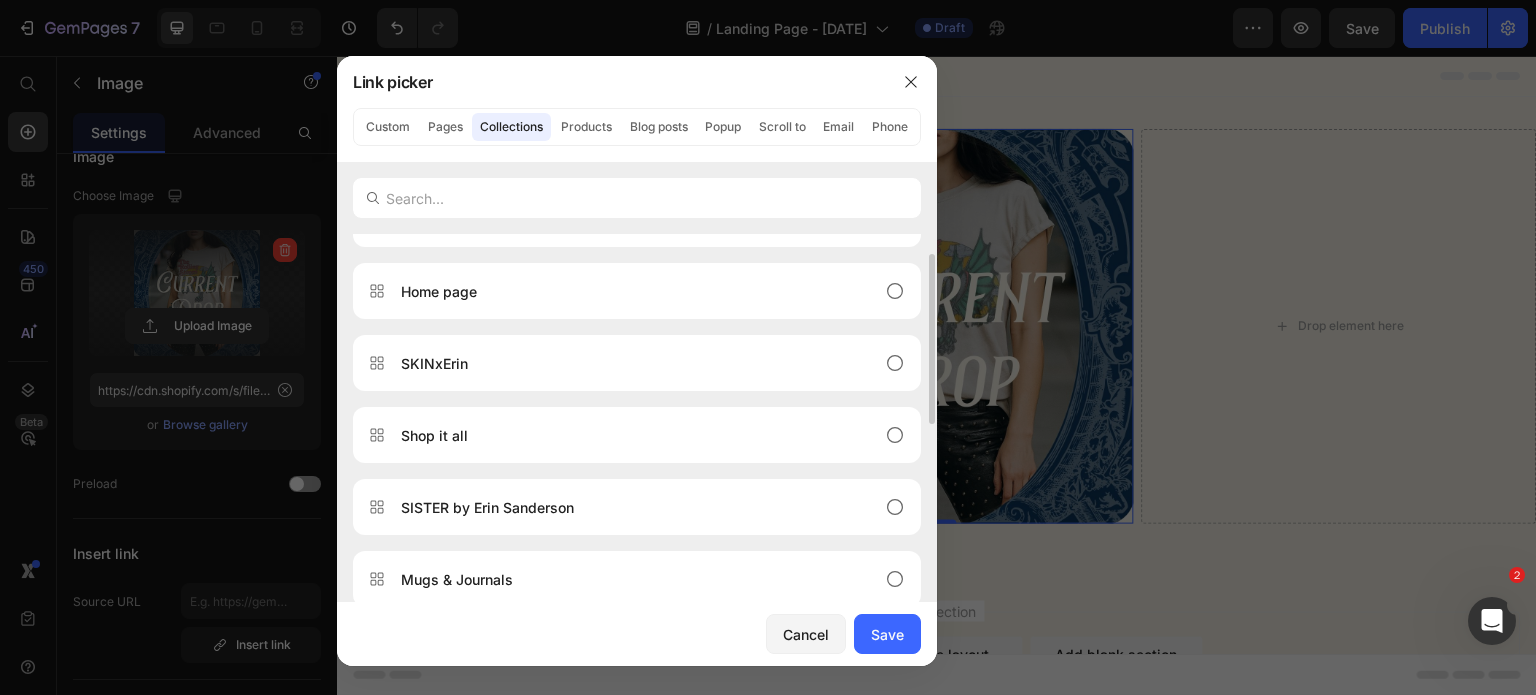 scroll, scrollTop: 0, scrollLeft: 0, axis: both 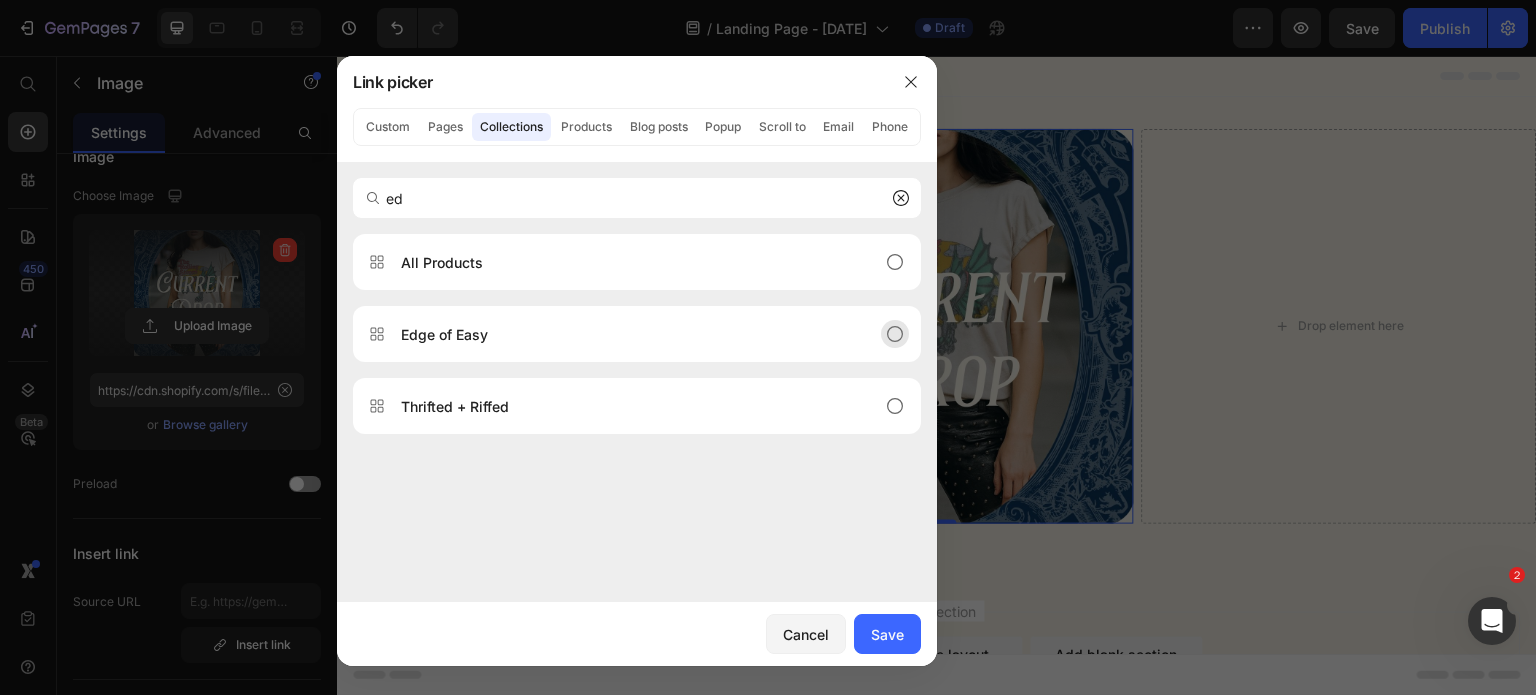 type on "ed" 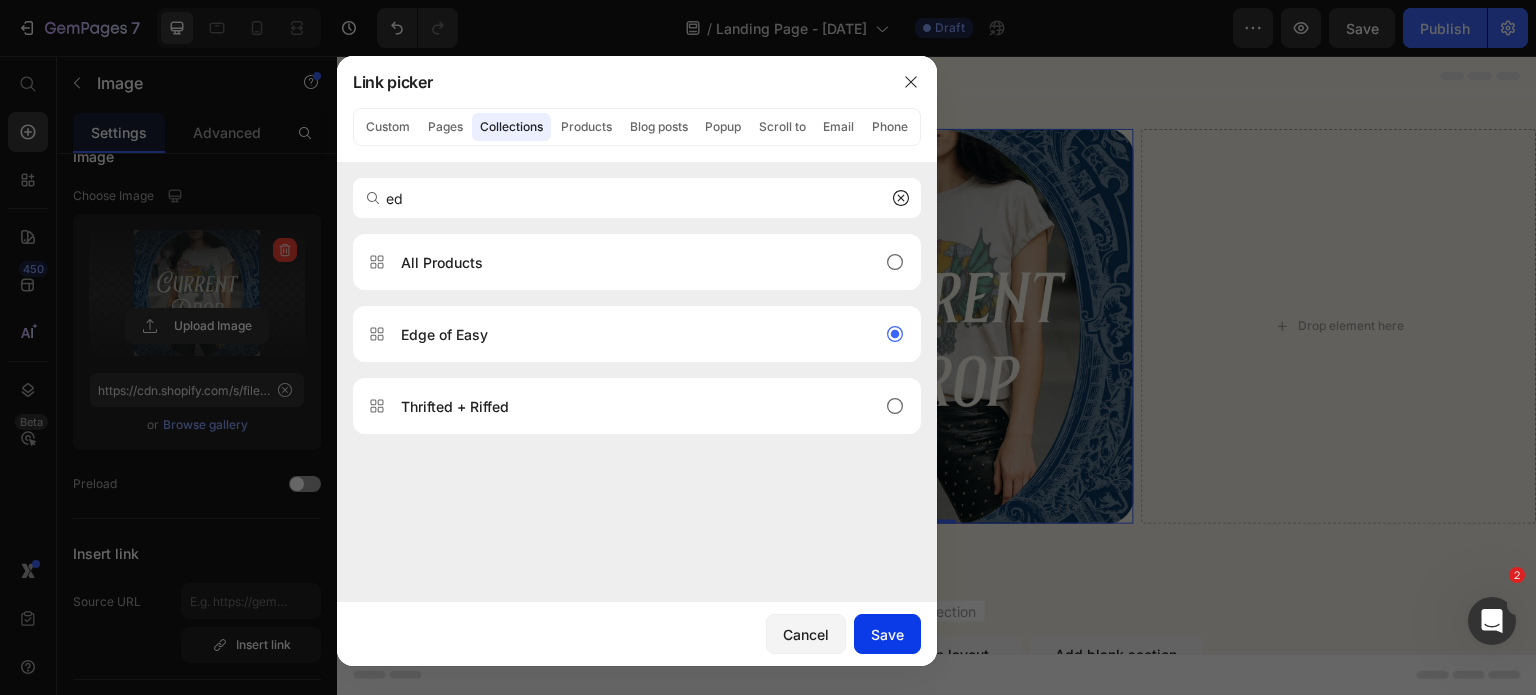 click on "Save" at bounding box center (887, 634) 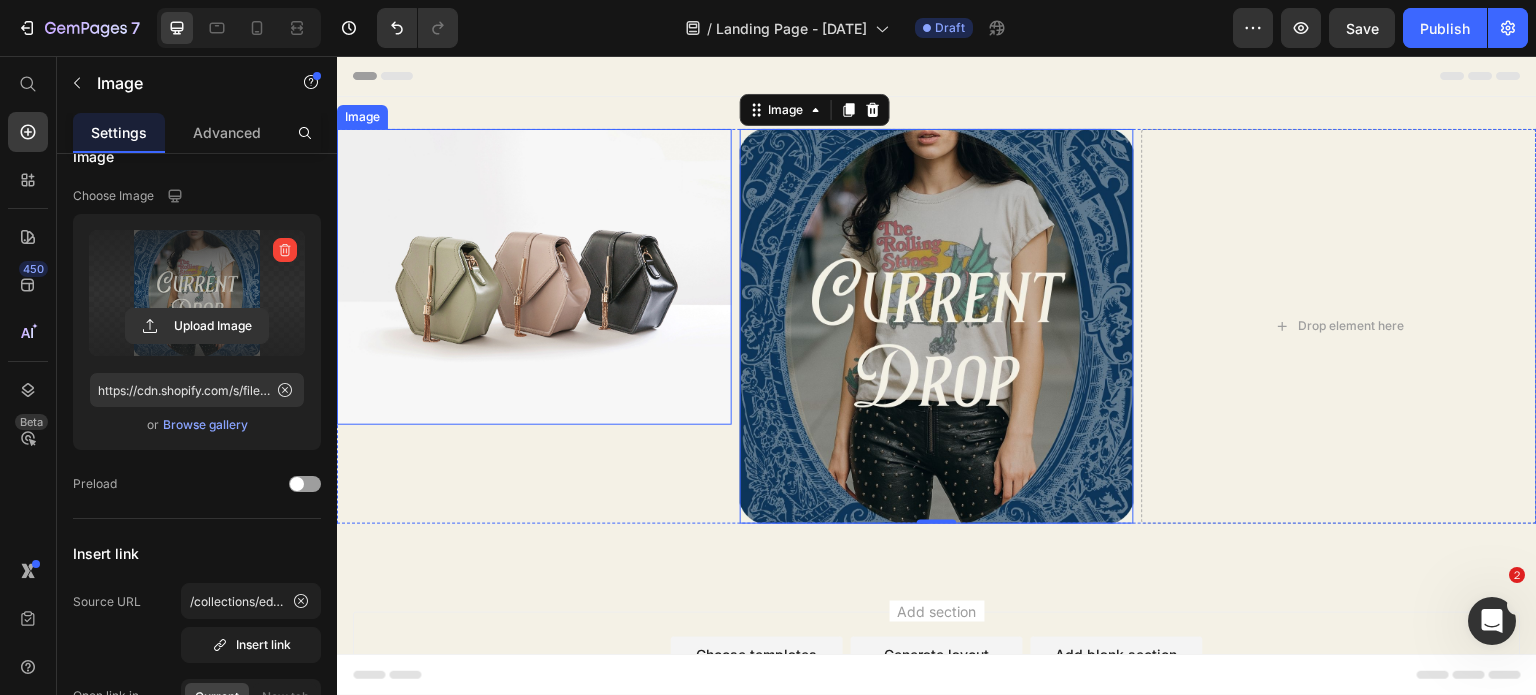 click at bounding box center (534, 277) 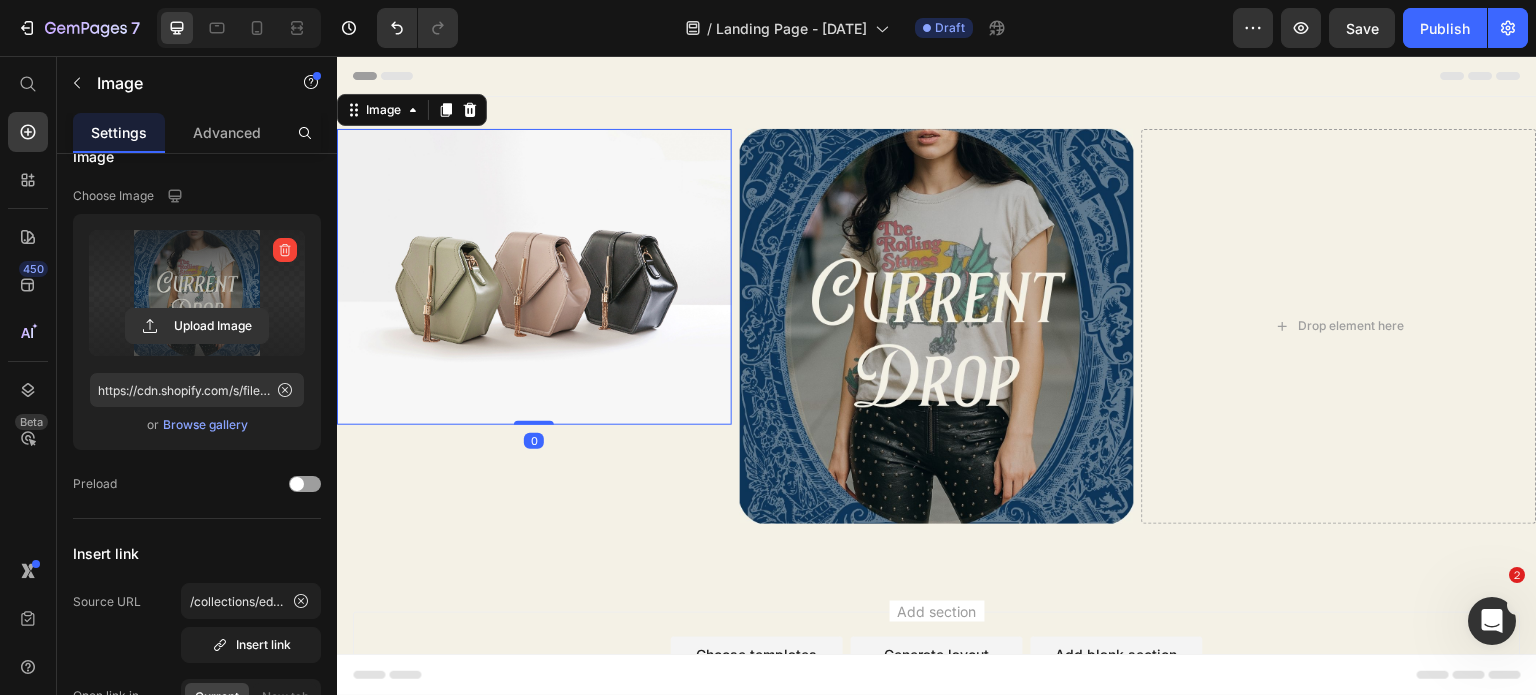 scroll, scrollTop: 32, scrollLeft: 0, axis: vertical 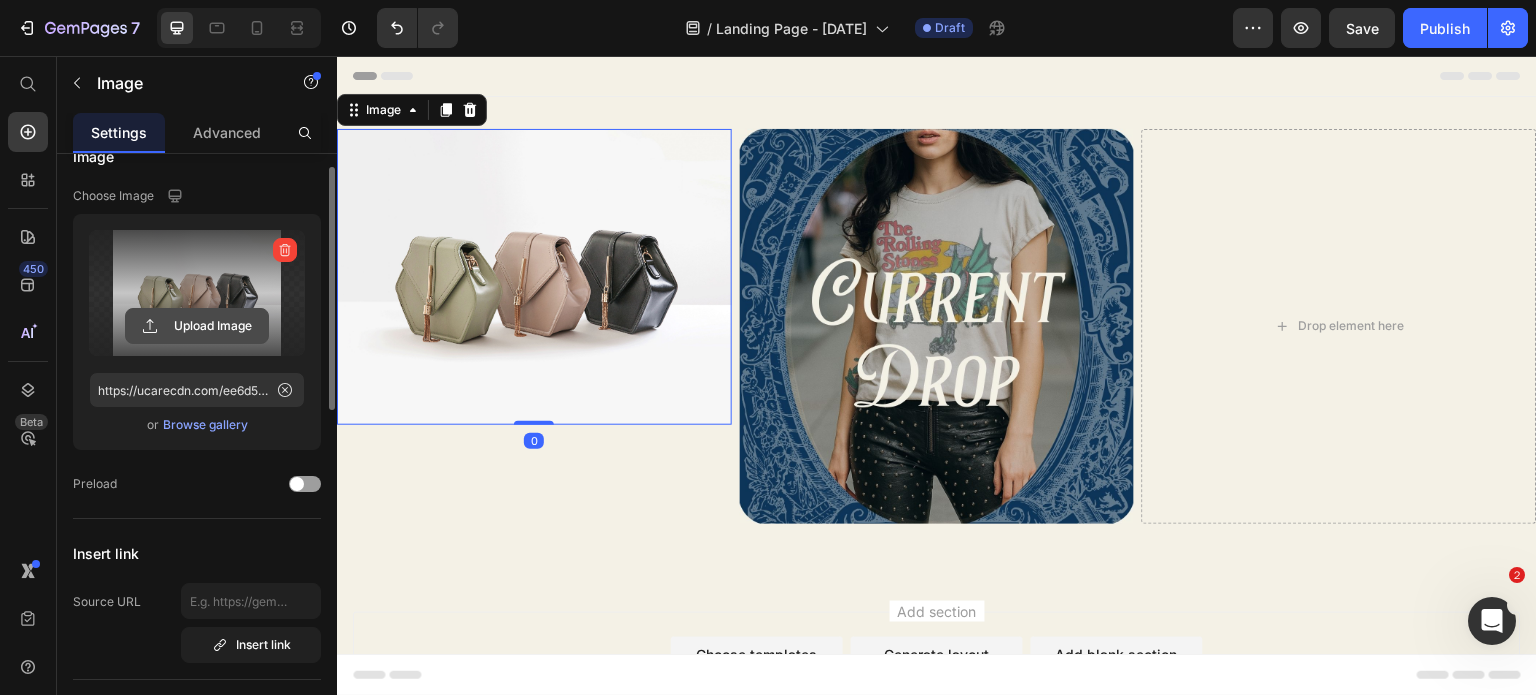 click 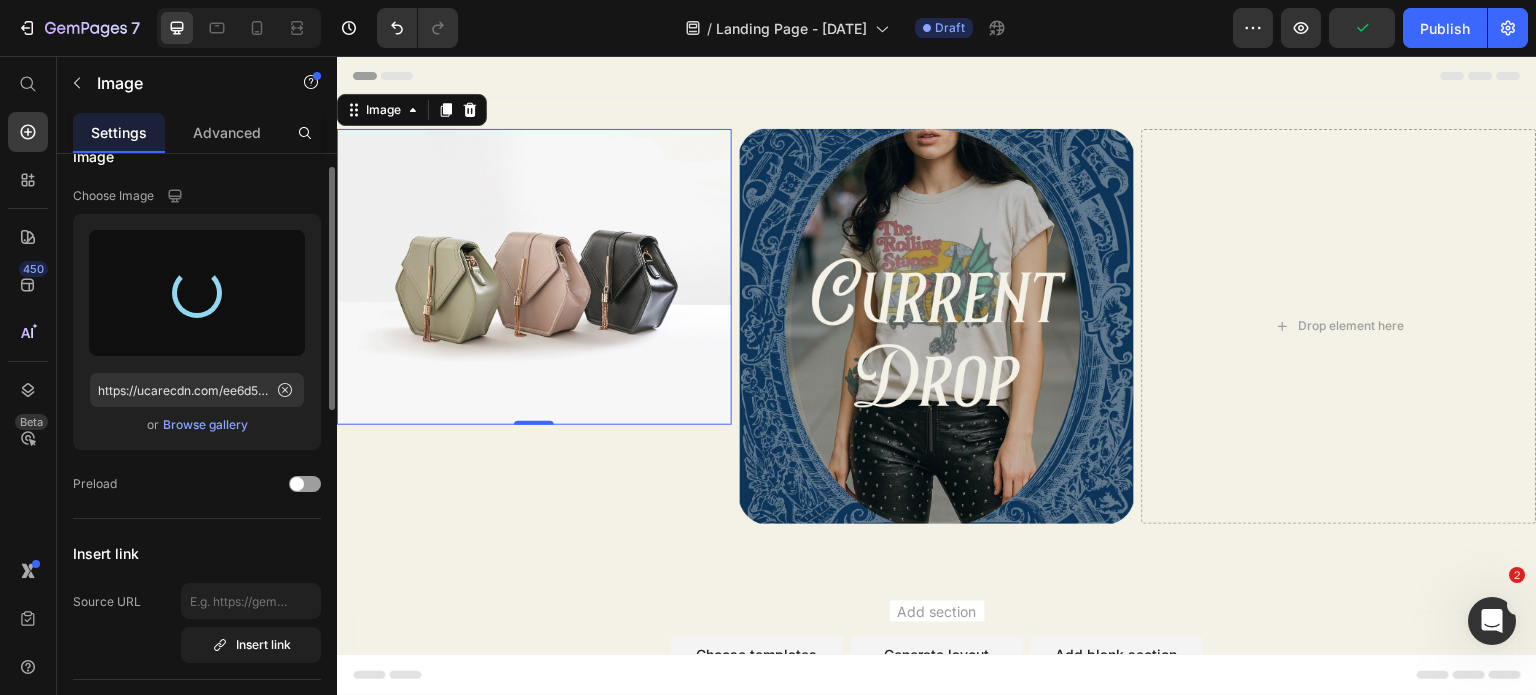 type on "https://cdn.shopify.com/s/files/1/0056/6293/3063/files/gempages_494559491581281397-a8675319-b241-44aa-8528-e767791000fa.jpg" 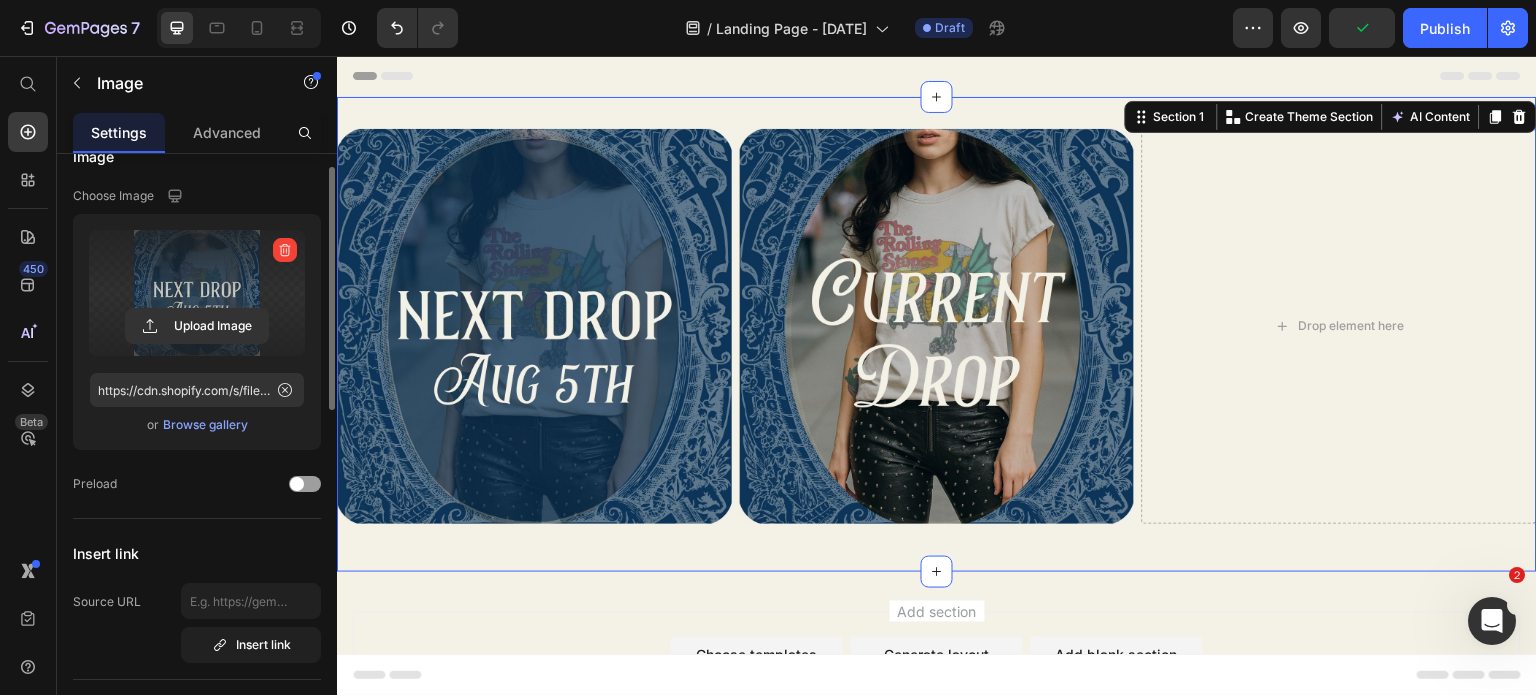 click on "Image Image
Drop element here Row Section 1   You can create reusable sections Create Theme Section AI Content Write with GemAI What would you like to describe here? Tone and Voice Persuasive Product Getting products... Show more Generate" at bounding box center [937, 334] 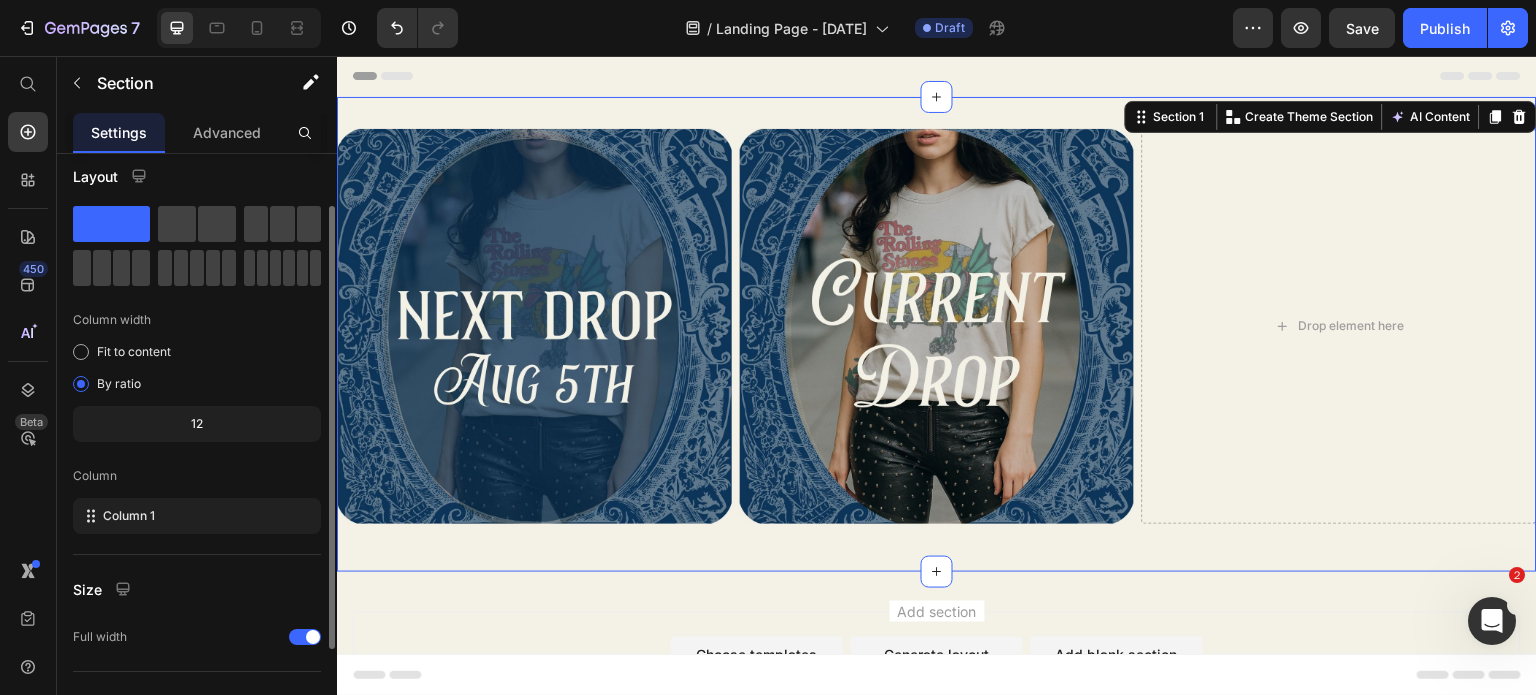 scroll, scrollTop: 37, scrollLeft: 0, axis: vertical 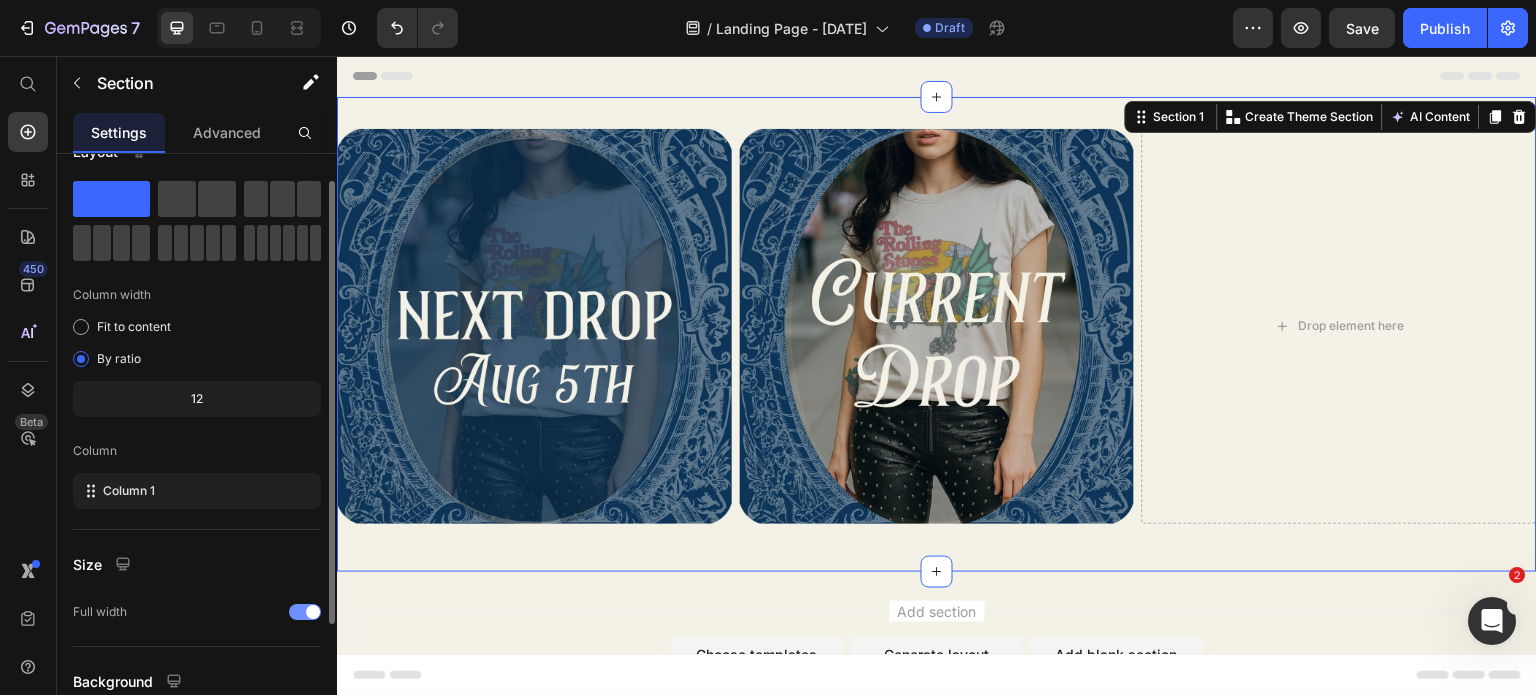 click at bounding box center (305, 612) 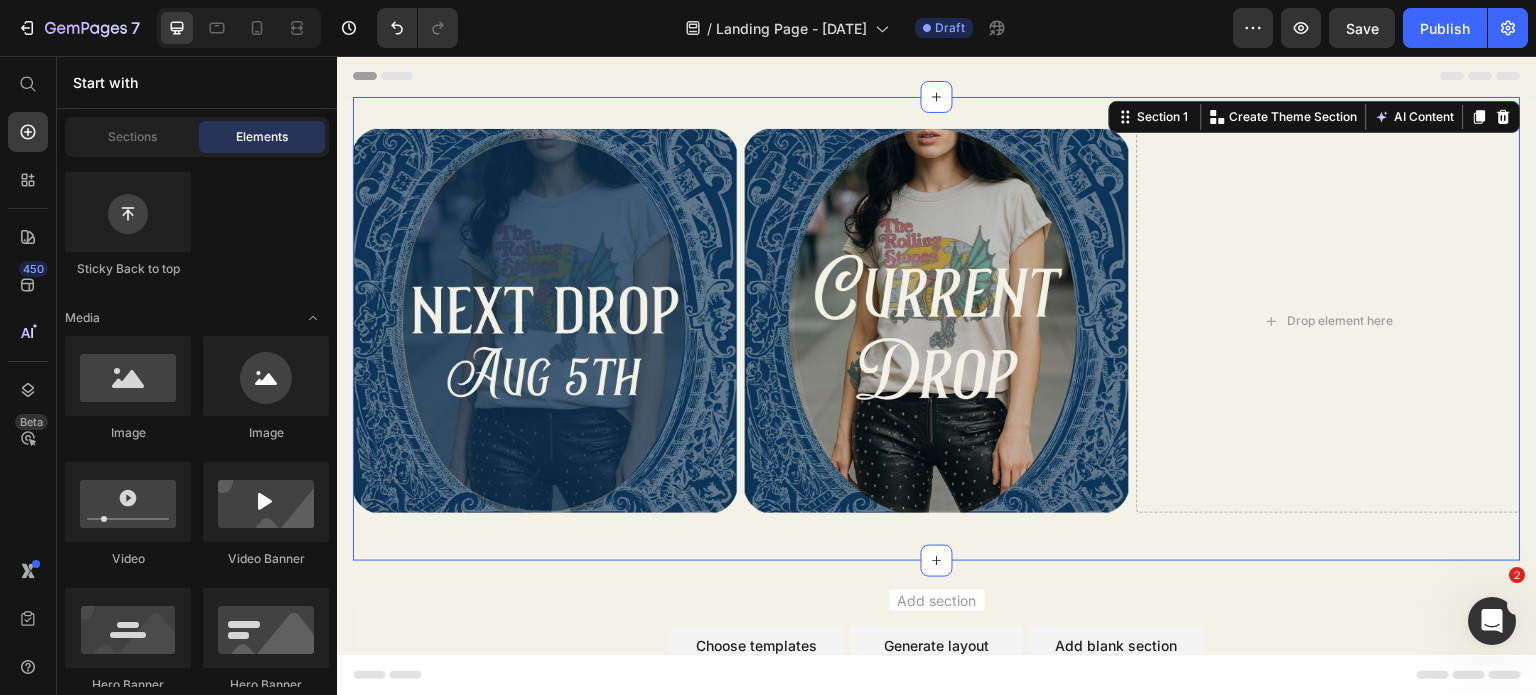 click on "Add section Choose templates inspired by CRO experts Generate layout from URL or image Add blank section then drag & drop elements" at bounding box center (937, 684) 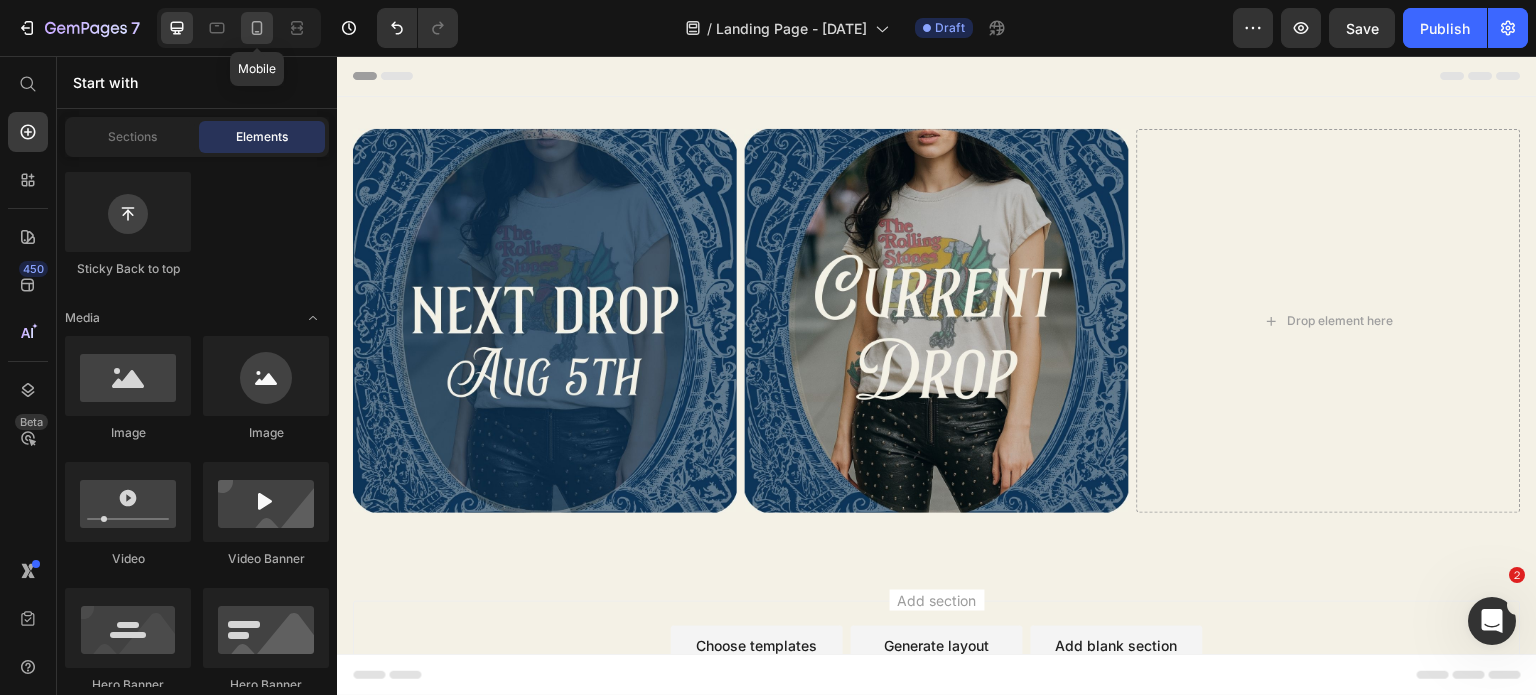 click 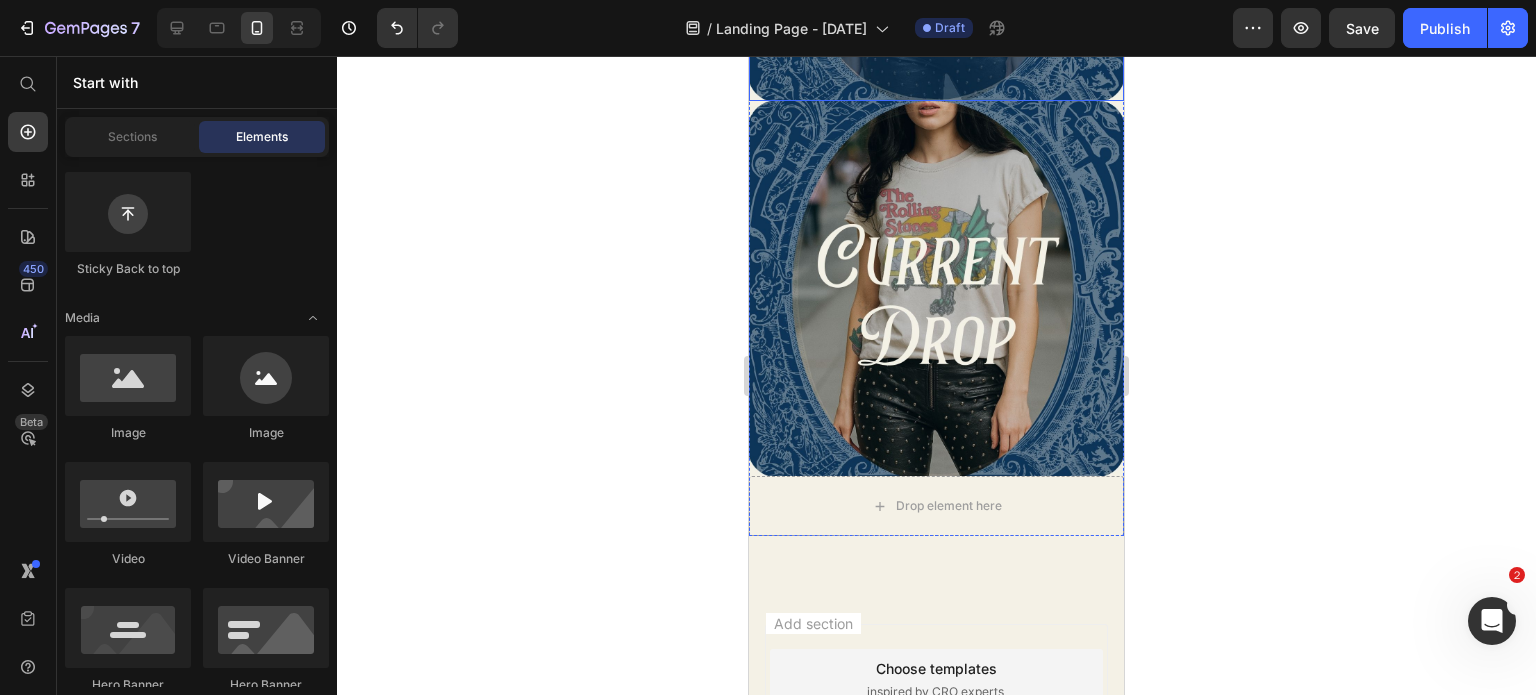 scroll, scrollTop: 366, scrollLeft: 0, axis: vertical 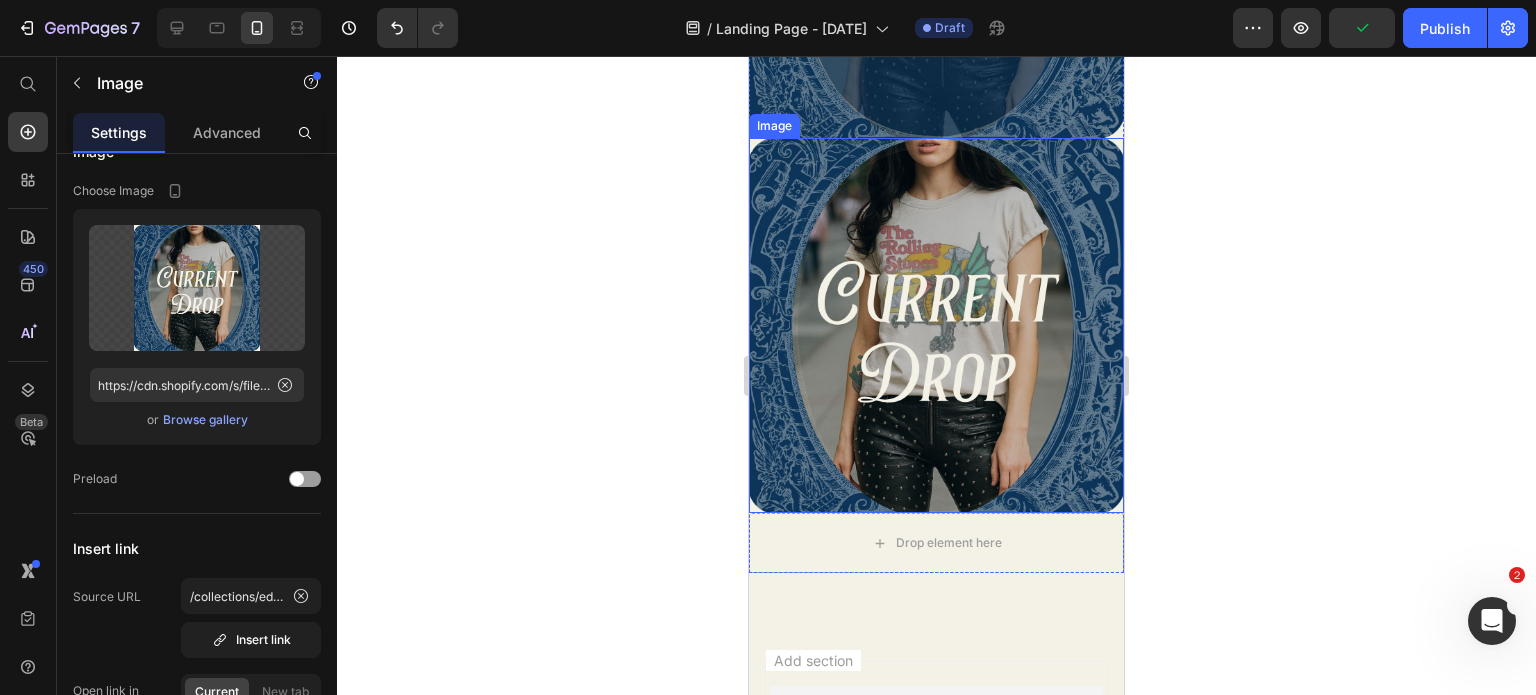 click at bounding box center (936, 325) 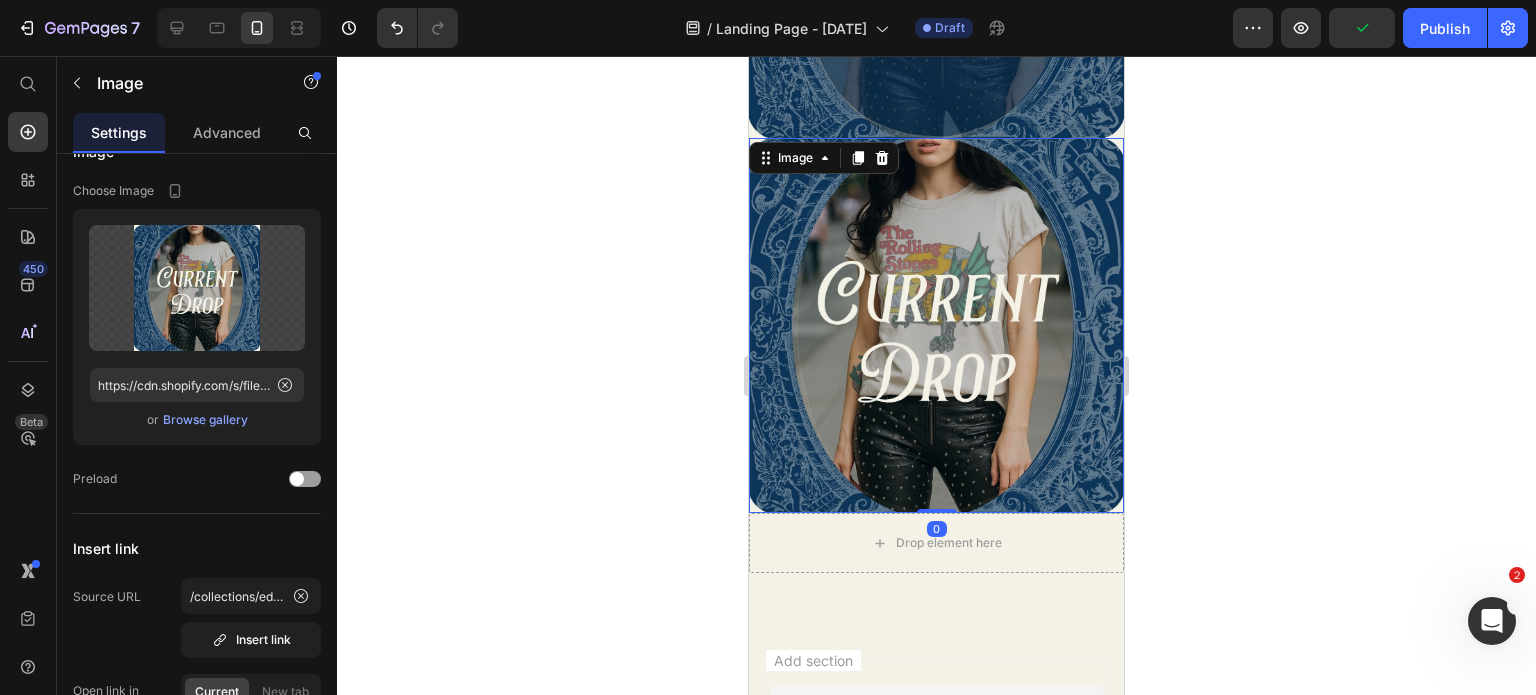 scroll, scrollTop: 0, scrollLeft: 0, axis: both 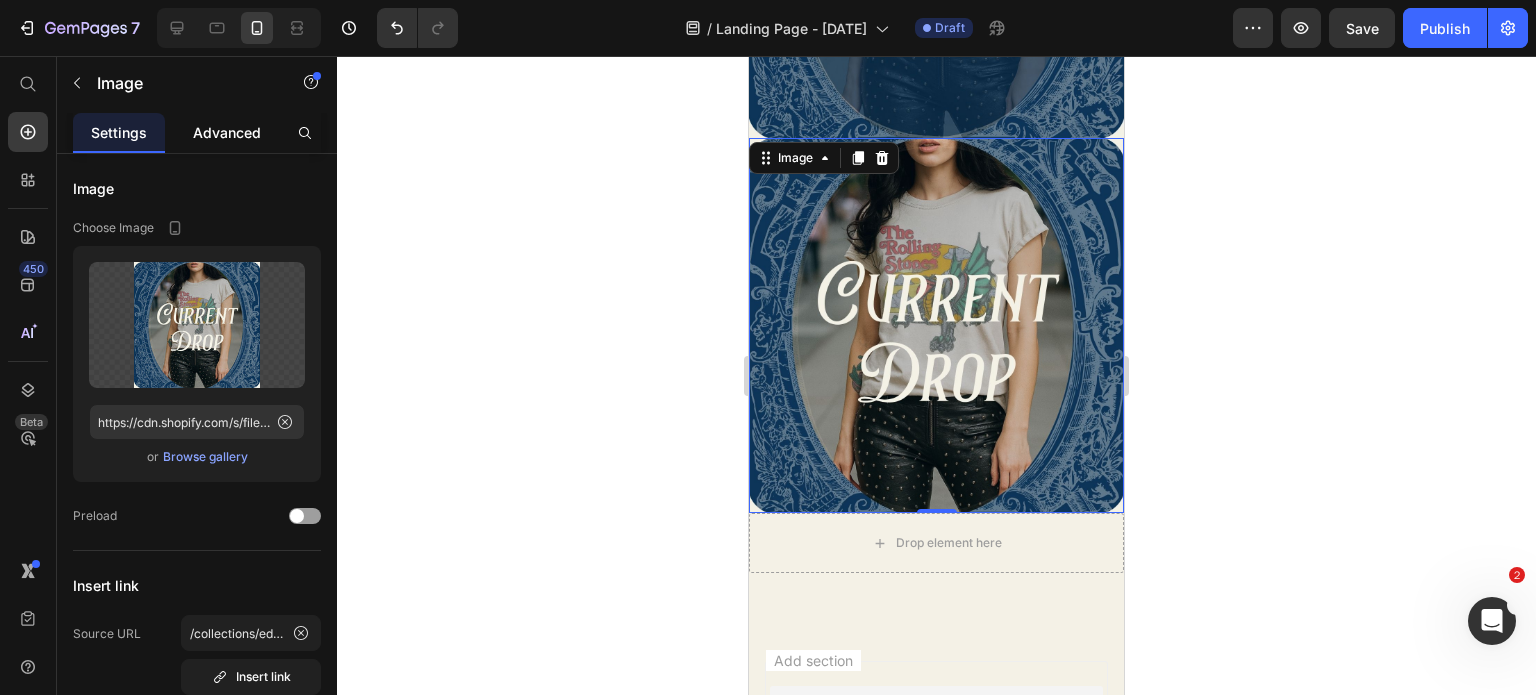 click on "Advanced" 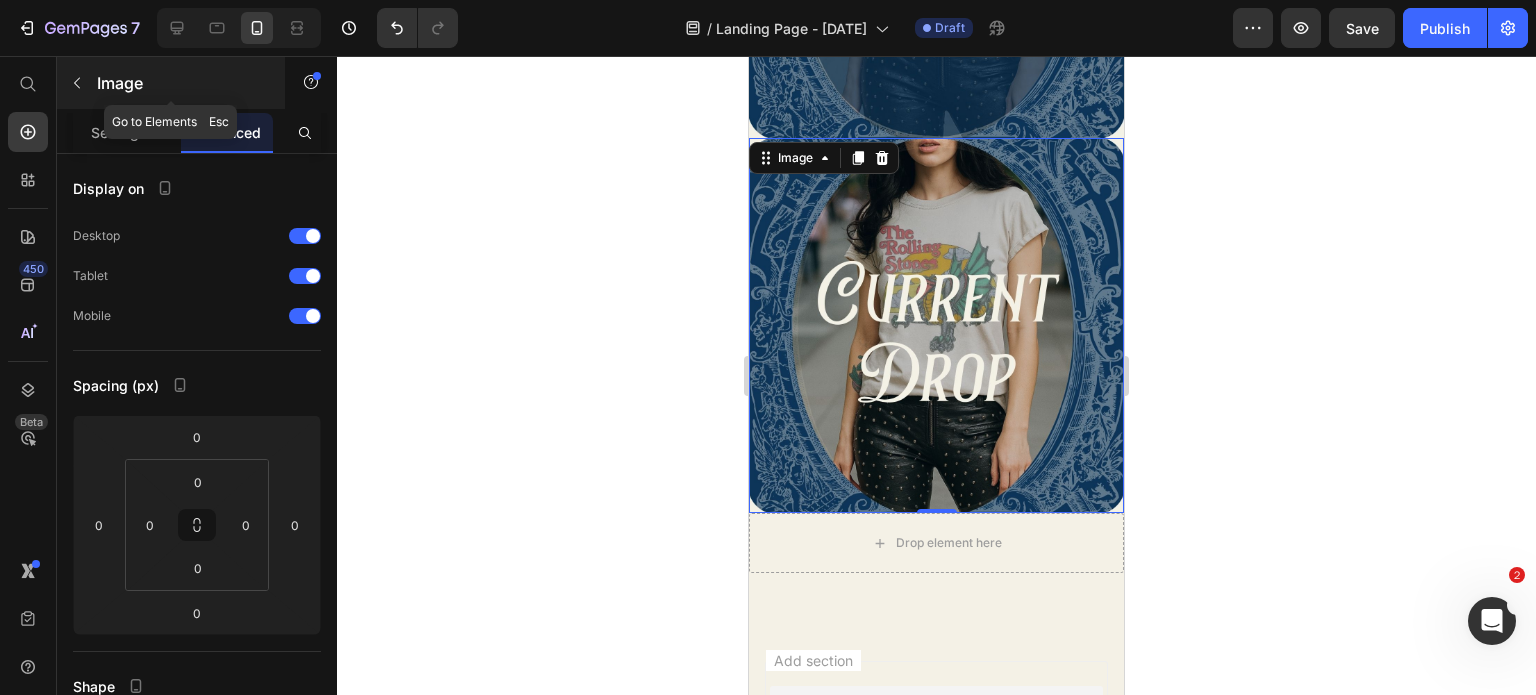 click at bounding box center (77, 83) 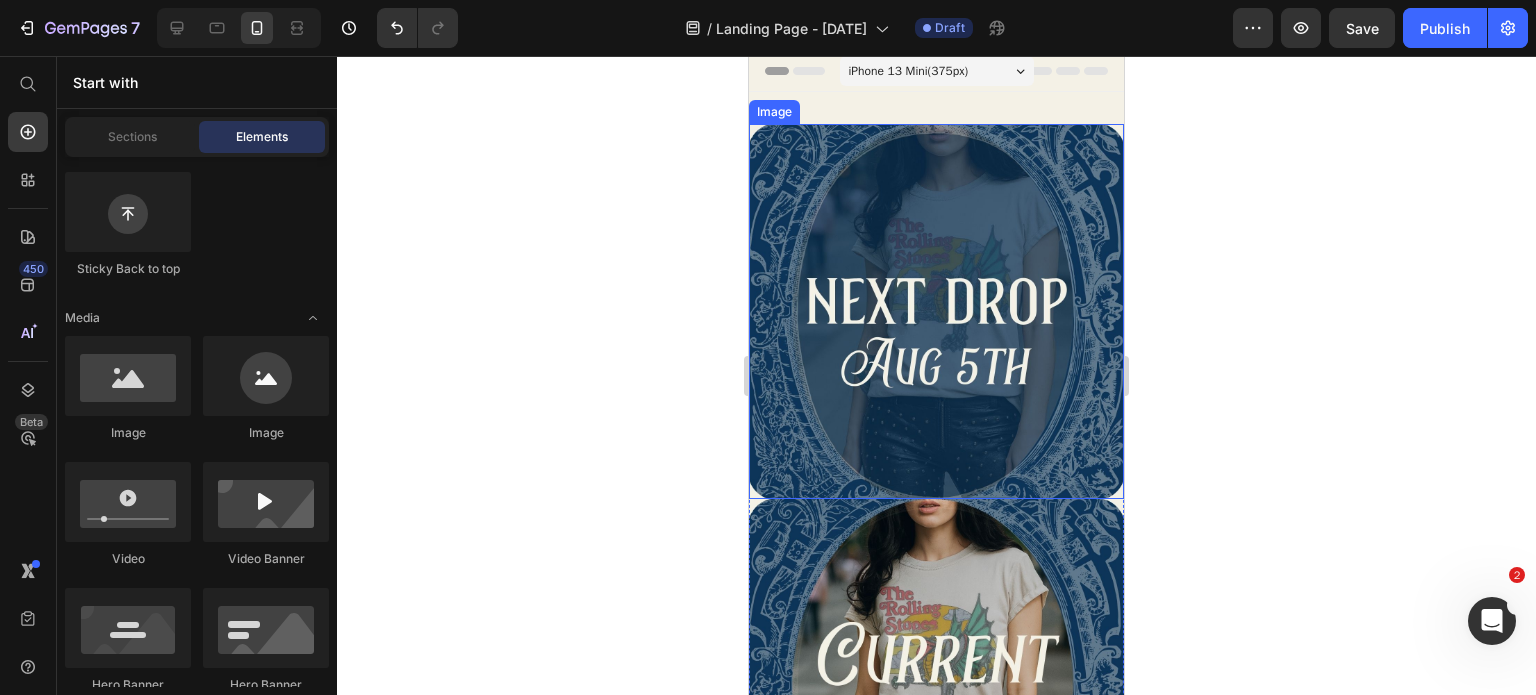 scroll, scrollTop: 0, scrollLeft: 0, axis: both 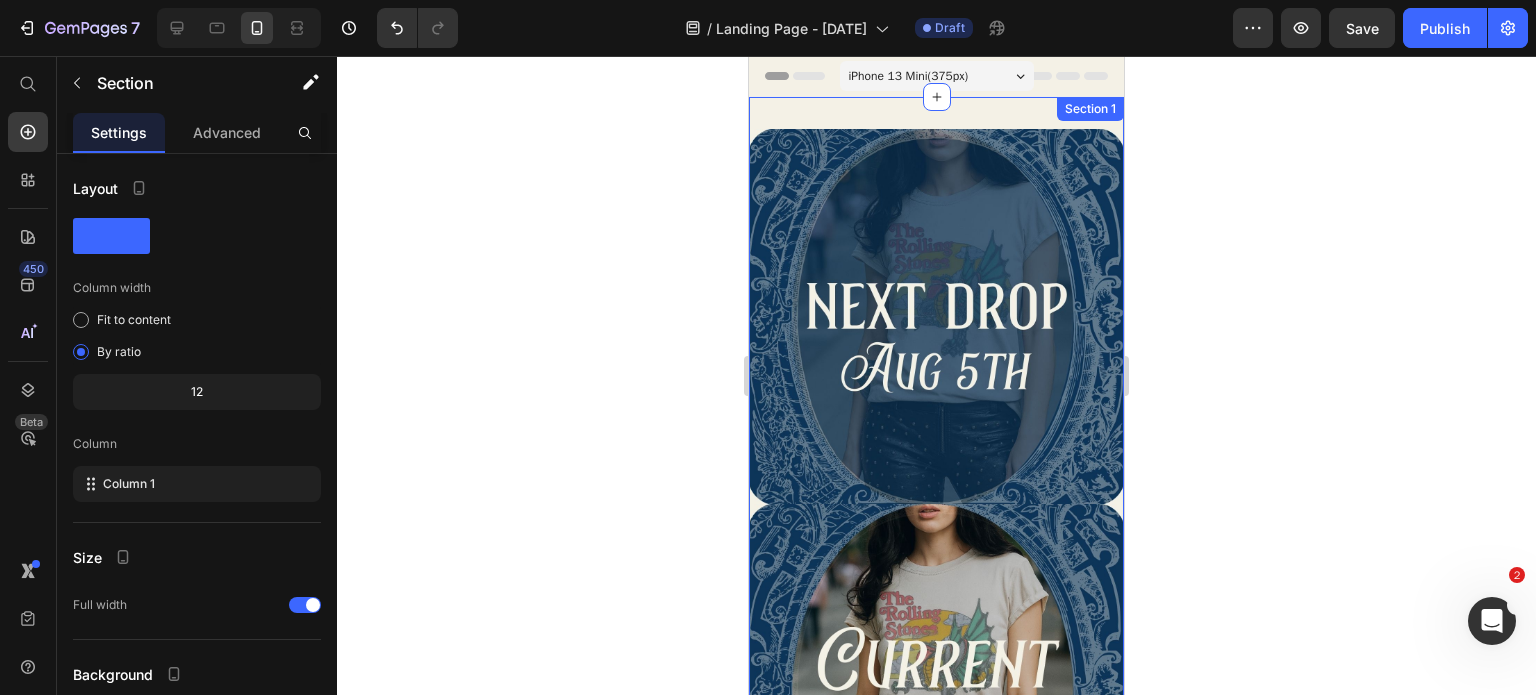click on "Image Image
Drop element here Row Section 1" at bounding box center (936, 542) 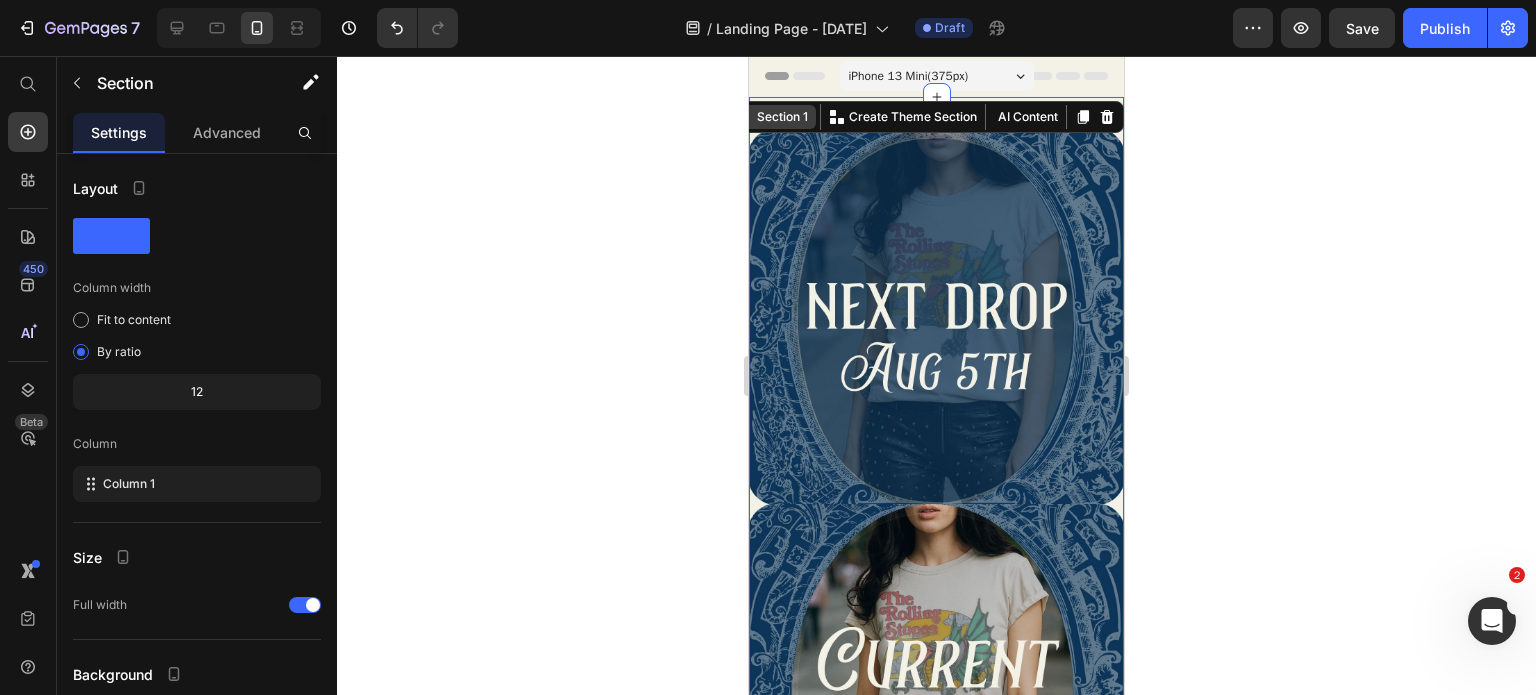 click on "Section 1" at bounding box center (782, 117) 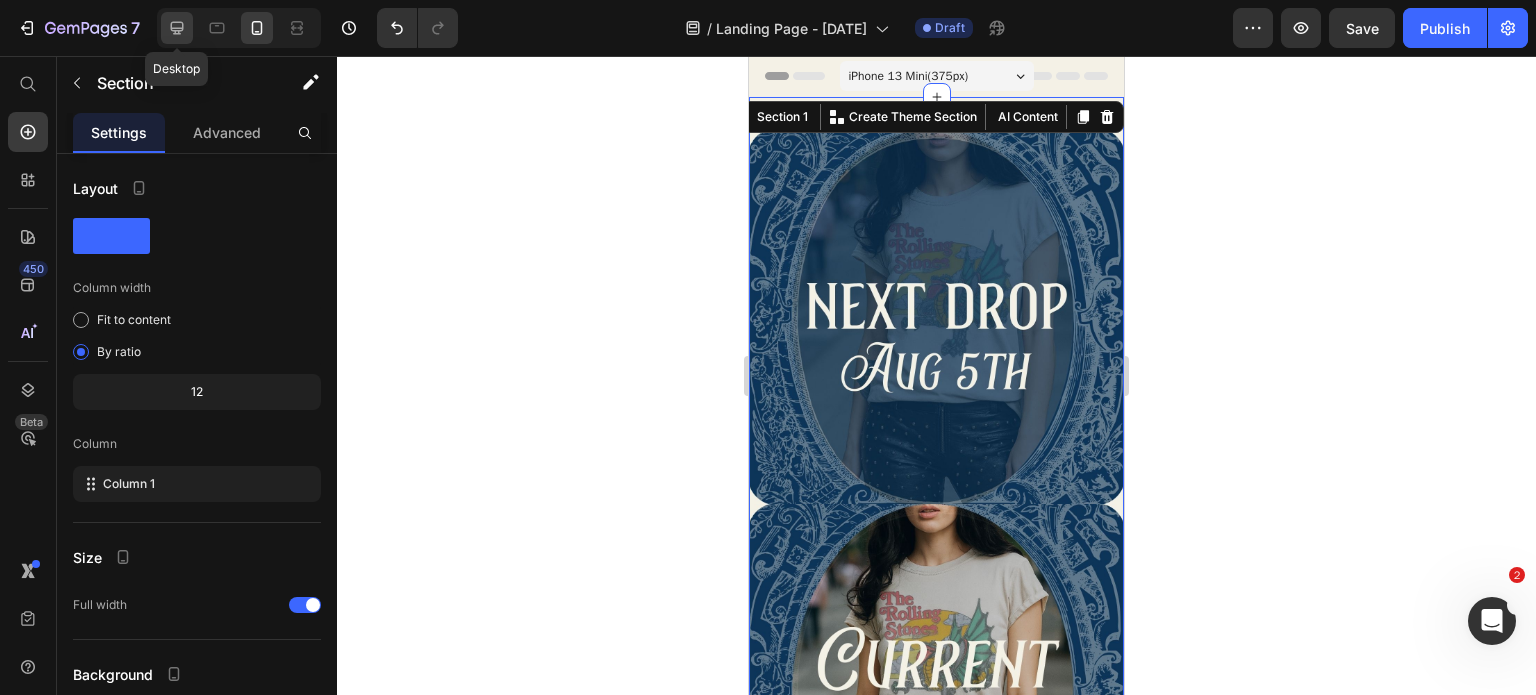 click 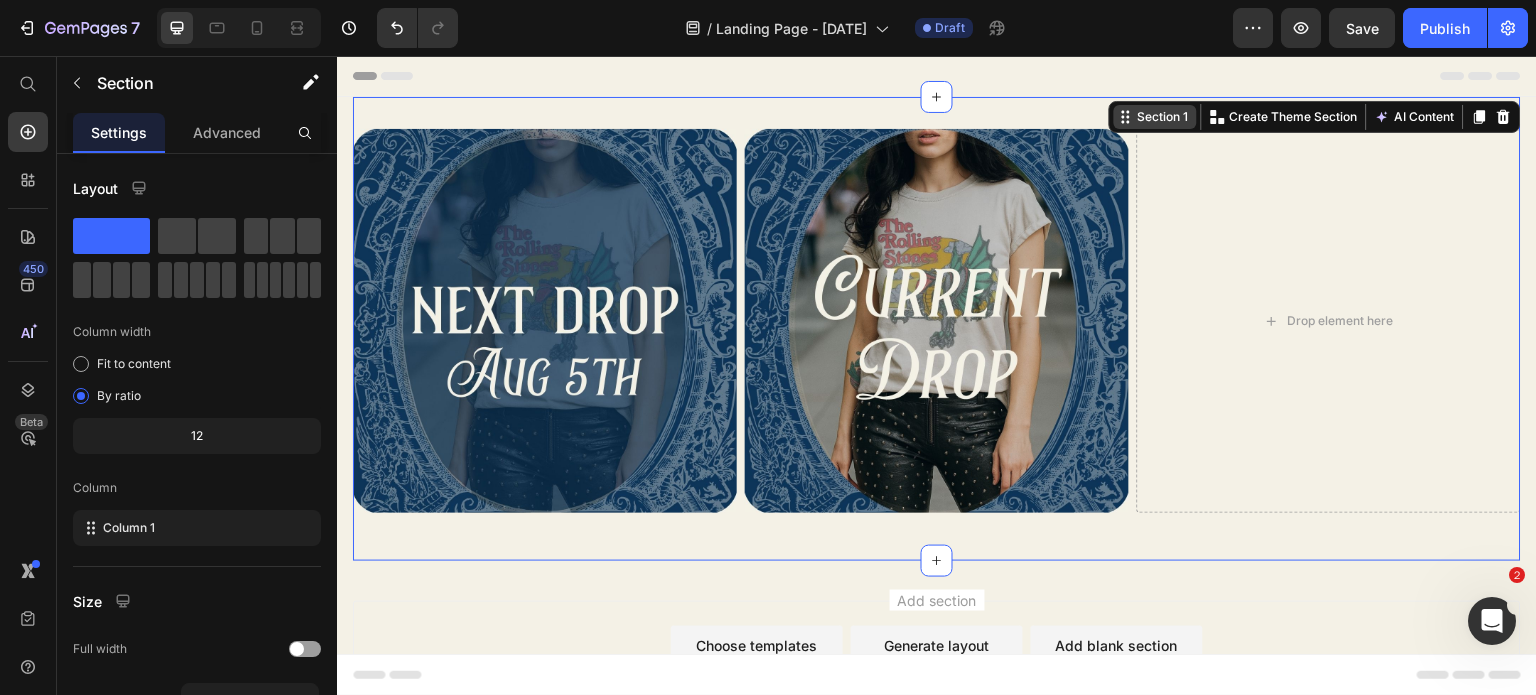click on "Section 1" at bounding box center (1163, 117) 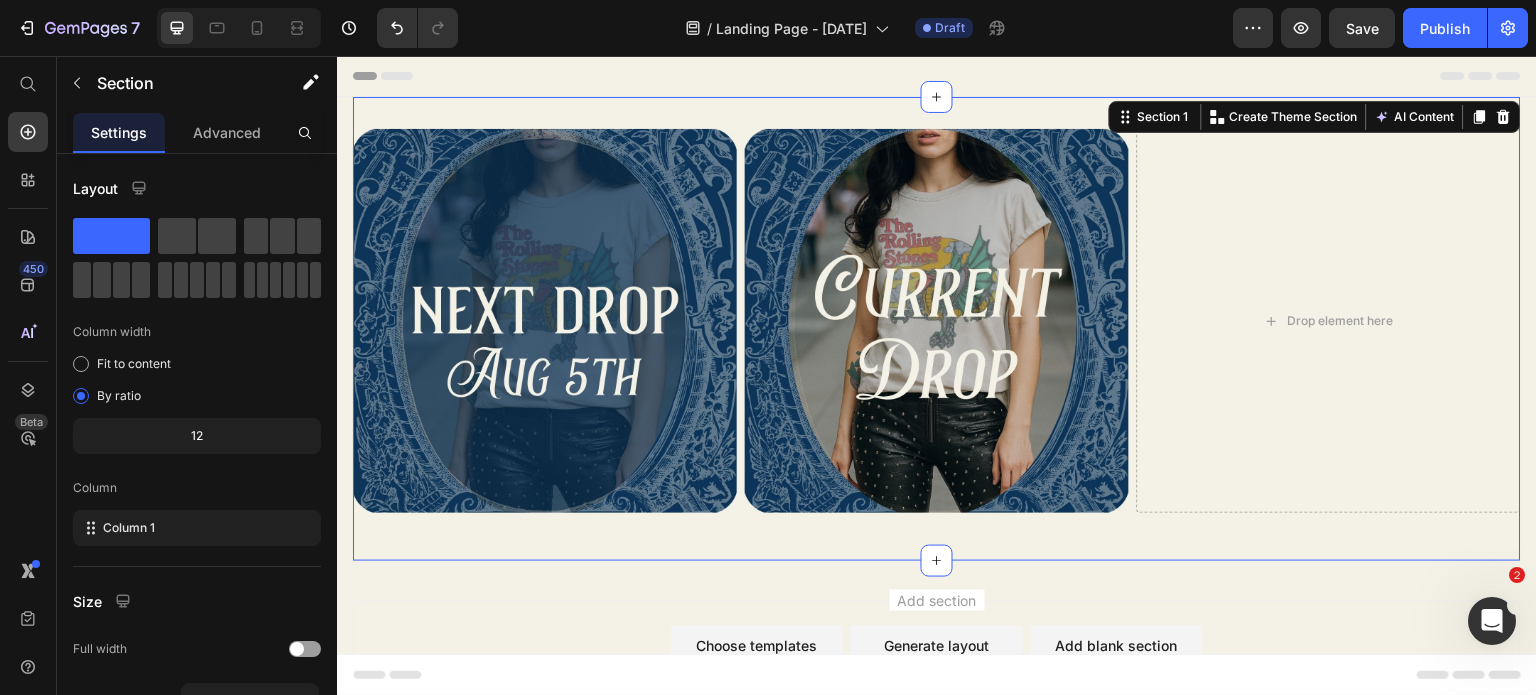 click on "Image Image
Drop element here Row Section 1   You can create reusable sections Create Theme Section AI Content Write with GemAI What would you like to describe here? Tone and Voice Persuasive Product Camo Pants Show more Generate" at bounding box center (937, 329) 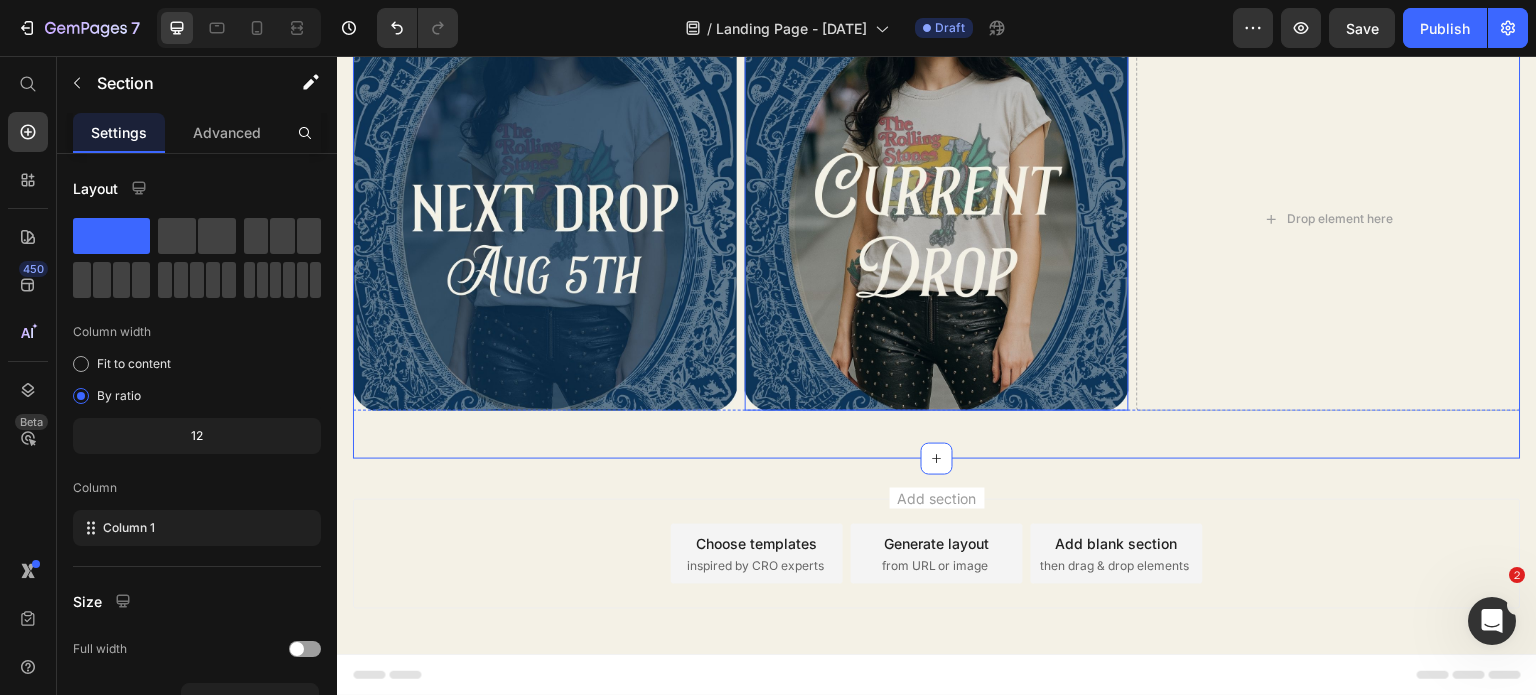 scroll, scrollTop: 105, scrollLeft: 0, axis: vertical 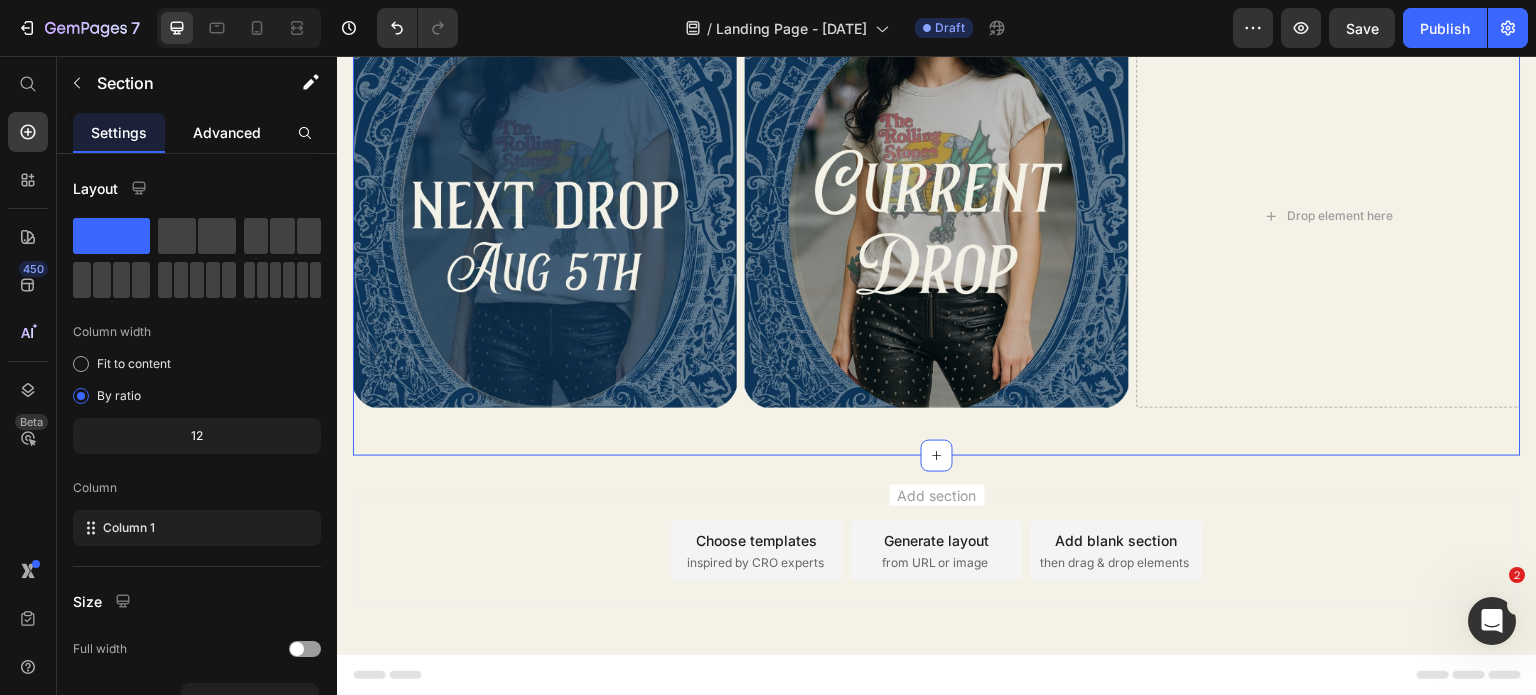 click on "Advanced" at bounding box center [227, 132] 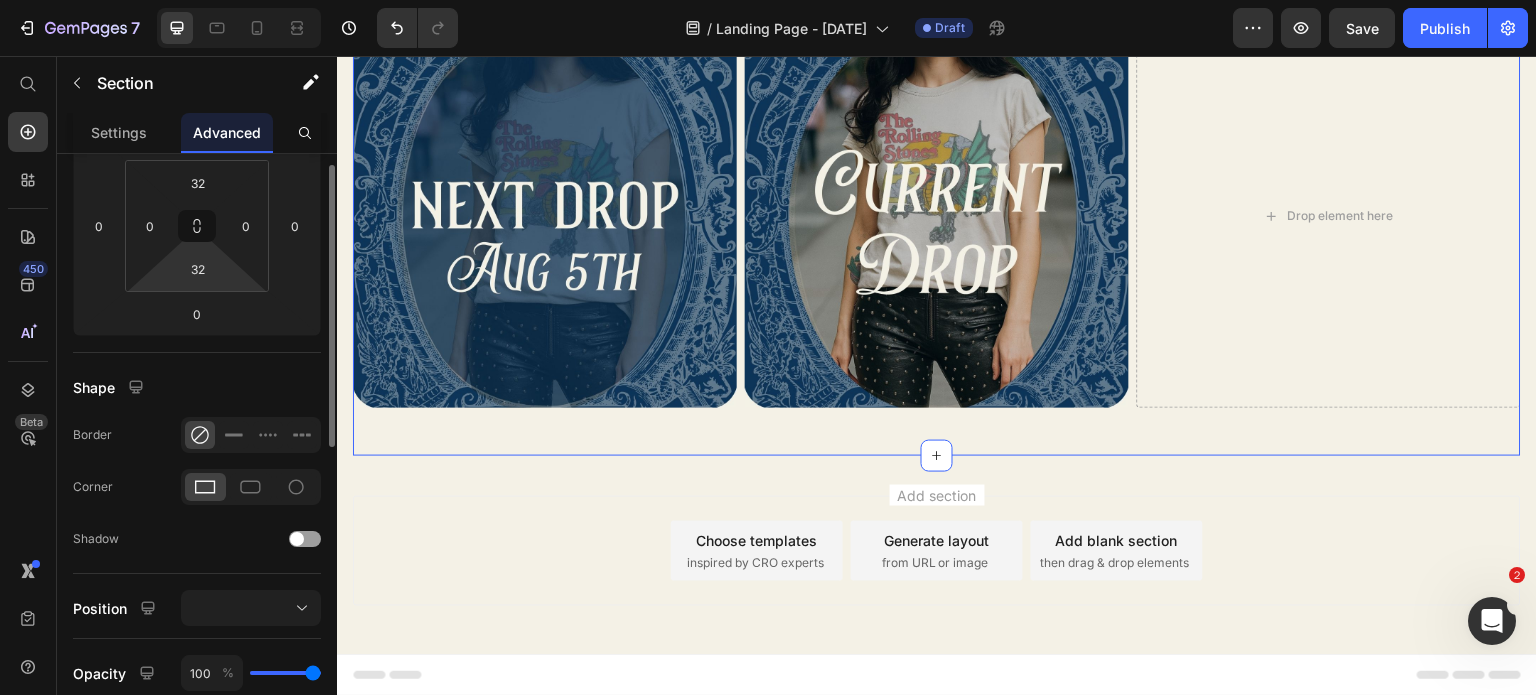 scroll, scrollTop: 356, scrollLeft: 0, axis: vertical 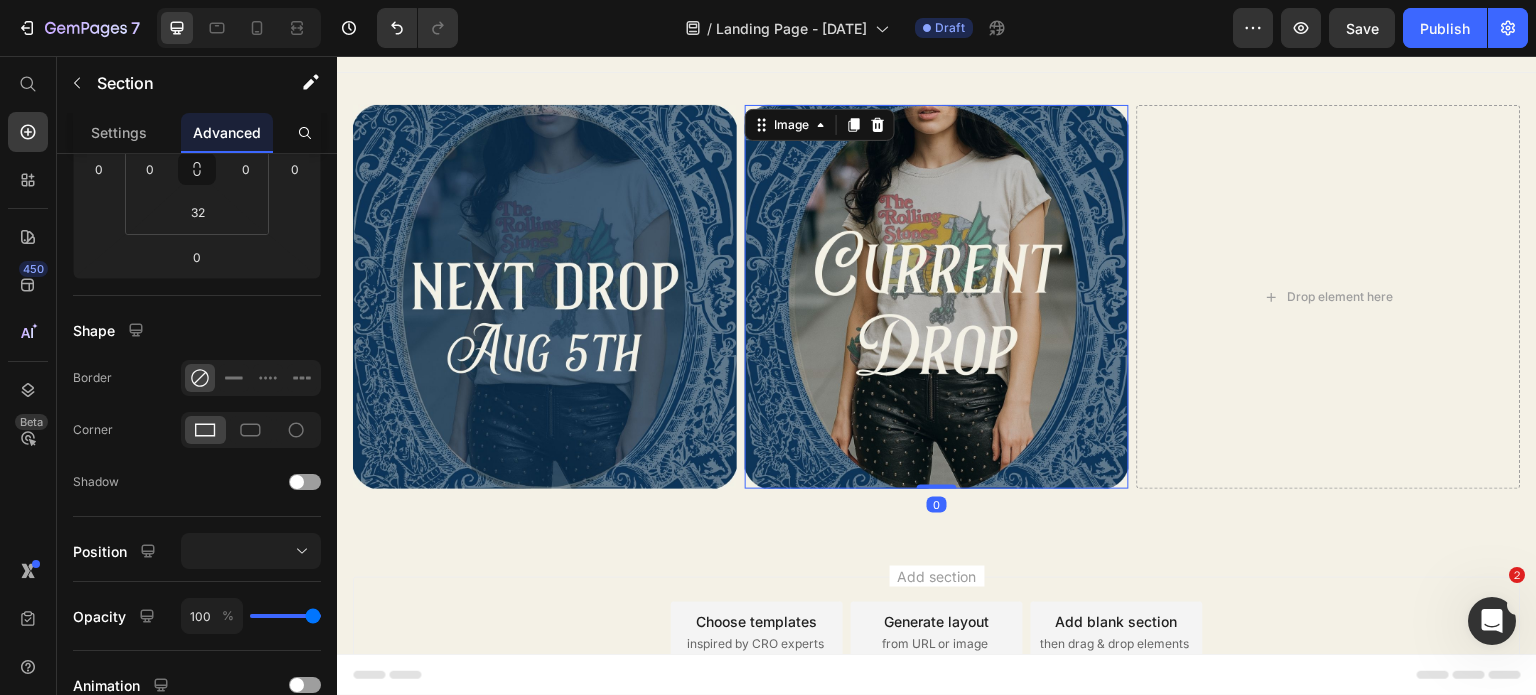 click at bounding box center [937, 297] 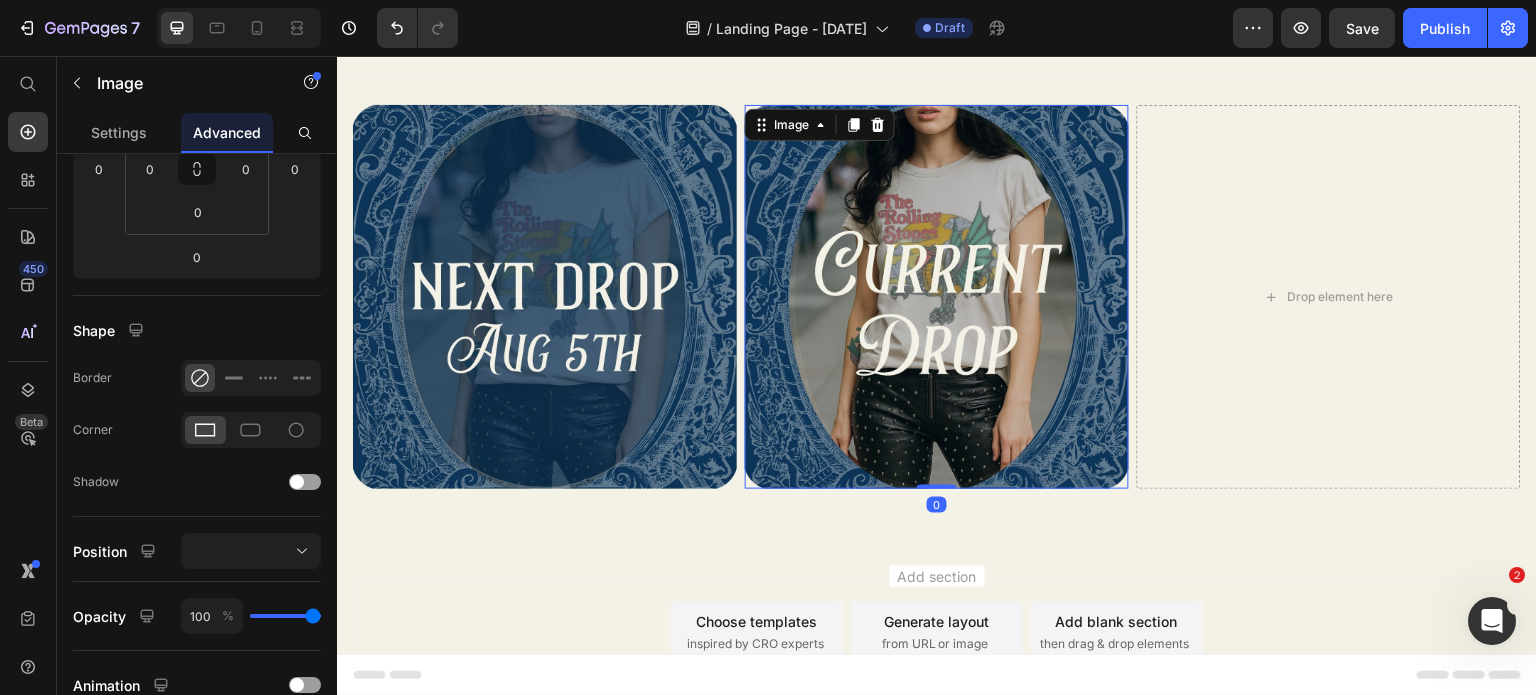 scroll, scrollTop: 0, scrollLeft: 0, axis: both 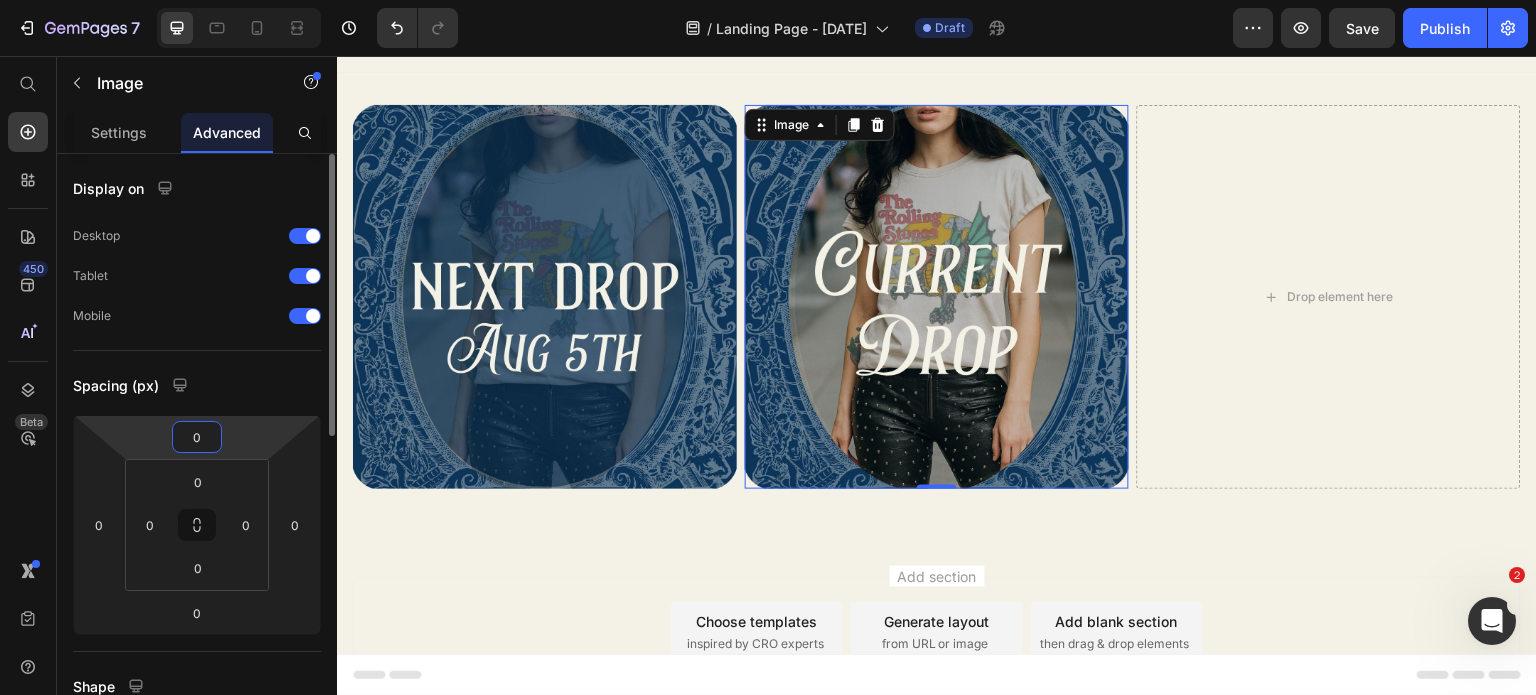 click on "0" at bounding box center [197, 437] 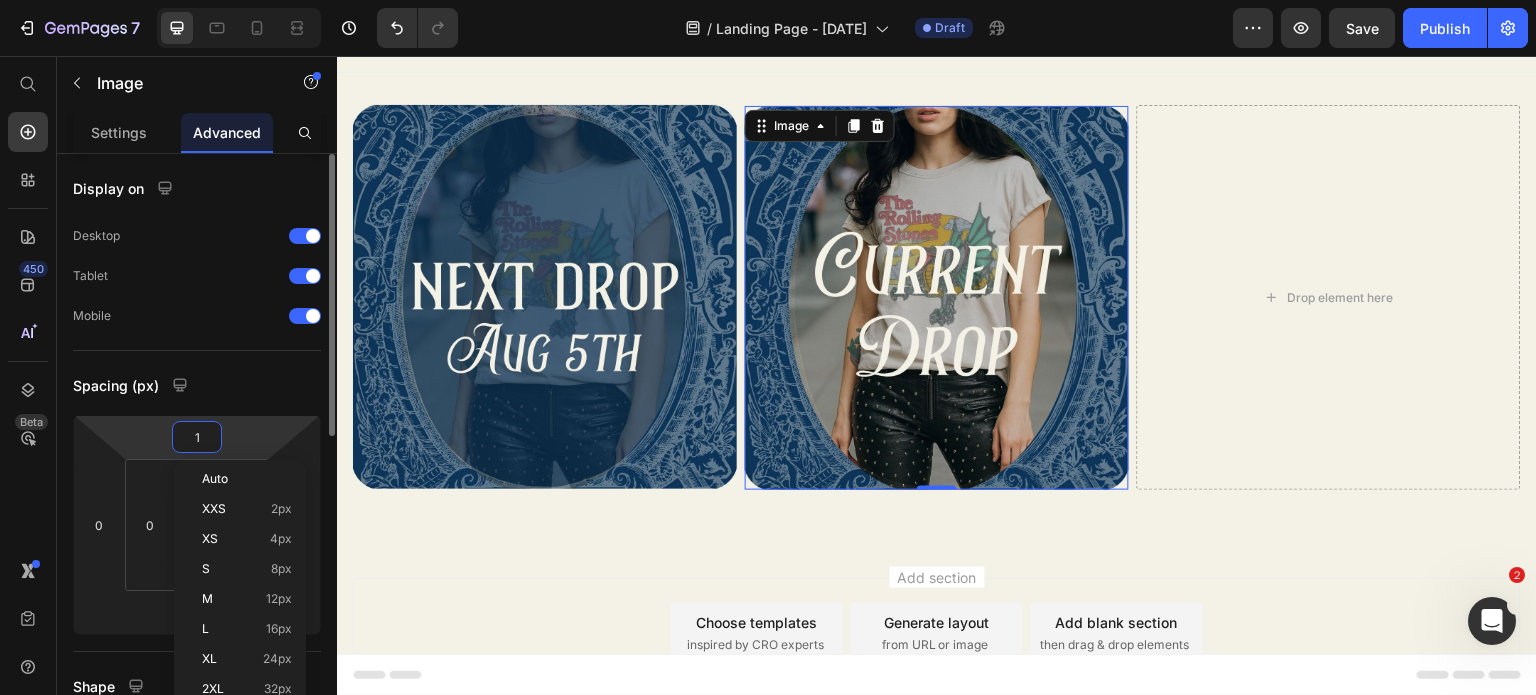 type on "15" 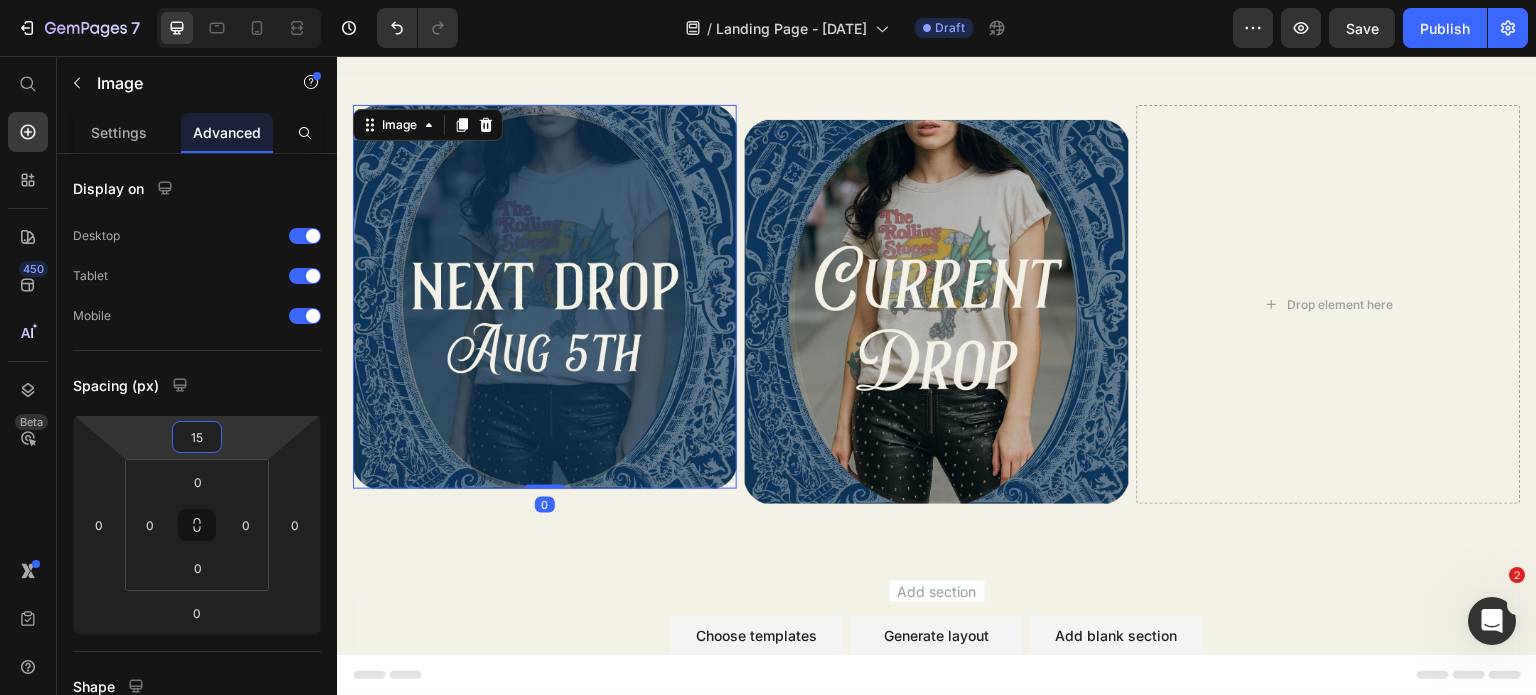 click at bounding box center [545, 297] 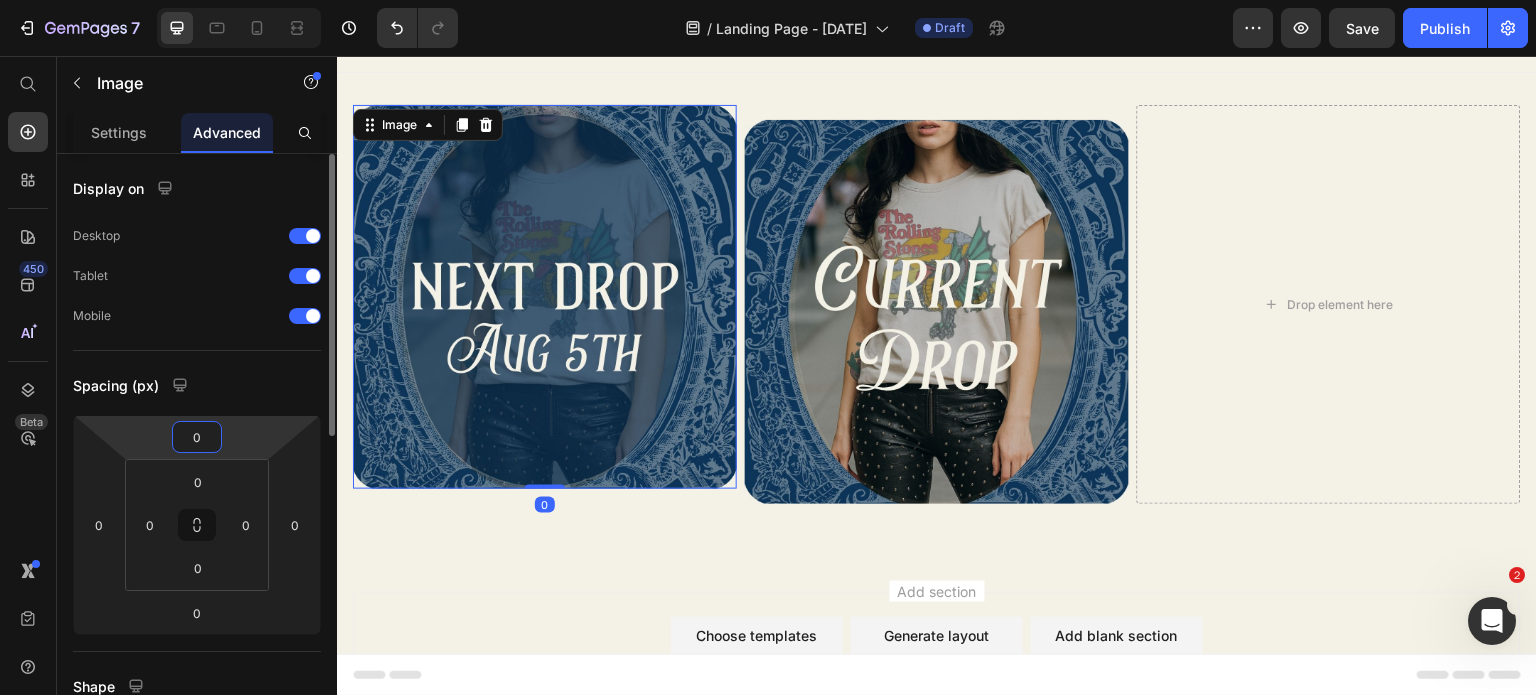 click on "0" at bounding box center [197, 437] 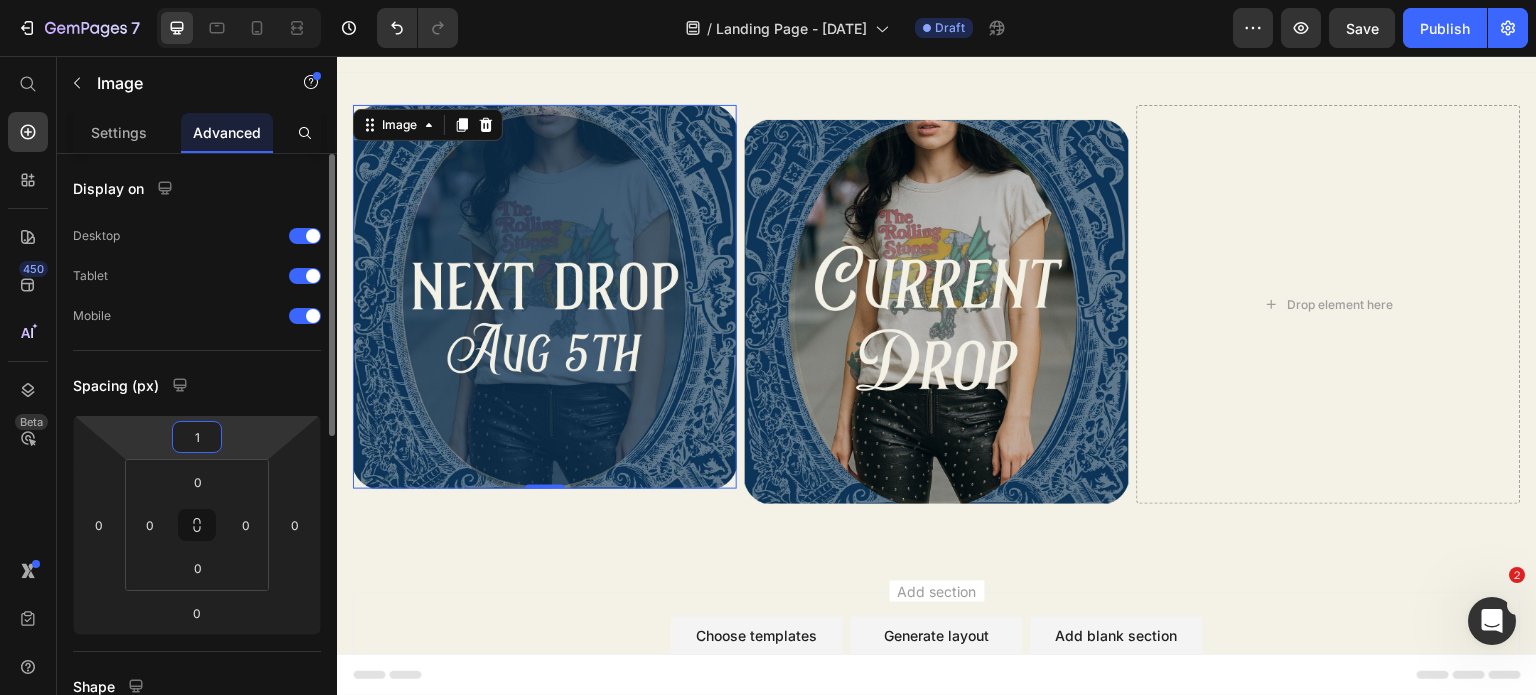 type on "15" 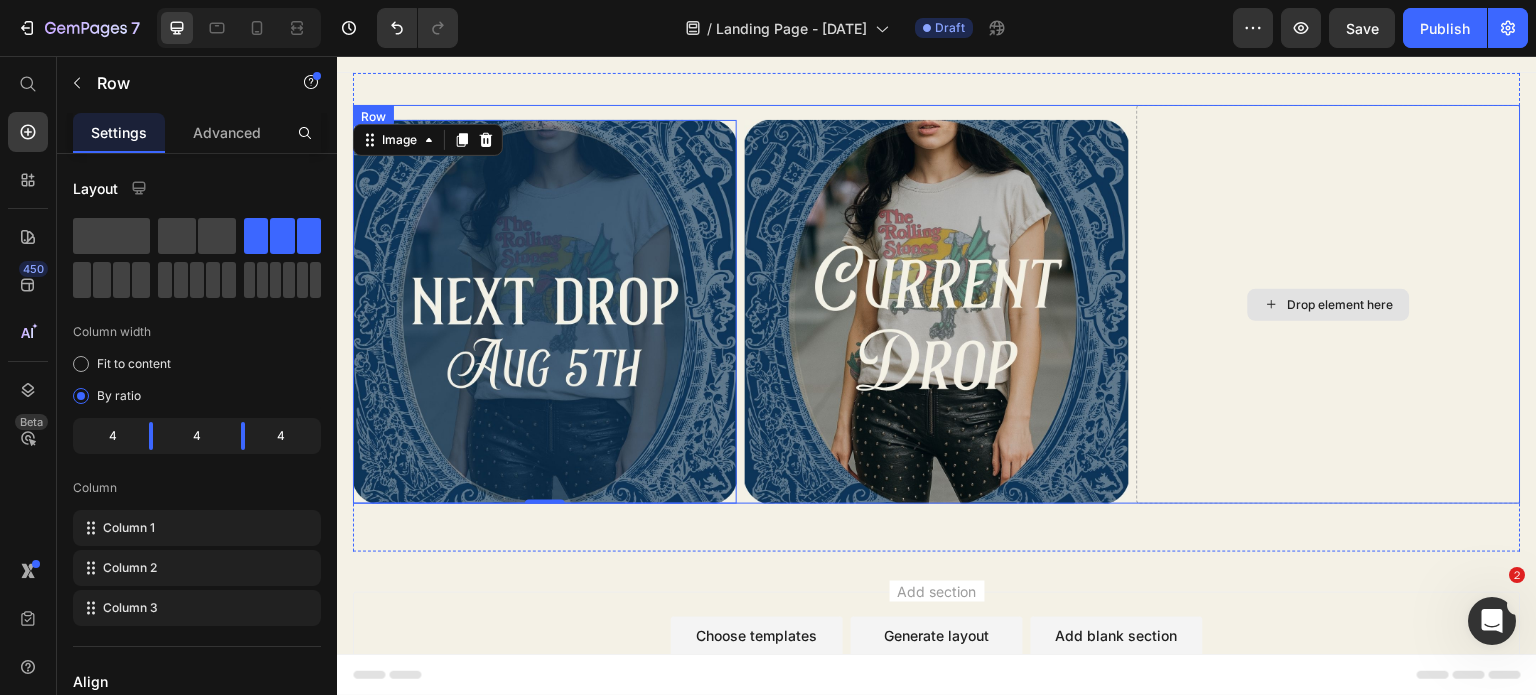 click on "Drop element here" at bounding box center [1329, 304] 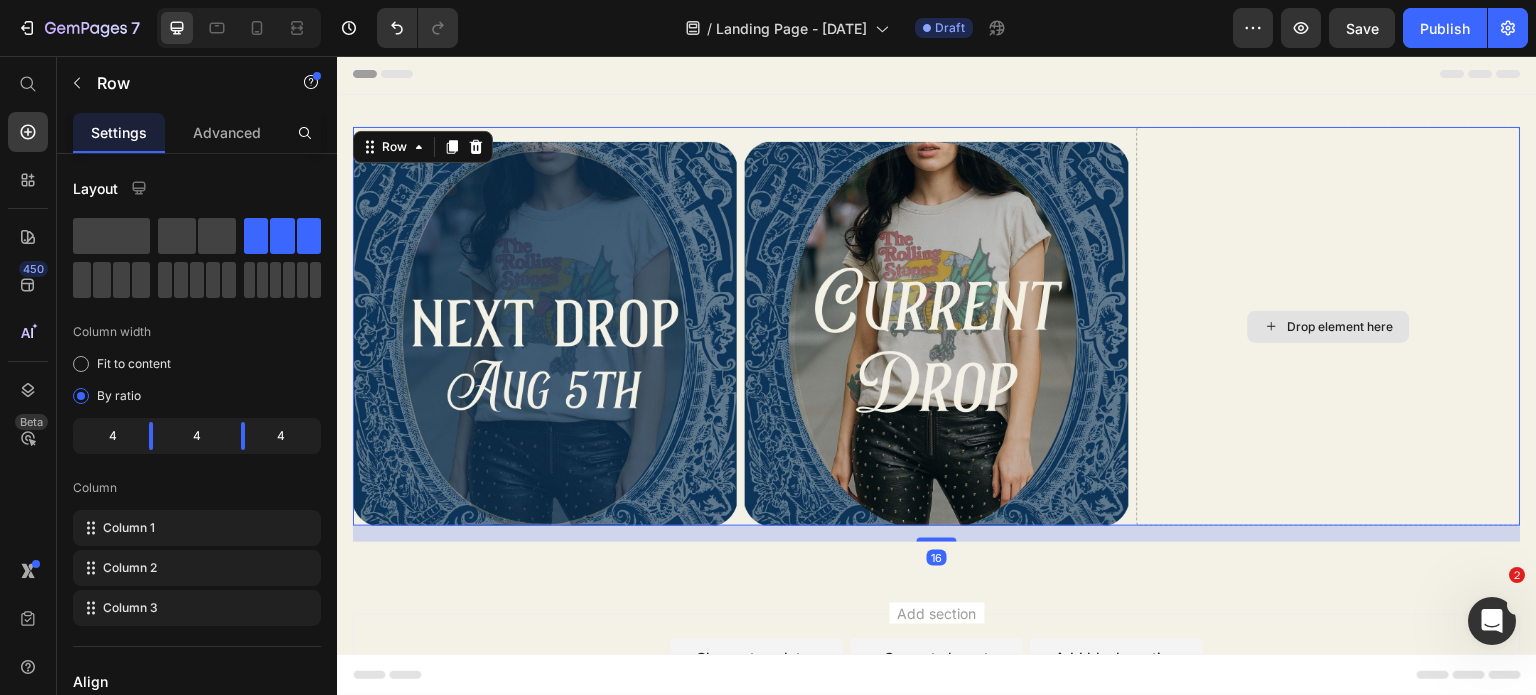 scroll, scrollTop: 0, scrollLeft: 0, axis: both 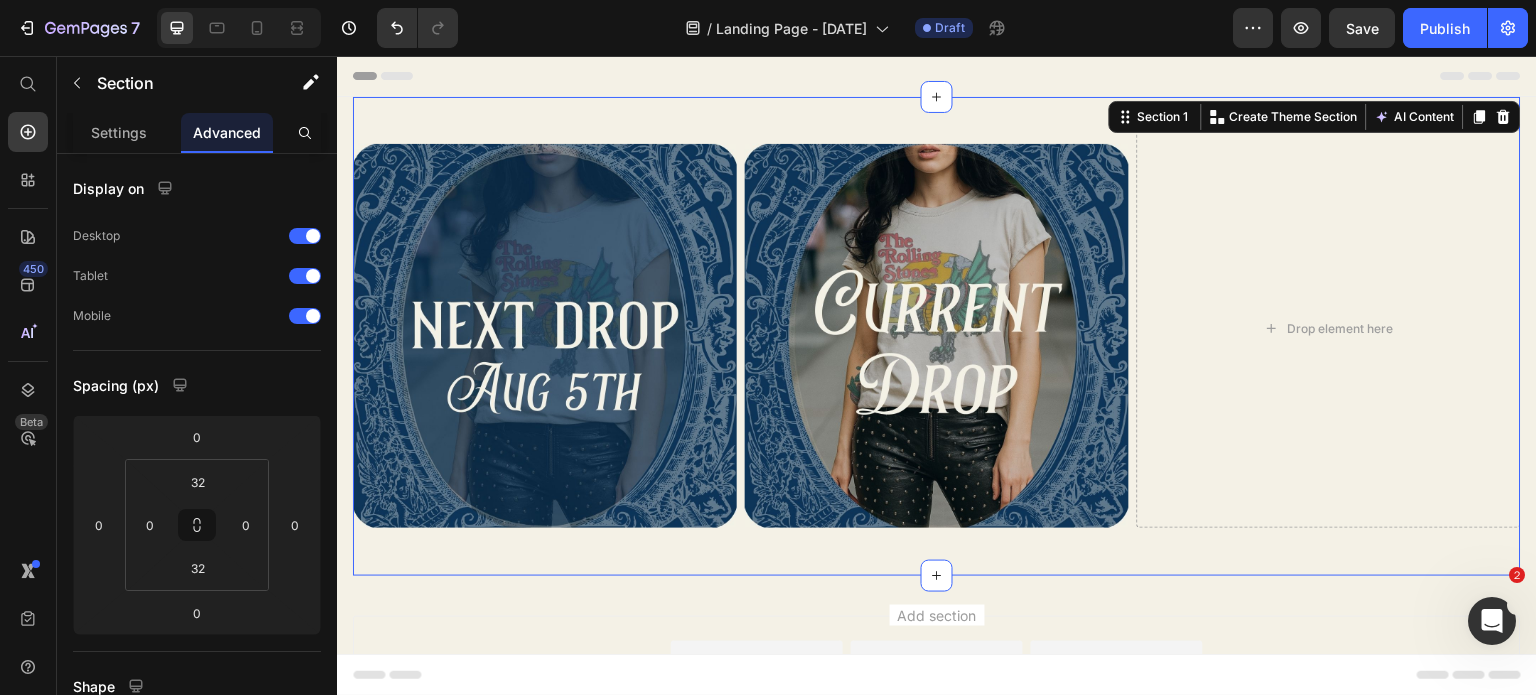 click on "Image Image
Drop element here Row Section 1   You can create reusable sections Create Theme Section AI Content Write with GemAI What would you like to describe here? Tone and Voice Persuasive Product Camo Pants Show more Generate" at bounding box center (937, 336) 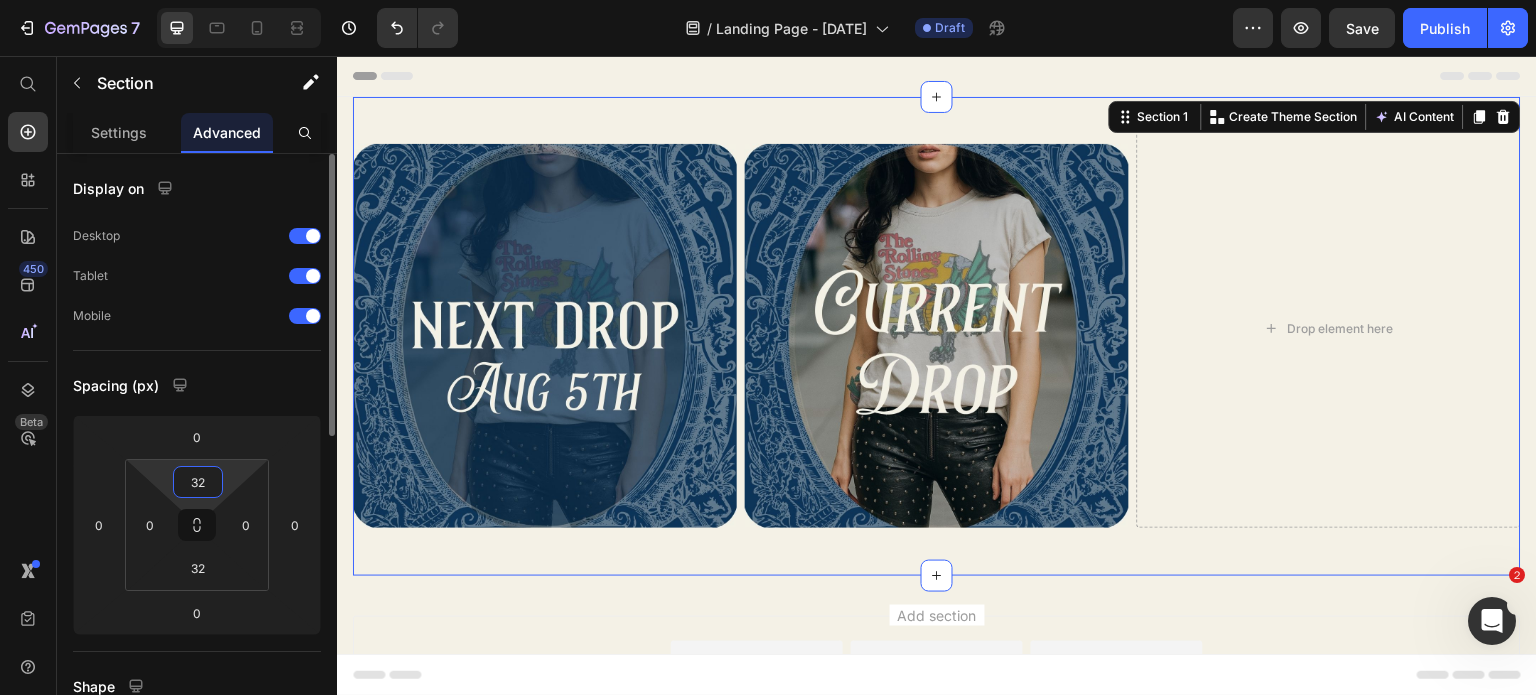 click on "32" at bounding box center (198, 482) 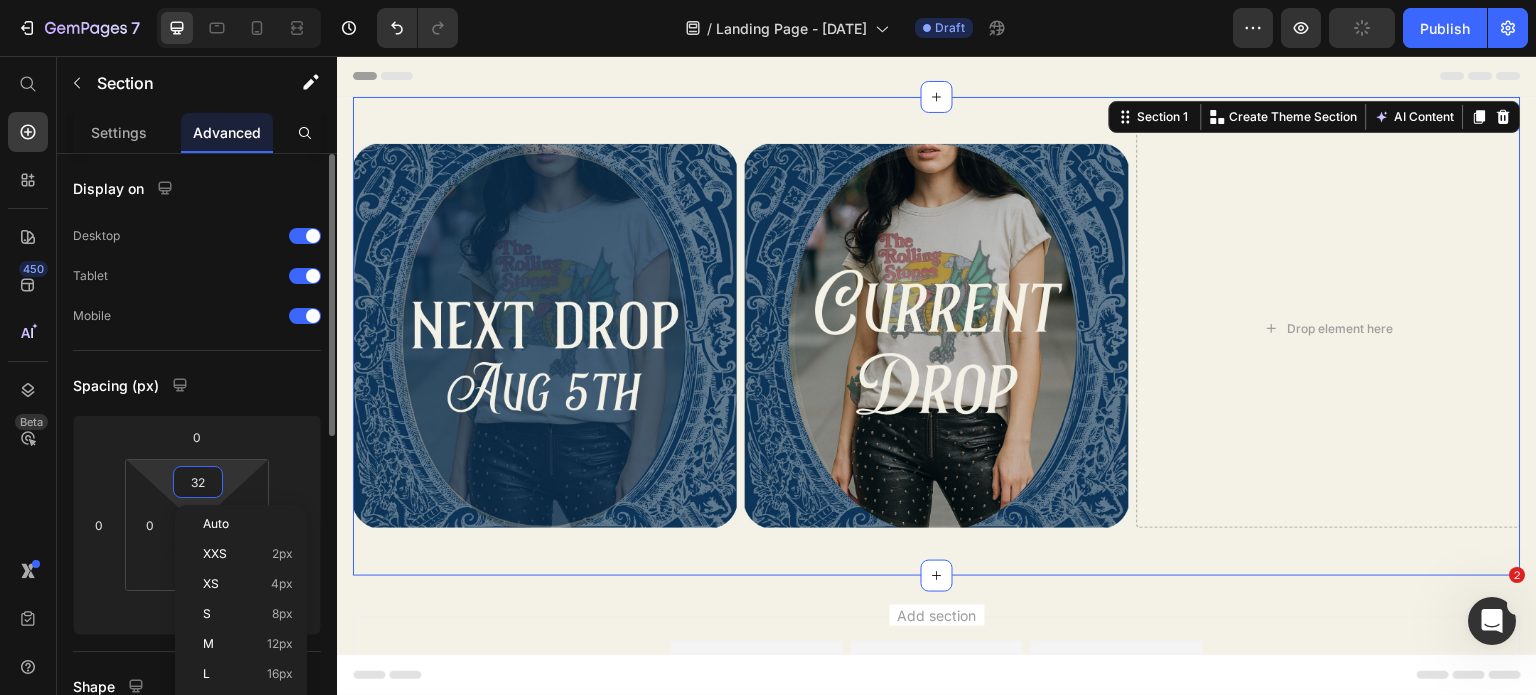 type on "0" 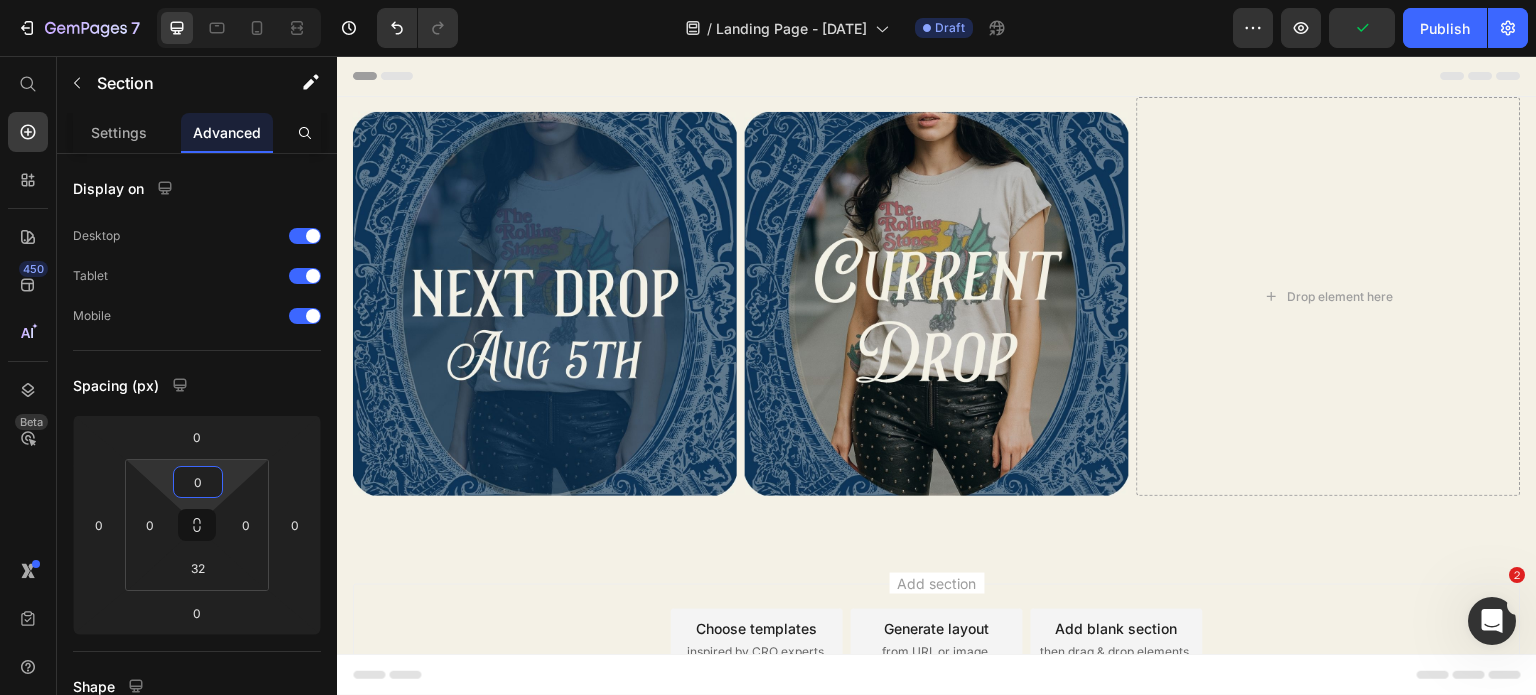 click on "Header" at bounding box center [937, 76] 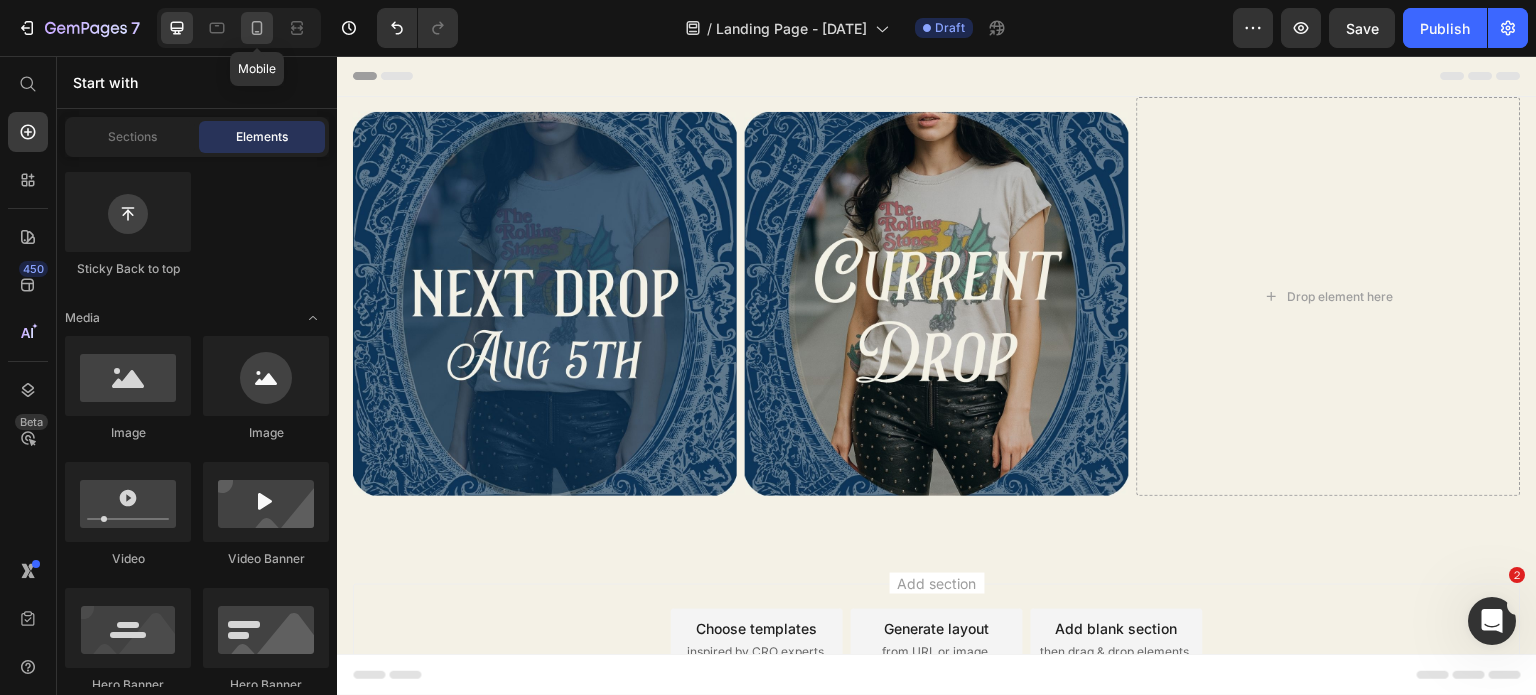 click 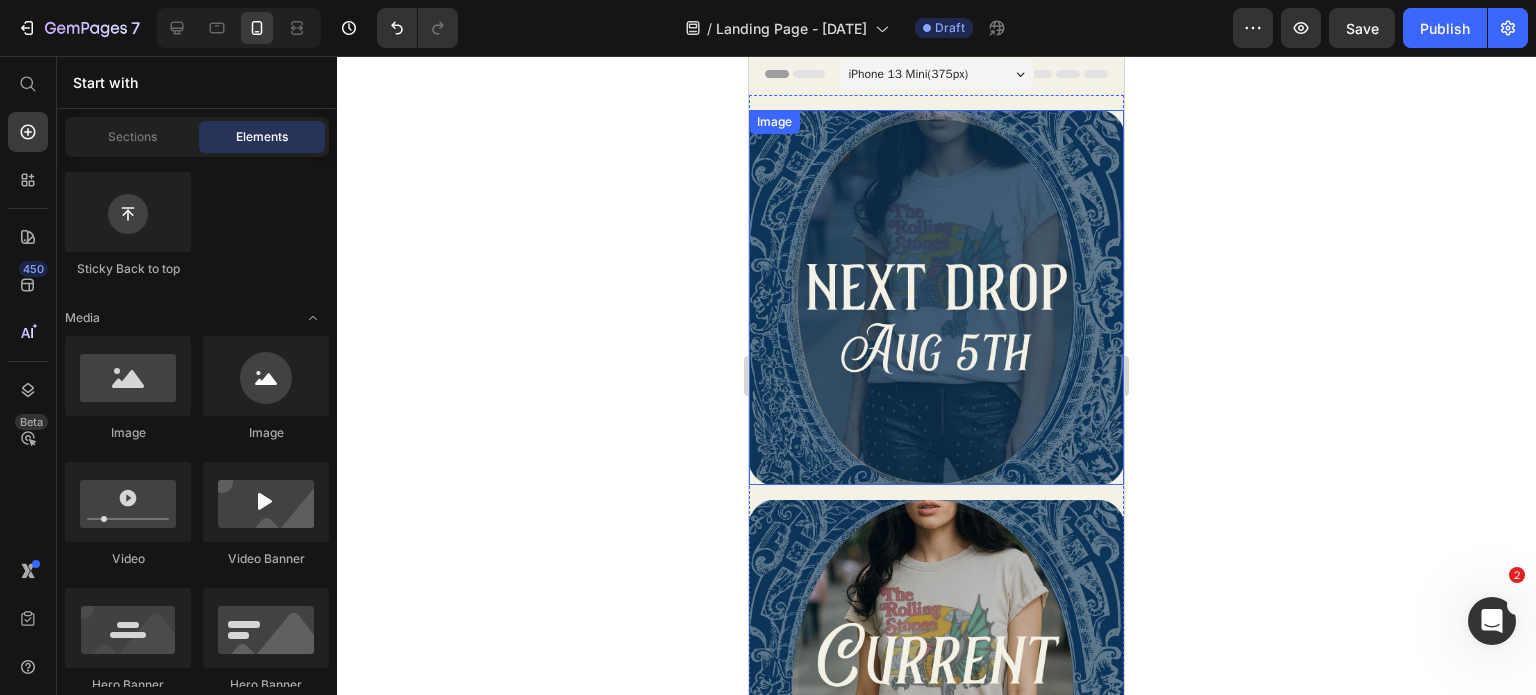 scroll, scrollTop: 0, scrollLeft: 0, axis: both 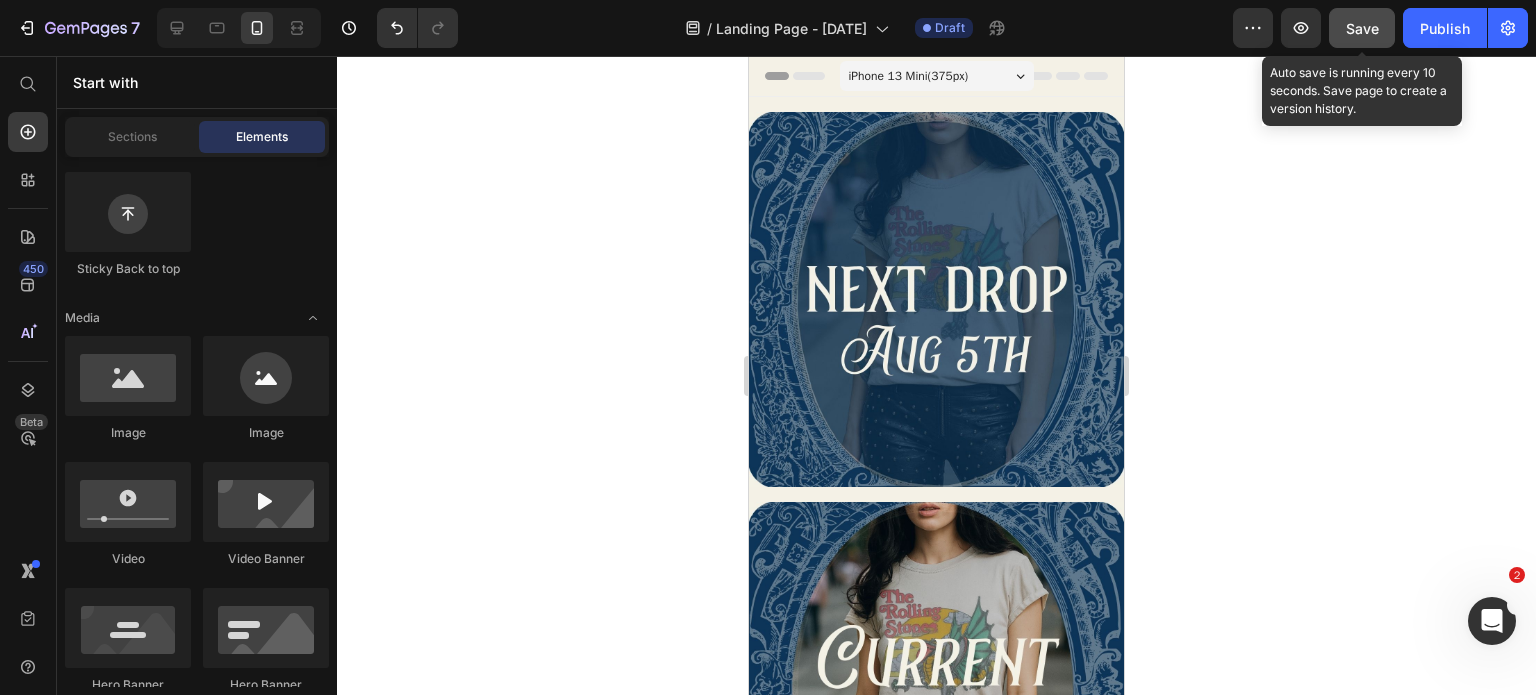 click on "Save" 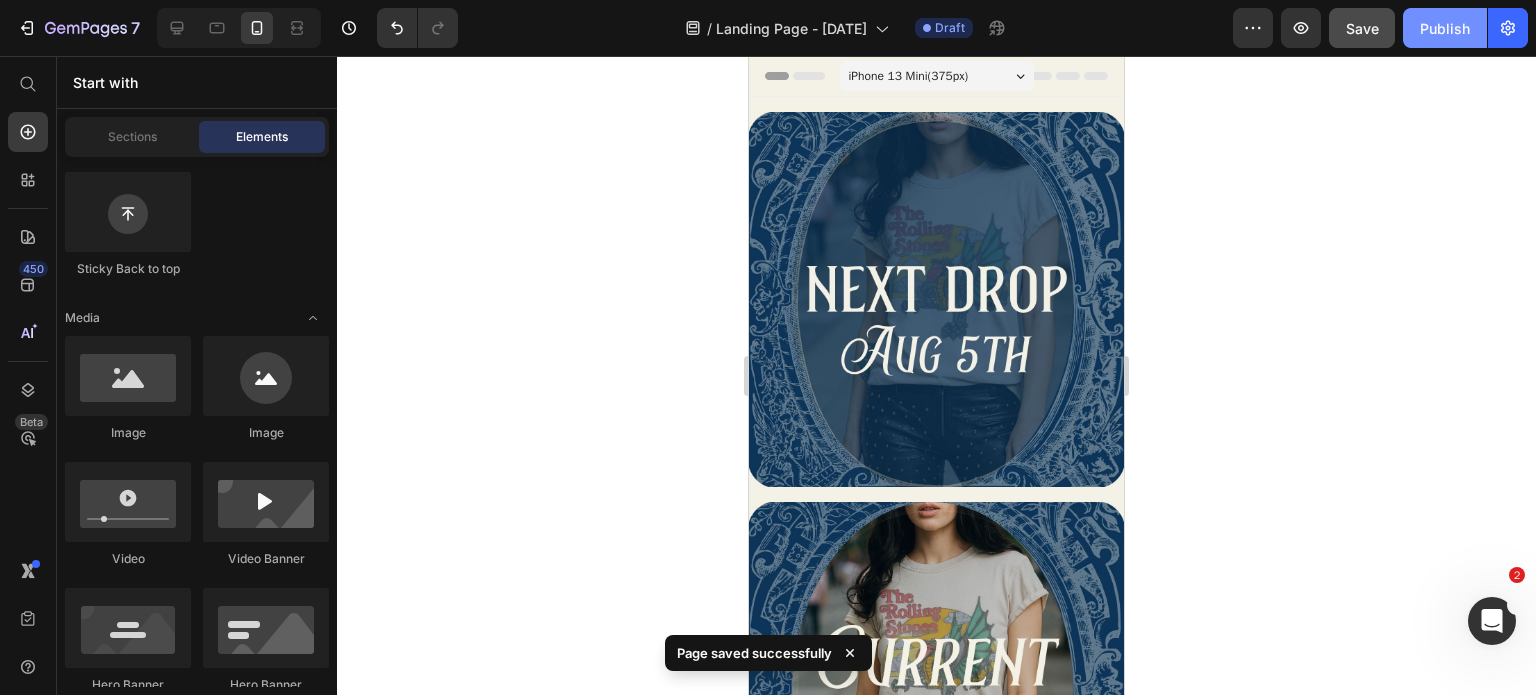 click on "Publish" at bounding box center (1445, 28) 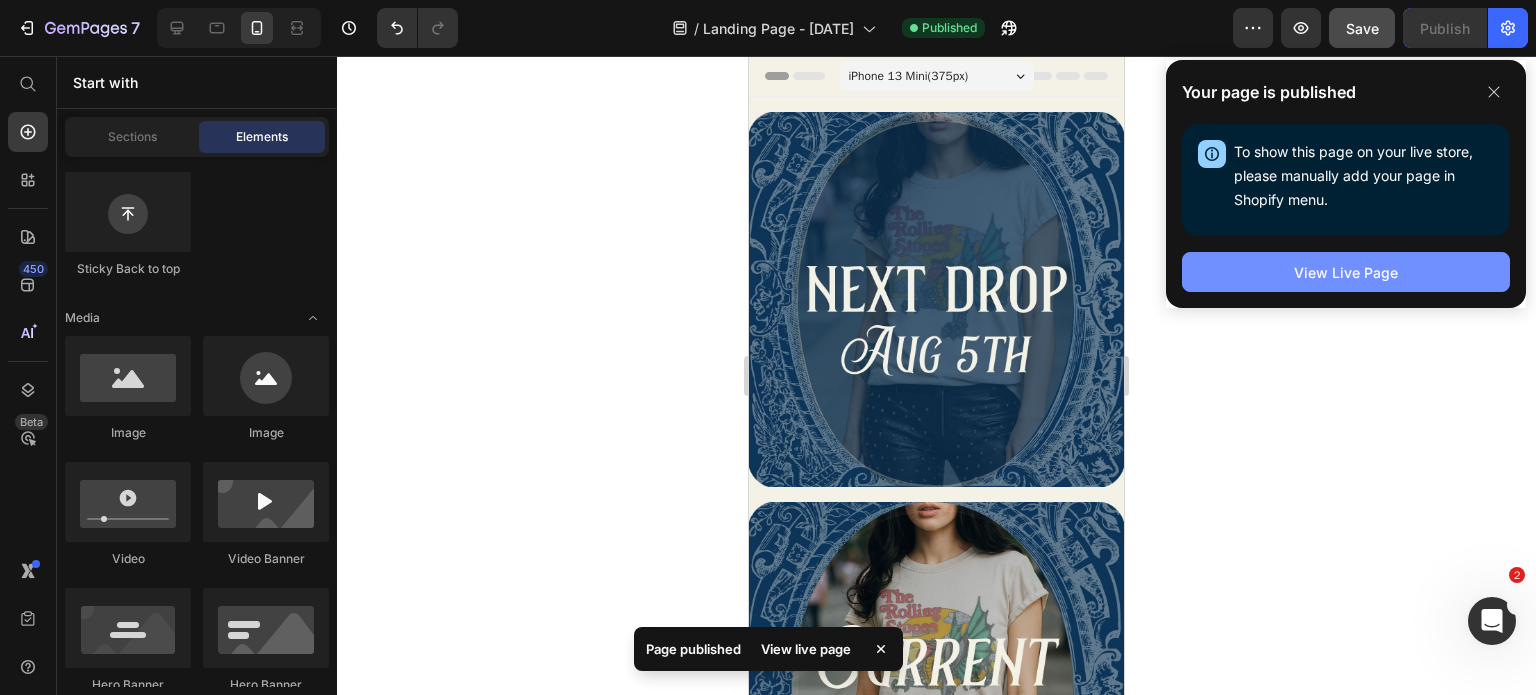 click on "View Live Page" at bounding box center [1346, 272] 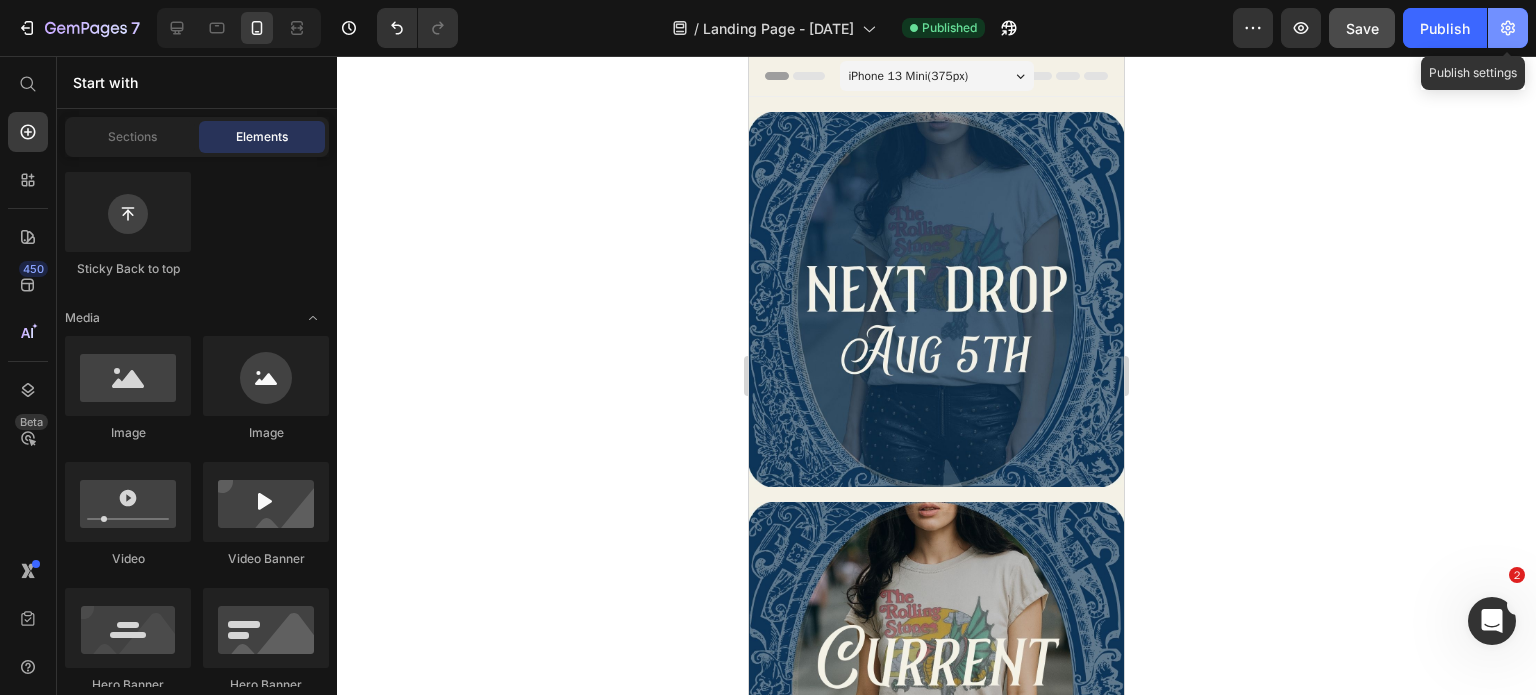 click 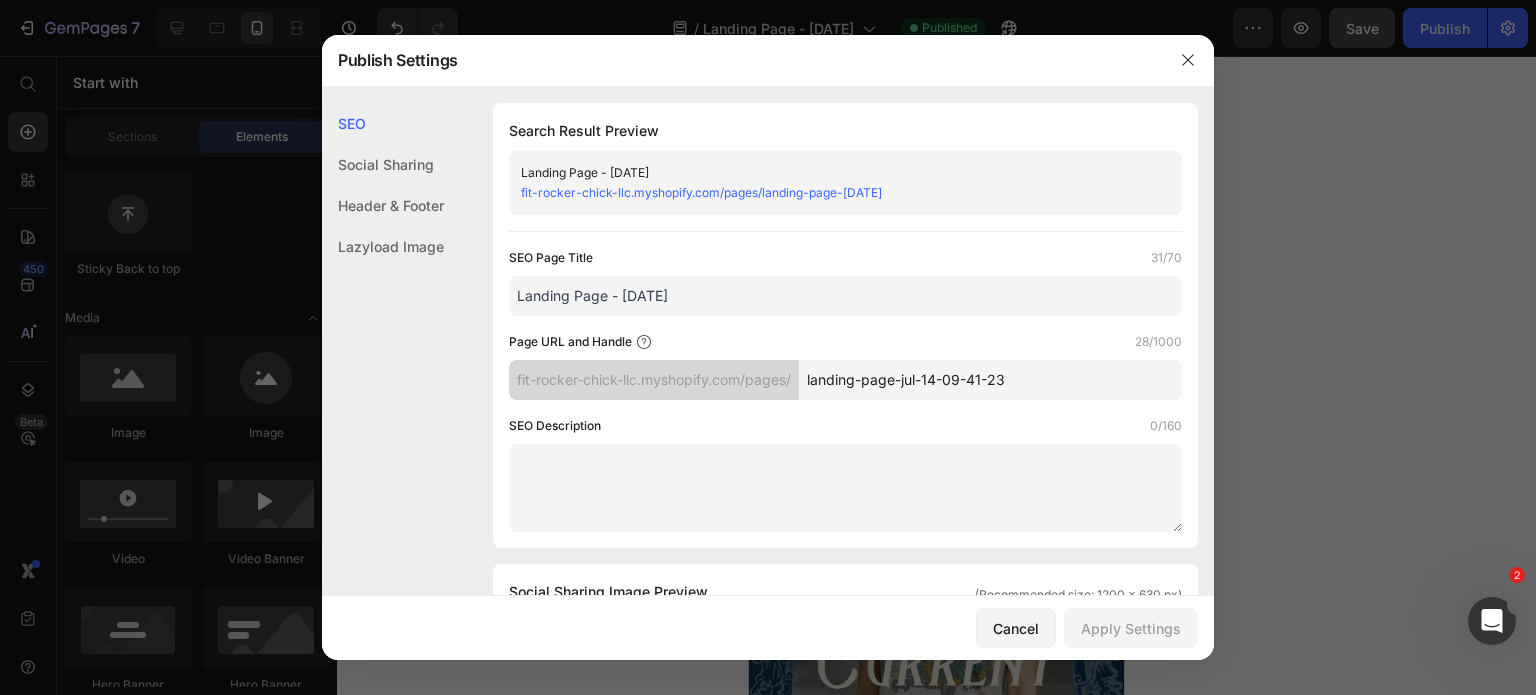 click on "landing-page-jul-14-09-41-23" at bounding box center (990, 380) 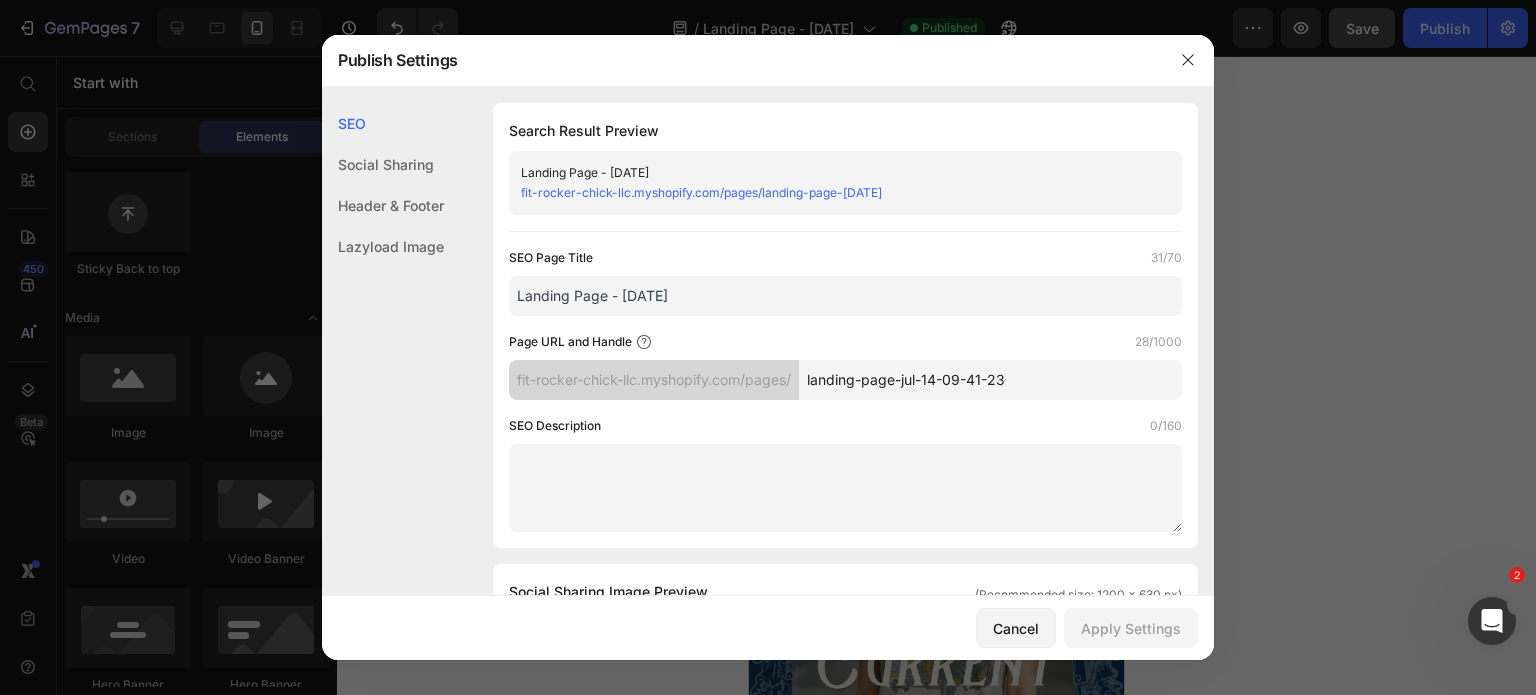 drag, startPoint x: 1014, startPoint y: 380, endPoint x: 790, endPoint y: 377, distance: 224.0201 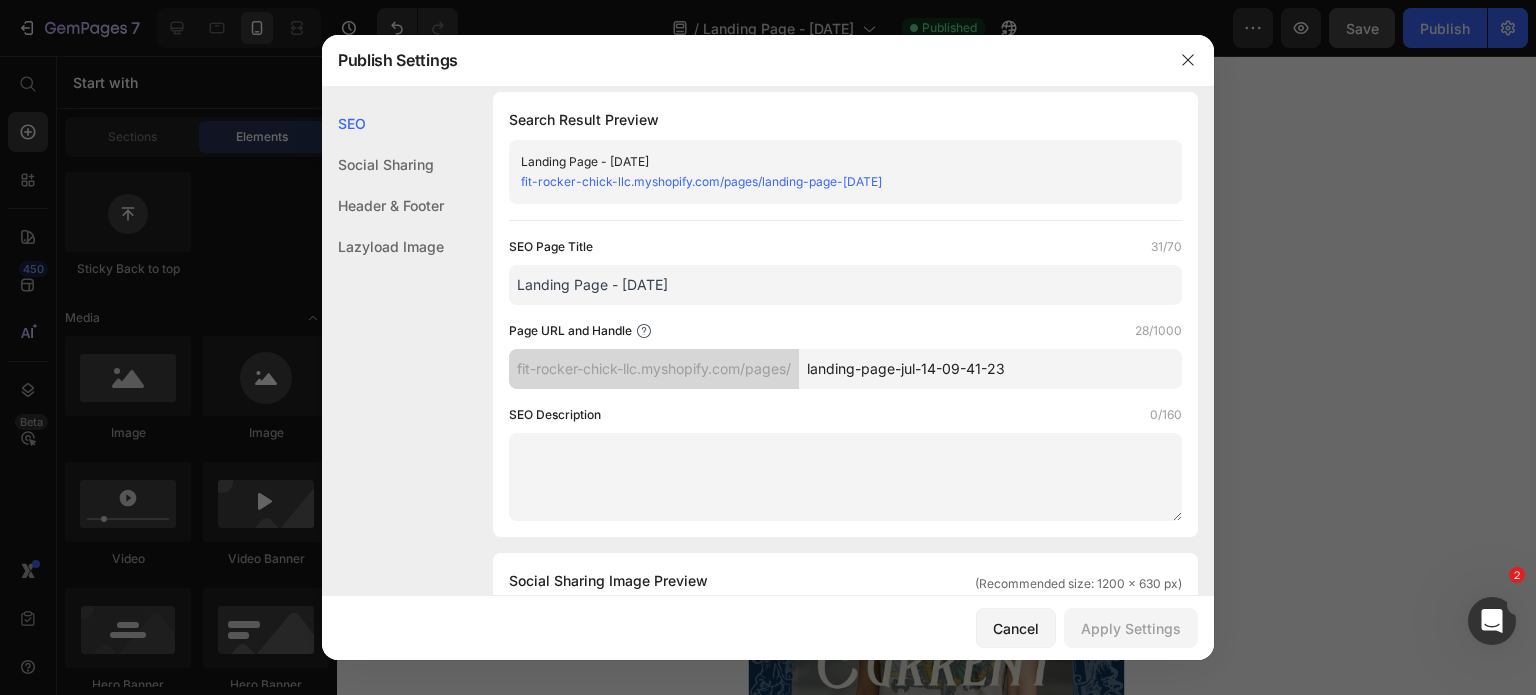 scroll, scrollTop: 34, scrollLeft: 0, axis: vertical 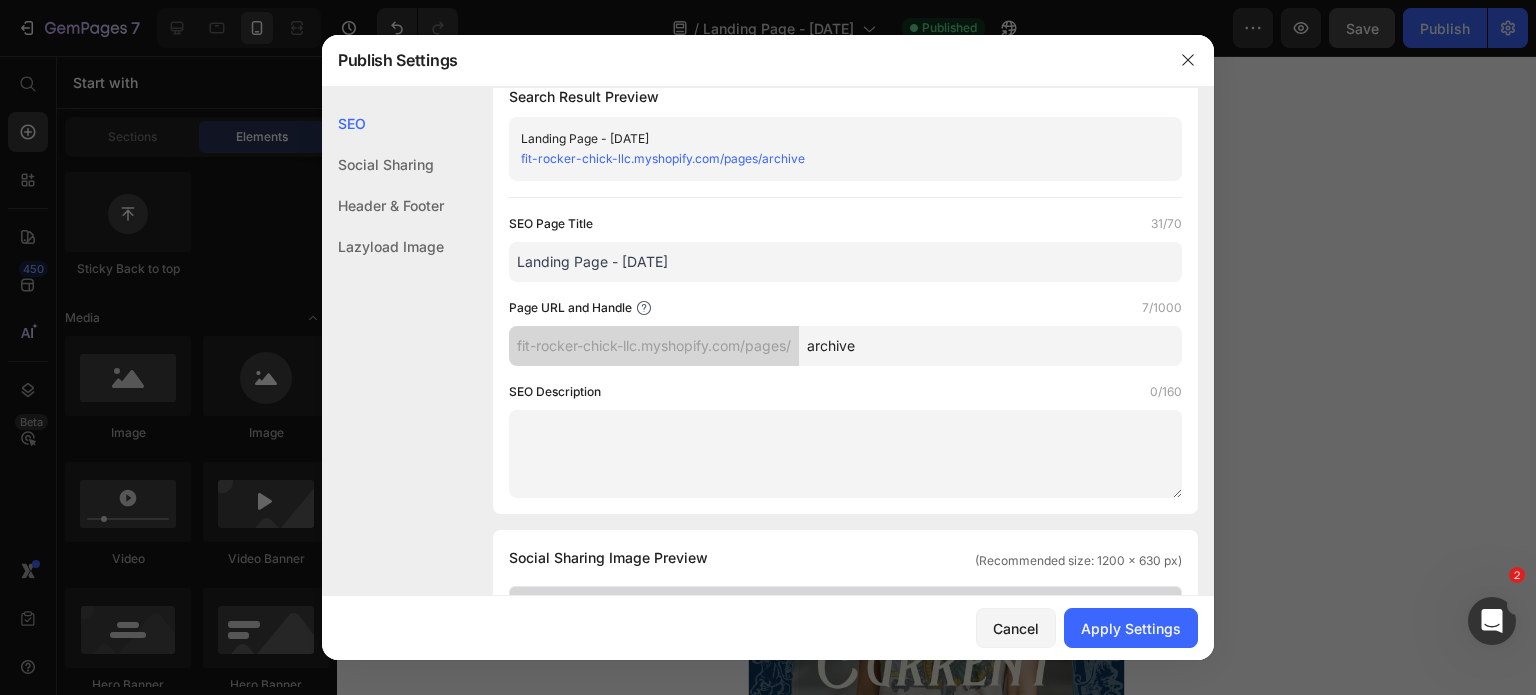 type on "archive" 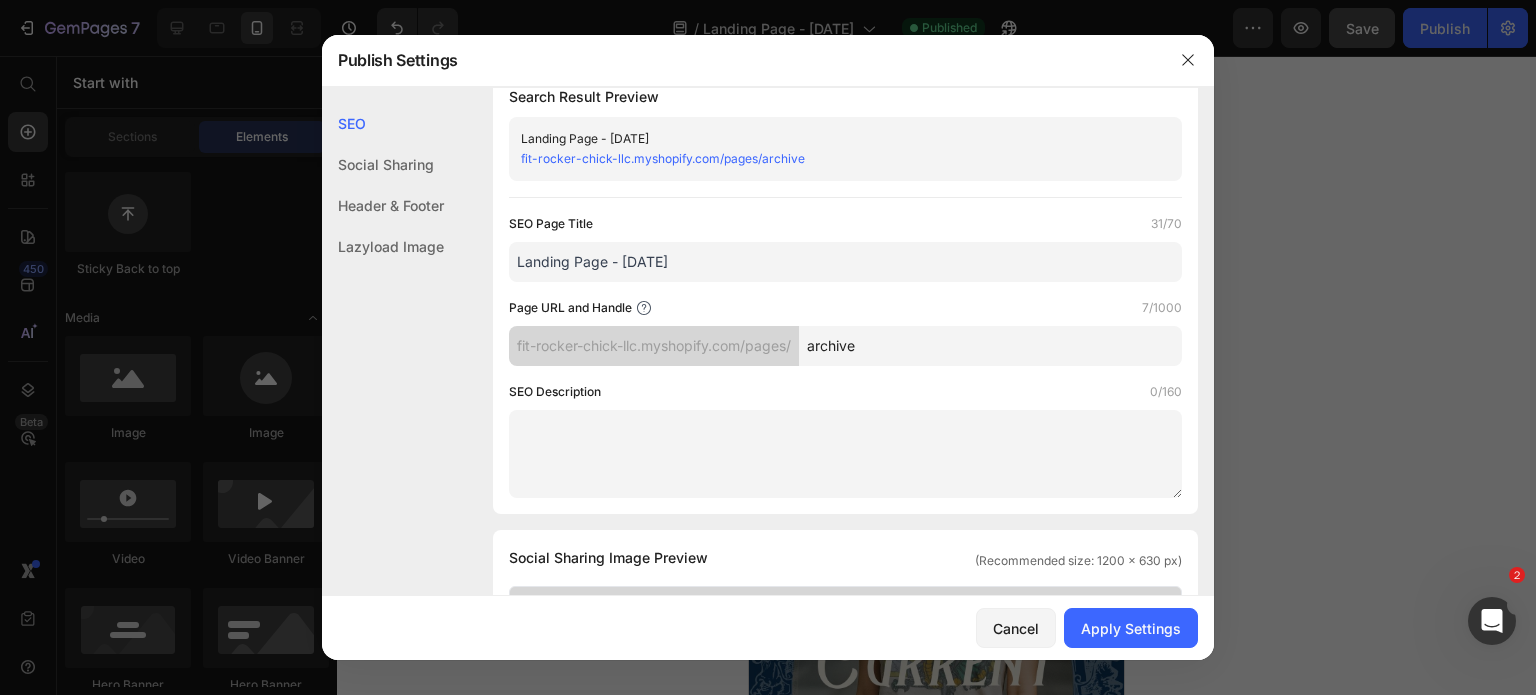 click on "Landing Page - Jul 14, 09:41:23" at bounding box center [845, 262] 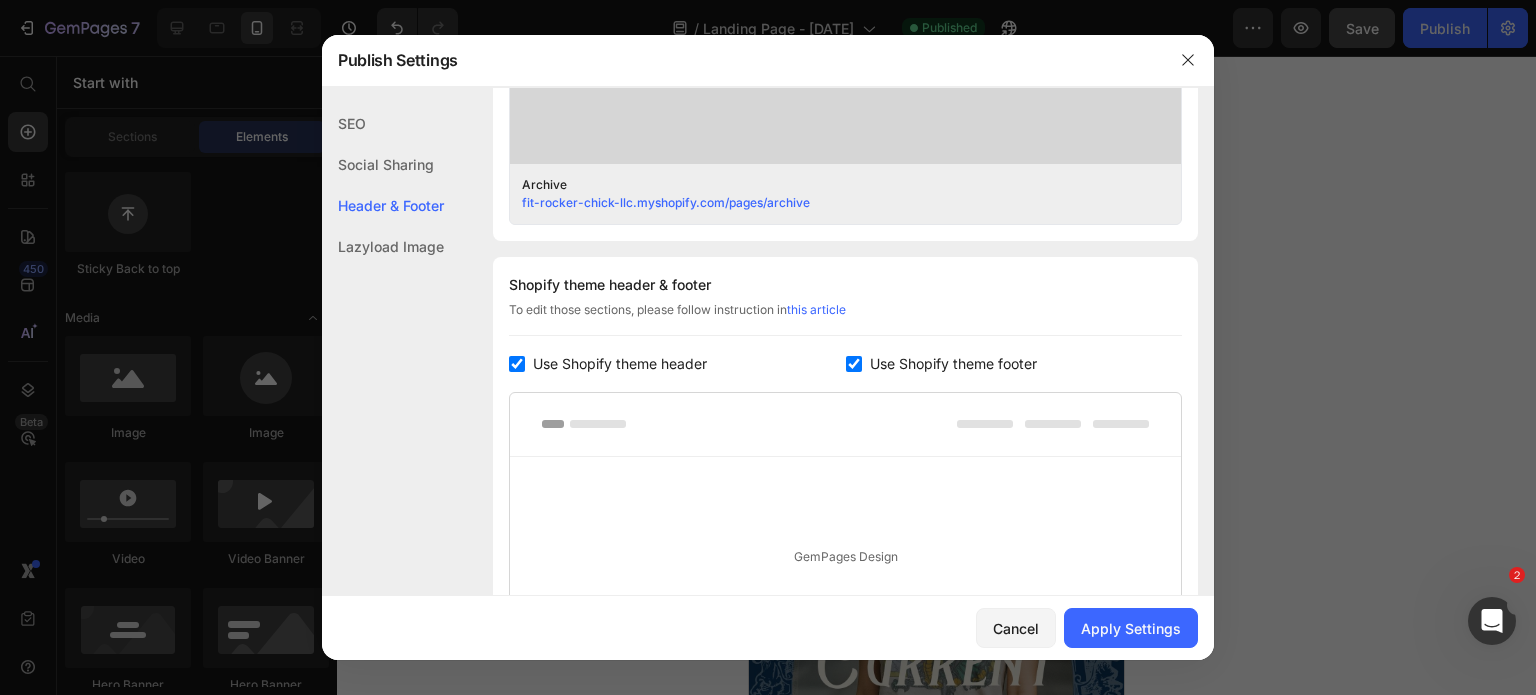 scroll, scrollTop: 810, scrollLeft: 0, axis: vertical 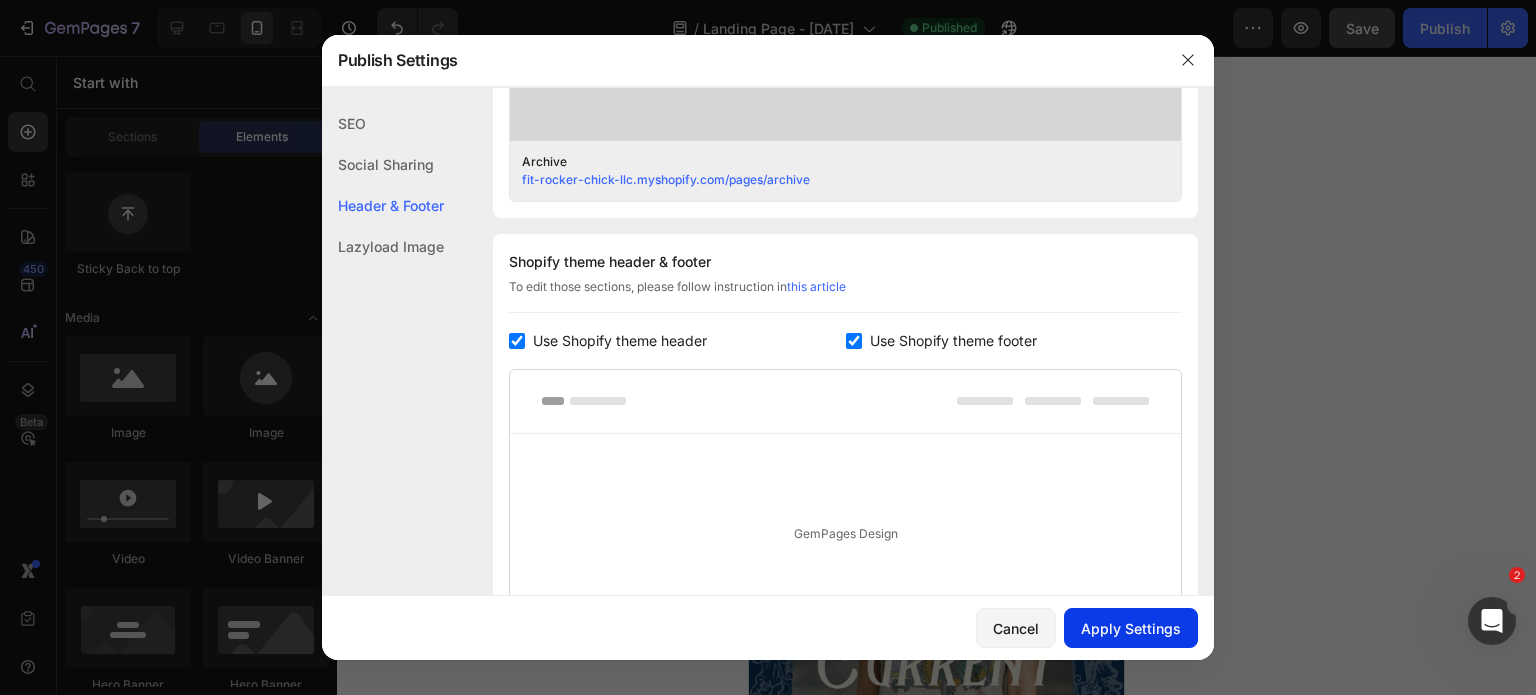 type on "Archive" 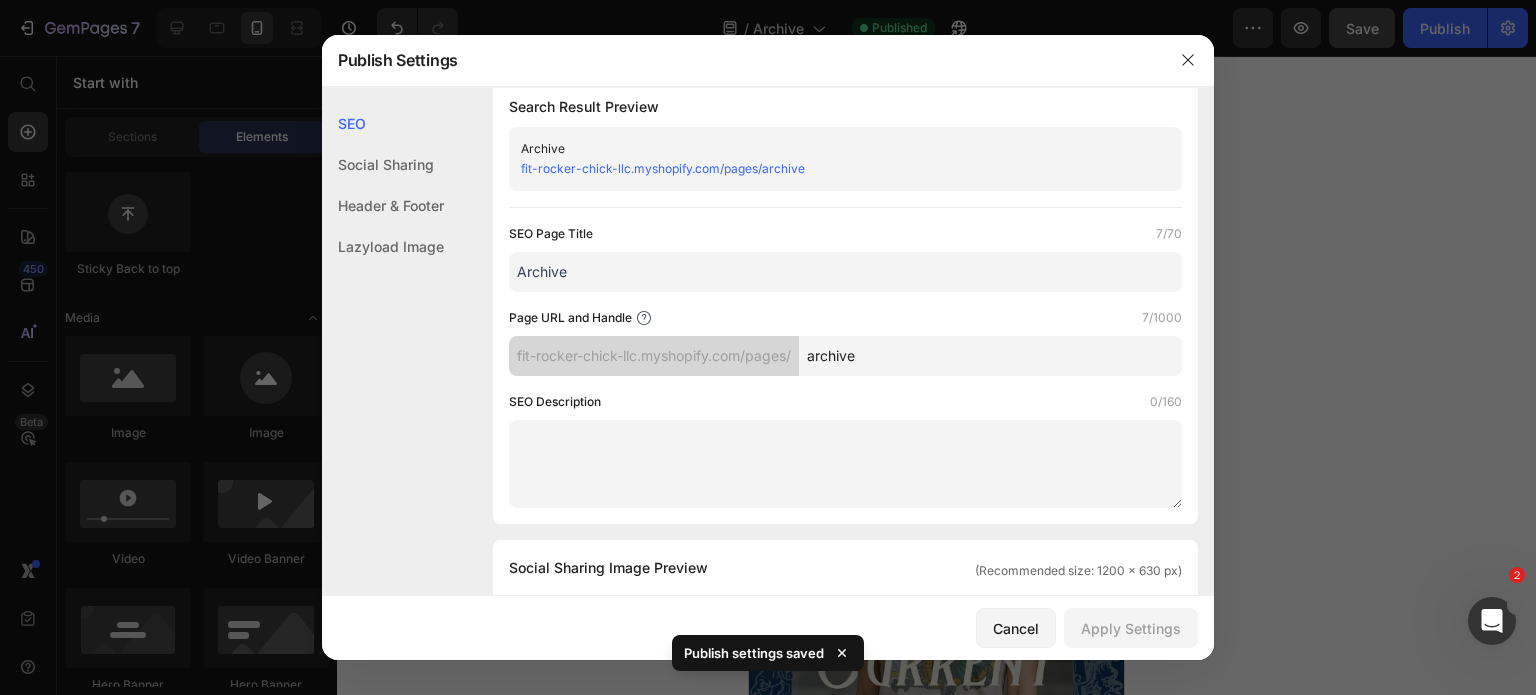 scroll, scrollTop: 0, scrollLeft: 0, axis: both 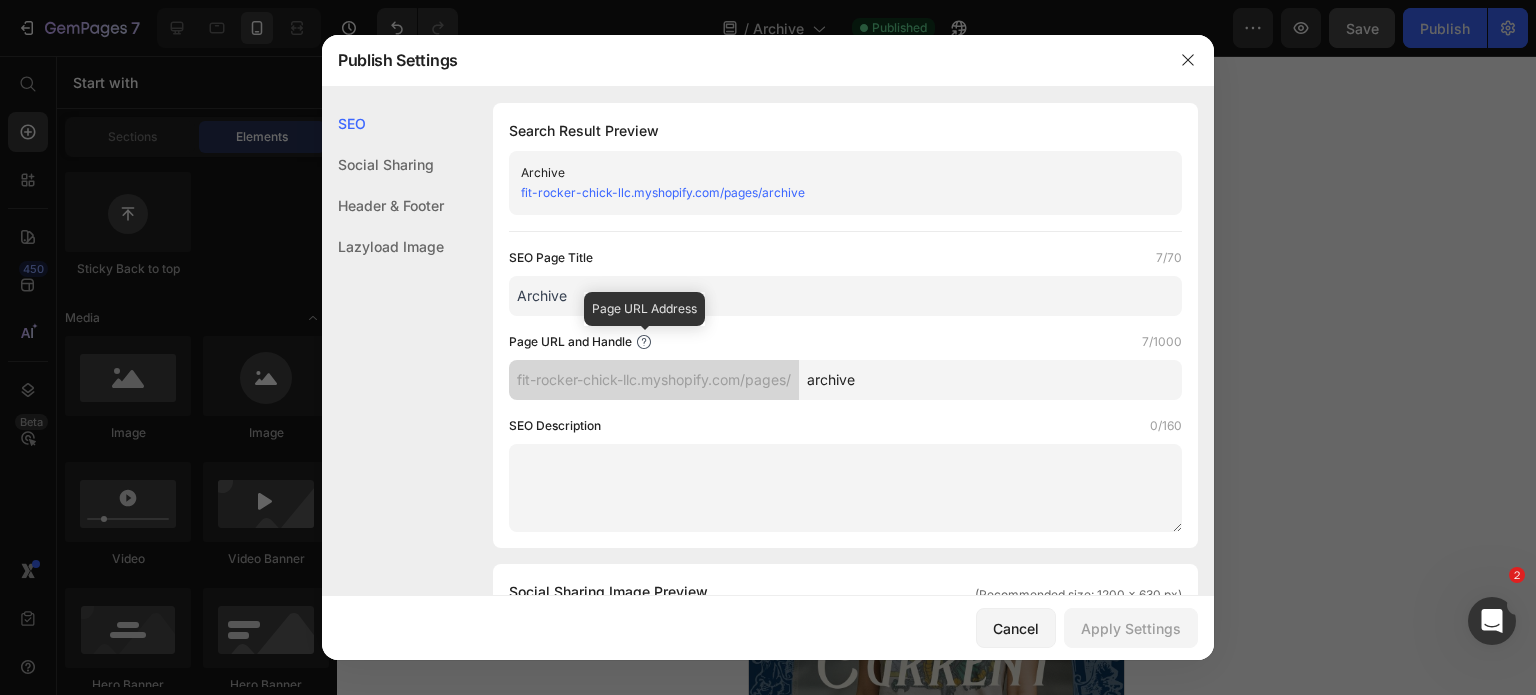 click 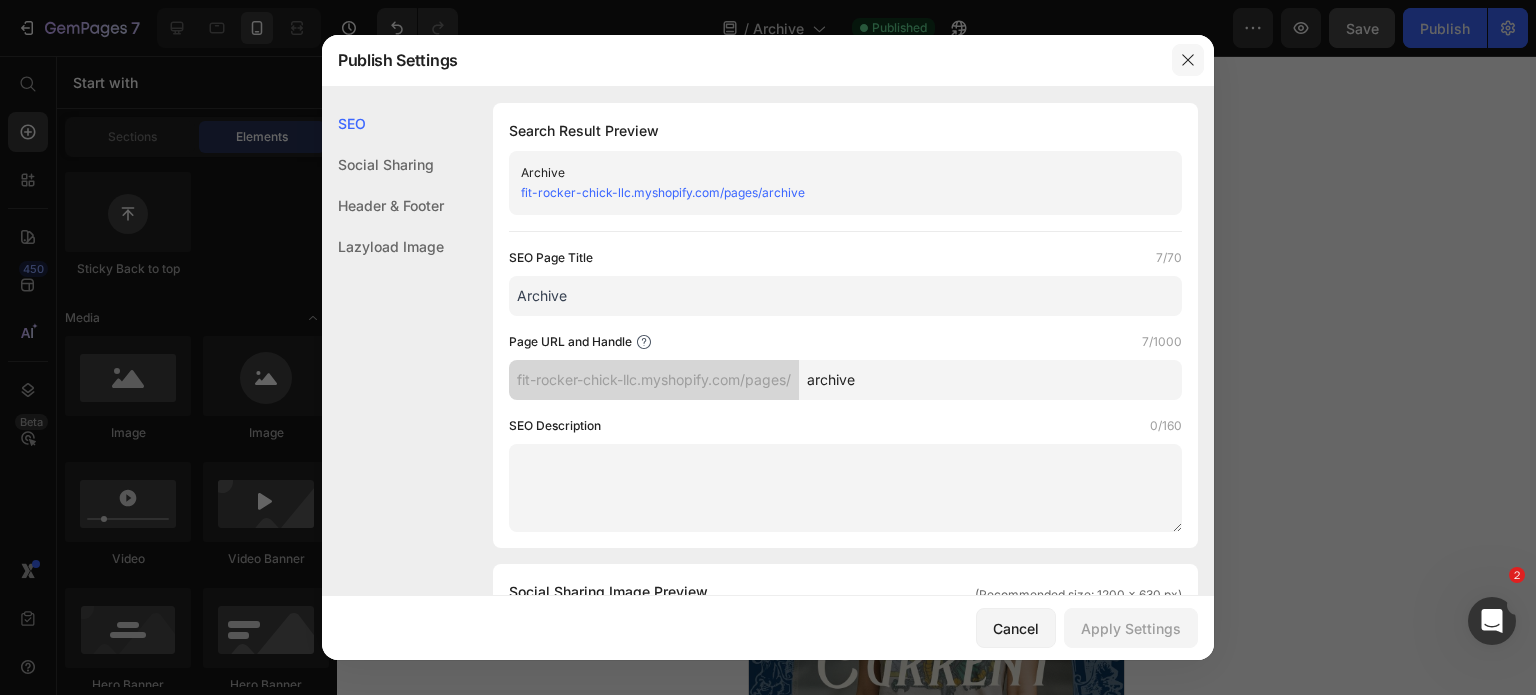click 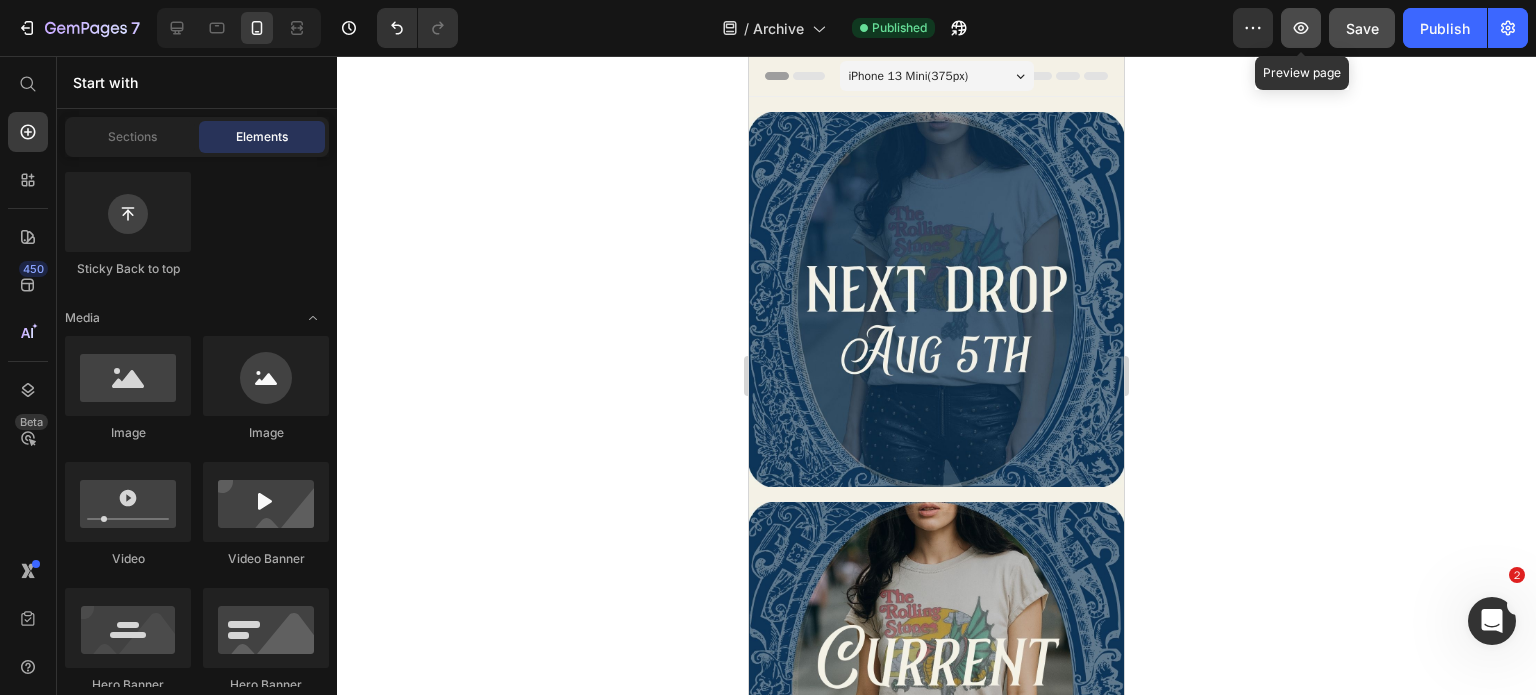 click 